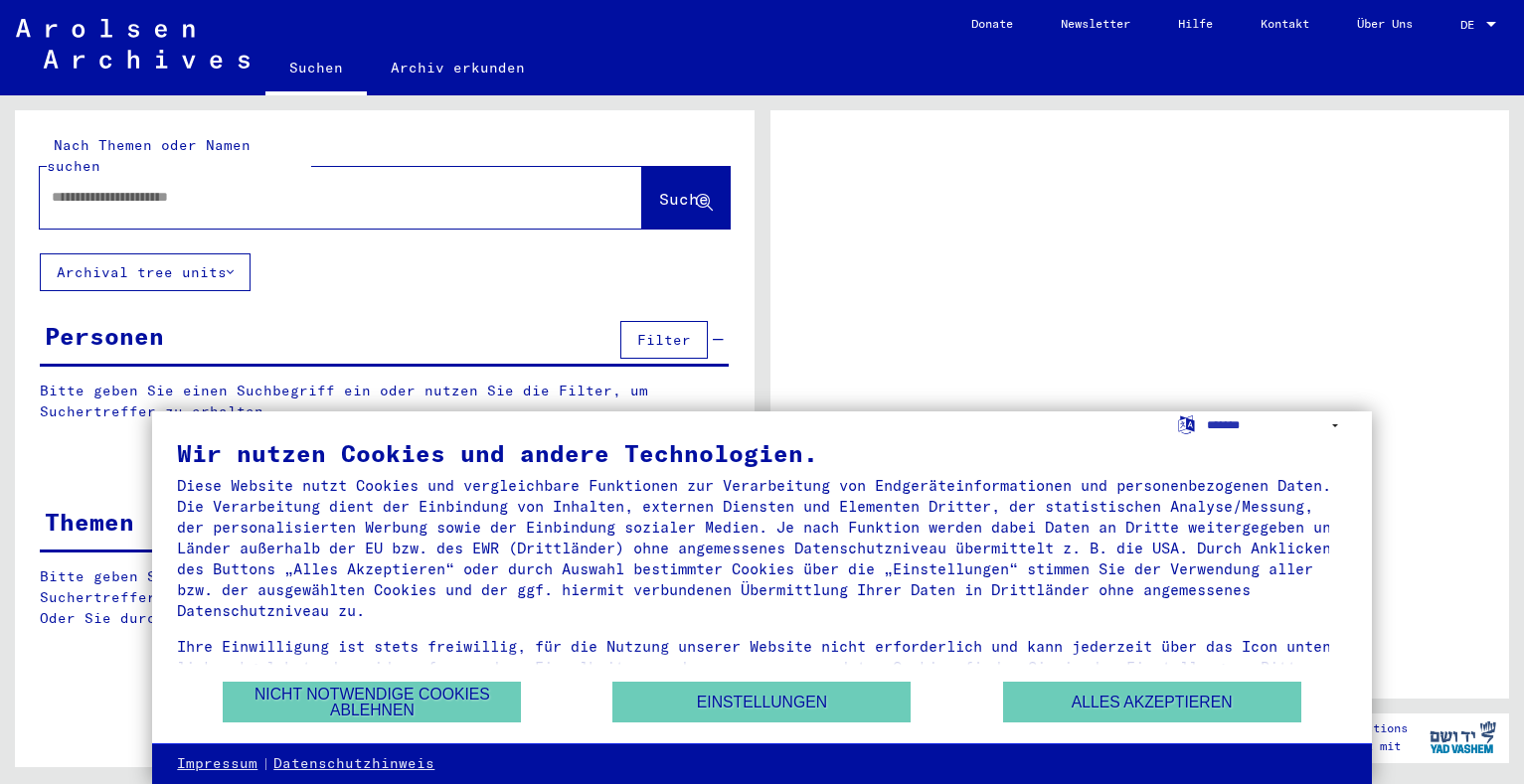 scroll, scrollTop: 0, scrollLeft: 0, axis: both 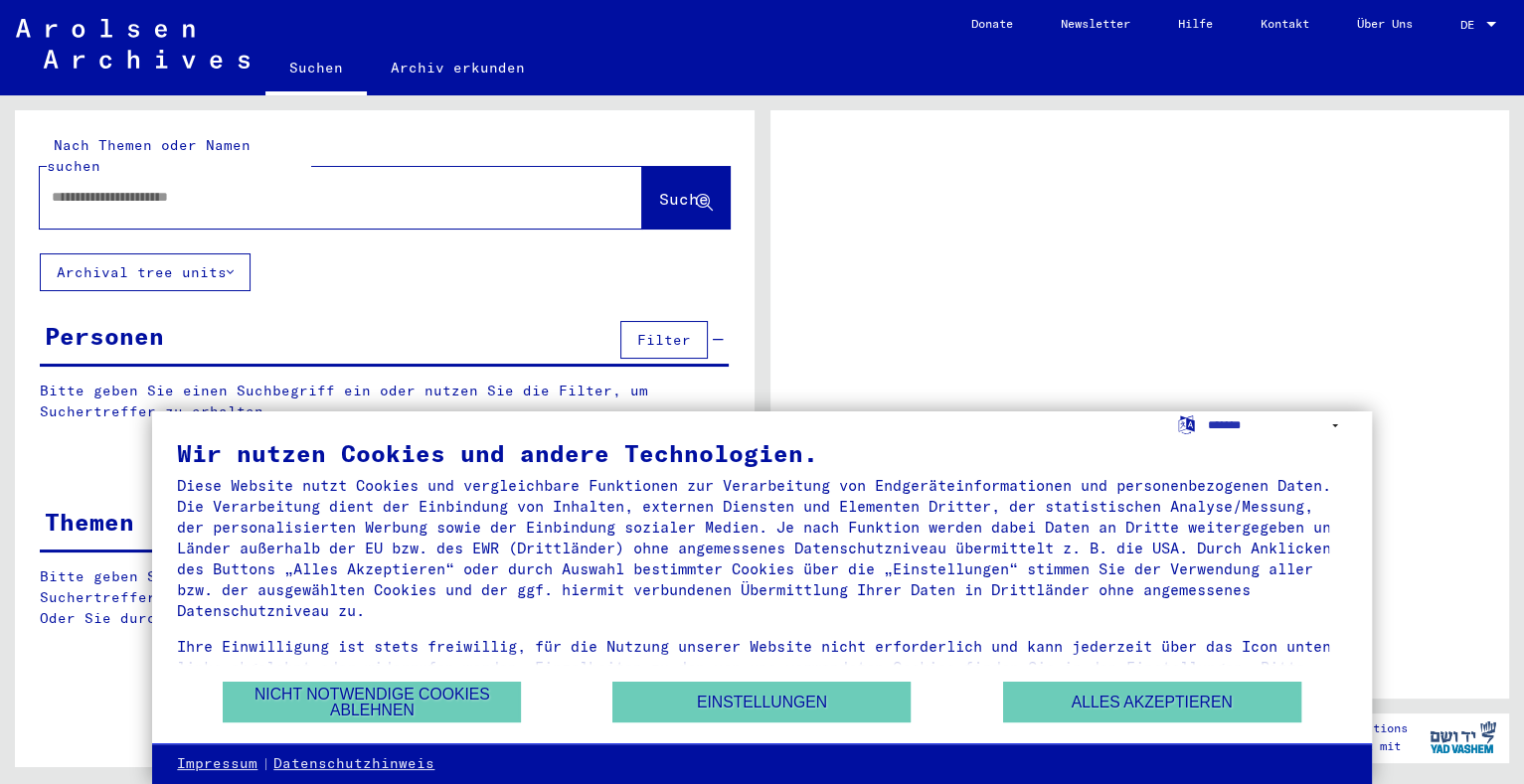 click at bounding box center (323, 197) 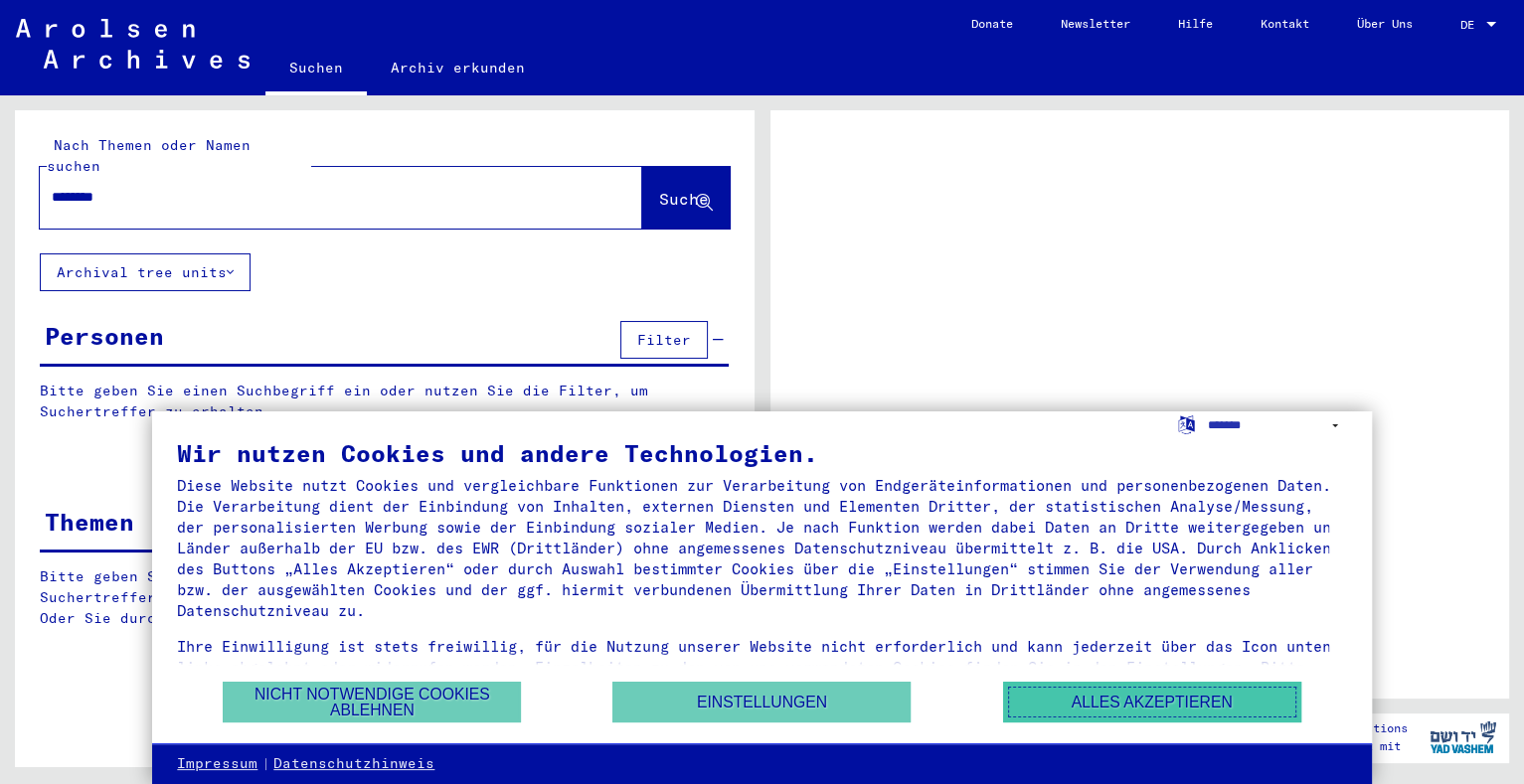 click on "Alles akzeptieren" at bounding box center [1152, 702] 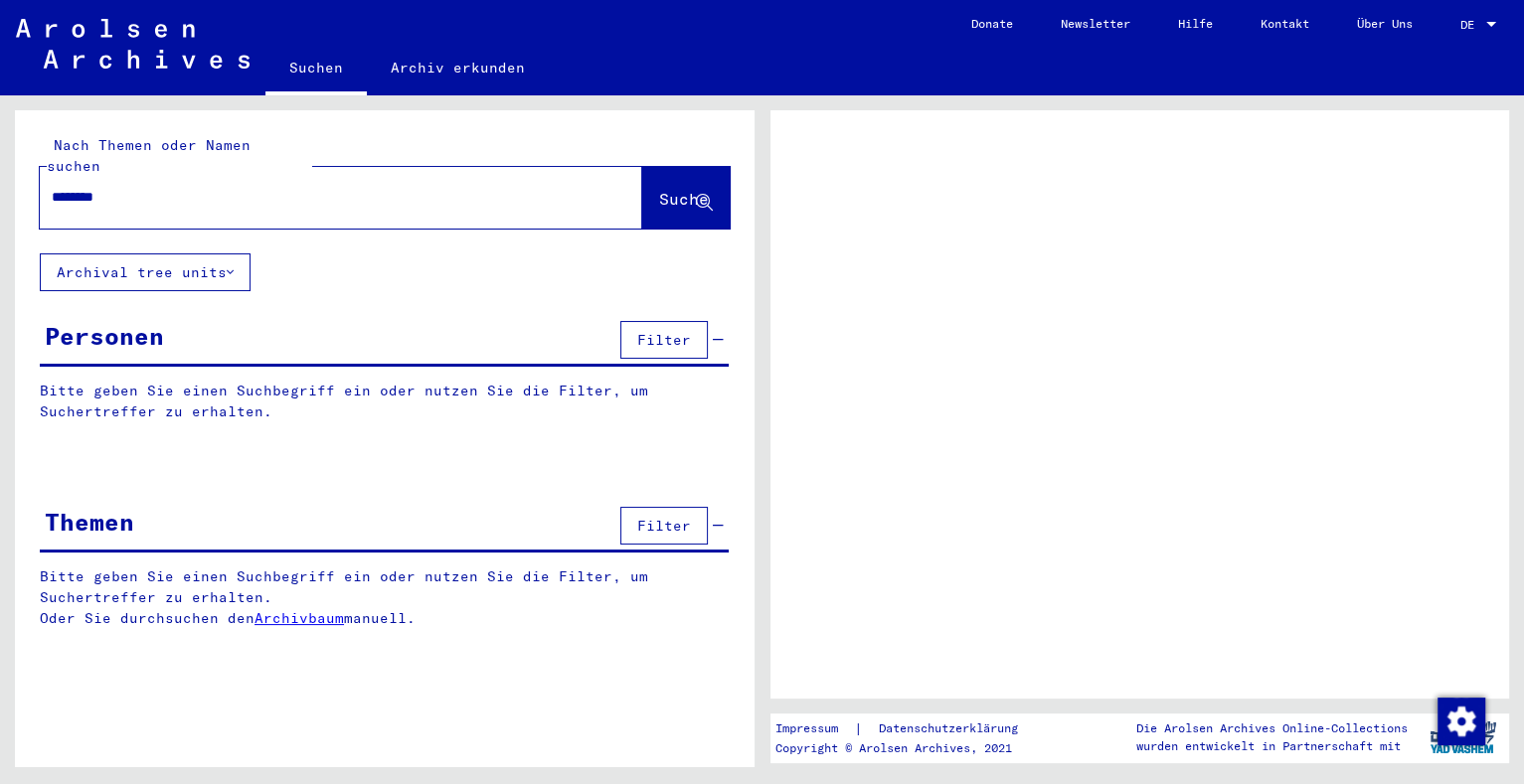 click on "********" at bounding box center (323, 197) 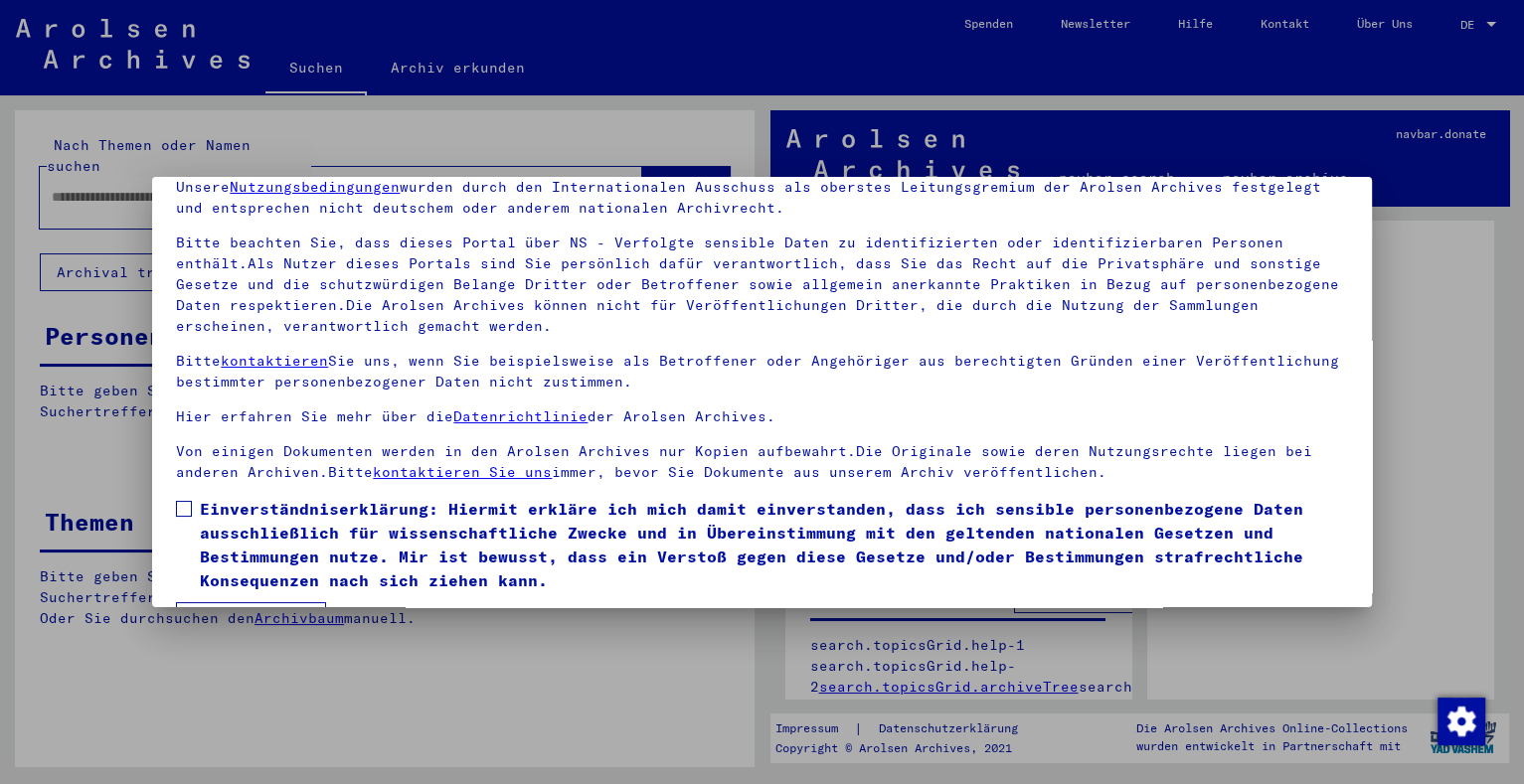 scroll, scrollTop: 144, scrollLeft: 0, axis: vertical 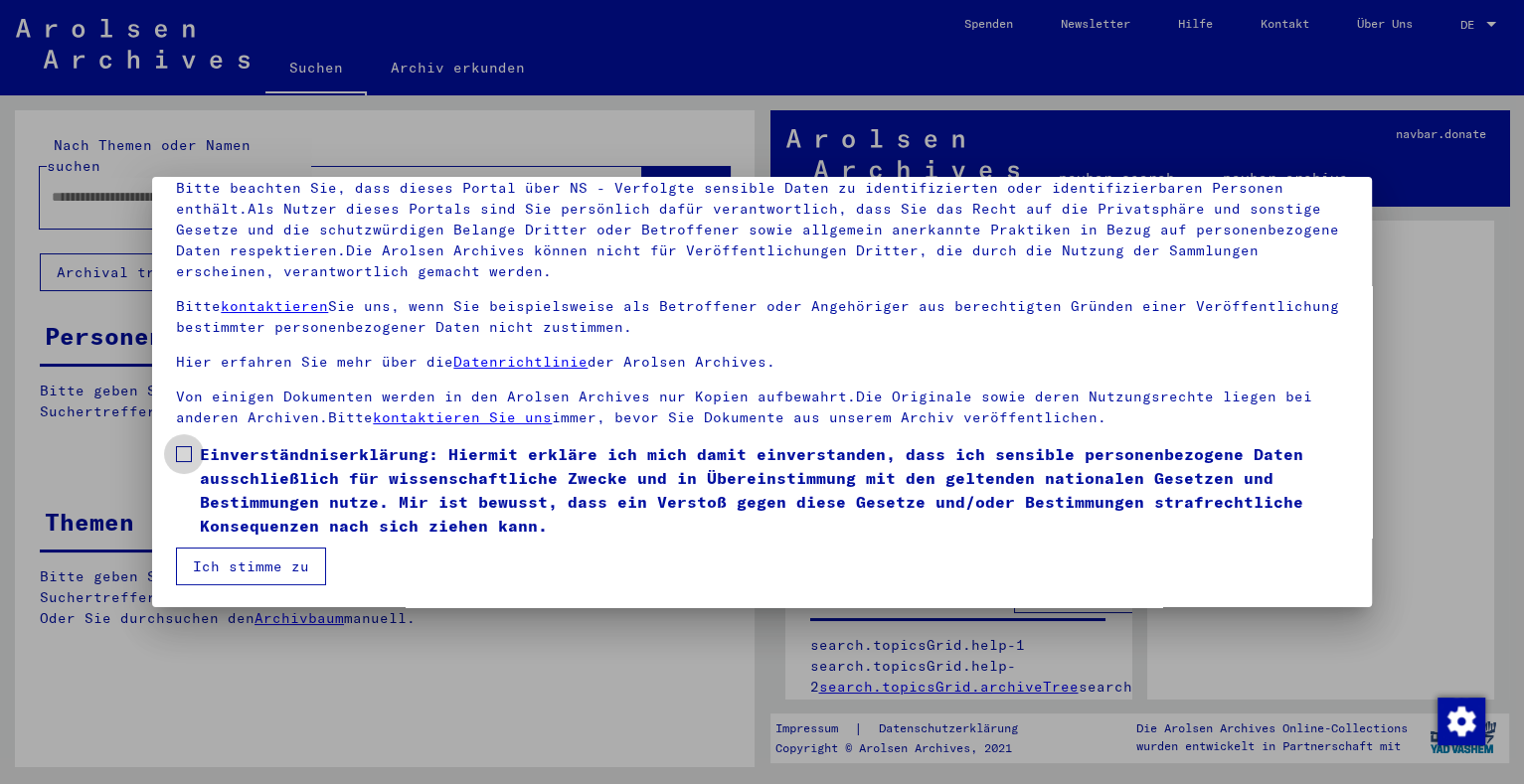 click on "Einverständniserklärung: Hiermit erkläre ich mich damit einverstanden, dass ich sensible personenbezogene Daten ausschließlich für wissenschaftliche Zwecke und in Übereinstimmung mit den geltenden nationalen Gesetzen und Bestimmungen nutze. Mir ist bewusst, dass ein Verstoß gegen diese Gesetze und/oder Bestimmungen strafrechtliche Konsequenzen nach sich ziehen kann." at bounding box center [762, 490] 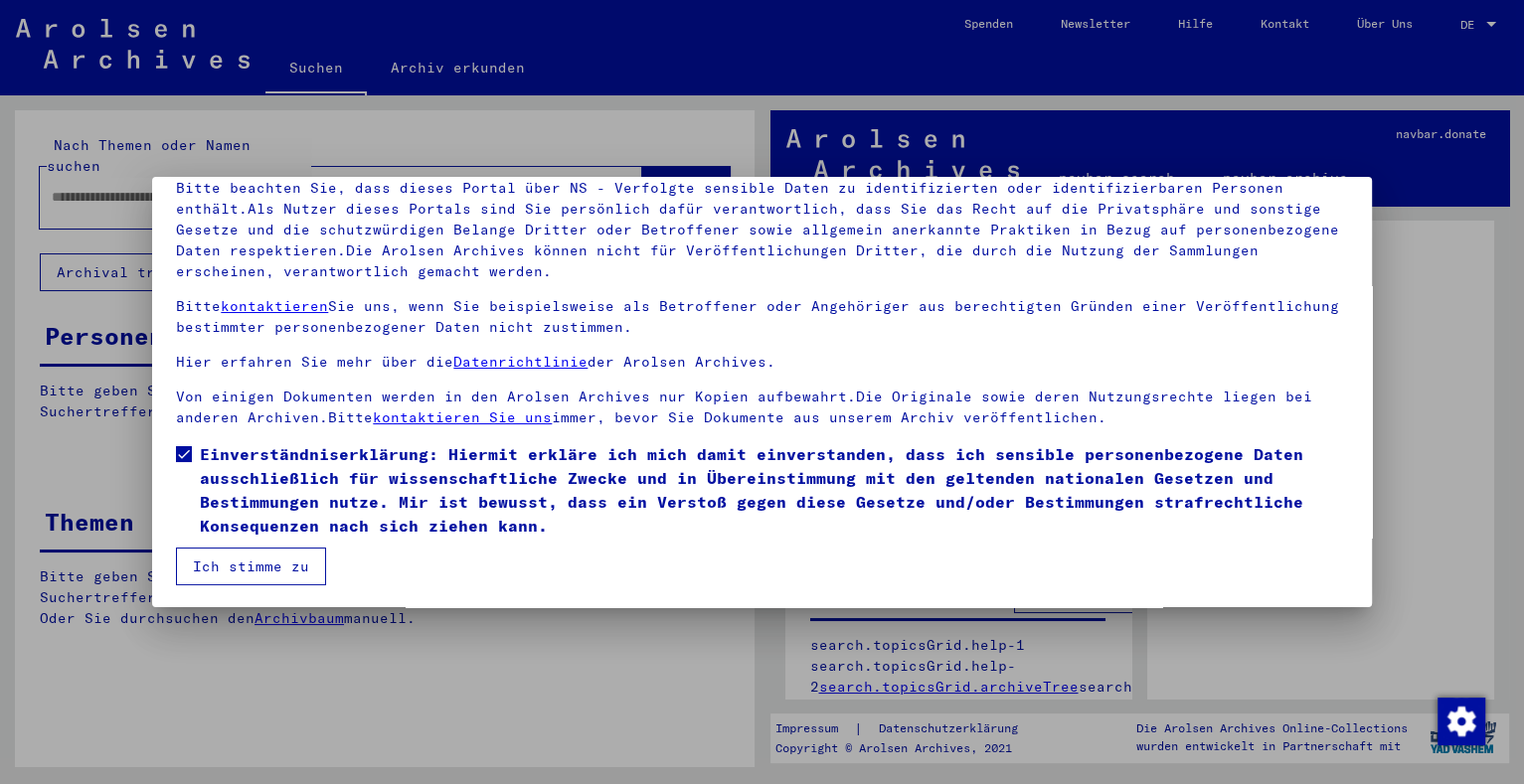 click on "Ich stimme zu" at bounding box center [251, 566] 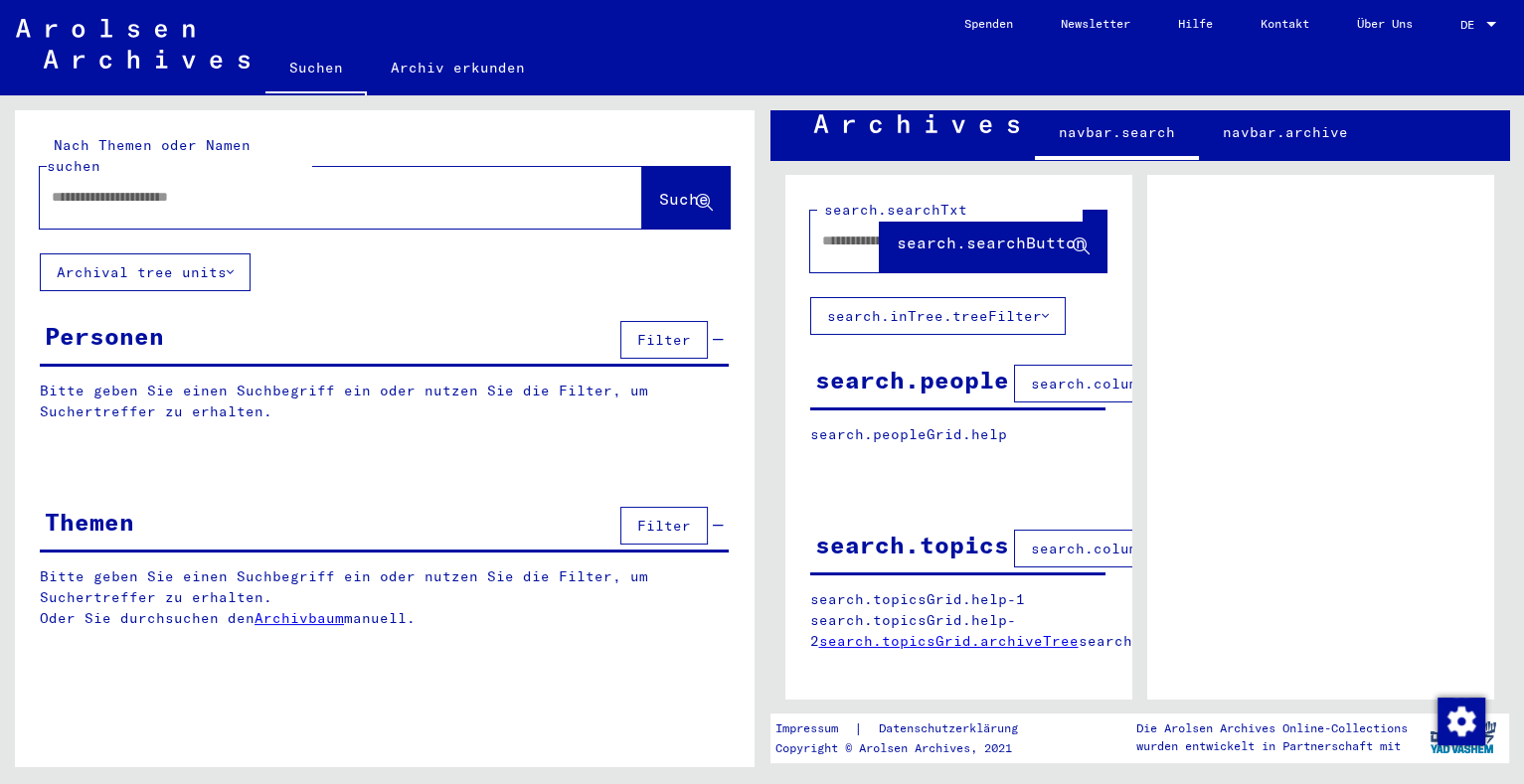 scroll, scrollTop: 0, scrollLeft: 0, axis: both 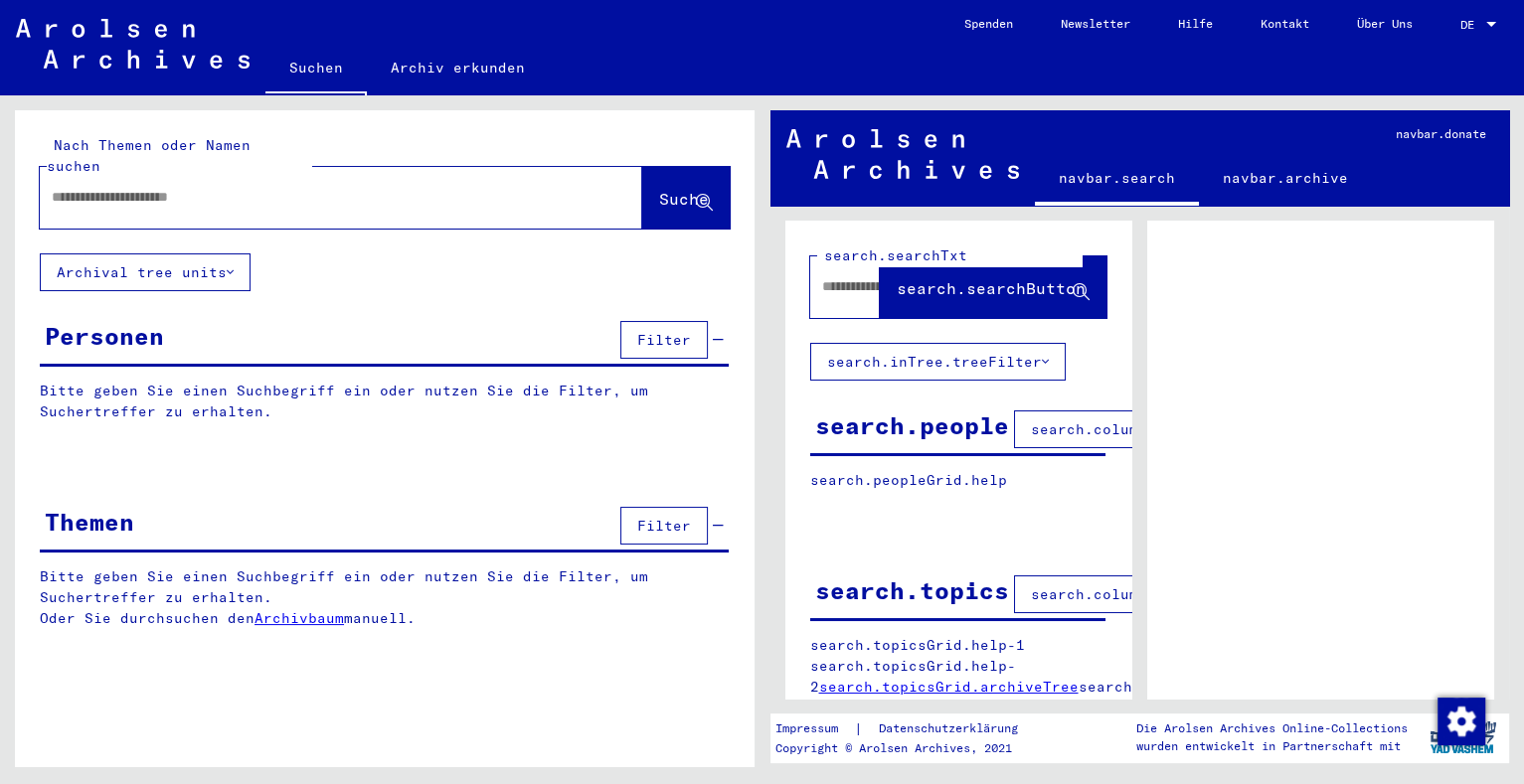 click 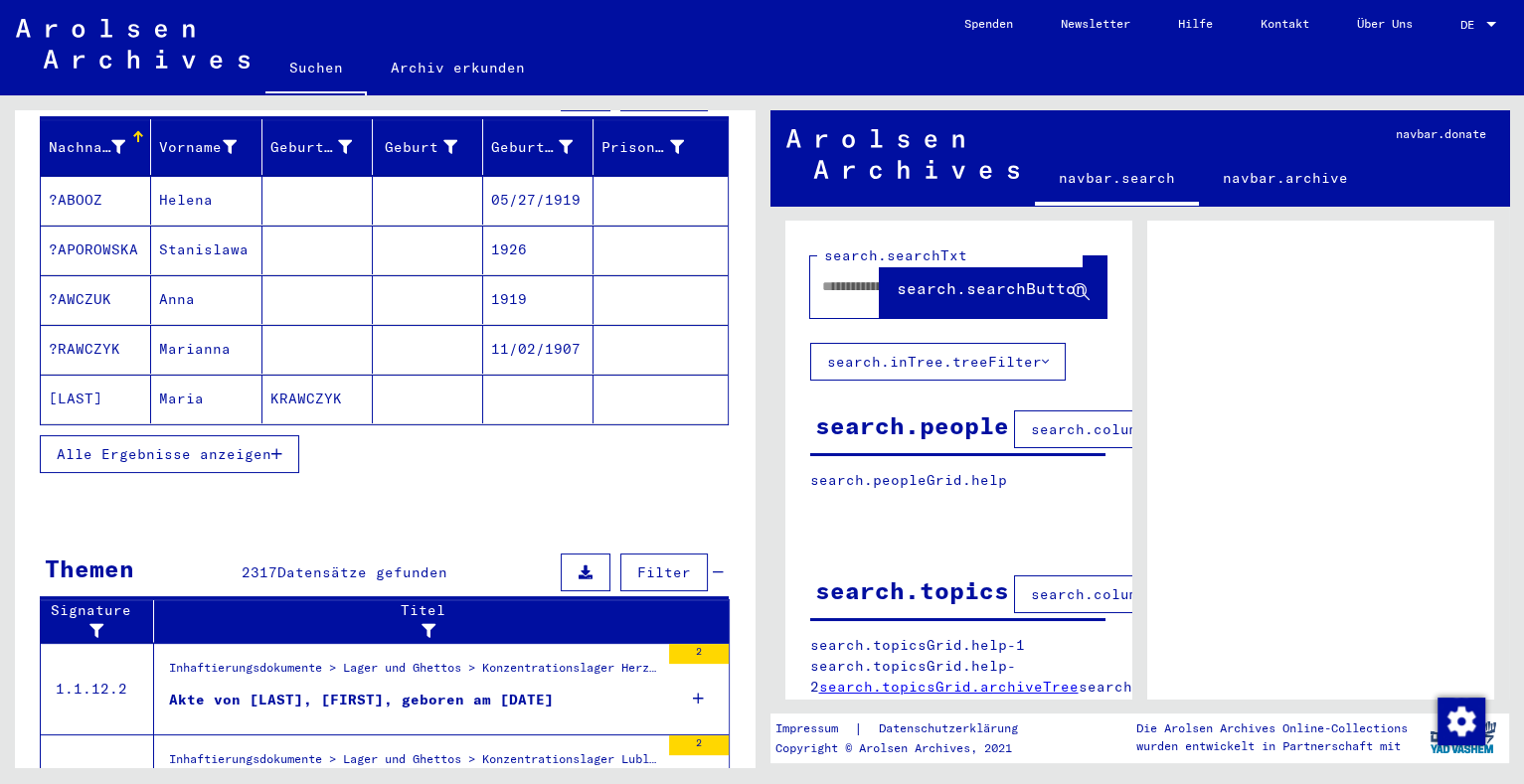 scroll, scrollTop: 244, scrollLeft: 0, axis: vertical 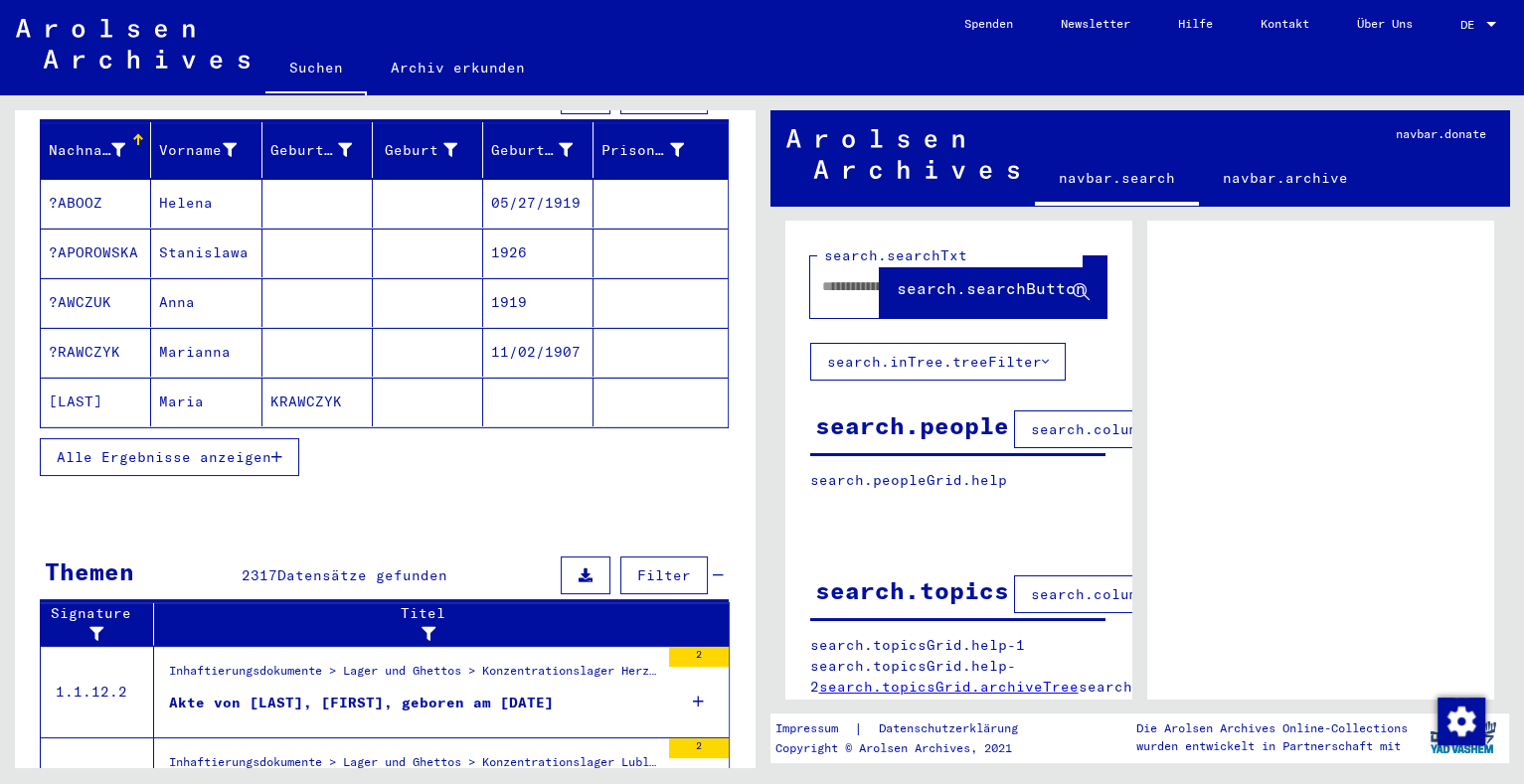 click on "KRAWCZYK" 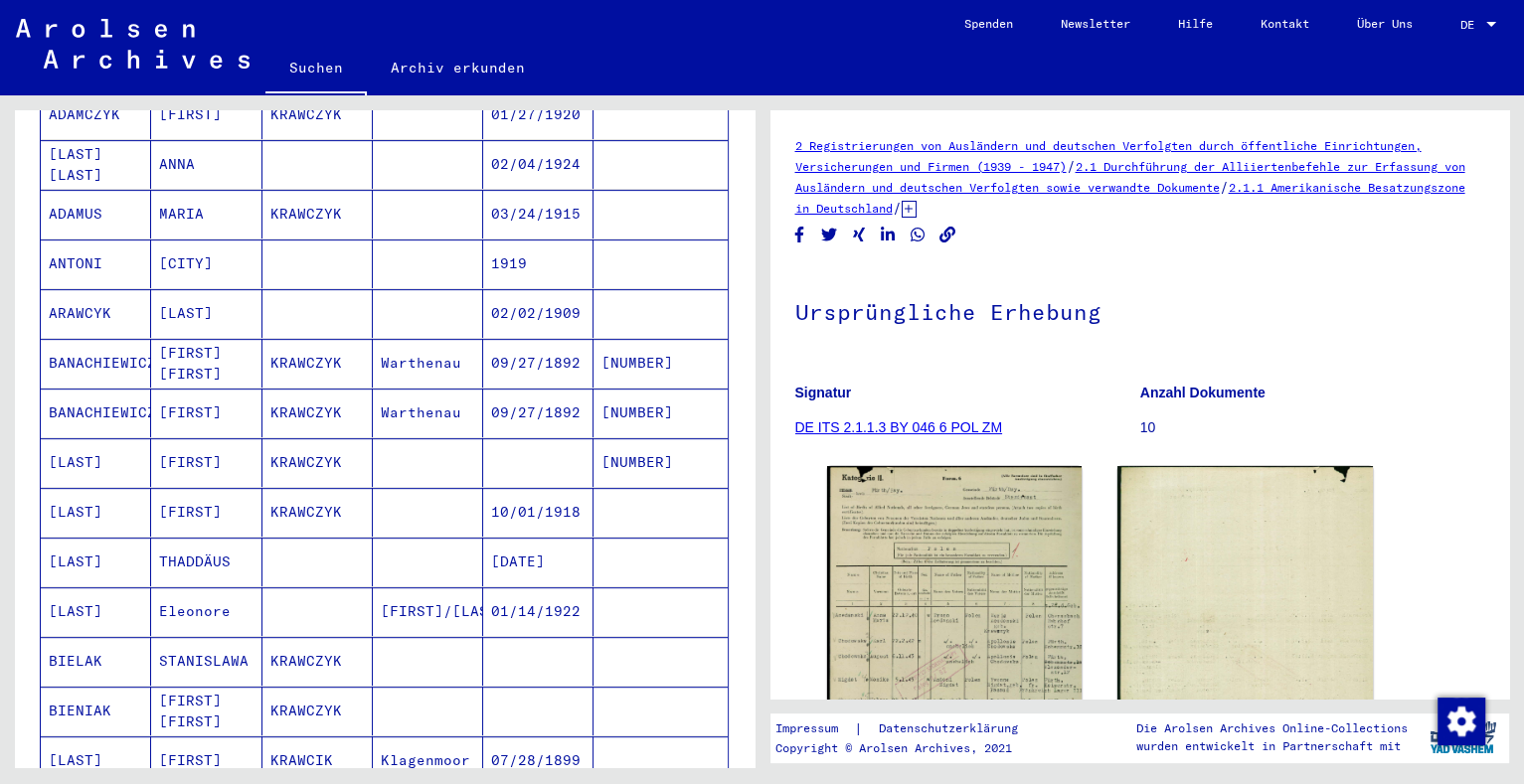 scroll, scrollTop: 0, scrollLeft: 0, axis: both 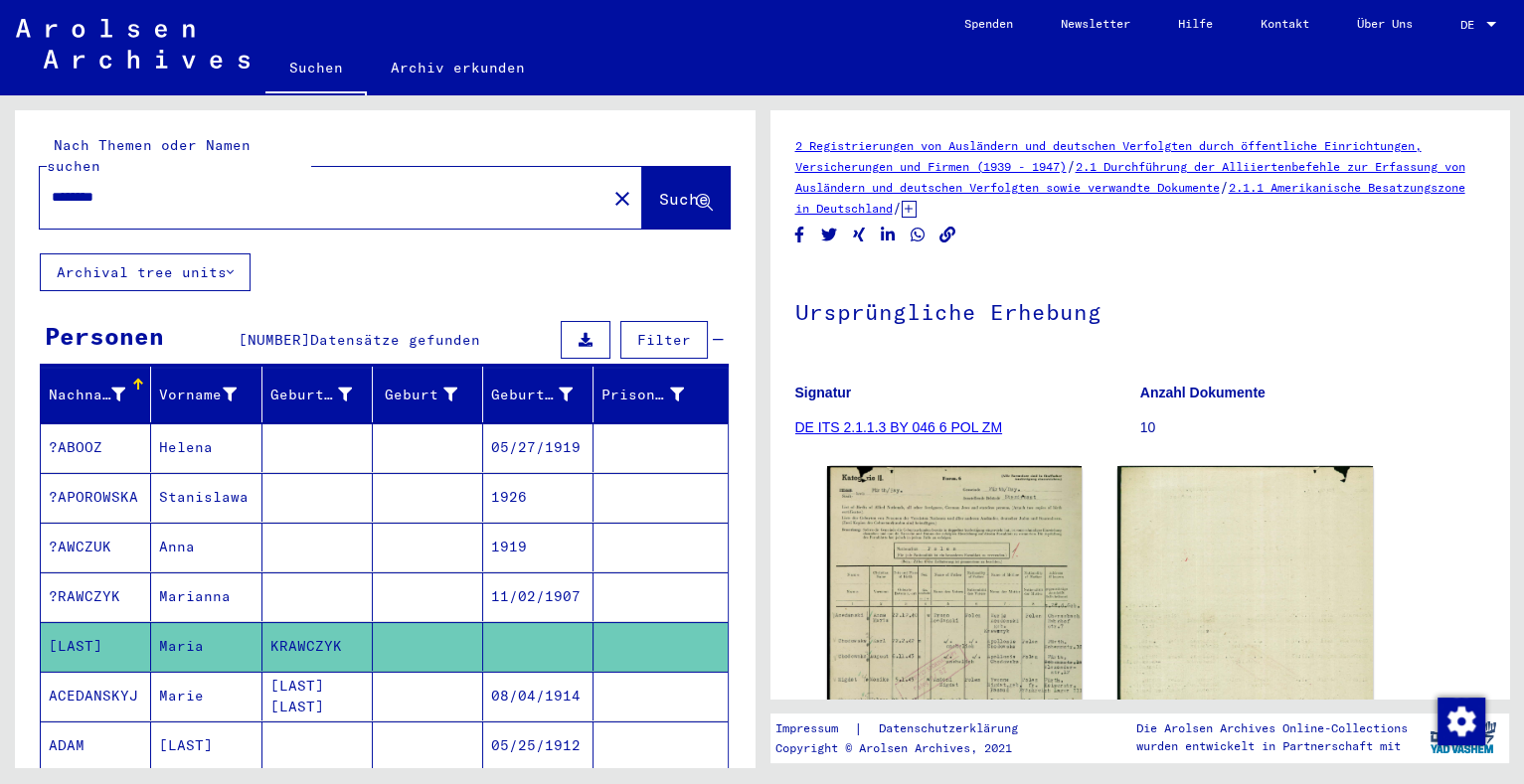 click on "********" at bounding box center [323, 197] 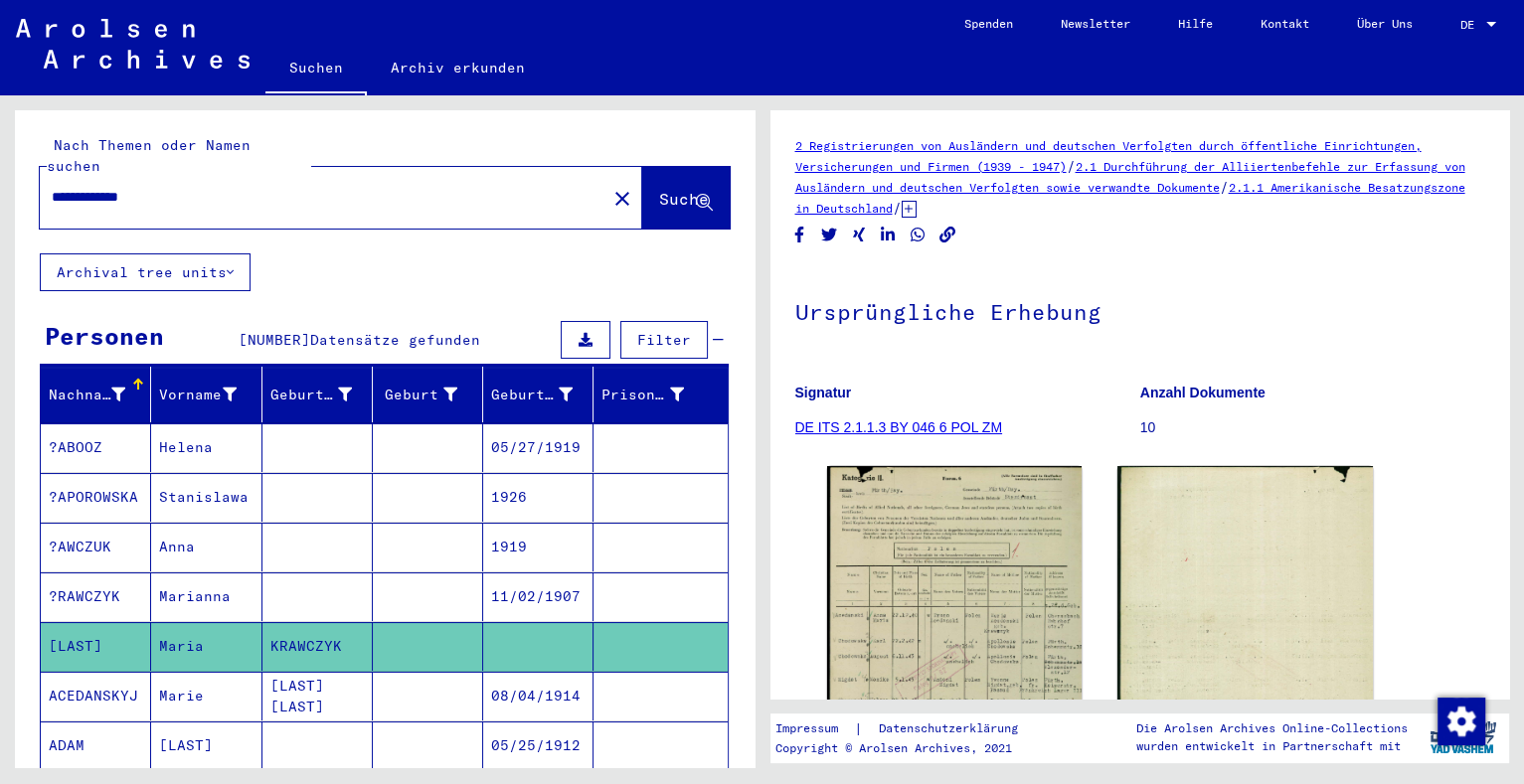 type on "**********" 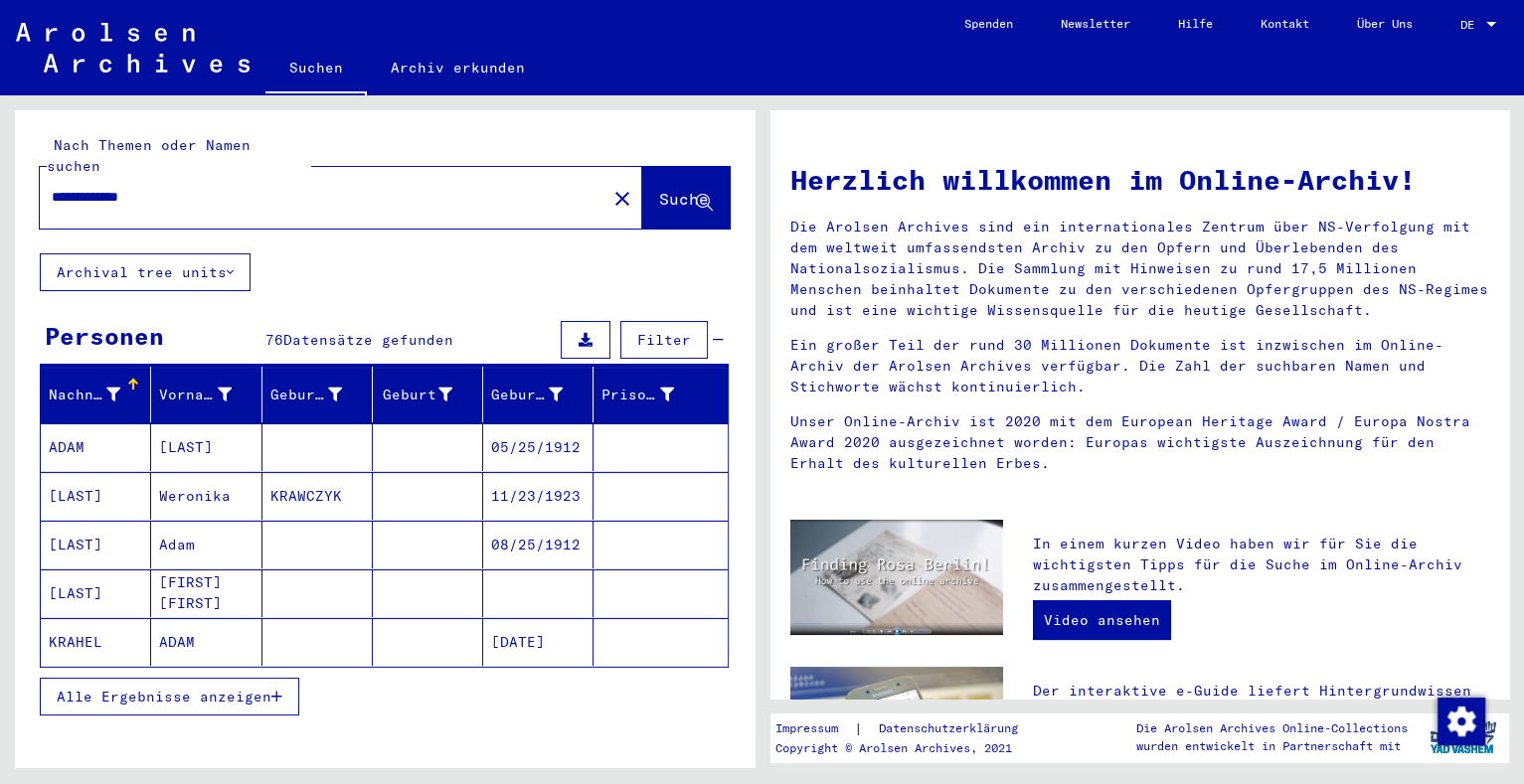 click on "ADAM" 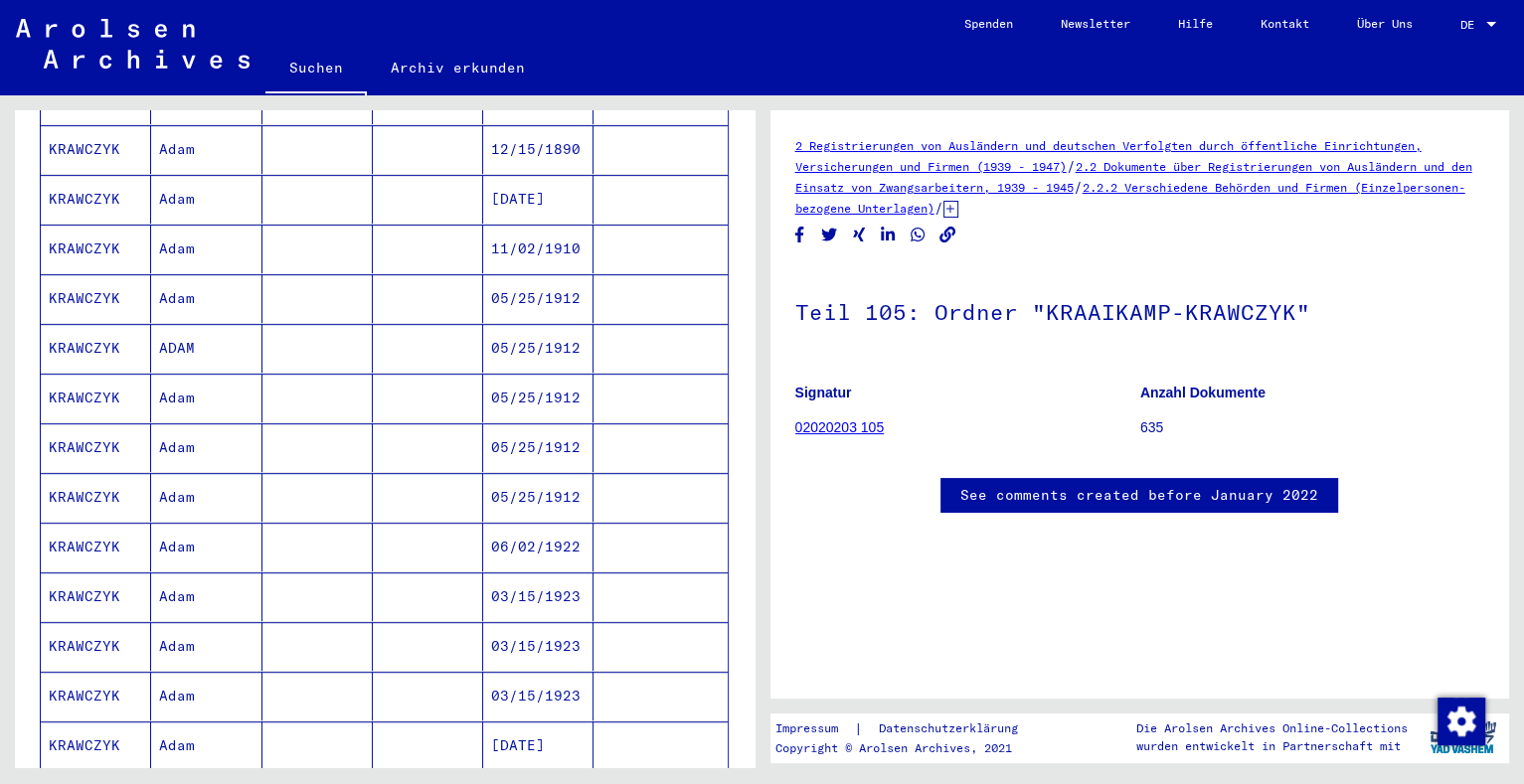 scroll, scrollTop: 1118, scrollLeft: 0, axis: vertical 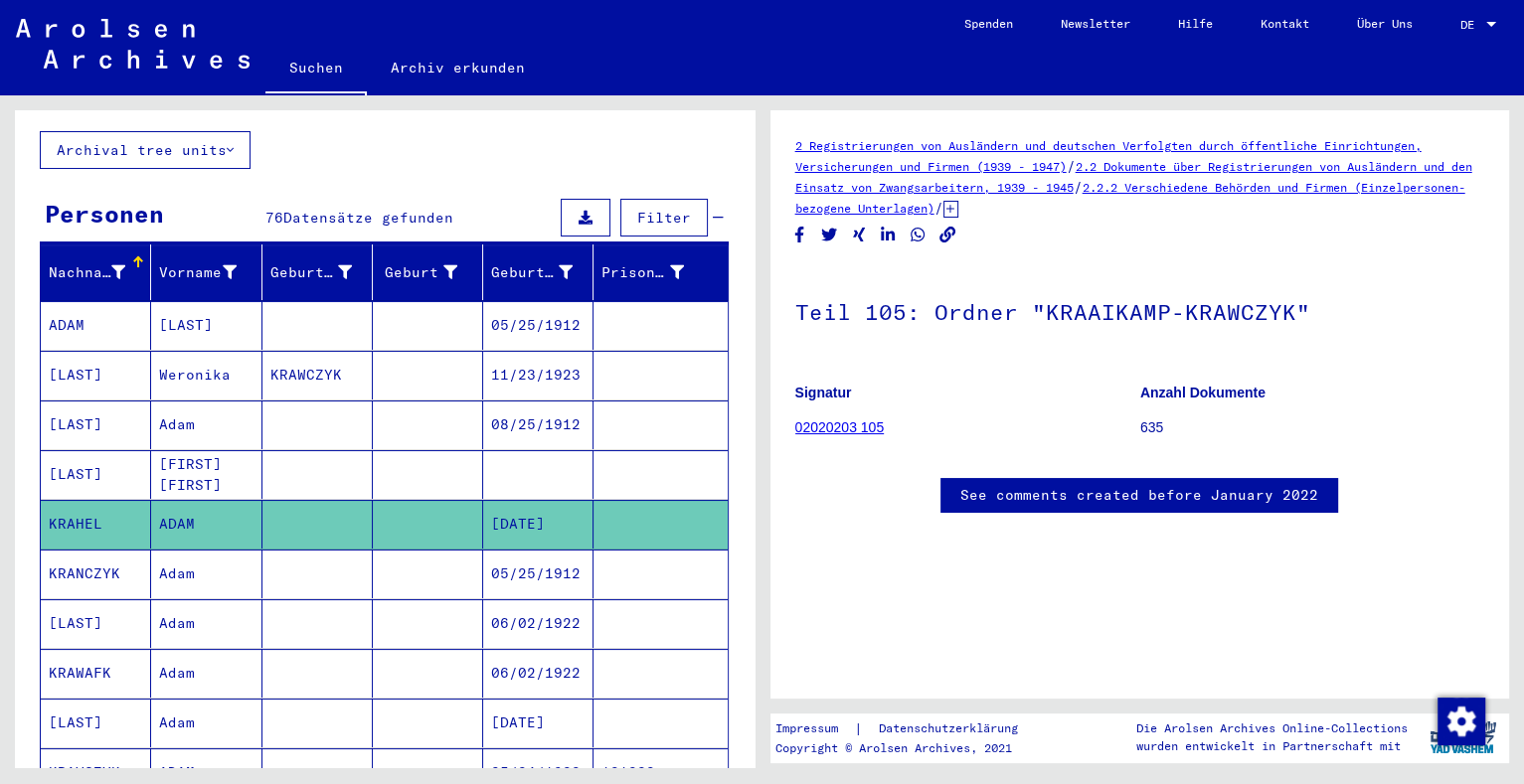 click on "ADAM" at bounding box center (95, 375) 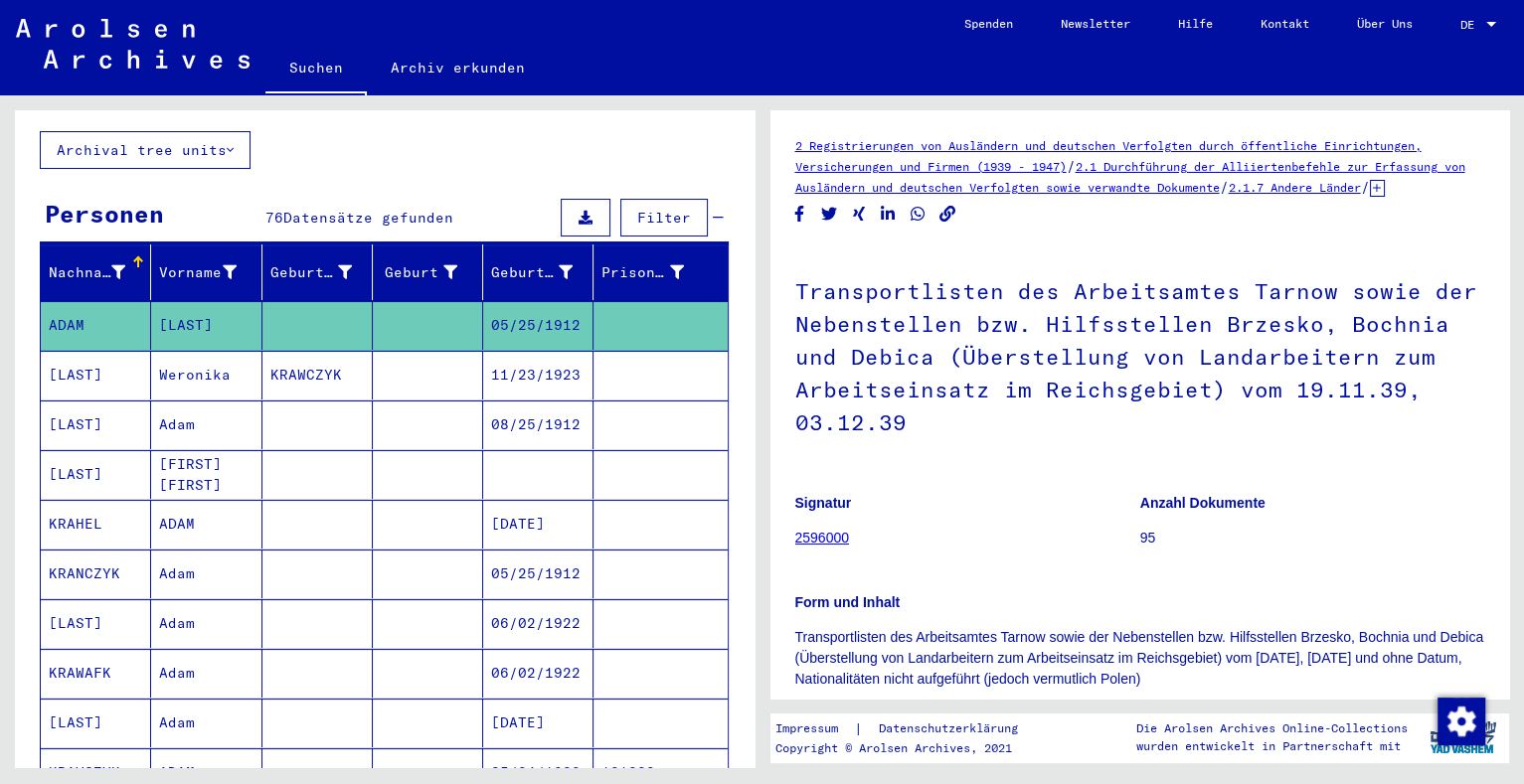scroll, scrollTop: 0, scrollLeft: 0, axis: both 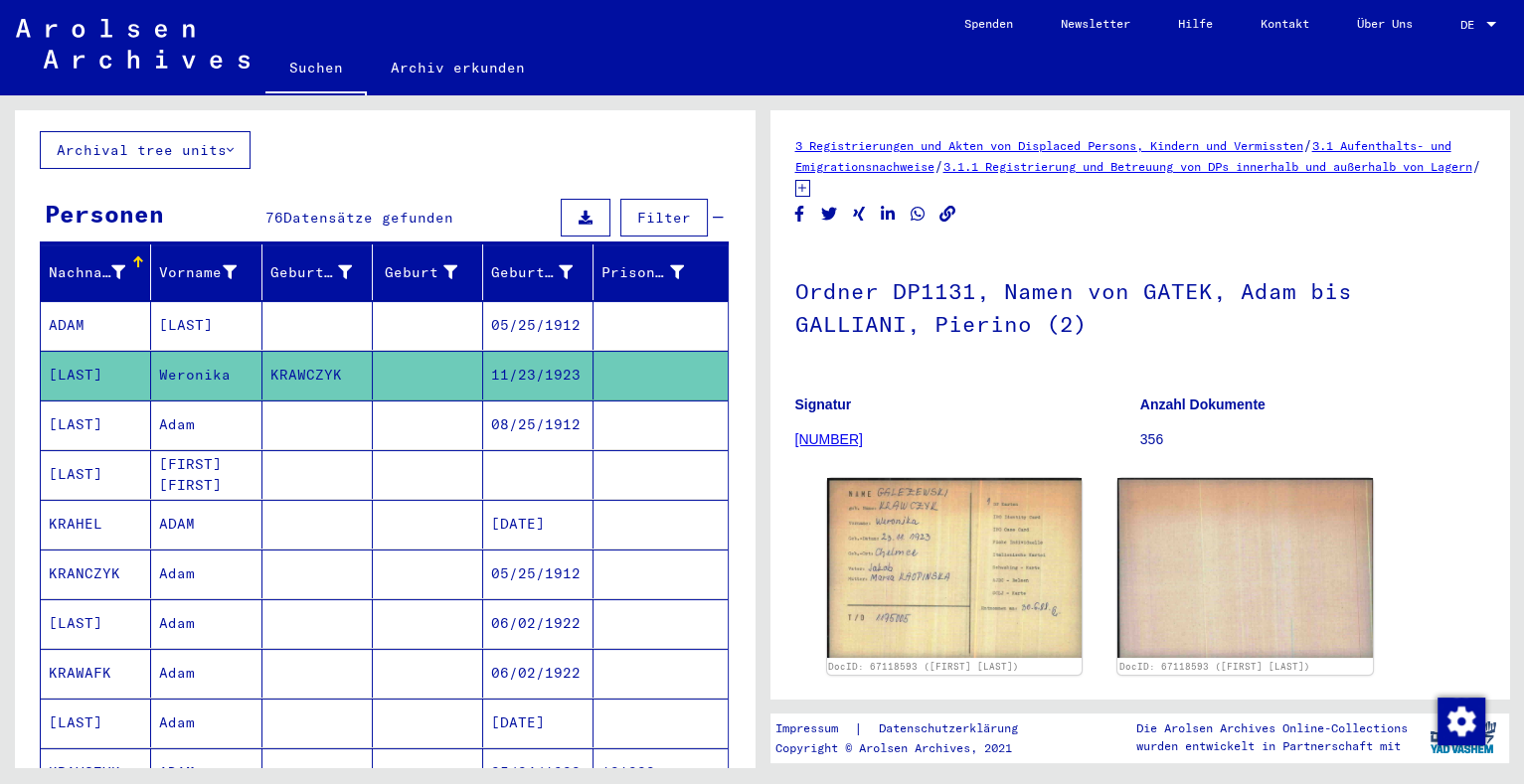 click on "Adam" at bounding box center [206, 474] 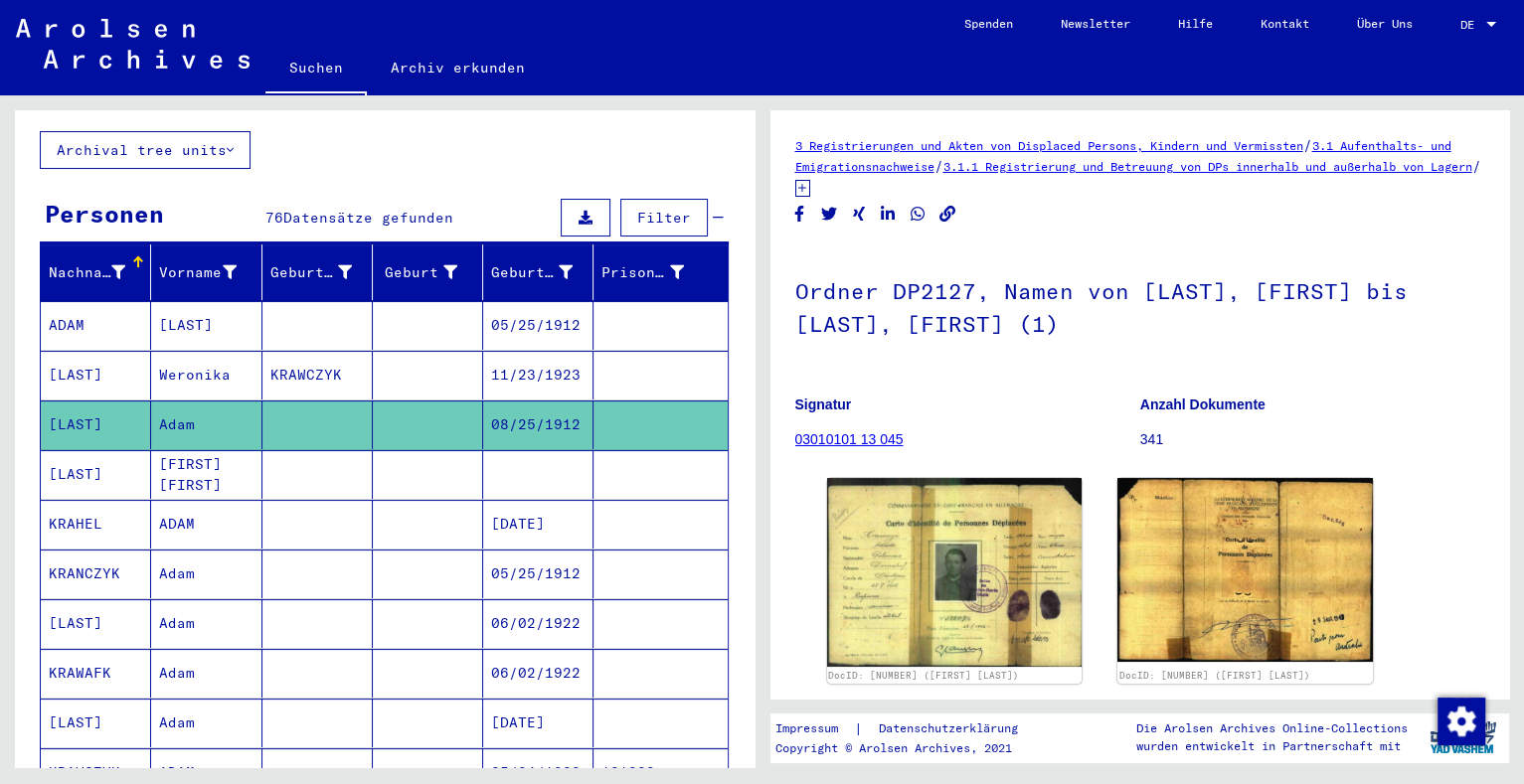 scroll, scrollTop: 0, scrollLeft: 0, axis: both 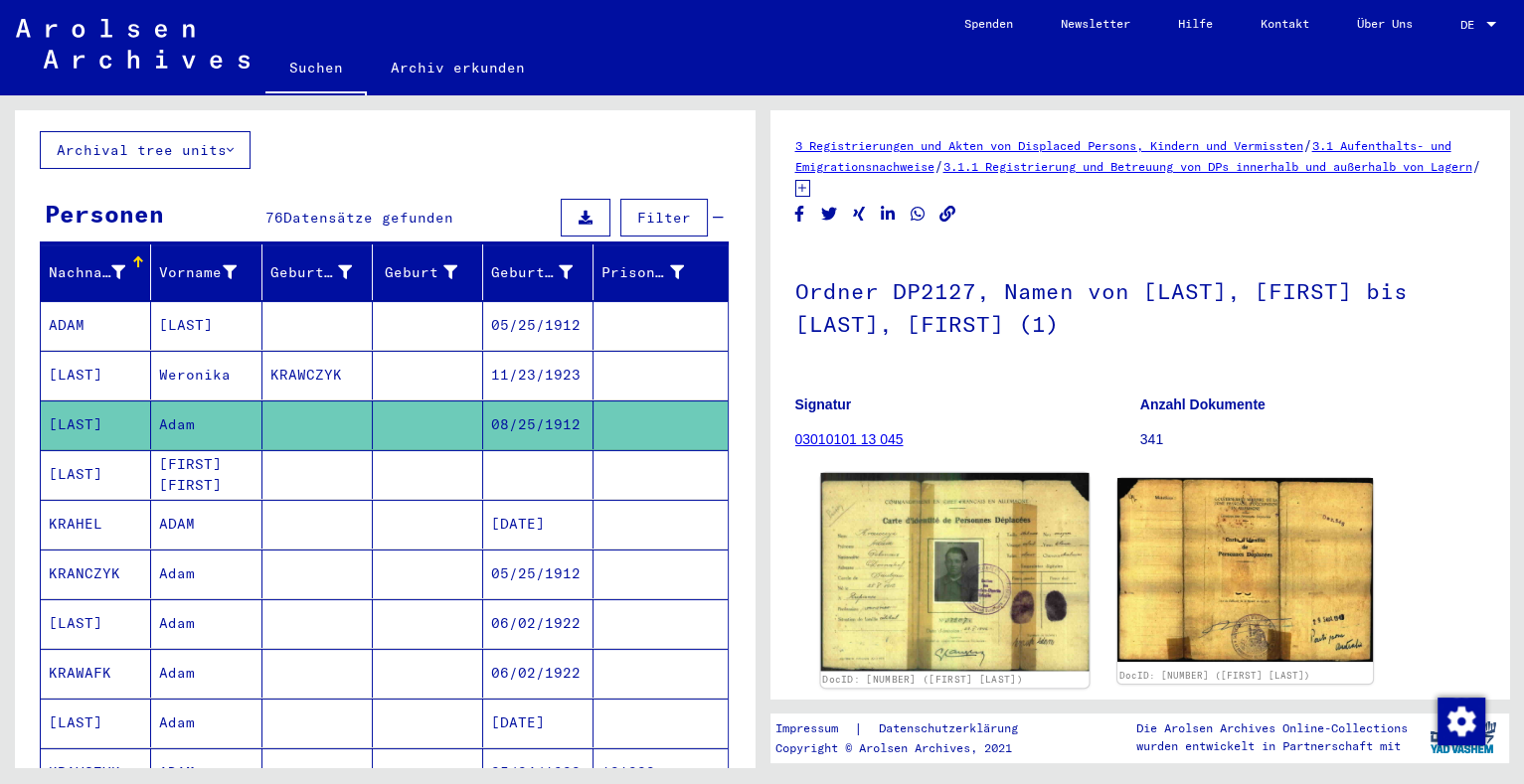 click 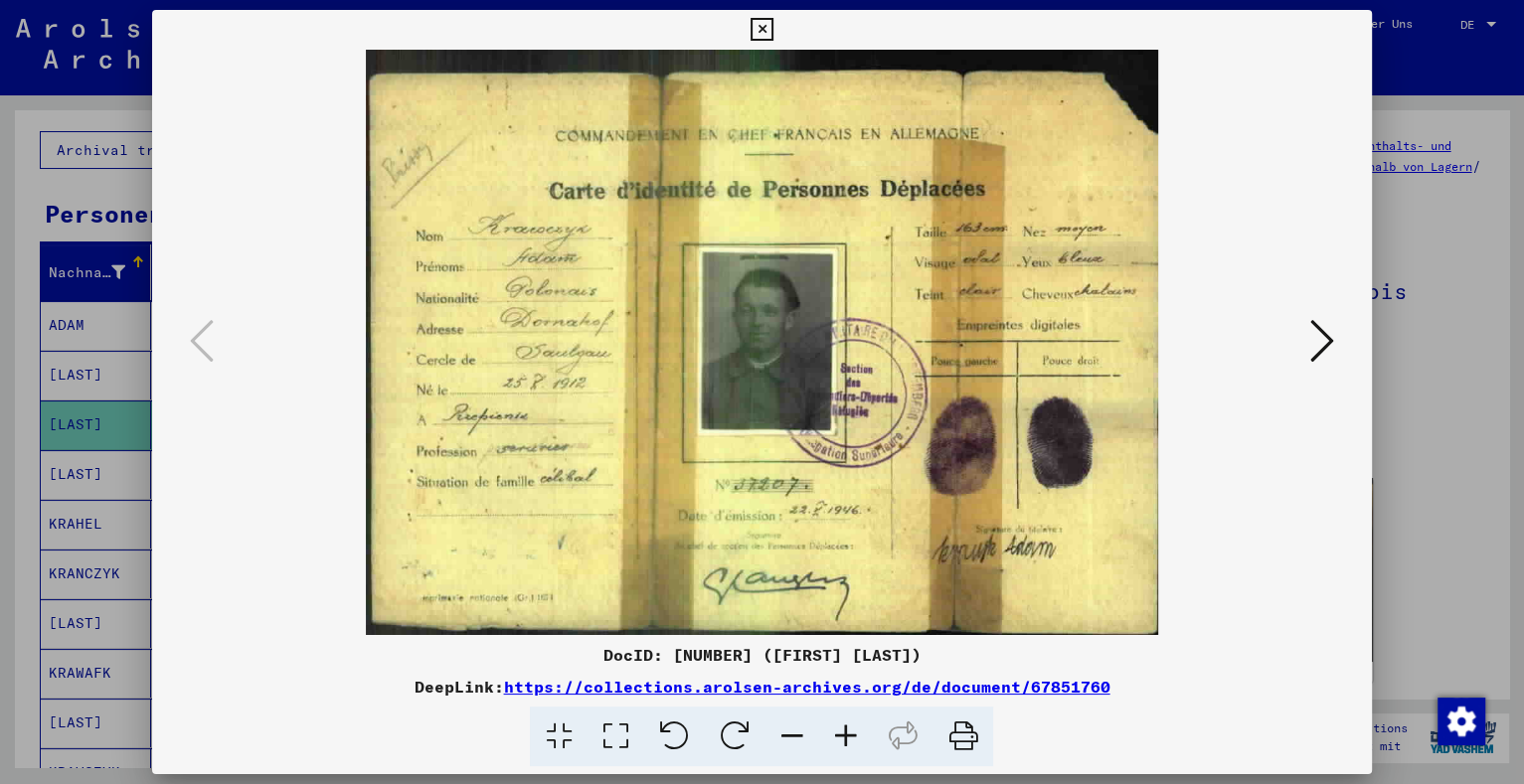 click at bounding box center [762, 392] 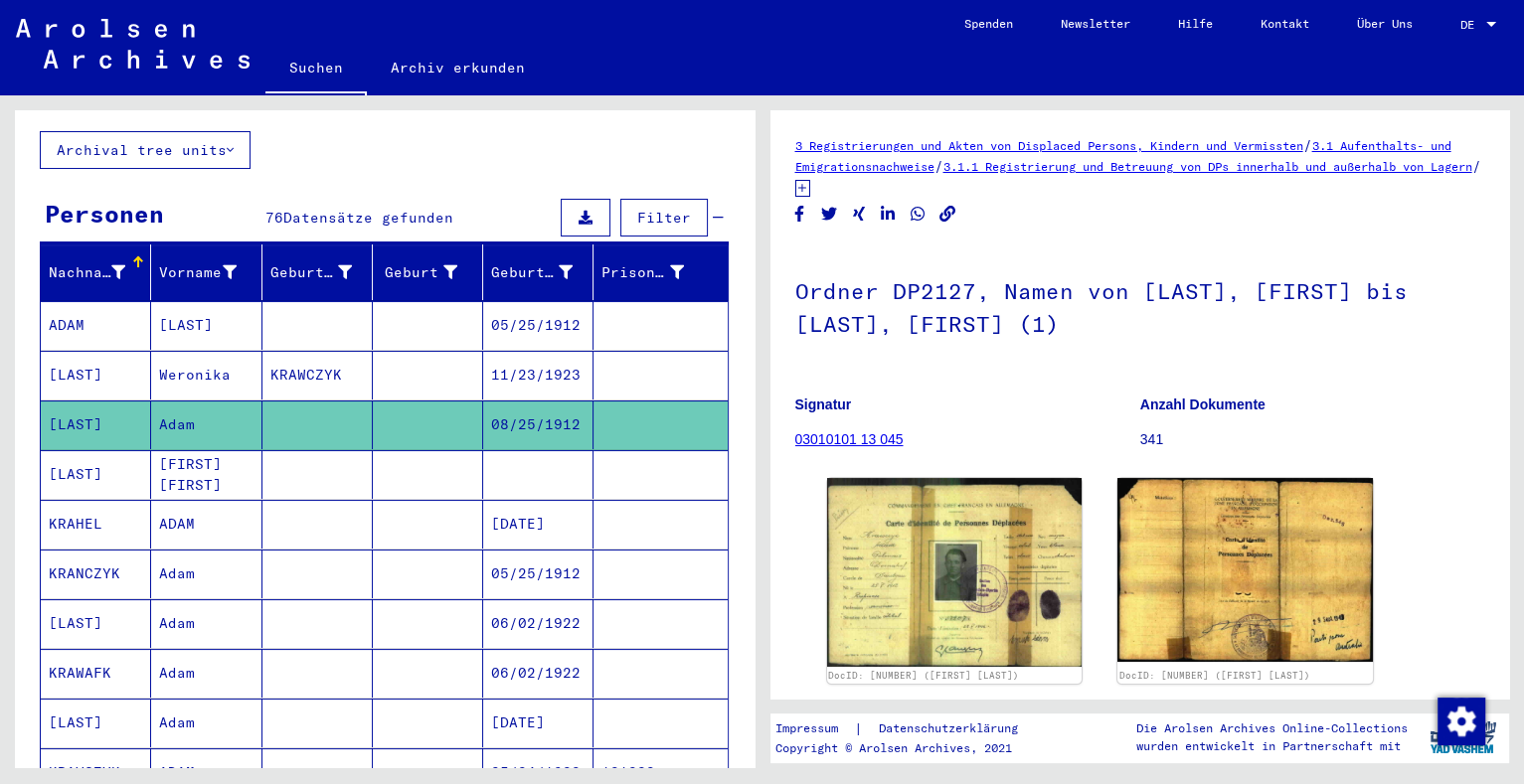 click at bounding box center [317, 524] 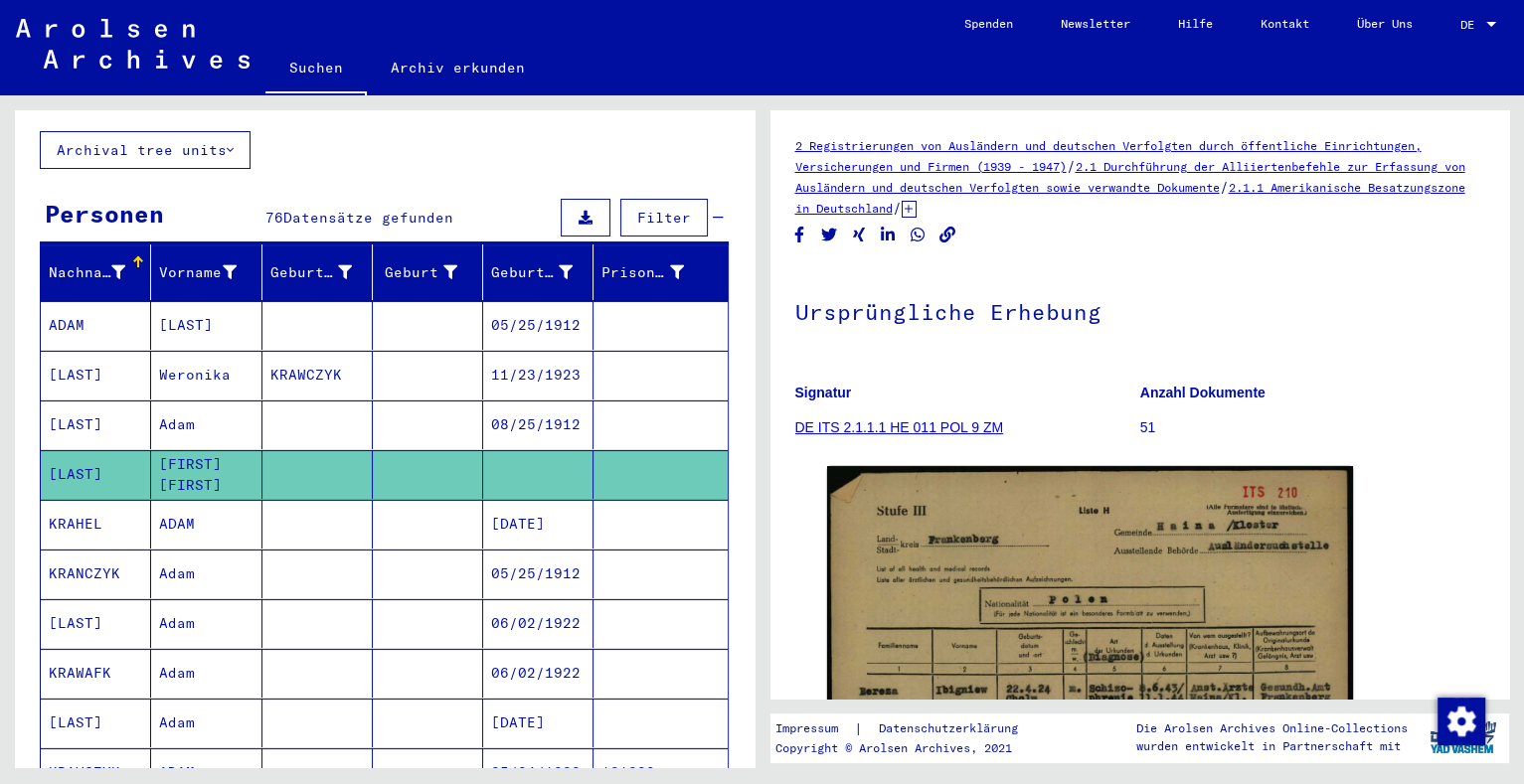 scroll, scrollTop: 0, scrollLeft: 0, axis: both 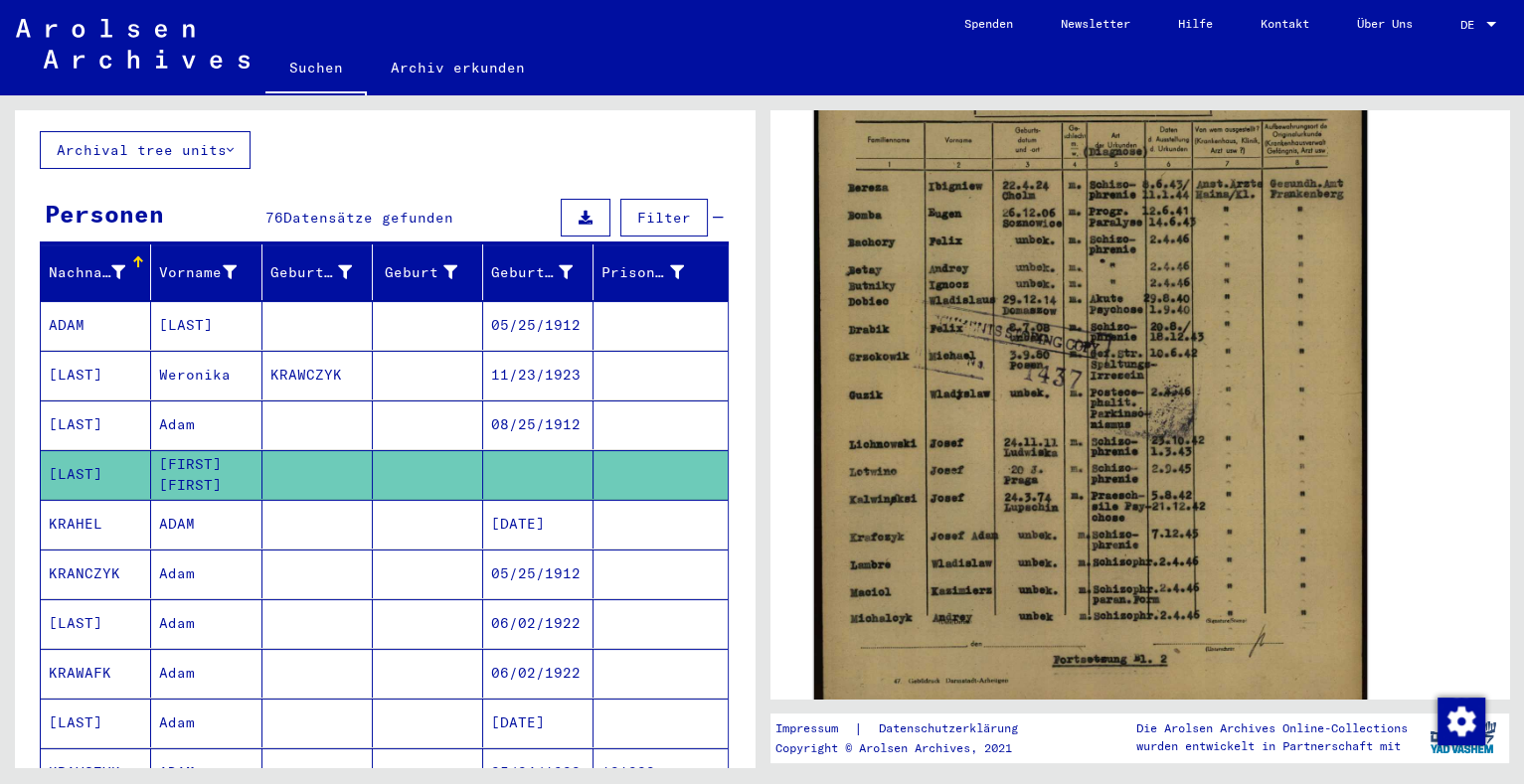 click 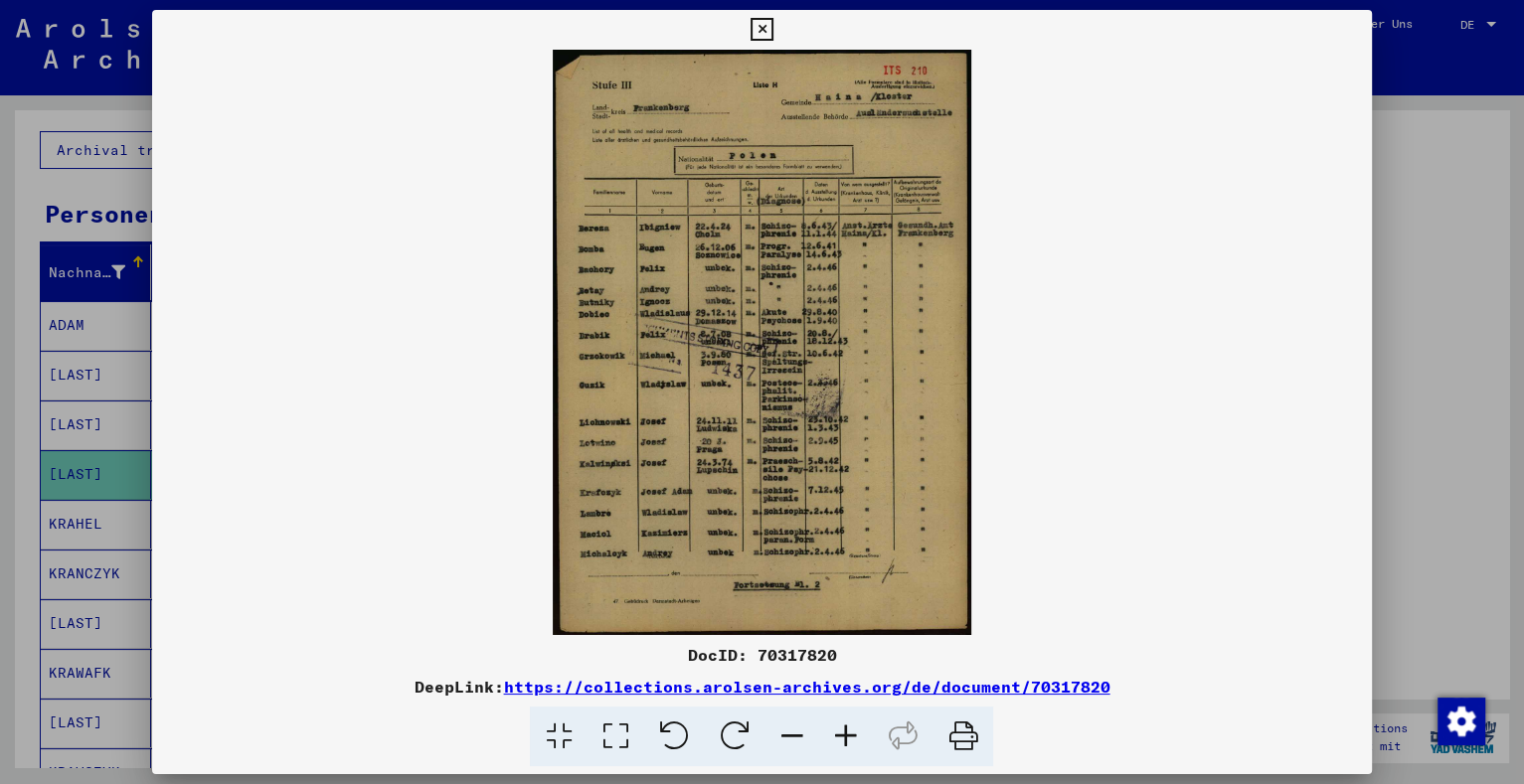 click at bounding box center (762, 342) 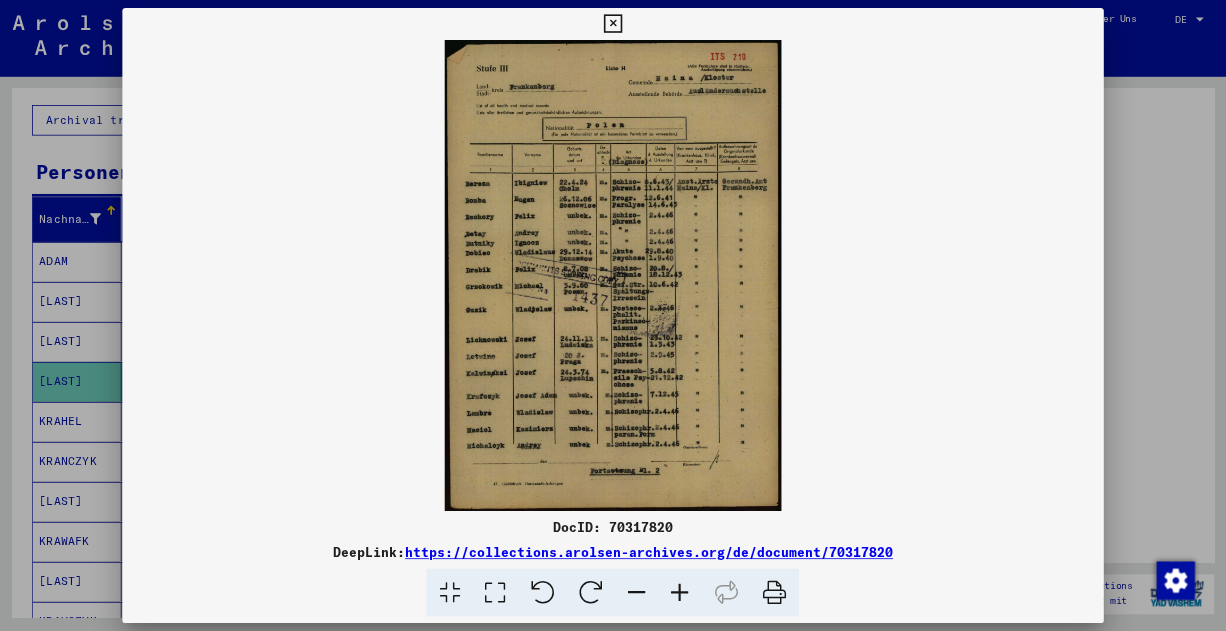 scroll, scrollTop: 499, scrollLeft: 0, axis: vertical 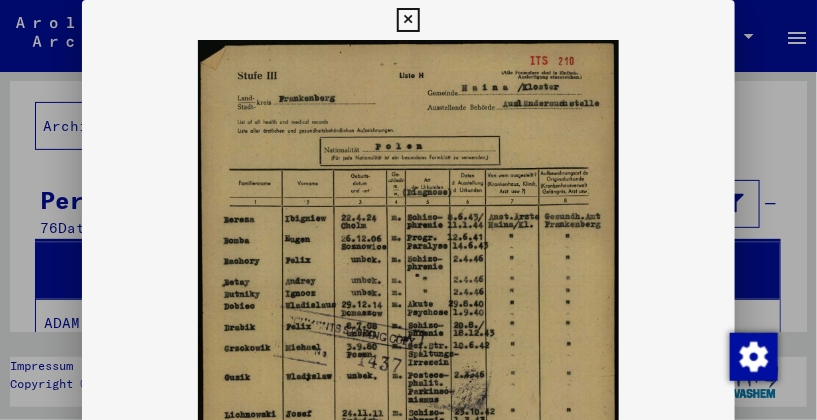 drag, startPoint x: 297, startPoint y: 325, endPoint x: 303, endPoint y: 124, distance: 201.08954 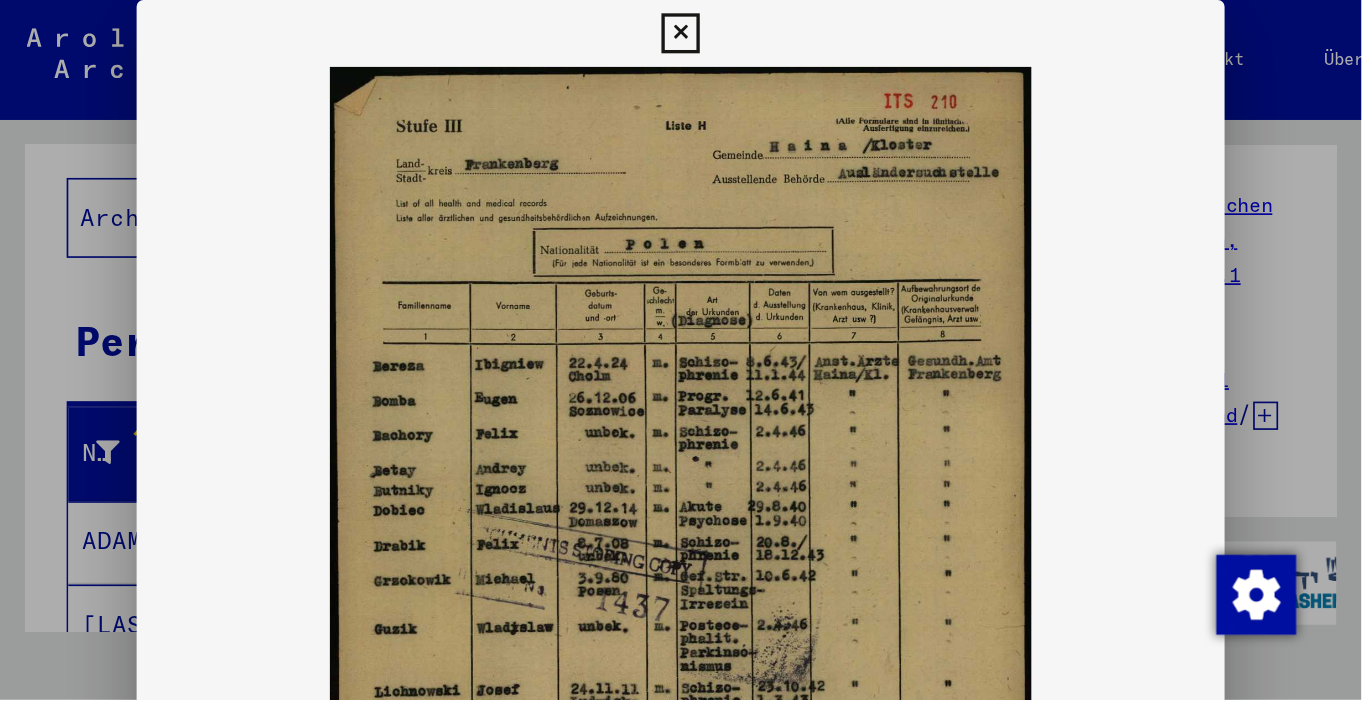 scroll, scrollTop: 123, scrollLeft: 0, axis: vertical 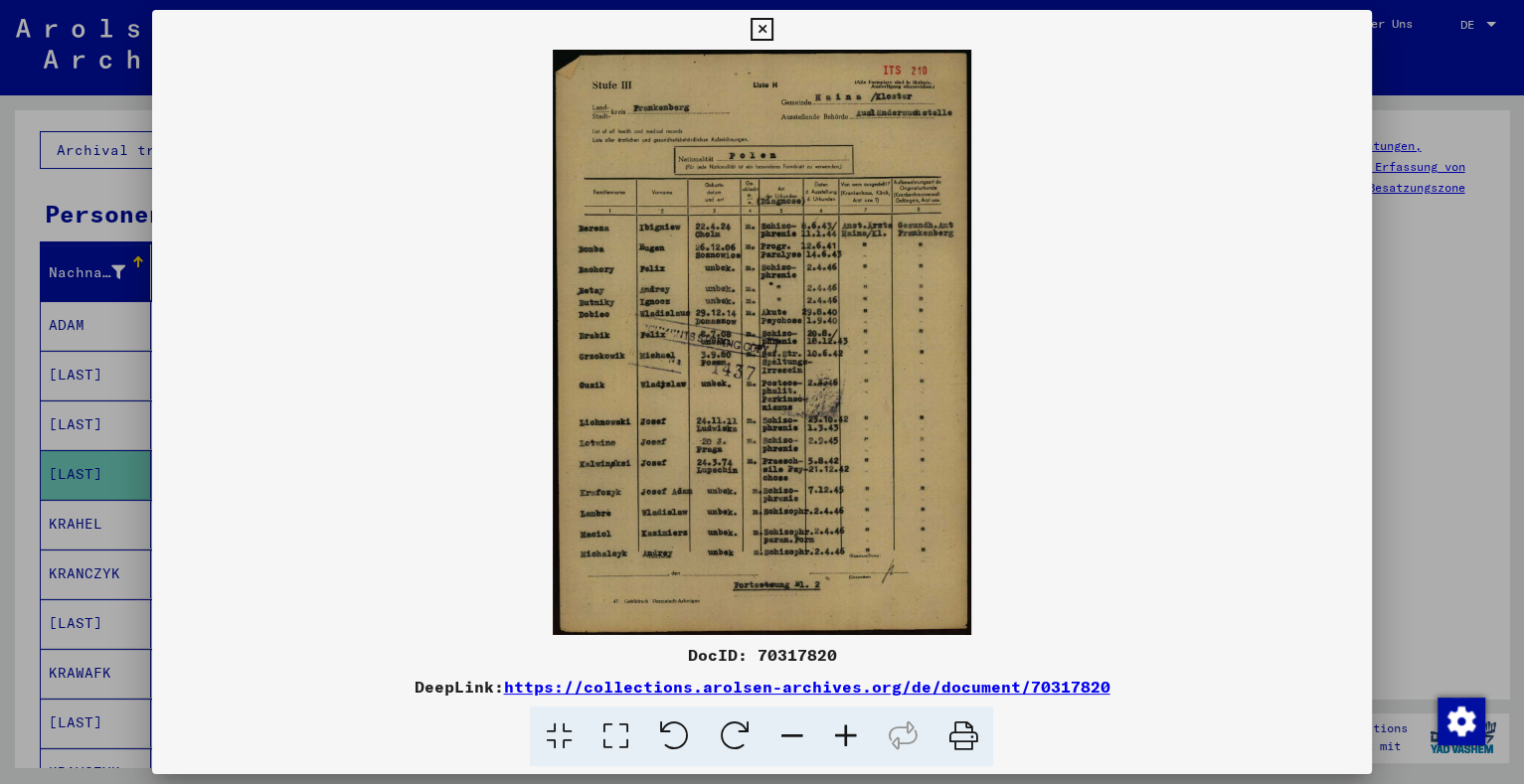 click at bounding box center (762, 392) 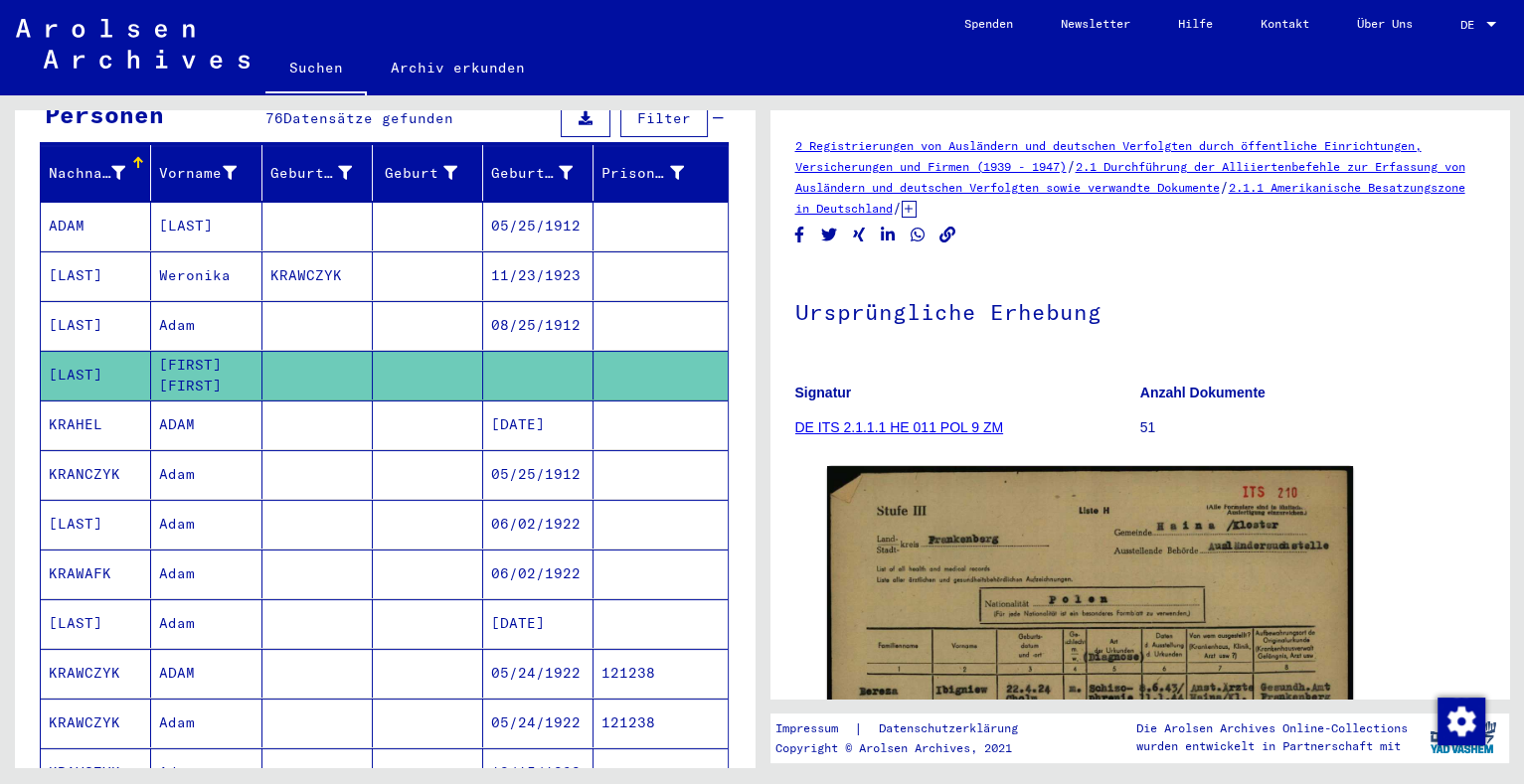 scroll, scrollTop: 371, scrollLeft: 0, axis: vertical 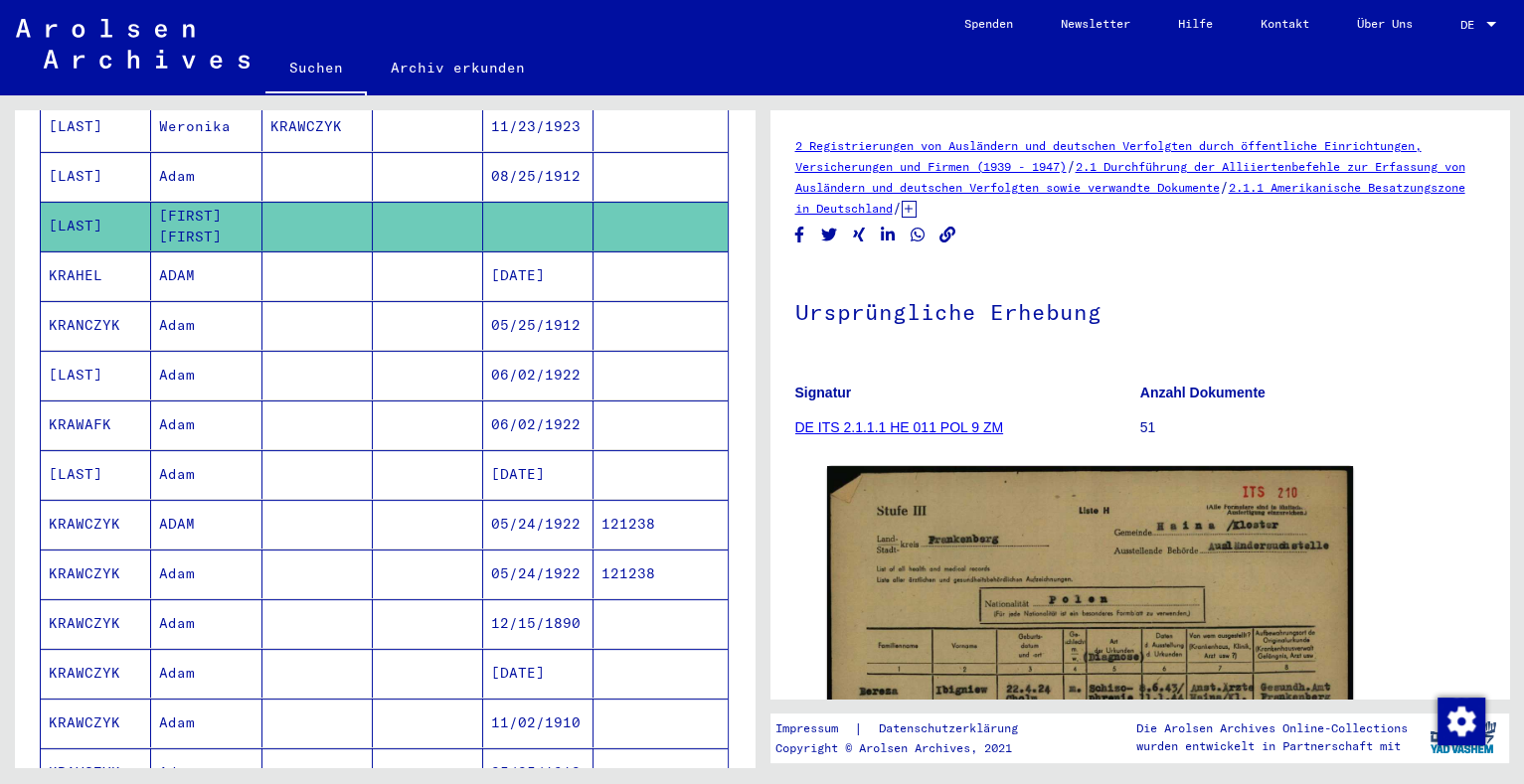 click at bounding box center [317, 375] 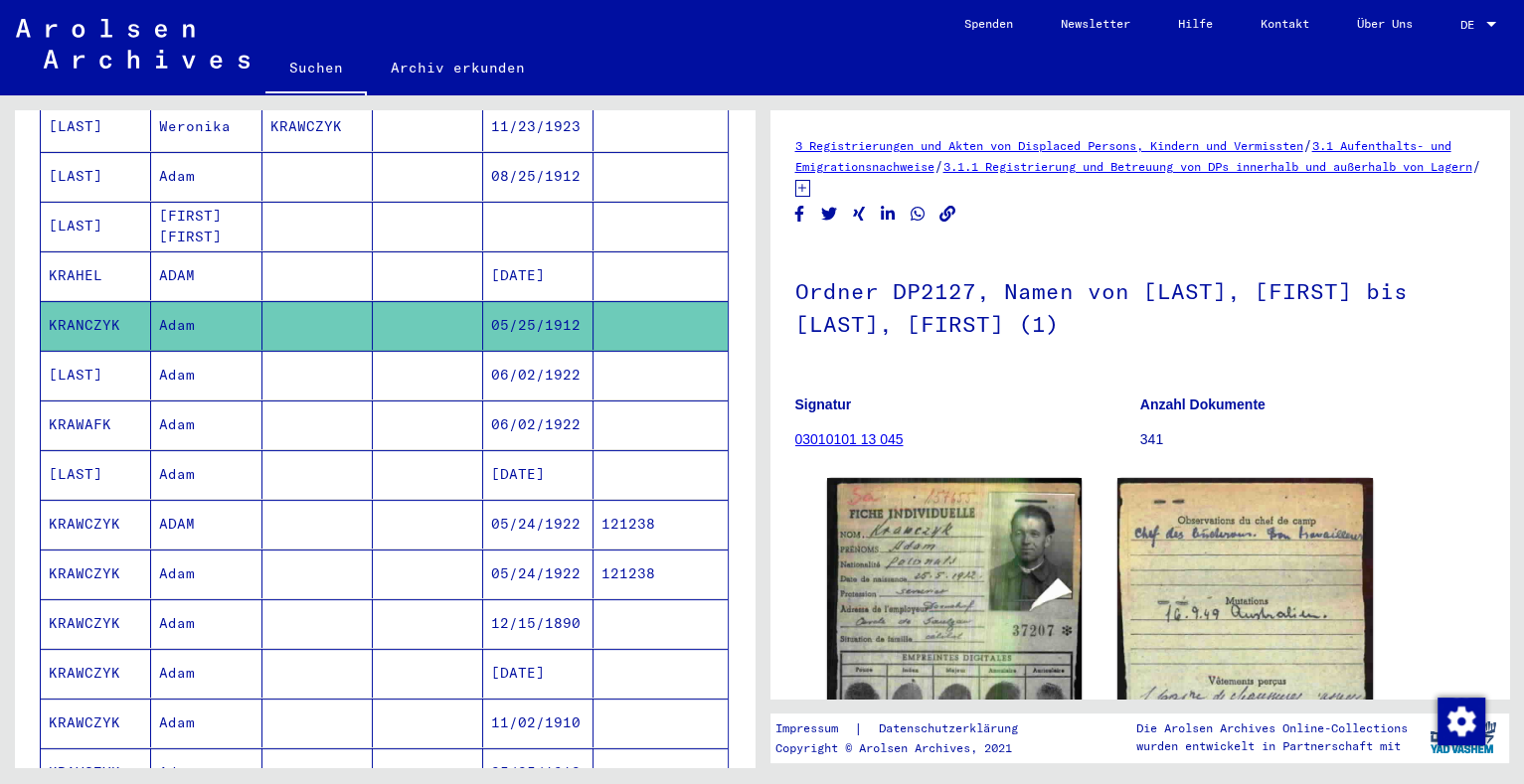 scroll, scrollTop: 0, scrollLeft: 0, axis: both 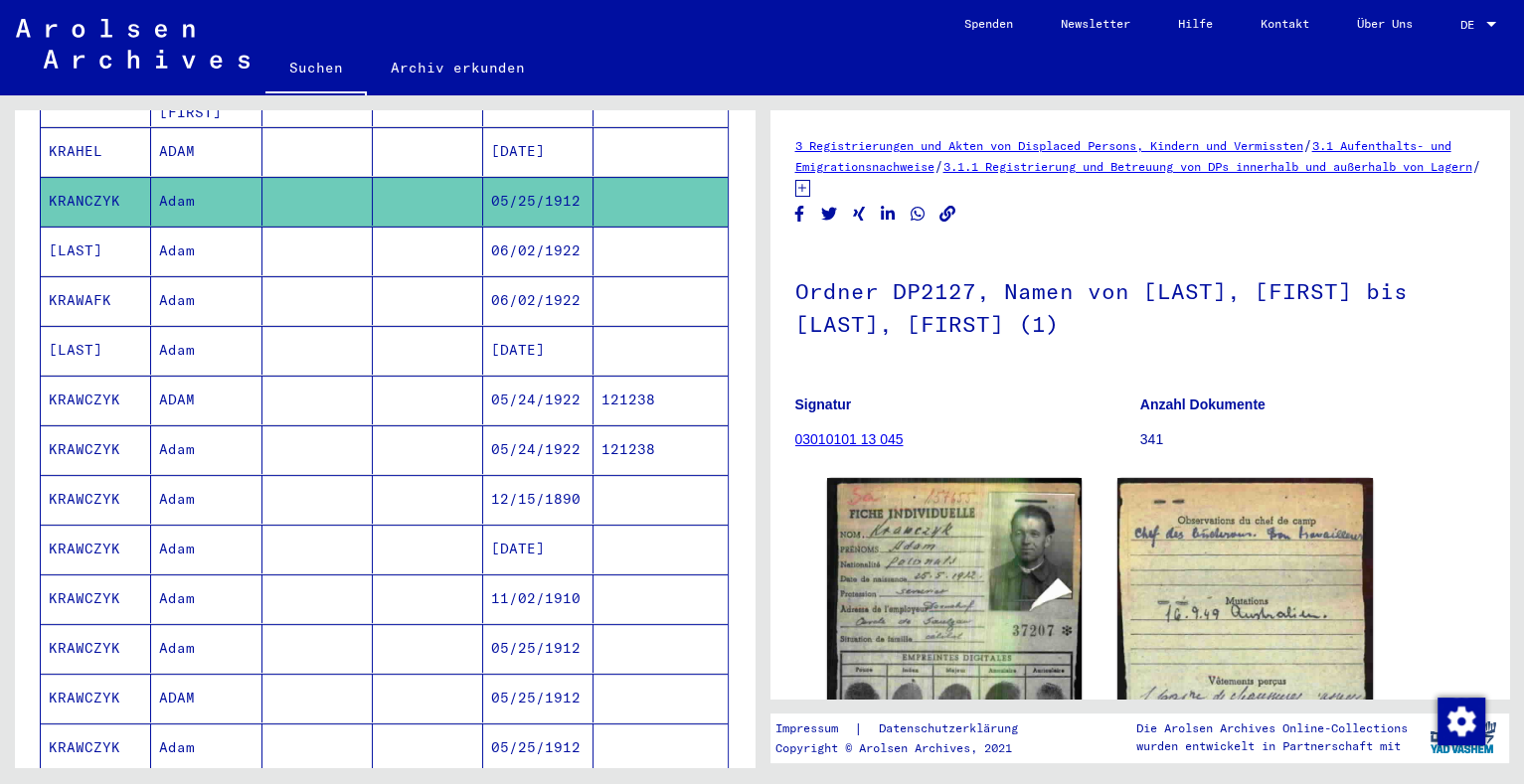 click at bounding box center (317, 399) 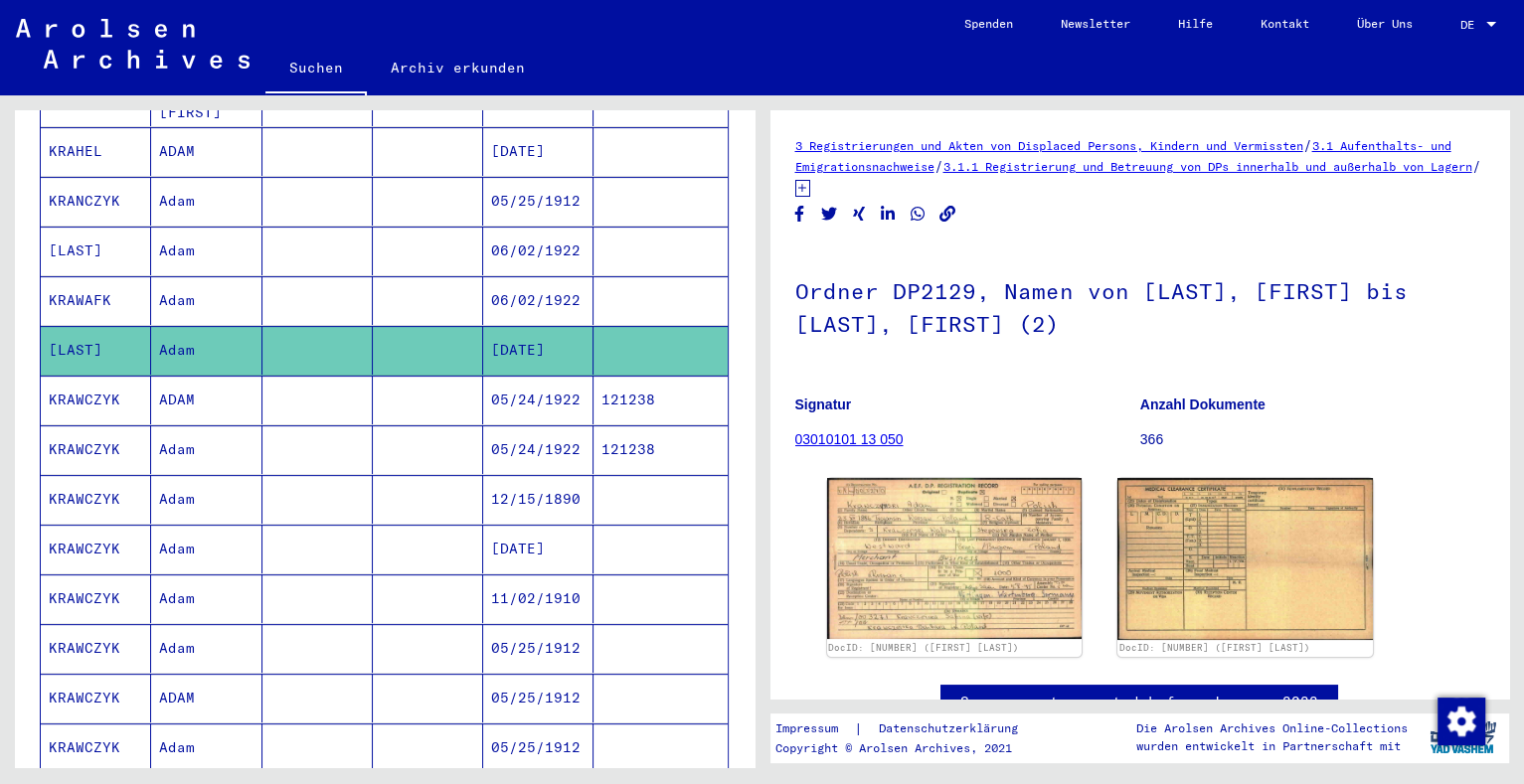 scroll, scrollTop: 0, scrollLeft: 0, axis: both 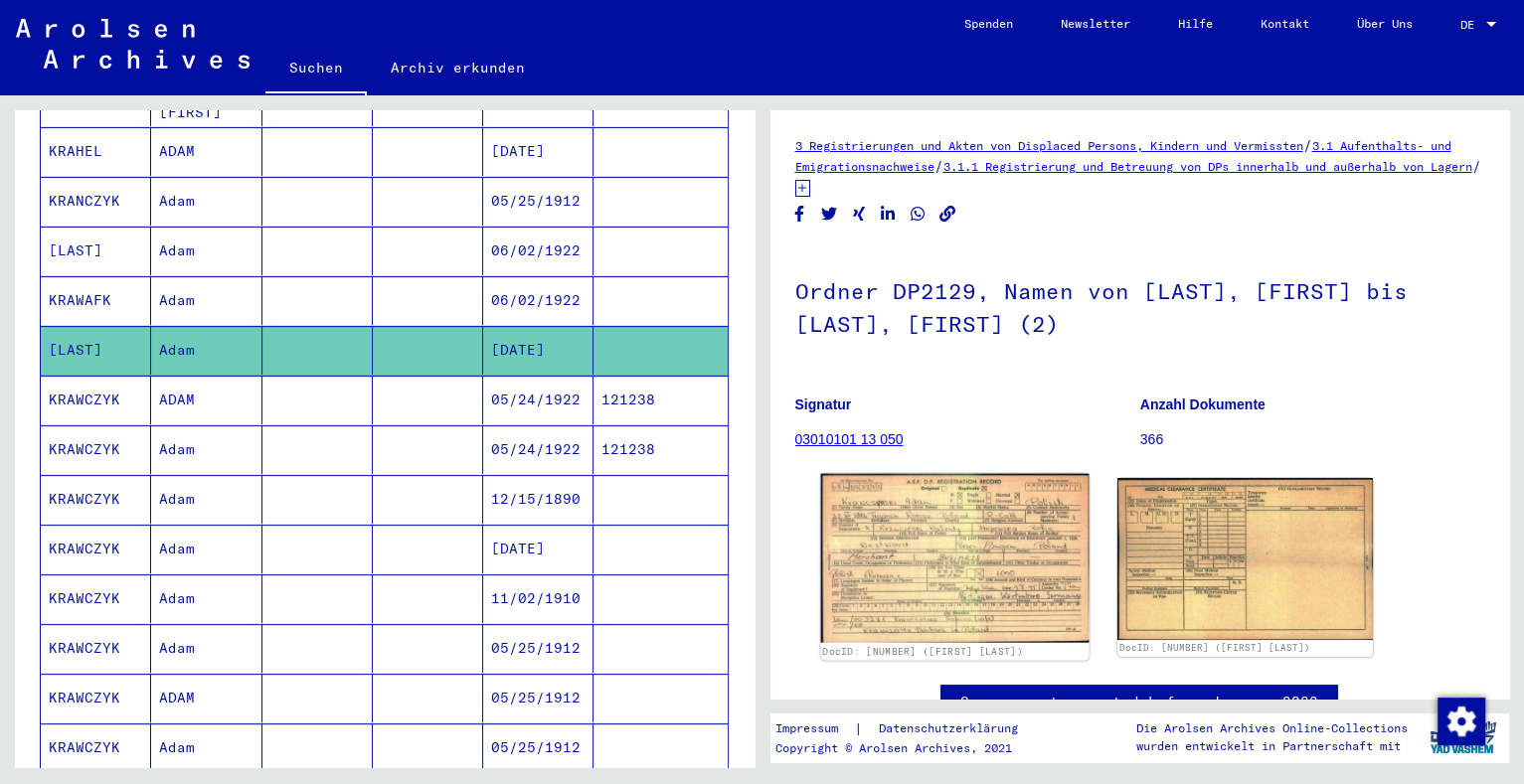 click 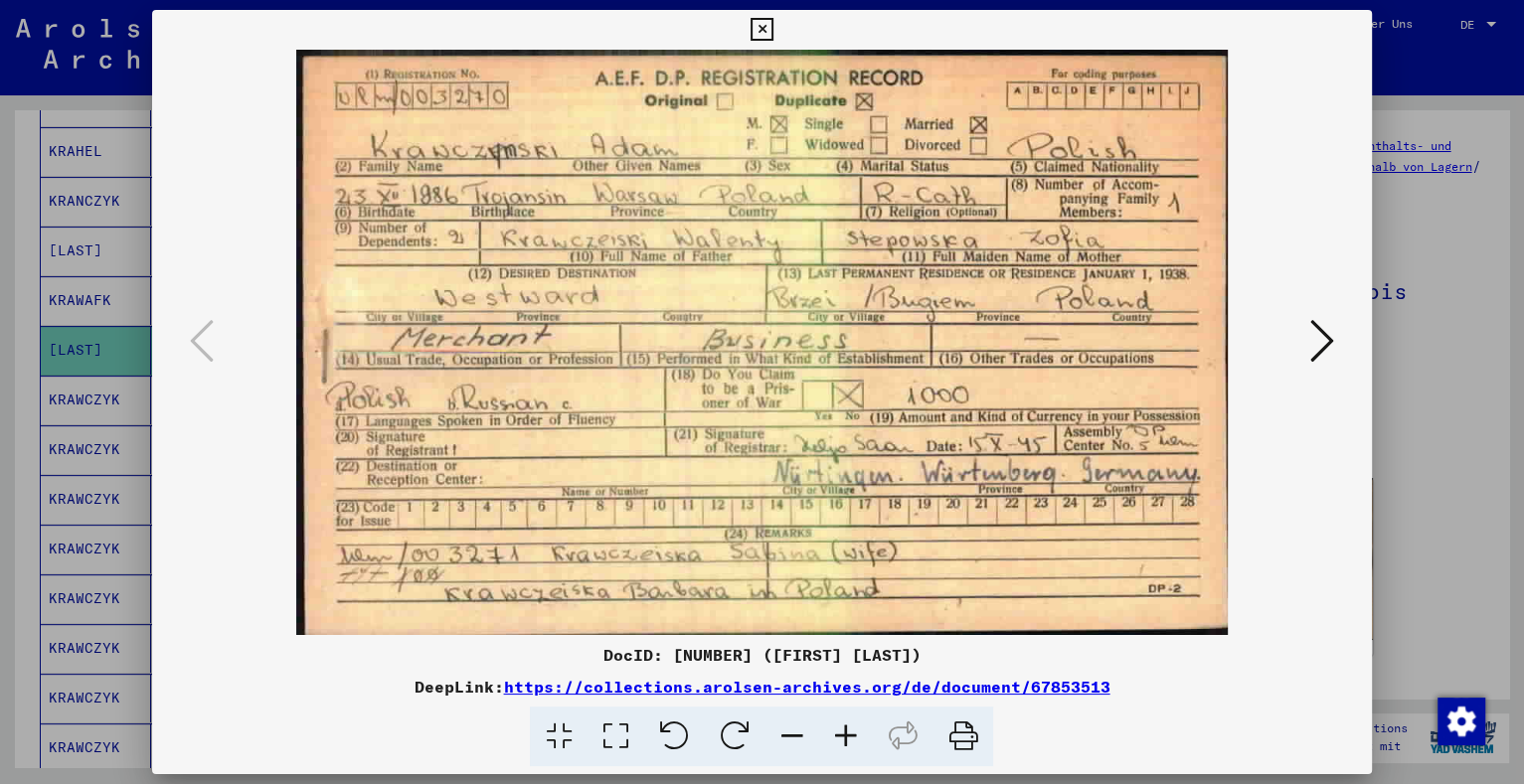 click at bounding box center [762, 392] 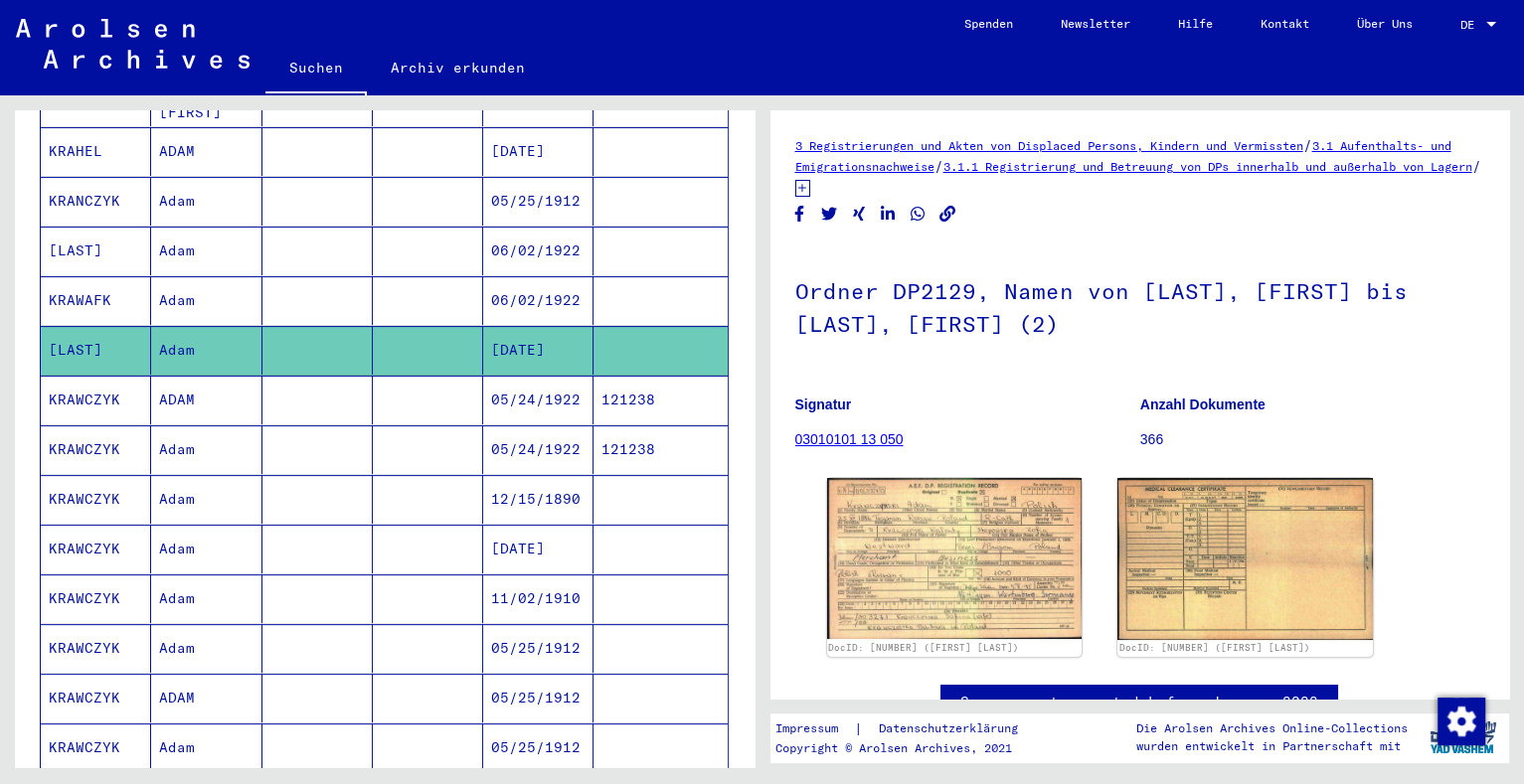 scroll, scrollTop: 619, scrollLeft: 0, axis: vertical 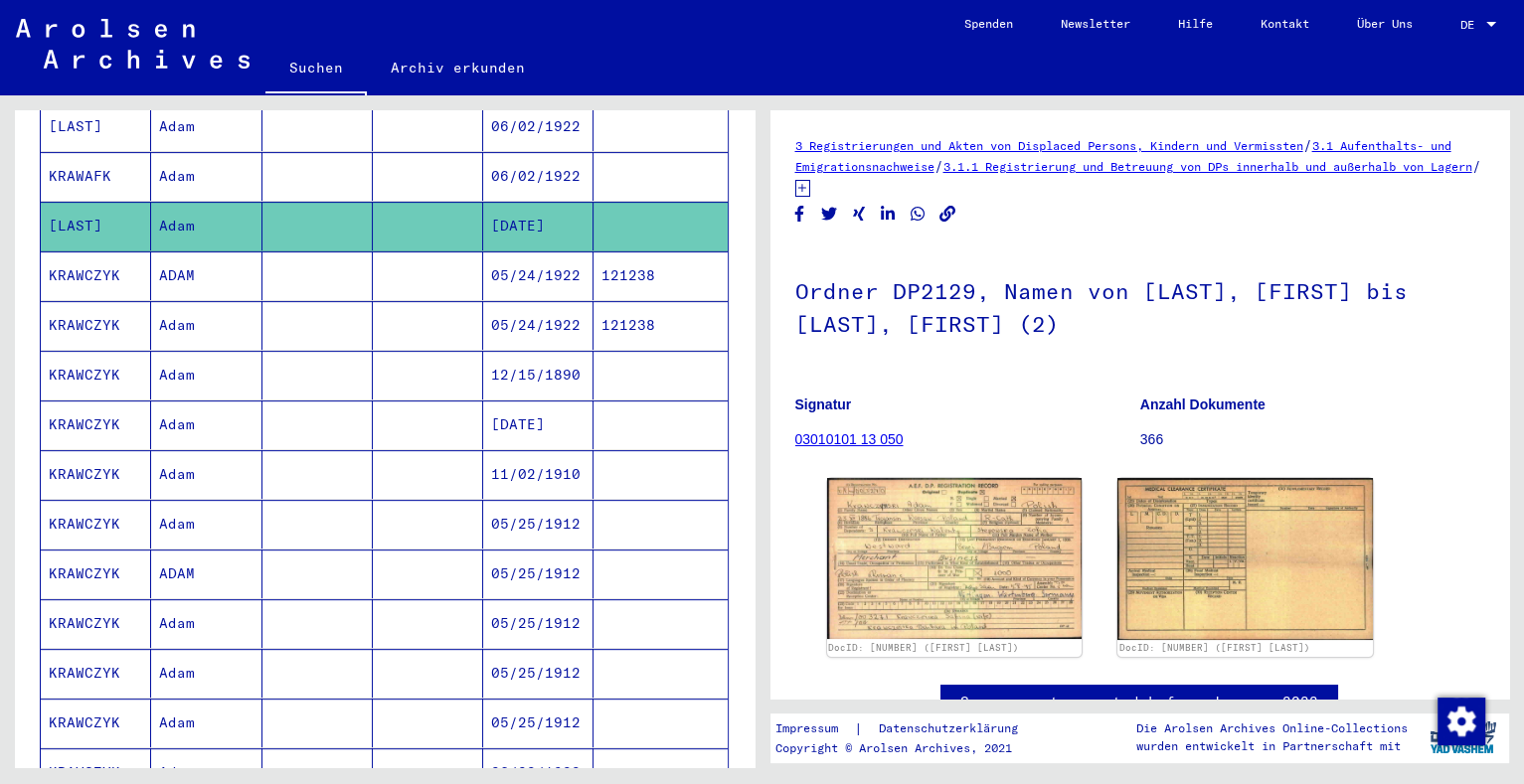click at bounding box center (317, 375) 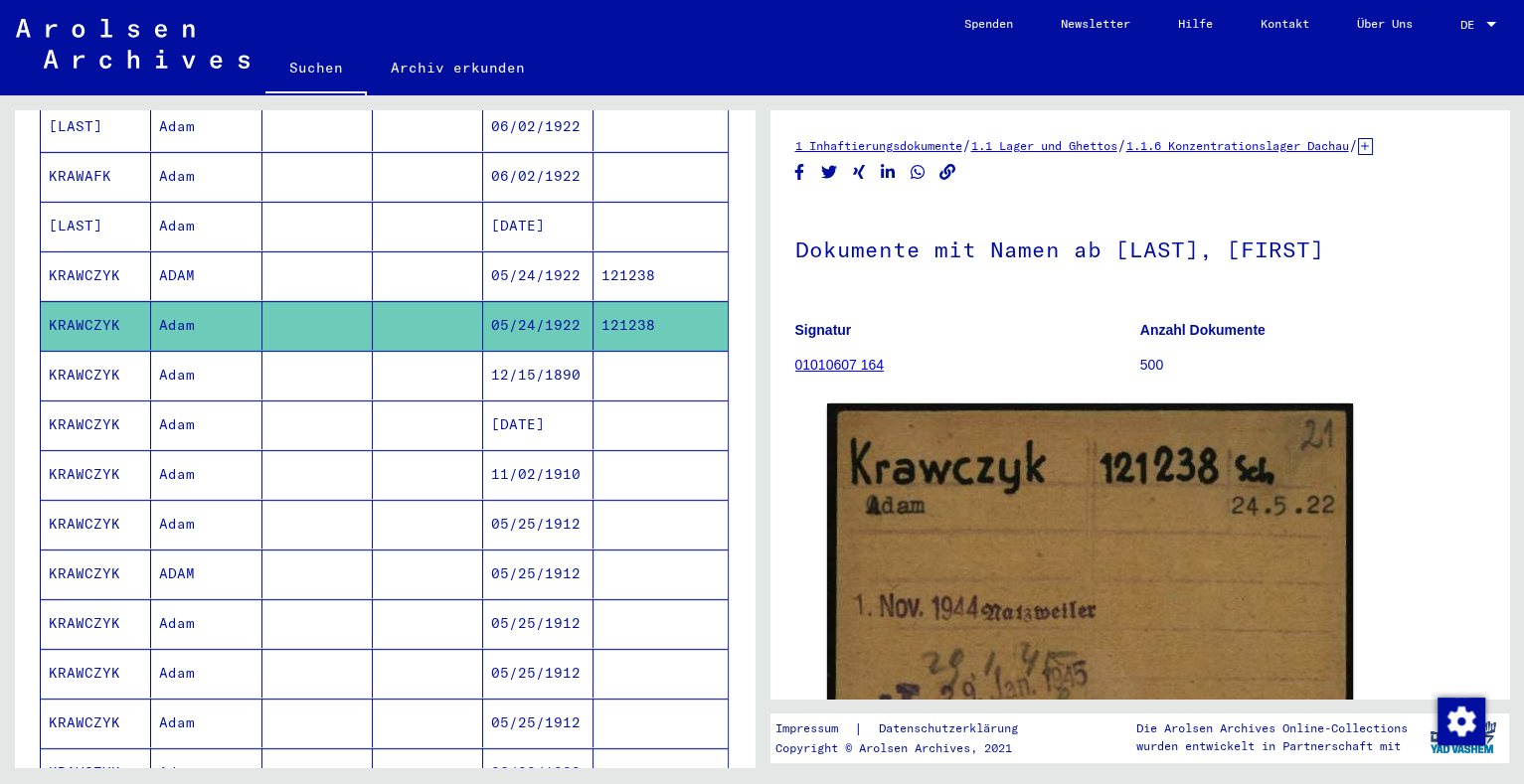 click on "Adam" at bounding box center [206, 424] 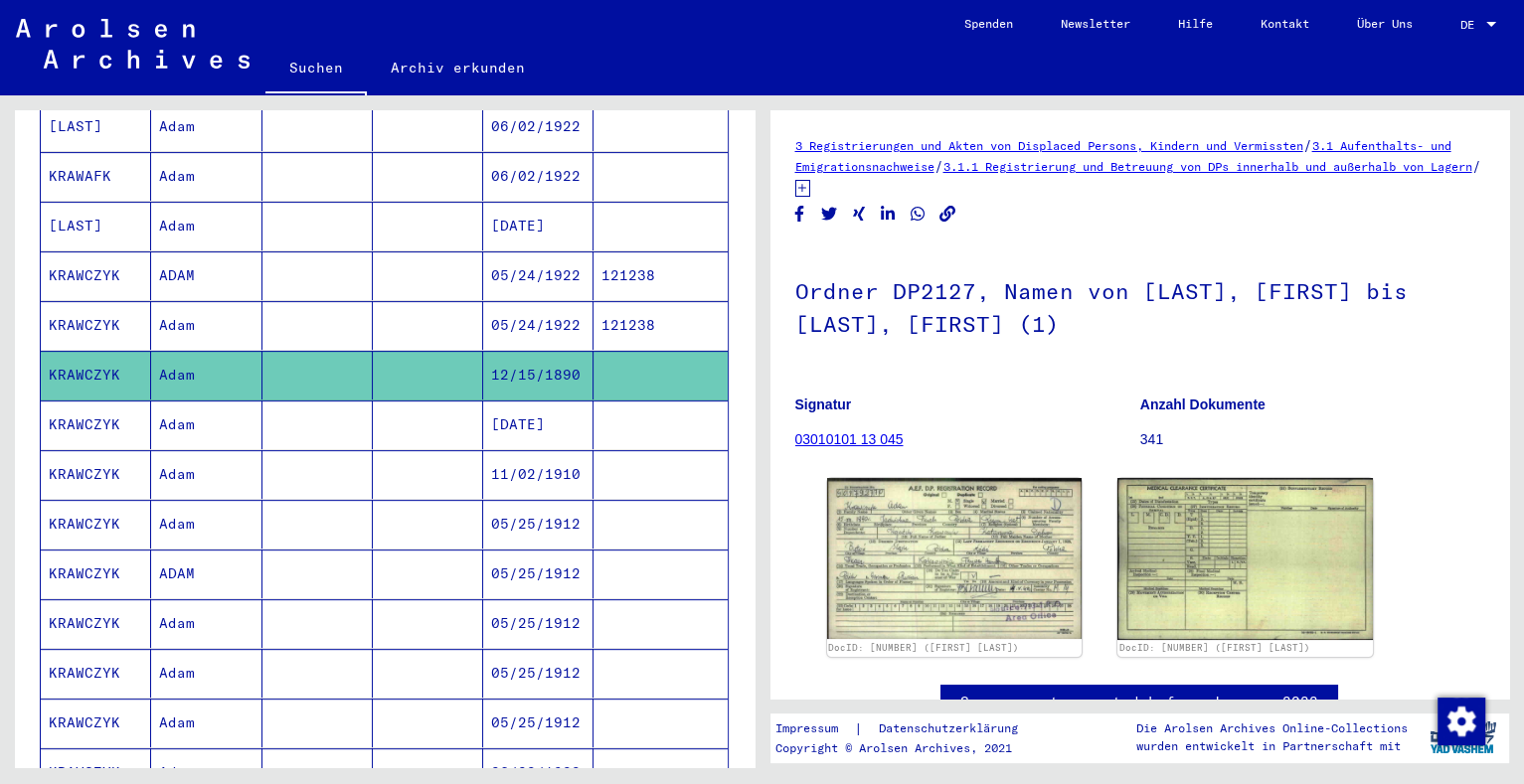scroll, scrollTop: 0, scrollLeft: 0, axis: both 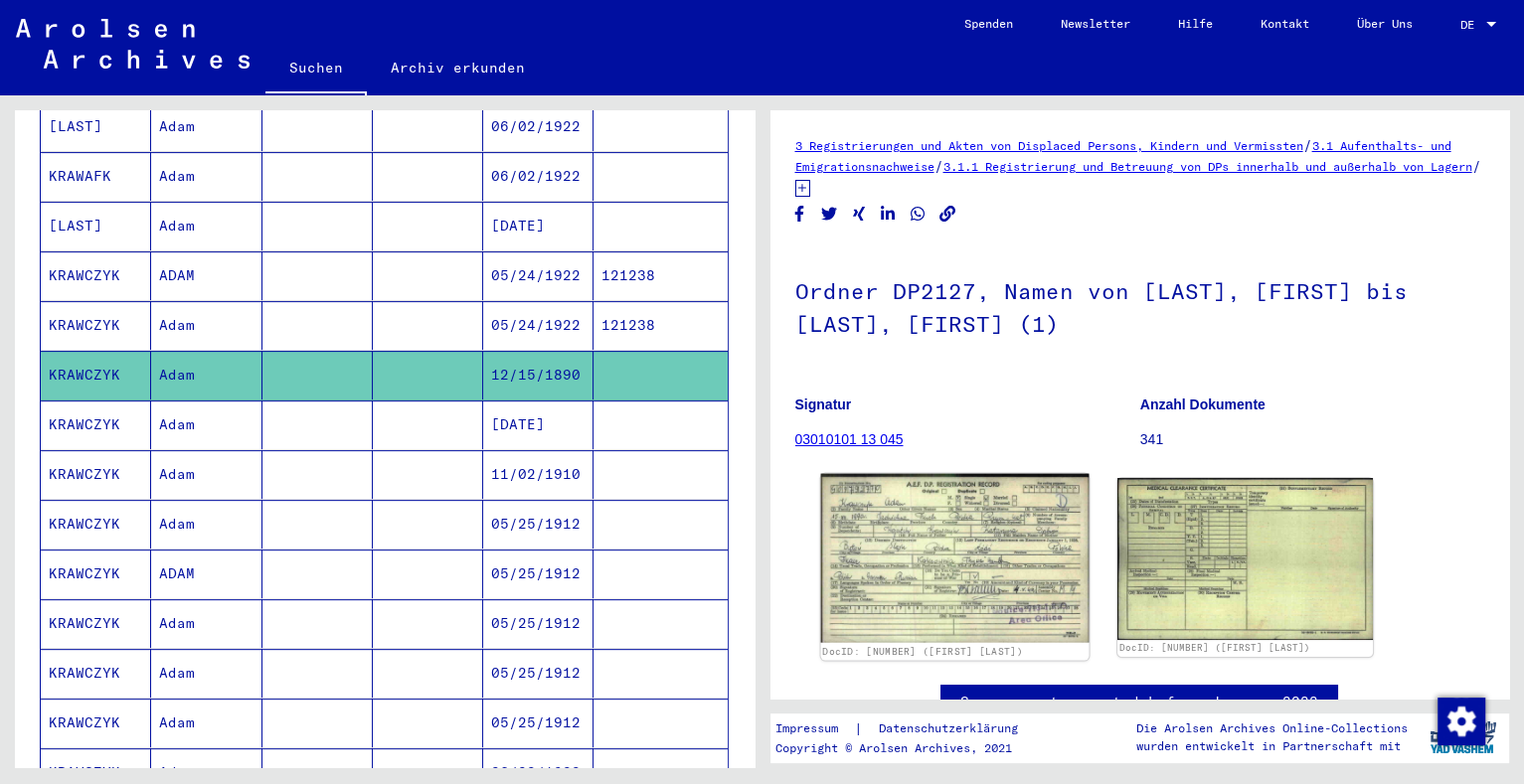 click 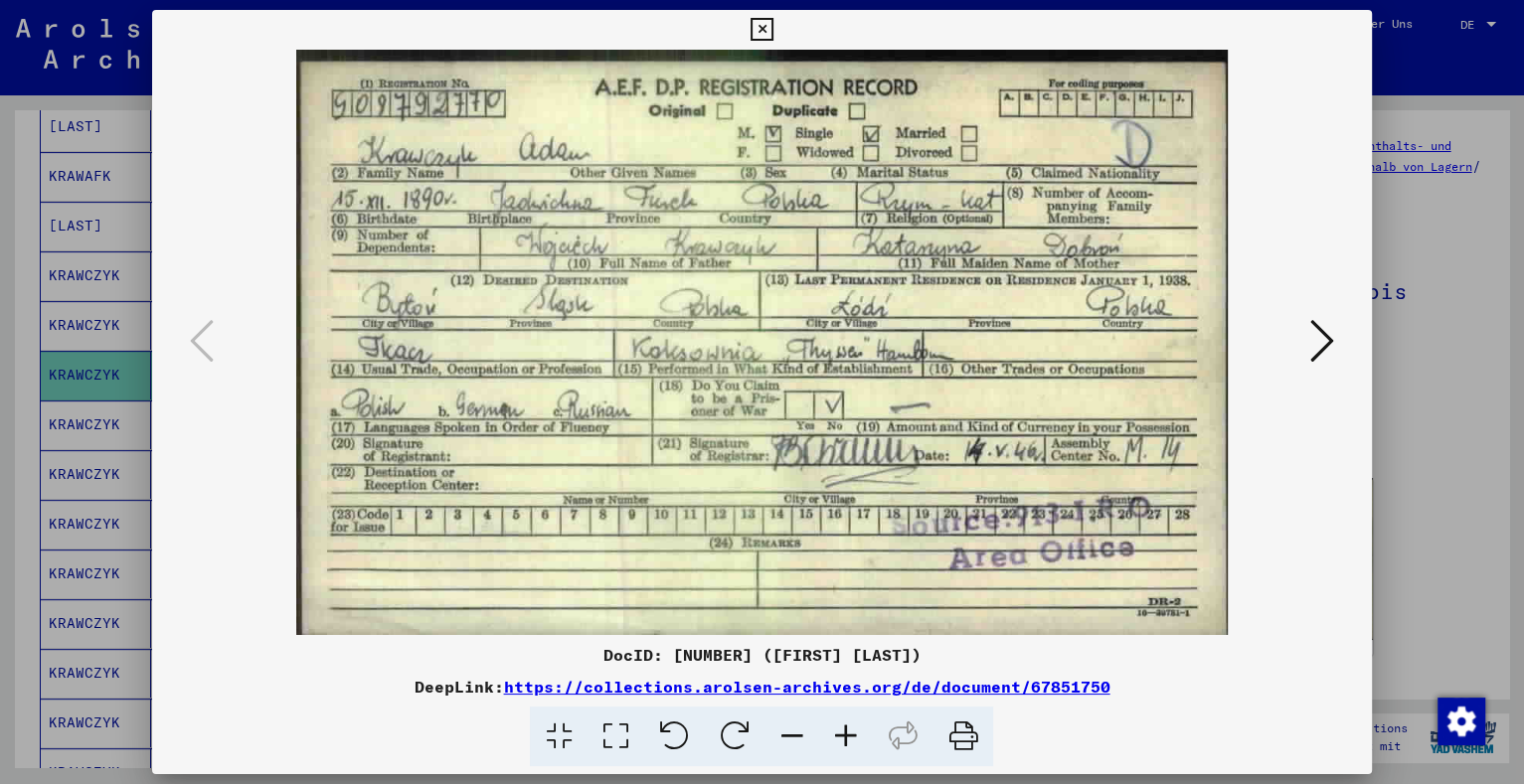 click at bounding box center [762, 392] 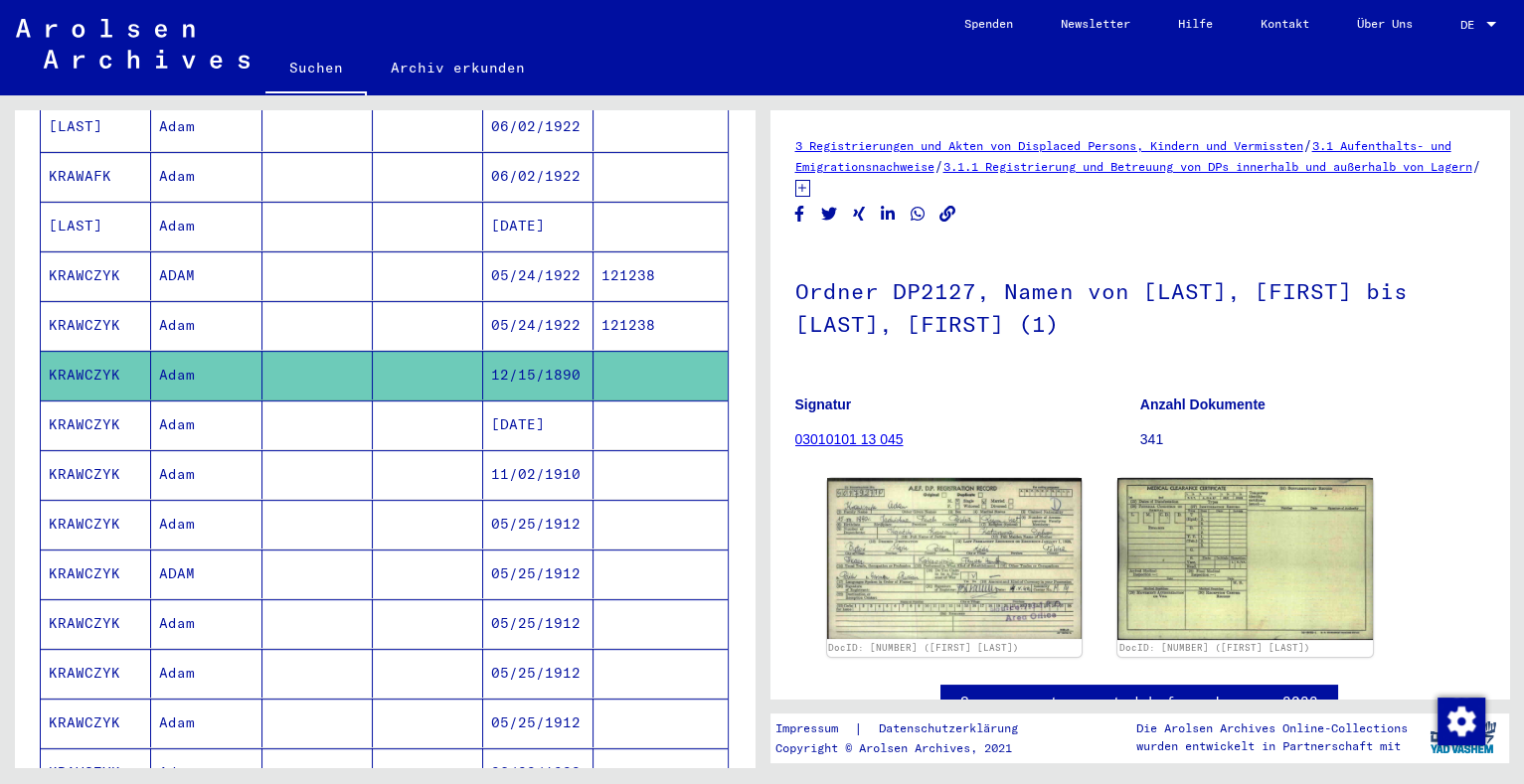 click at bounding box center (317, 474) 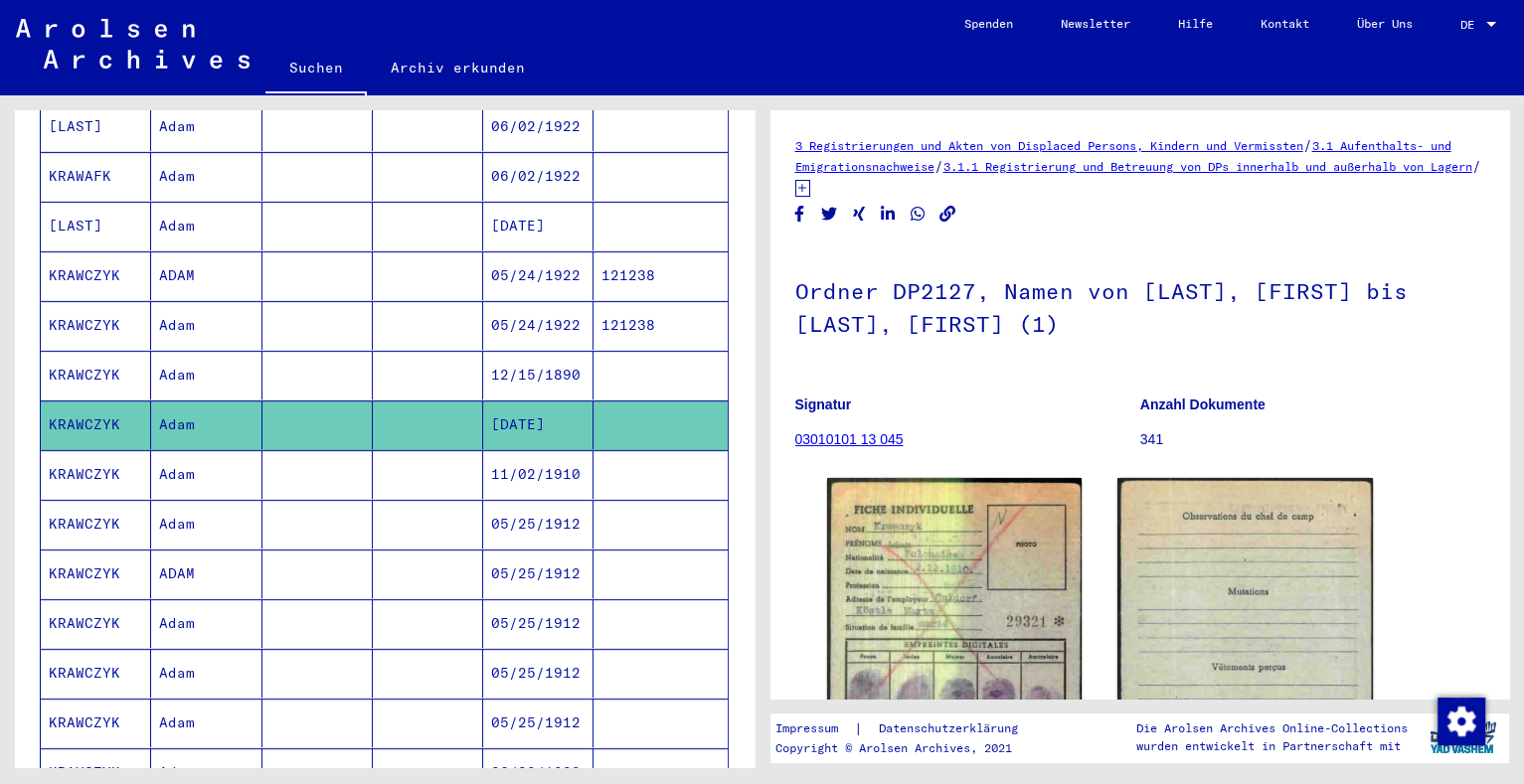 scroll, scrollTop: 0, scrollLeft: 0, axis: both 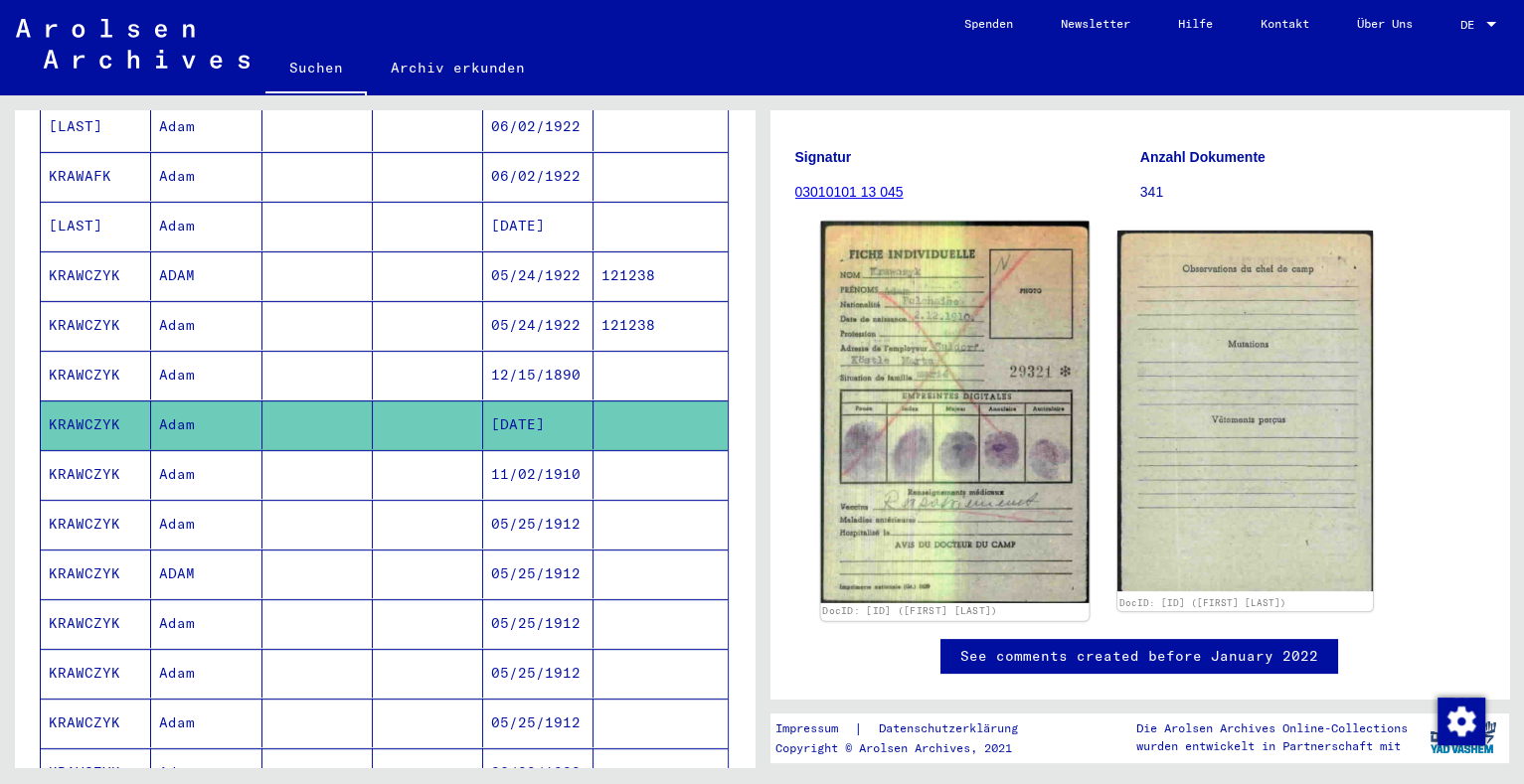 click 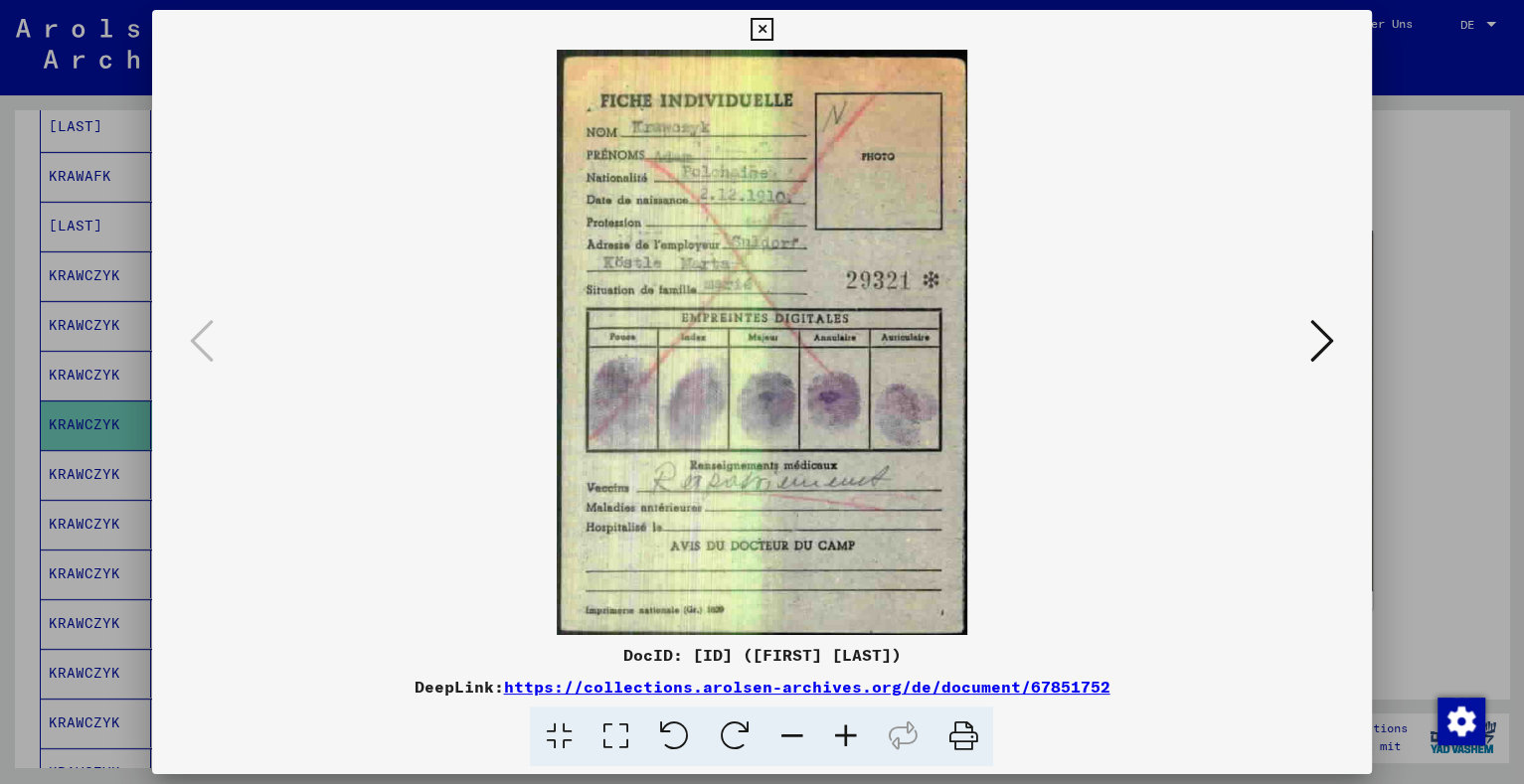 click at bounding box center (762, 392) 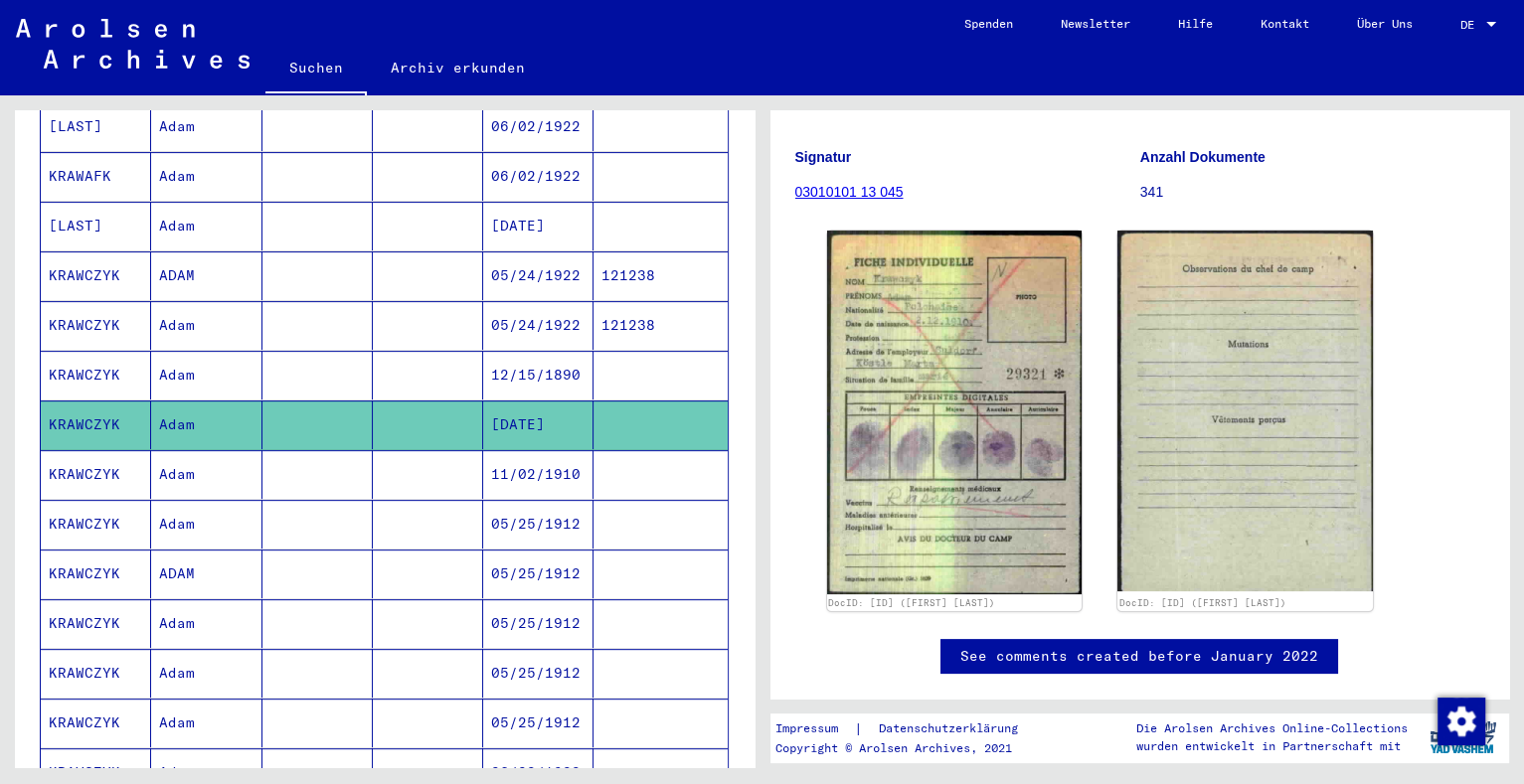 click at bounding box center [317, 524] 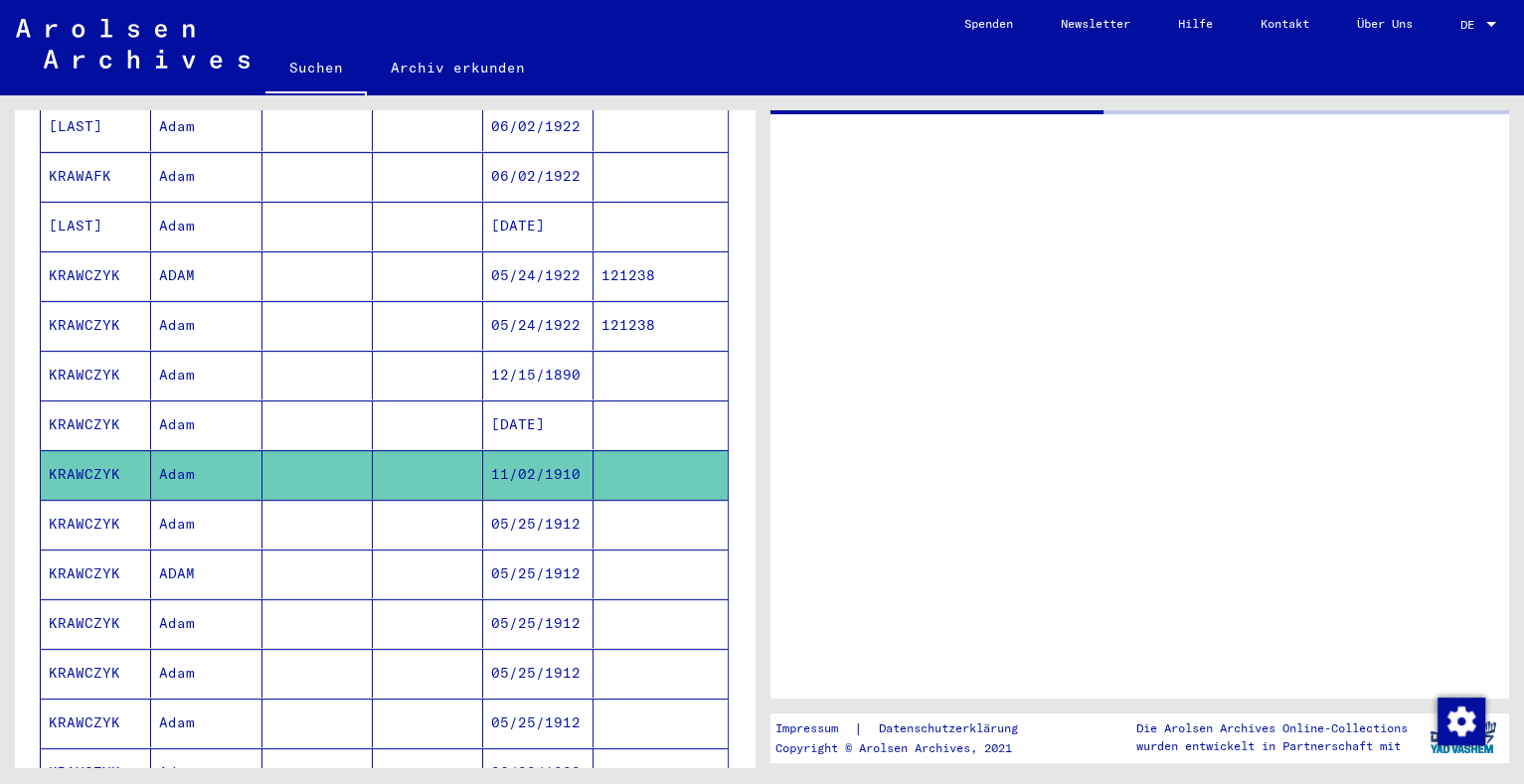scroll, scrollTop: 0, scrollLeft: 0, axis: both 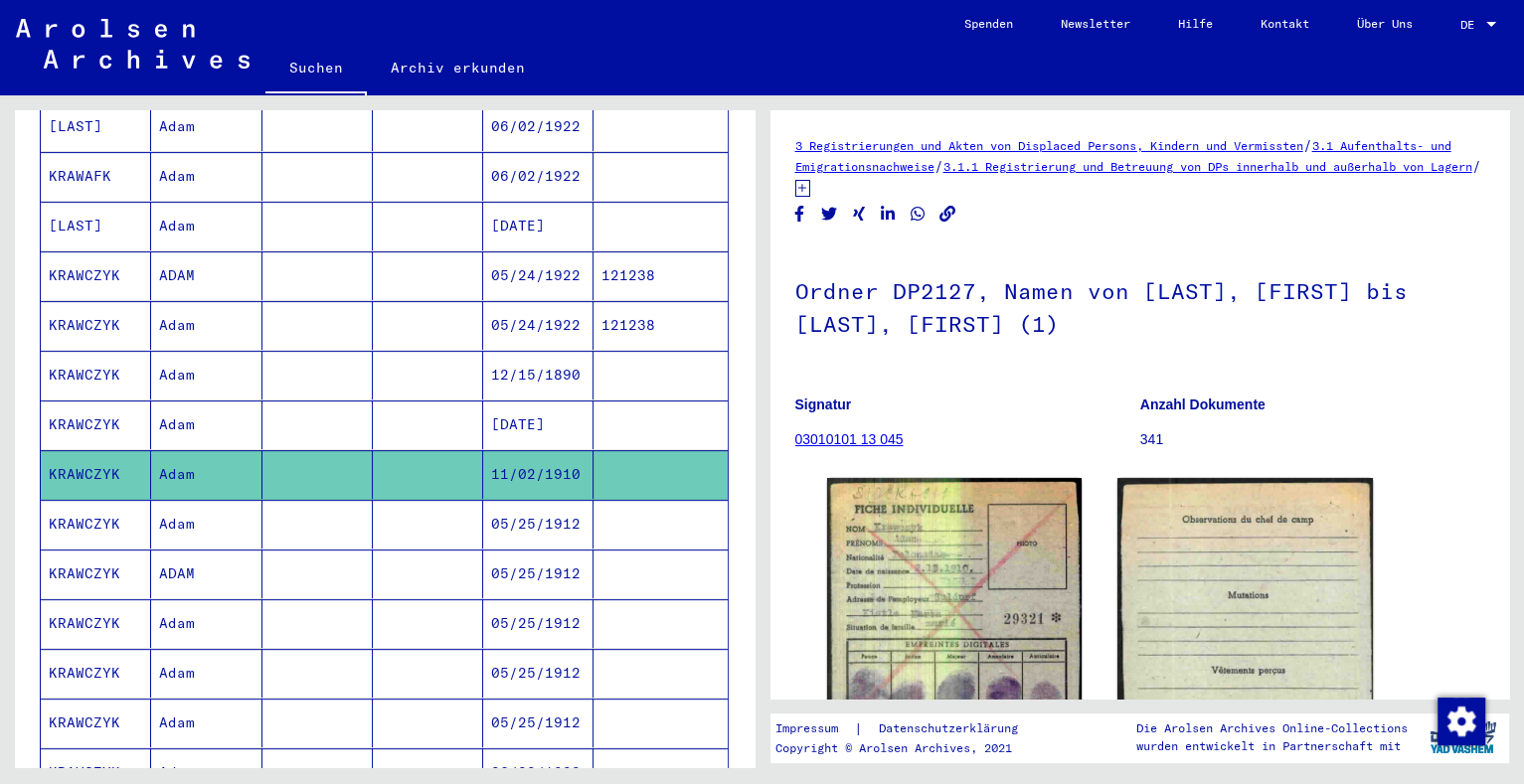 click at bounding box center [317, 573] 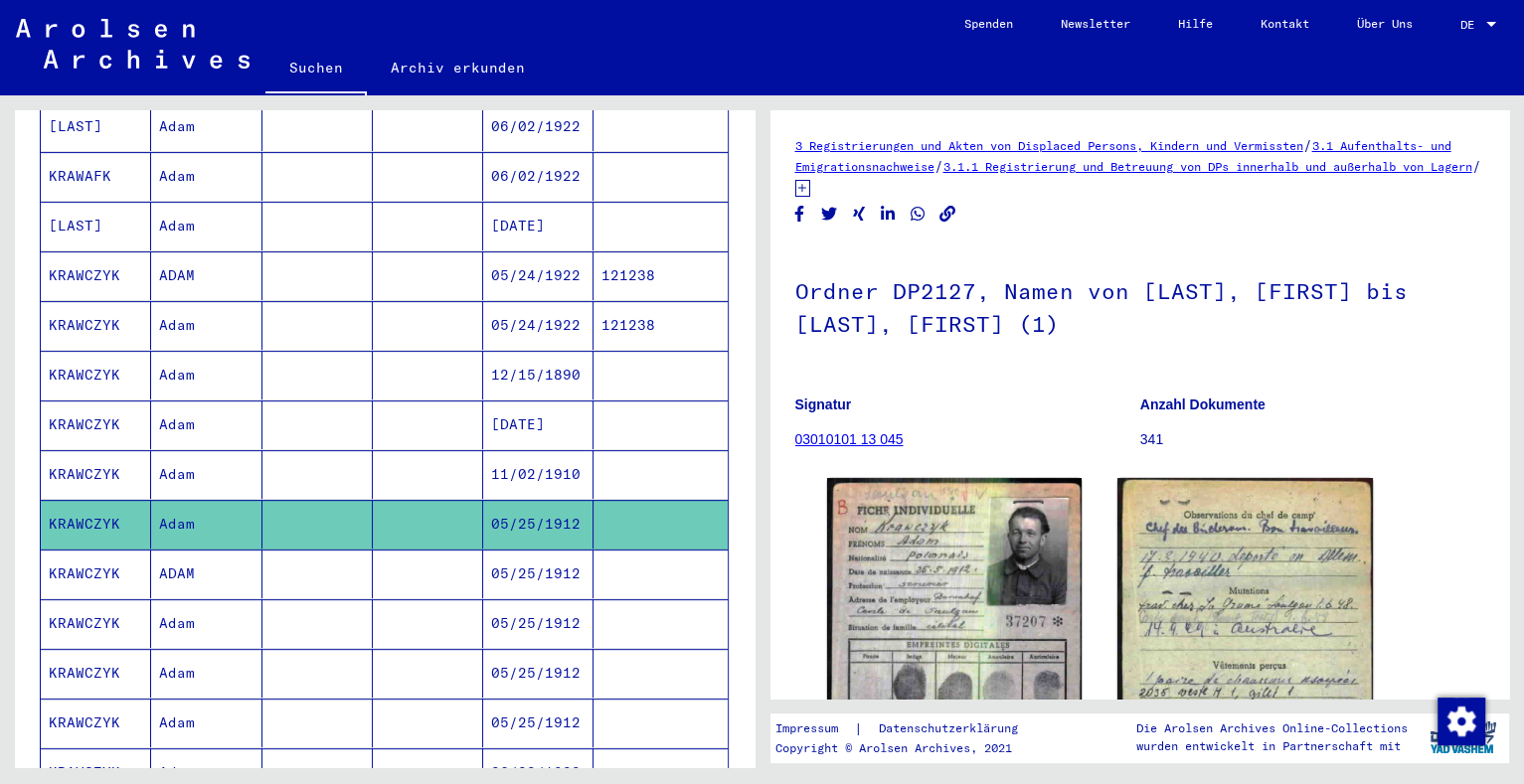 scroll, scrollTop: 0, scrollLeft: 0, axis: both 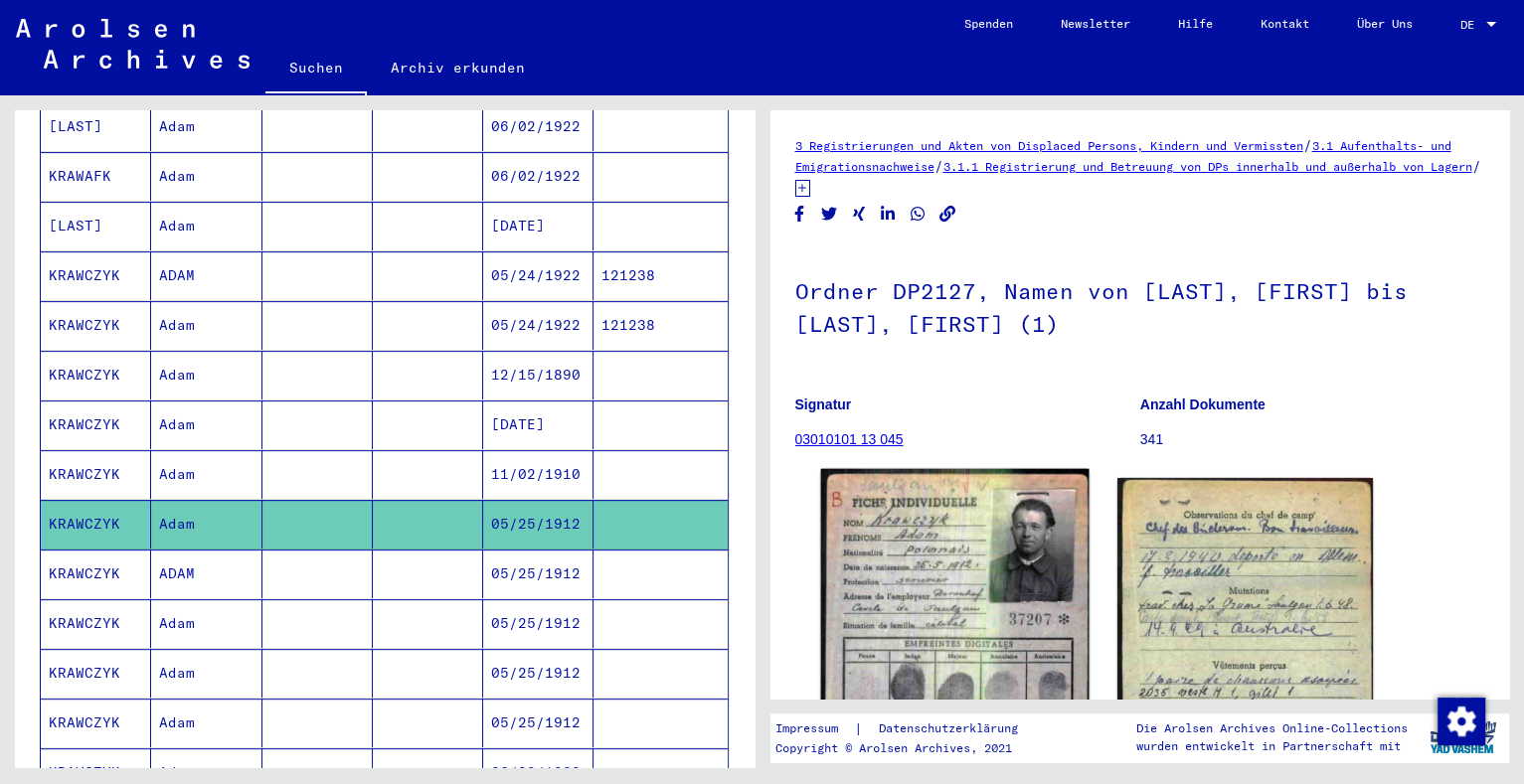 click 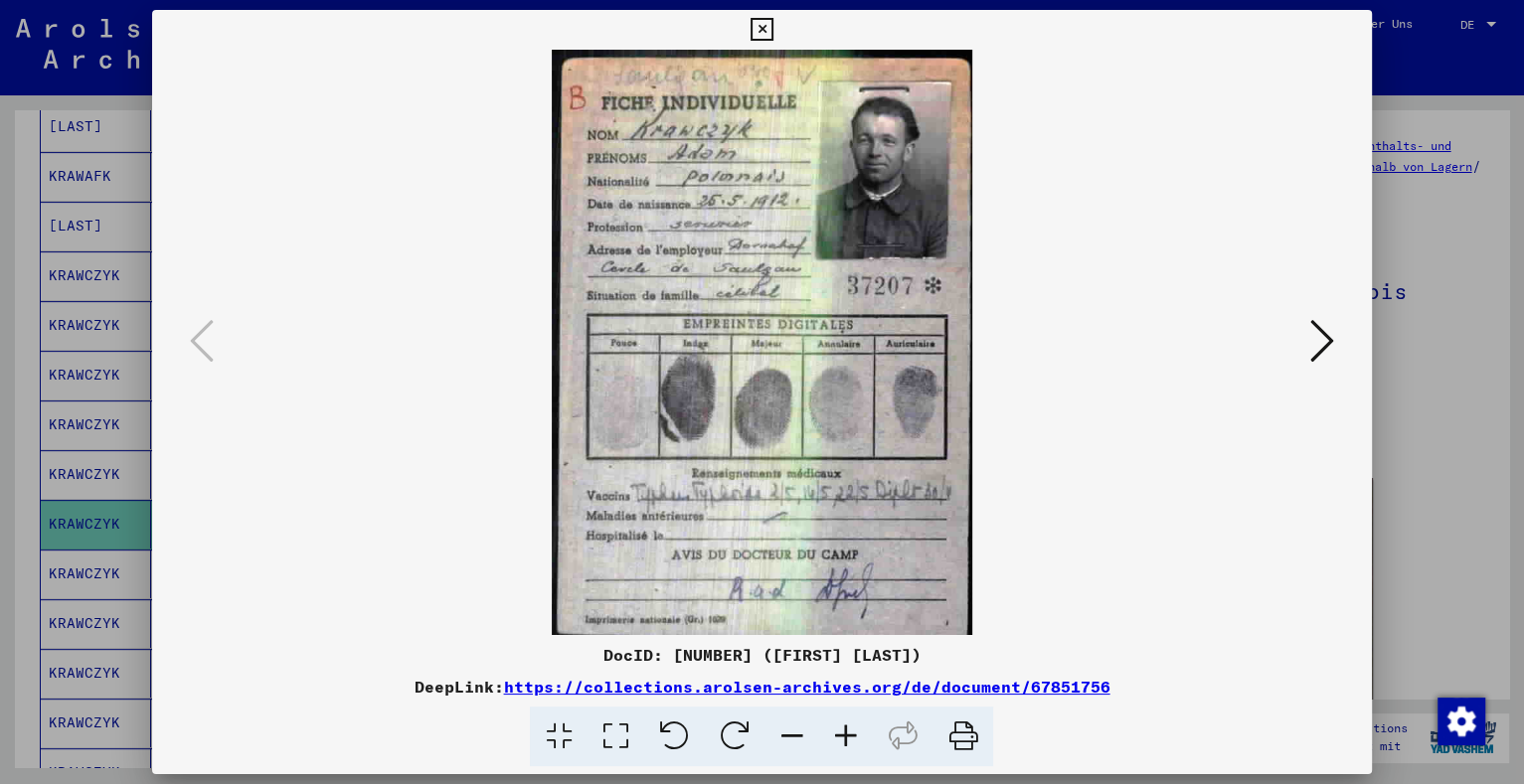 click at bounding box center [762, 392] 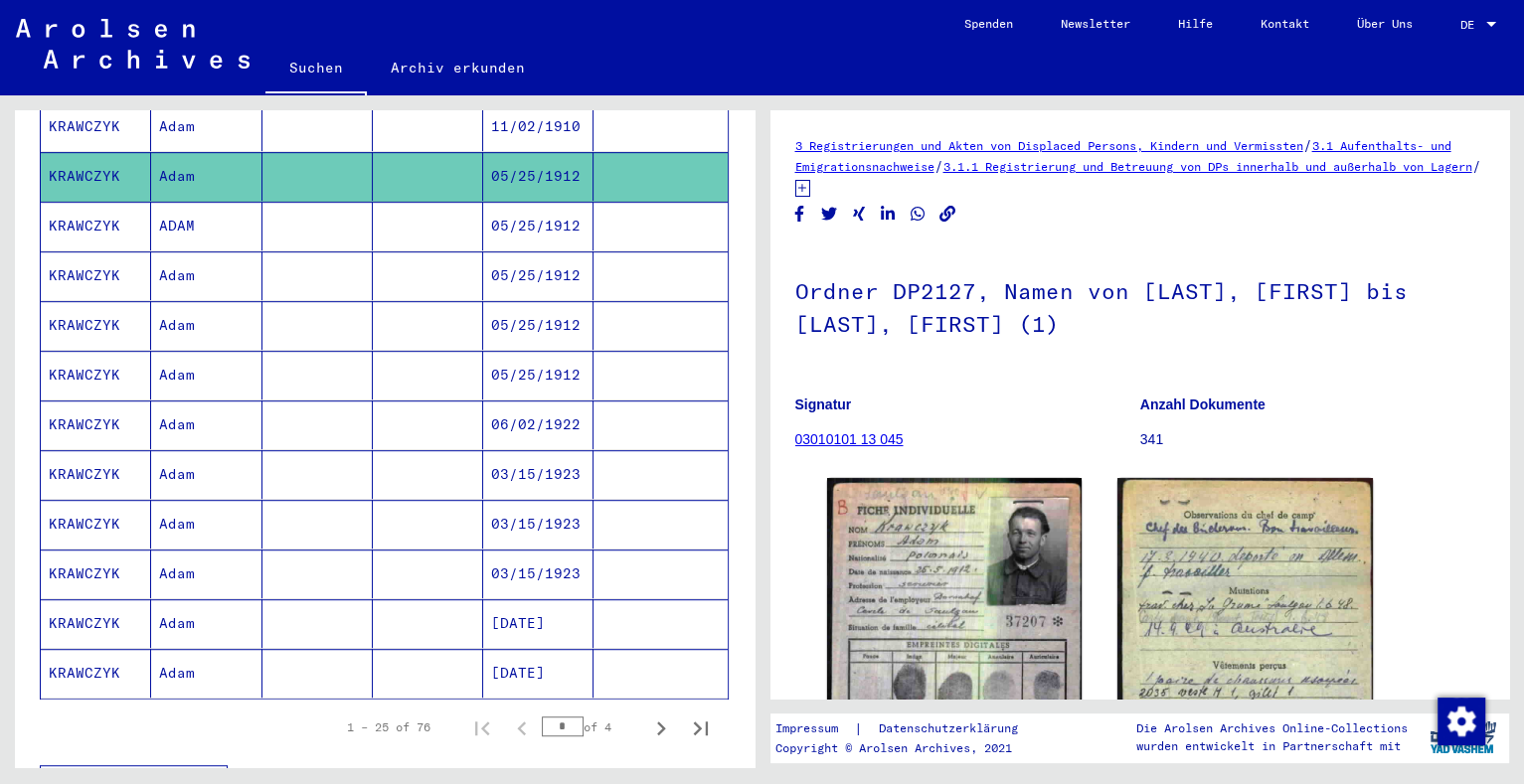 scroll, scrollTop: 992, scrollLeft: 0, axis: vertical 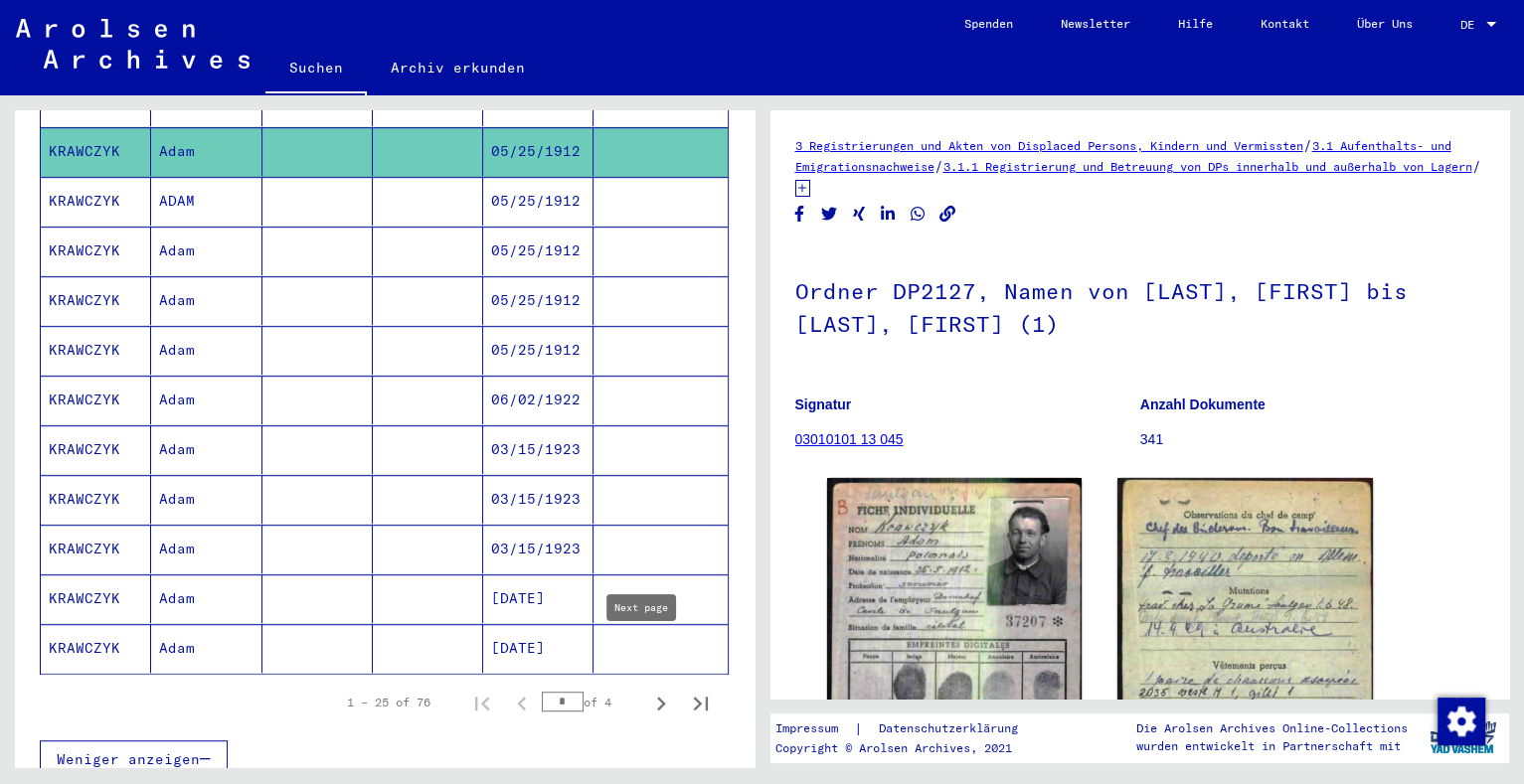 click 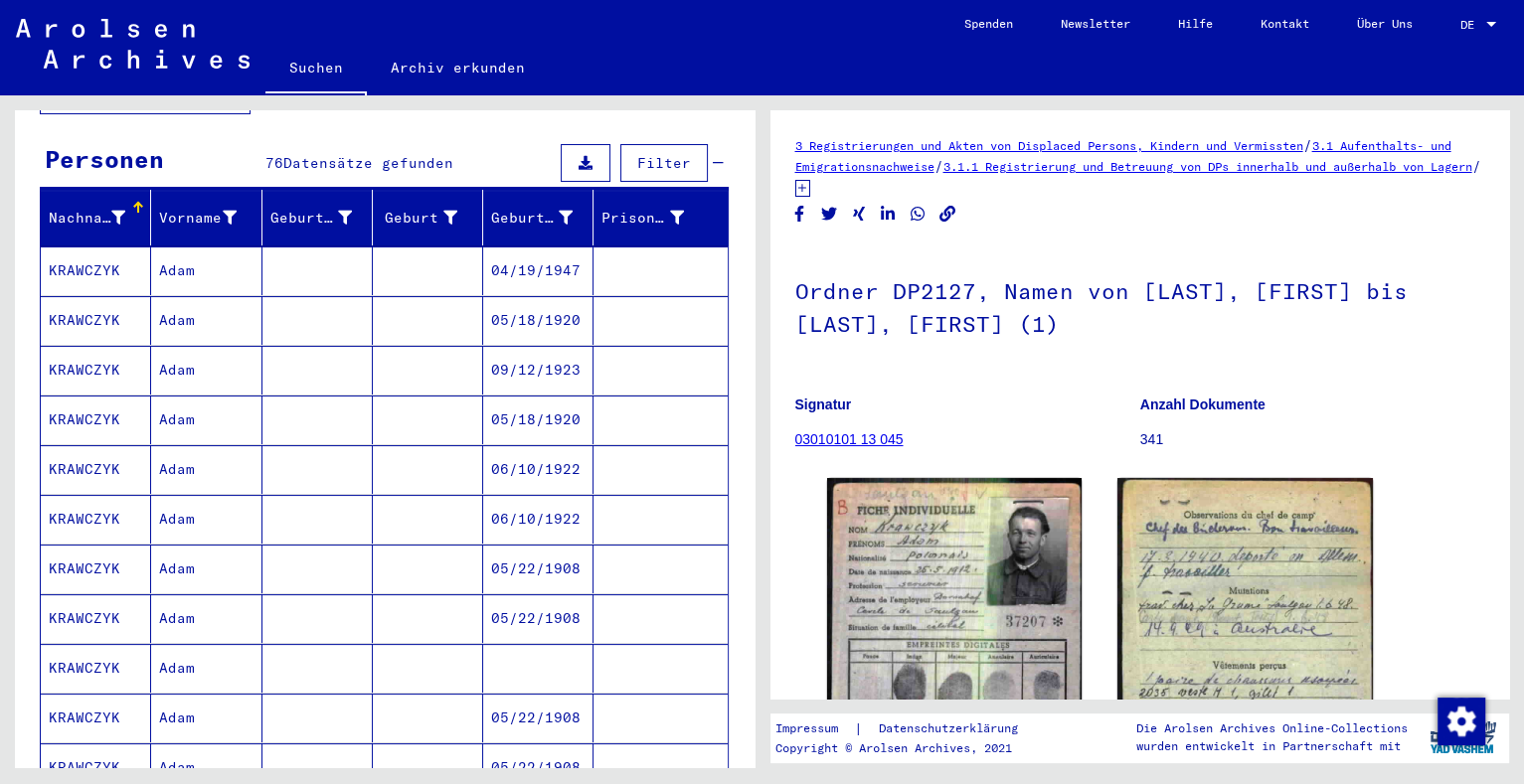 scroll, scrollTop: 0, scrollLeft: 0, axis: both 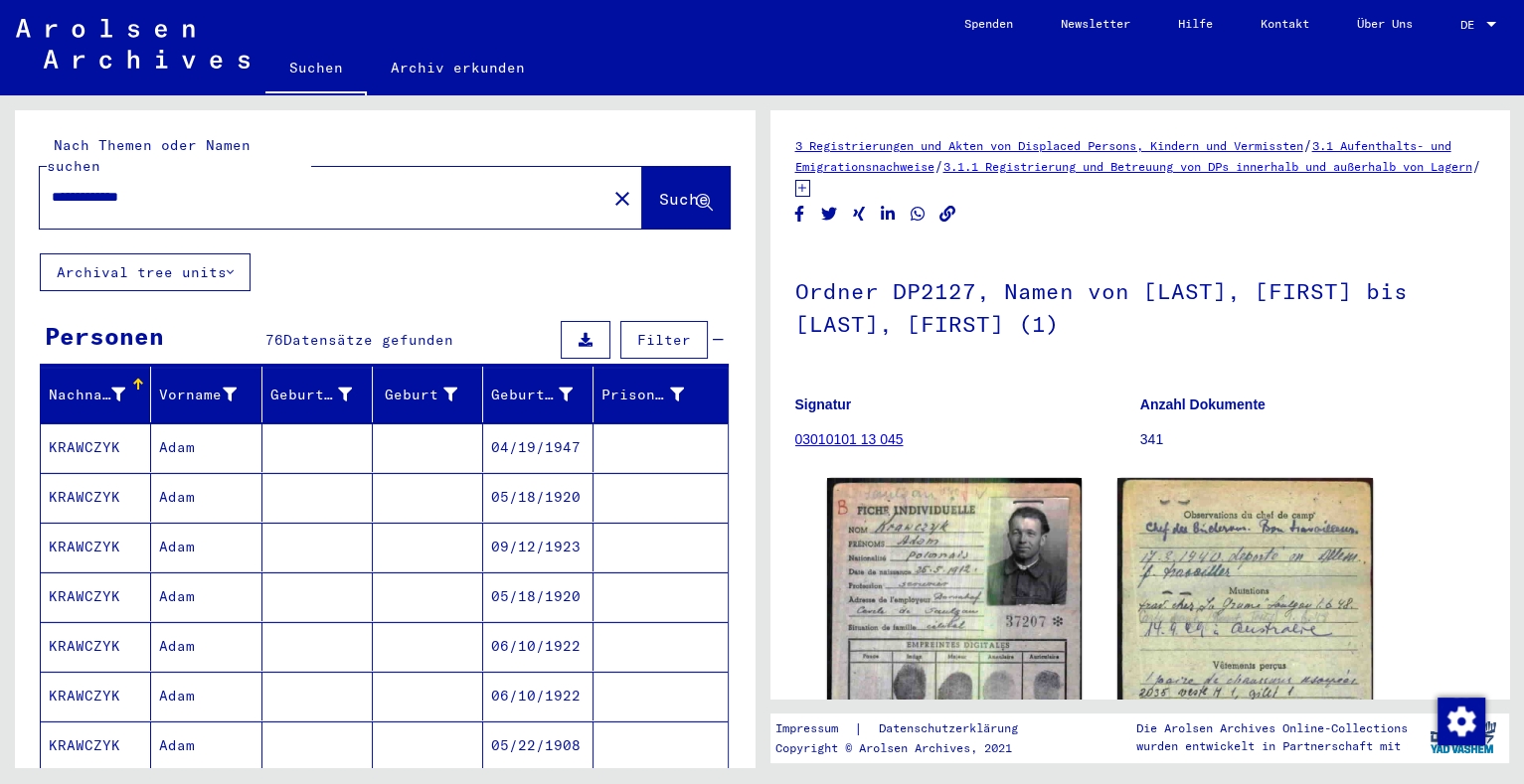 click at bounding box center [317, 497] 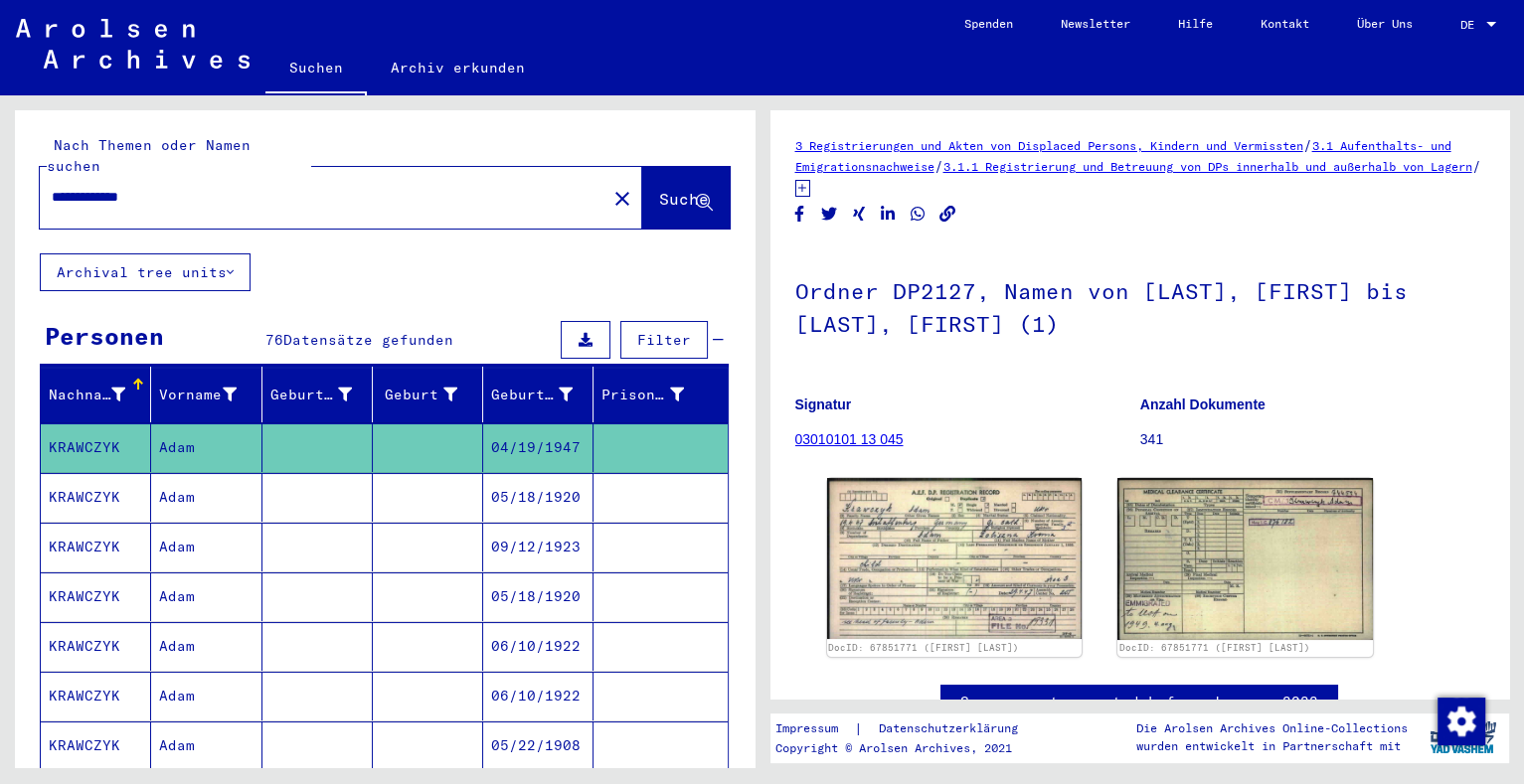 scroll, scrollTop: 0, scrollLeft: 0, axis: both 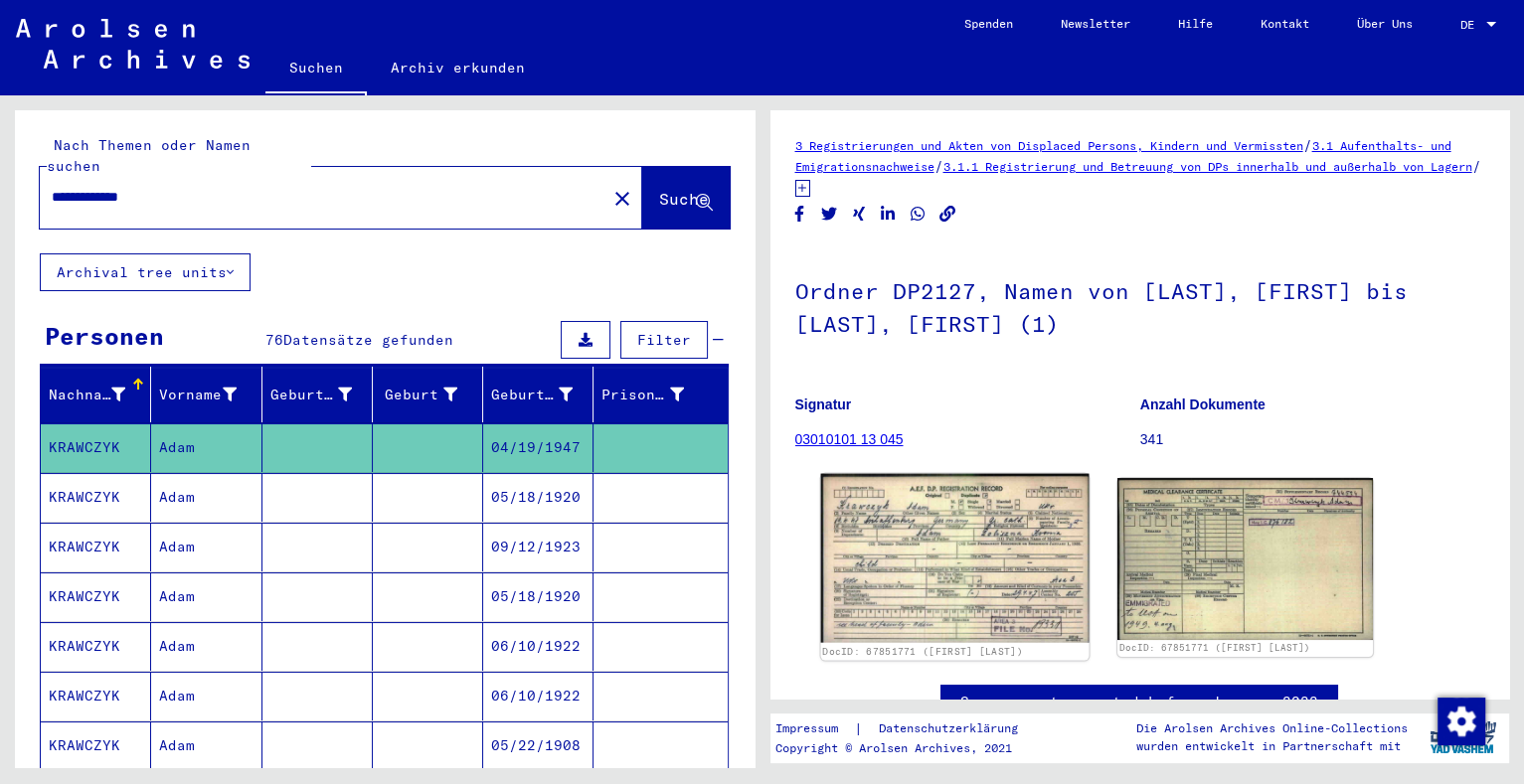 click 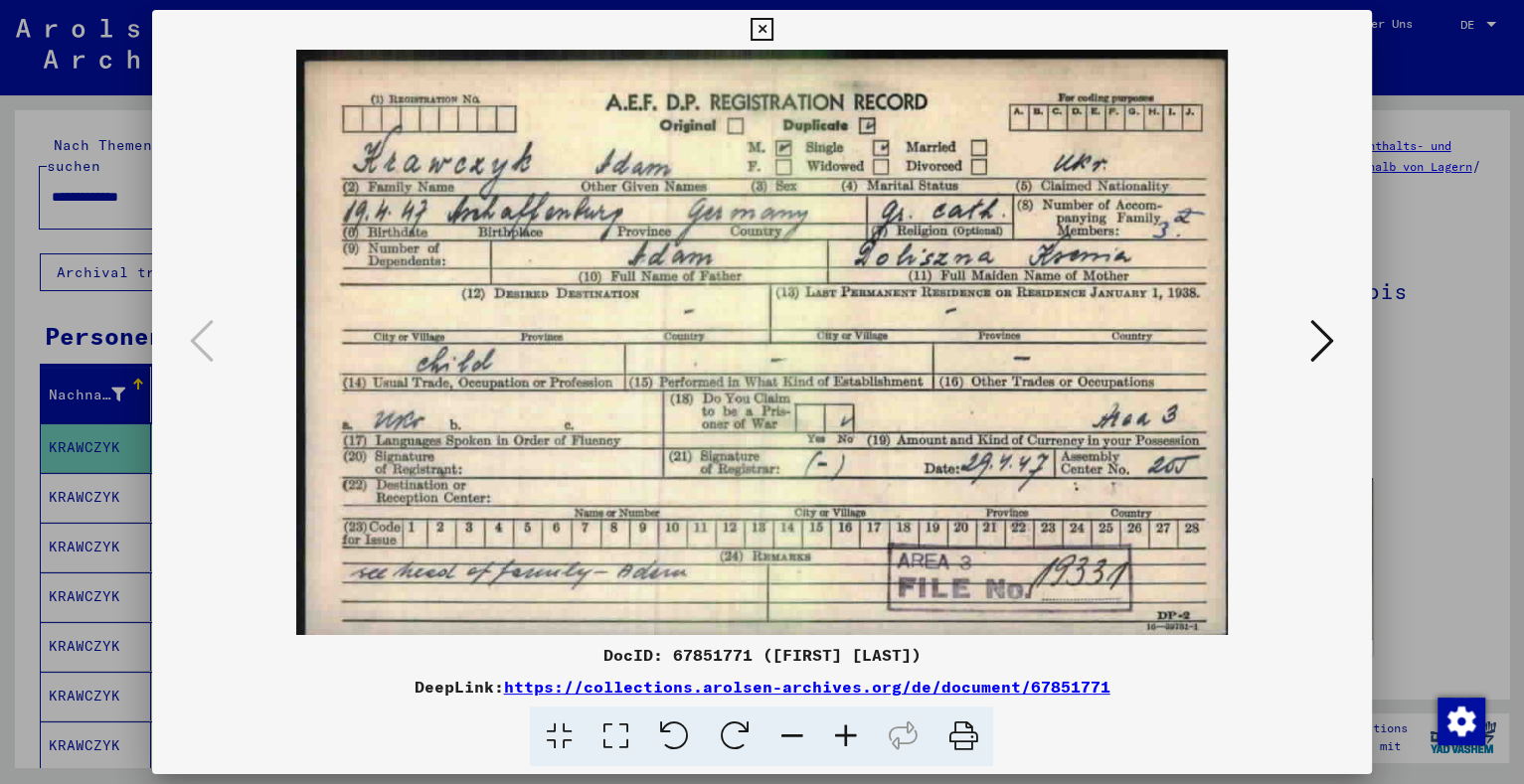 click at bounding box center (762, 392) 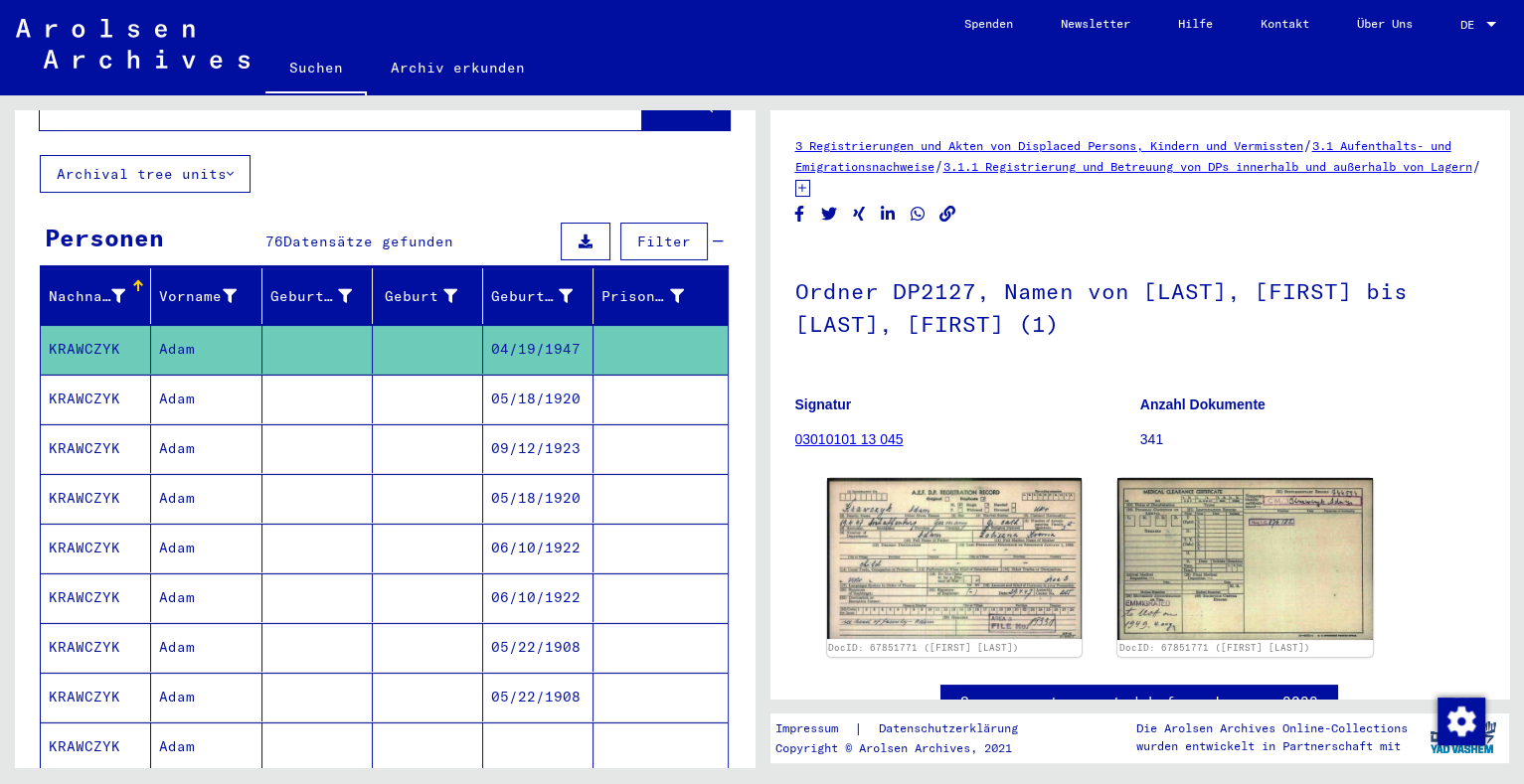 scroll, scrollTop: 123, scrollLeft: 0, axis: vertical 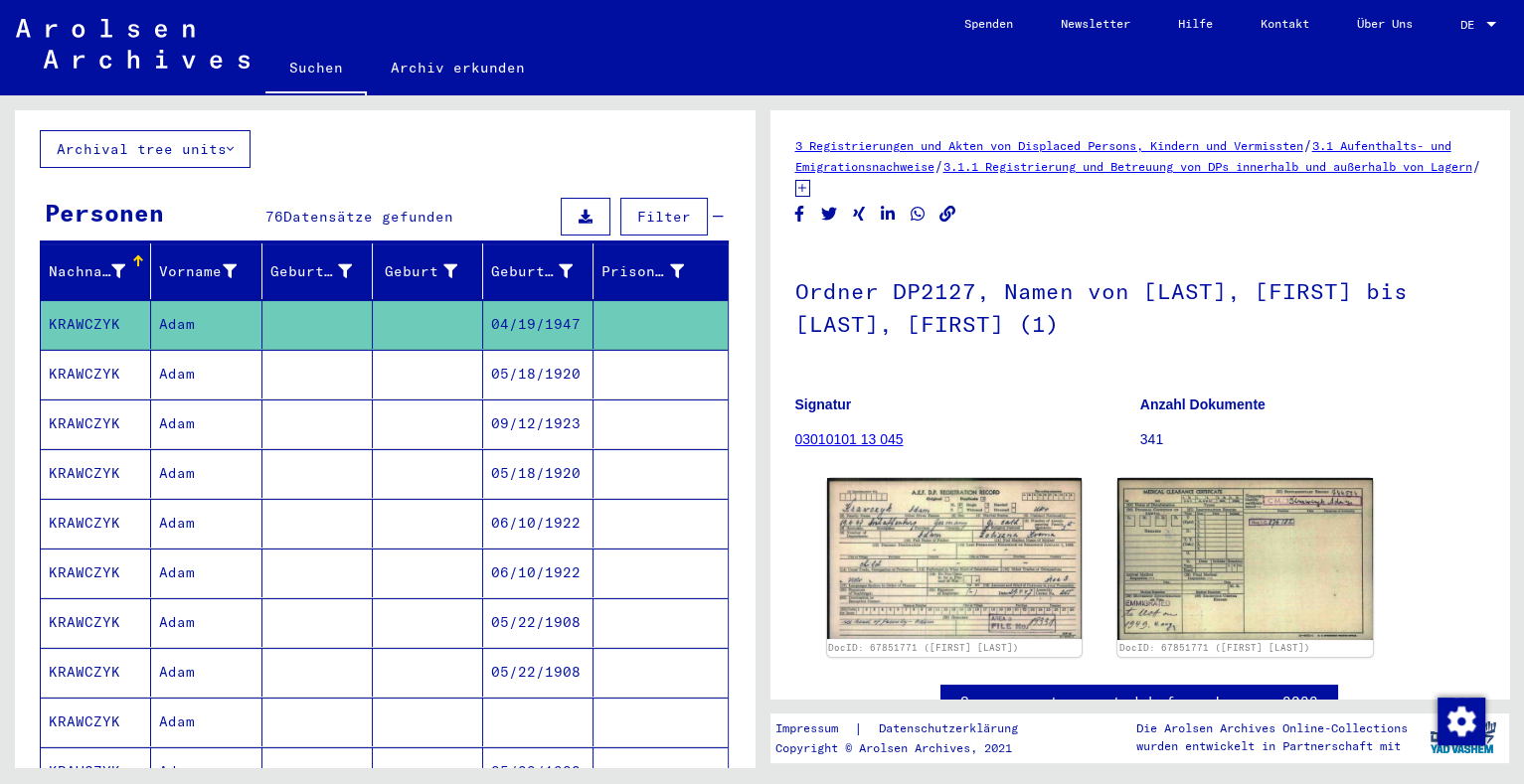 click on "Adam" at bounding box center [206, 672] 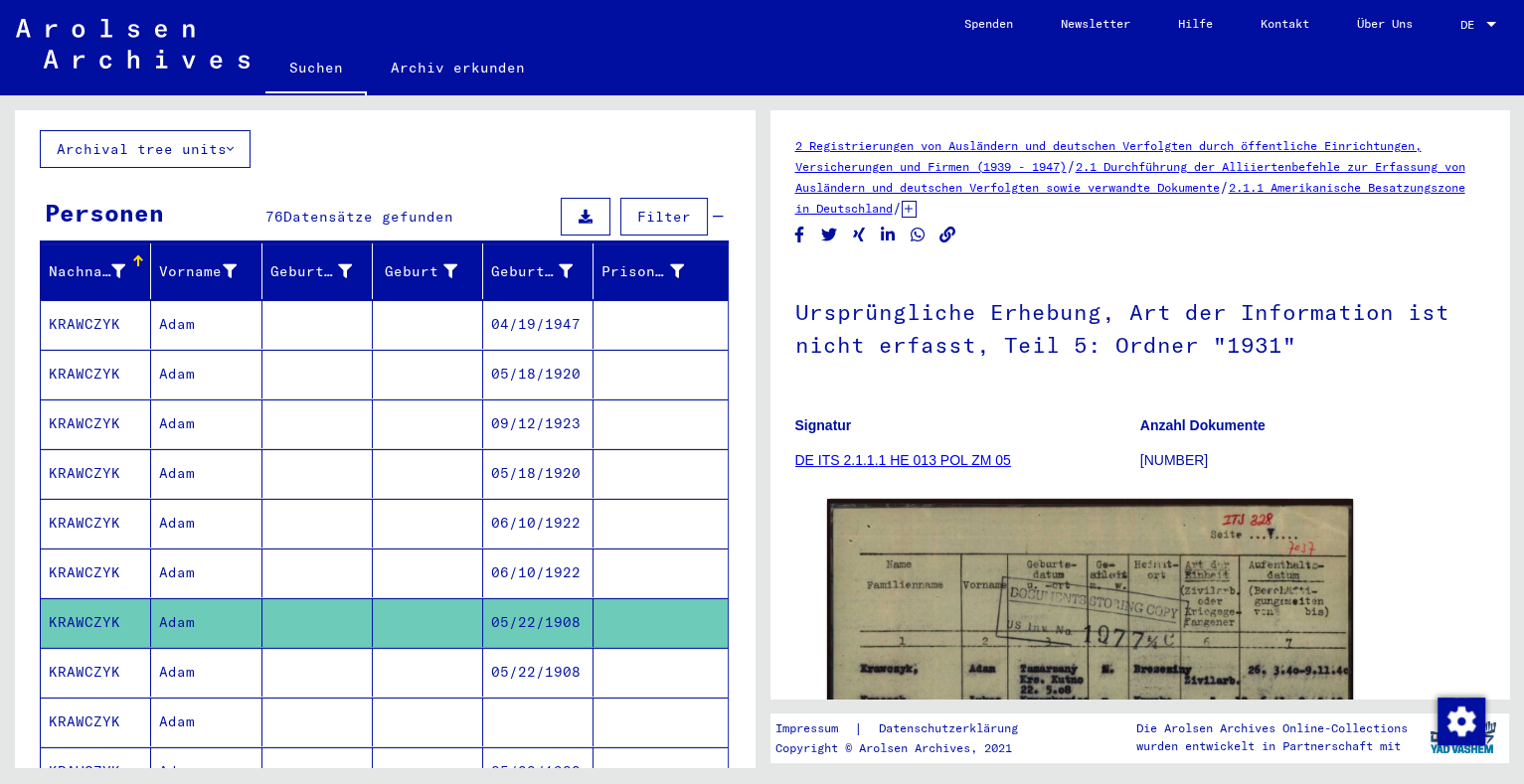 scroll, scrollTop: 0, scrollLeft: 0, axis: both 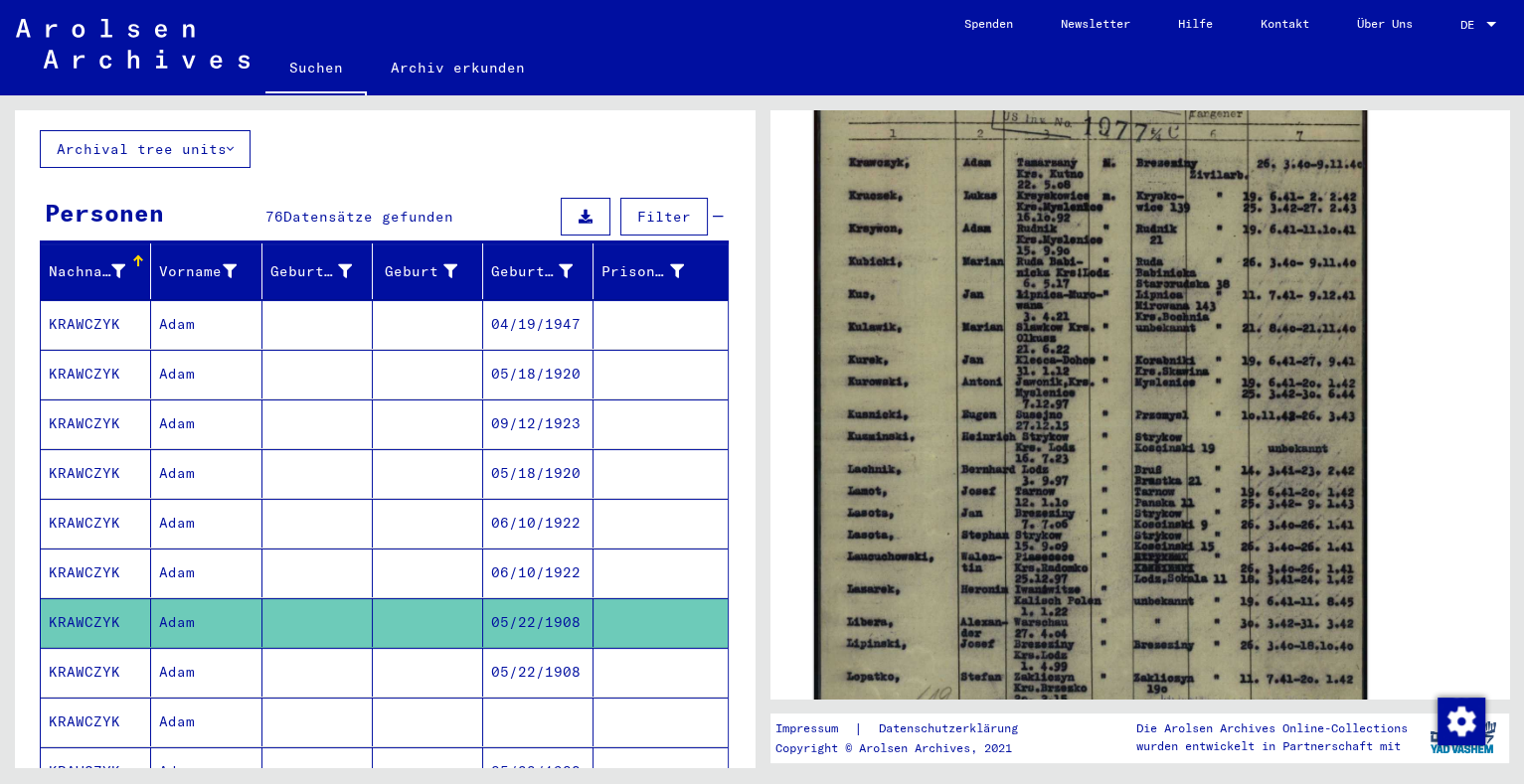 click 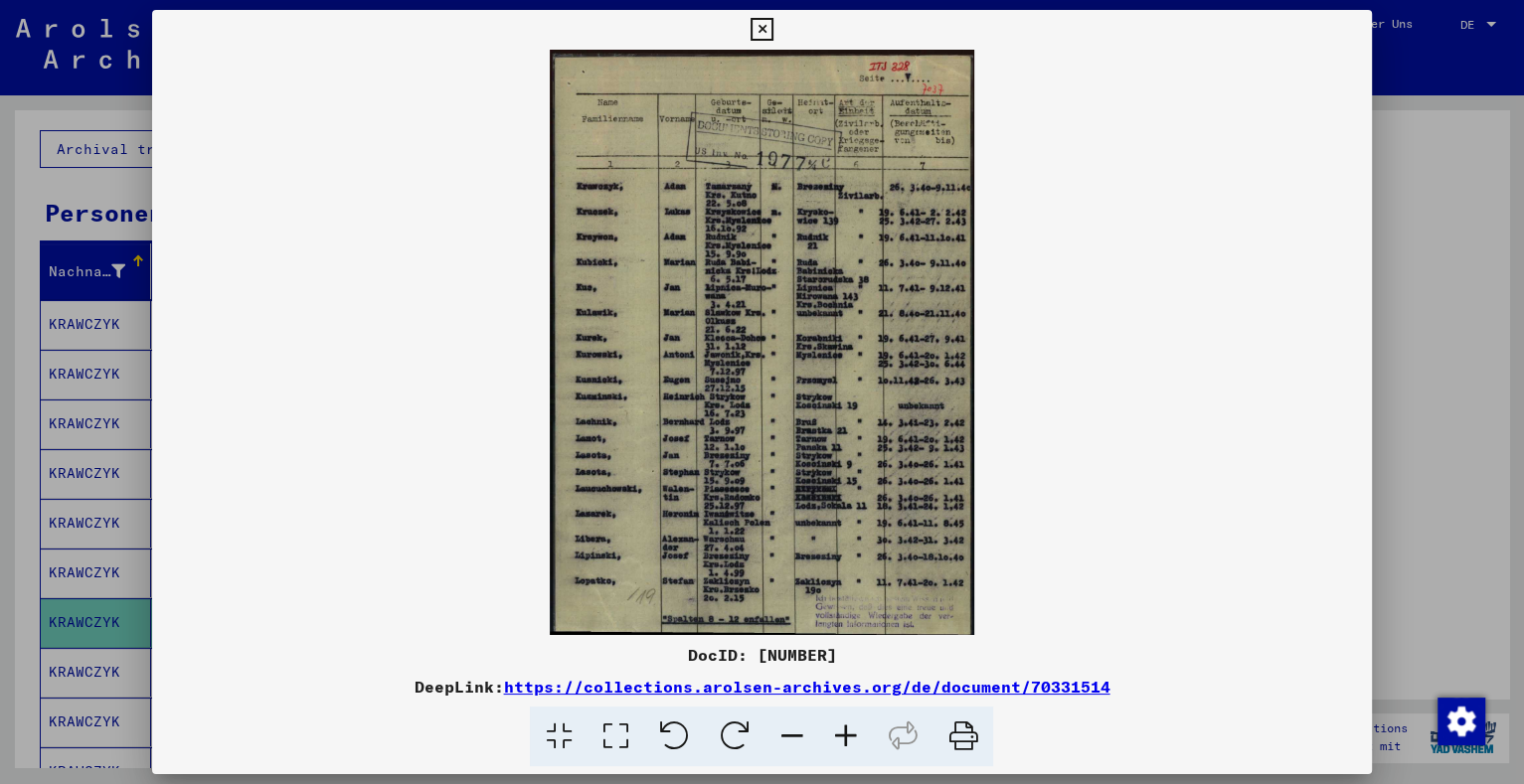click at bounding box center (845, 736) 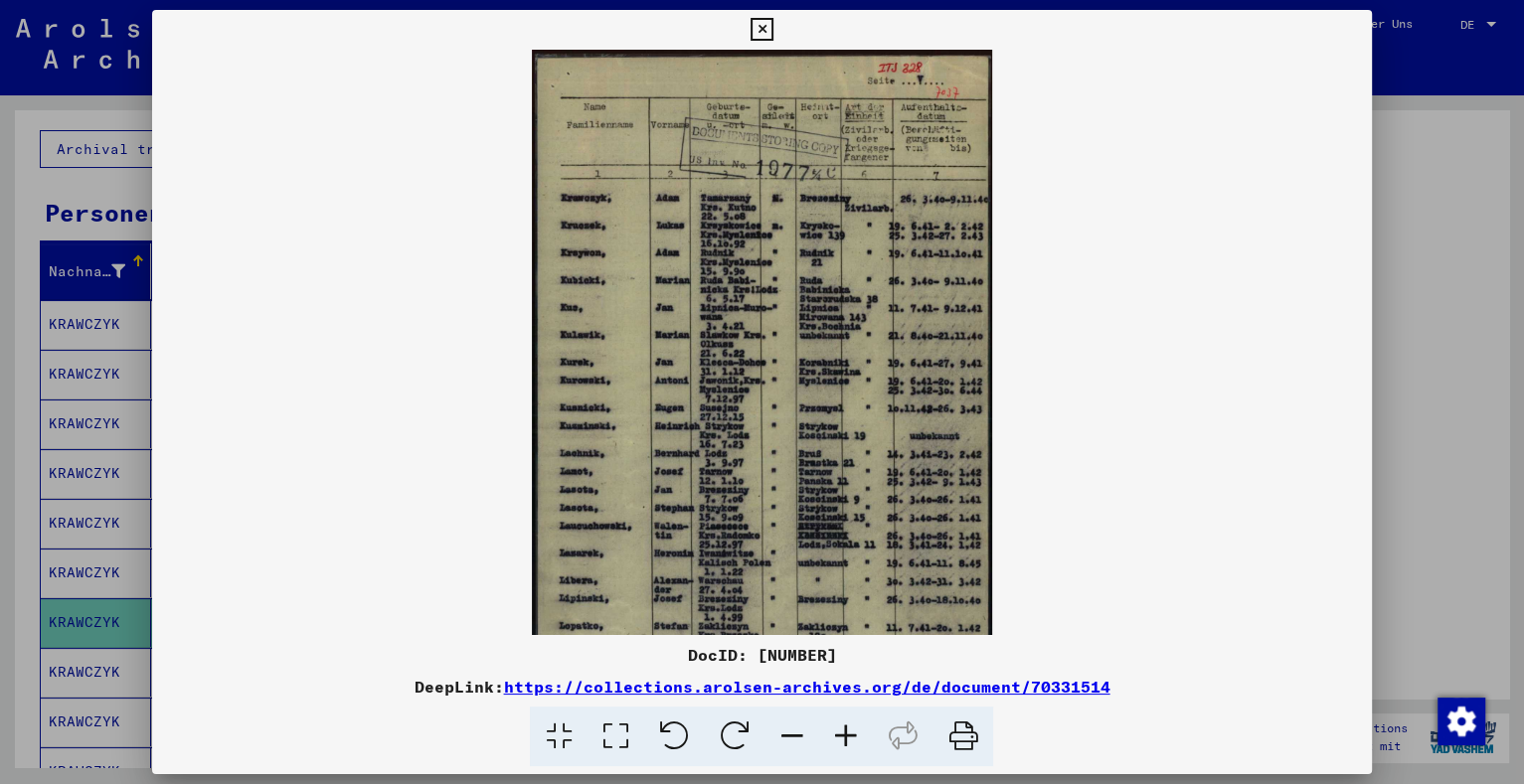 click at bounding box center [845, 736] 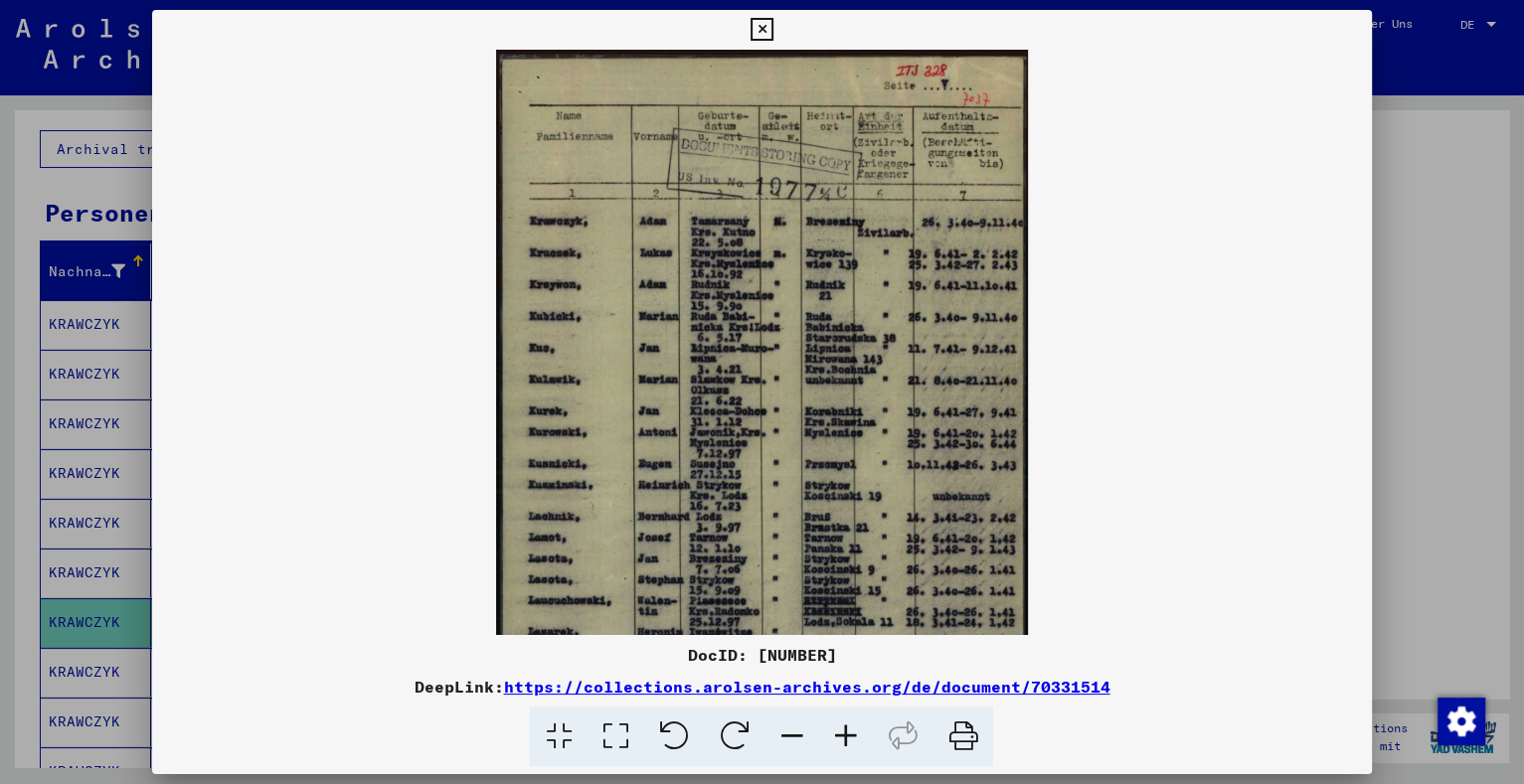 click at bounding box center (845, 736) 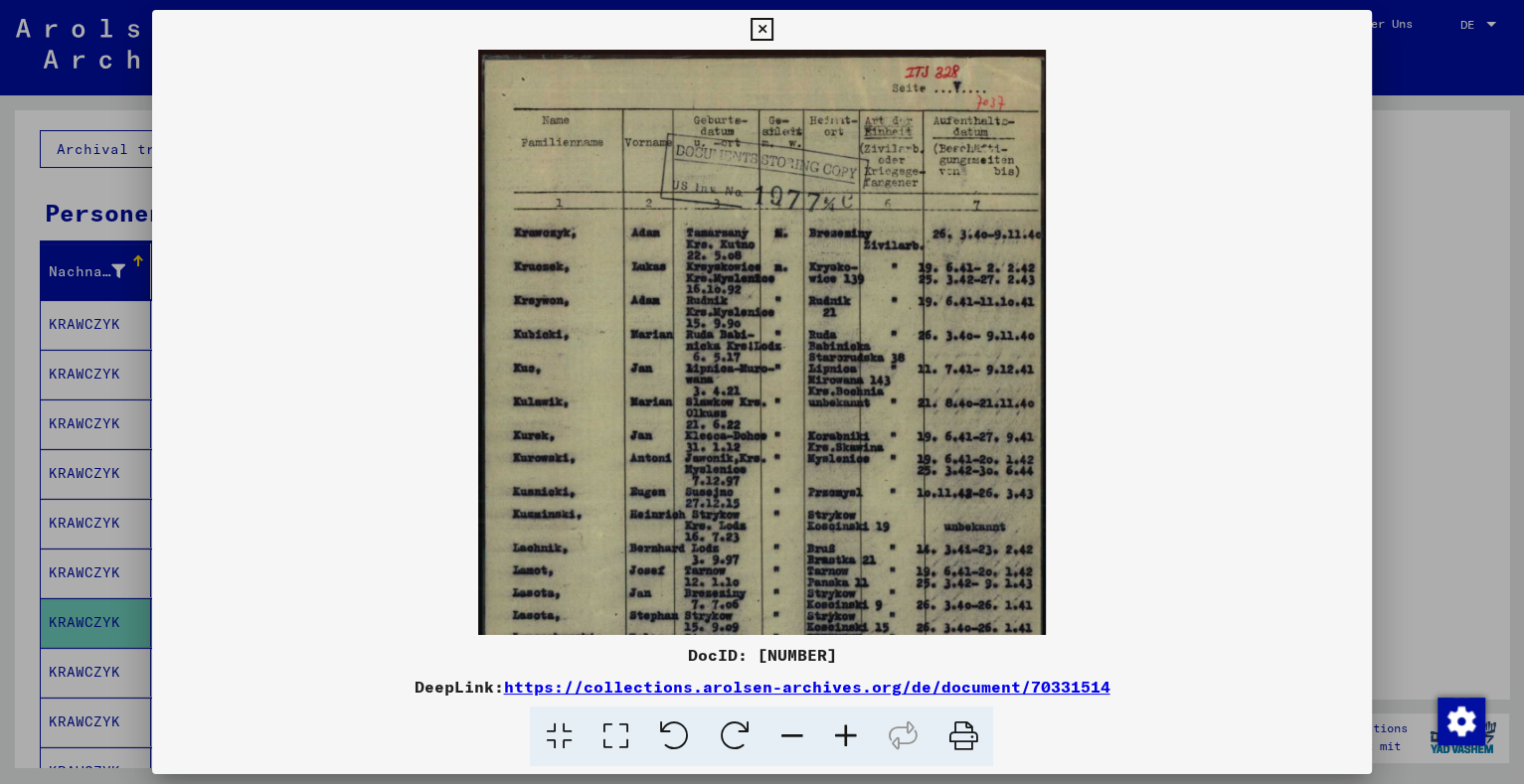 click at bounding box center [845, 736] 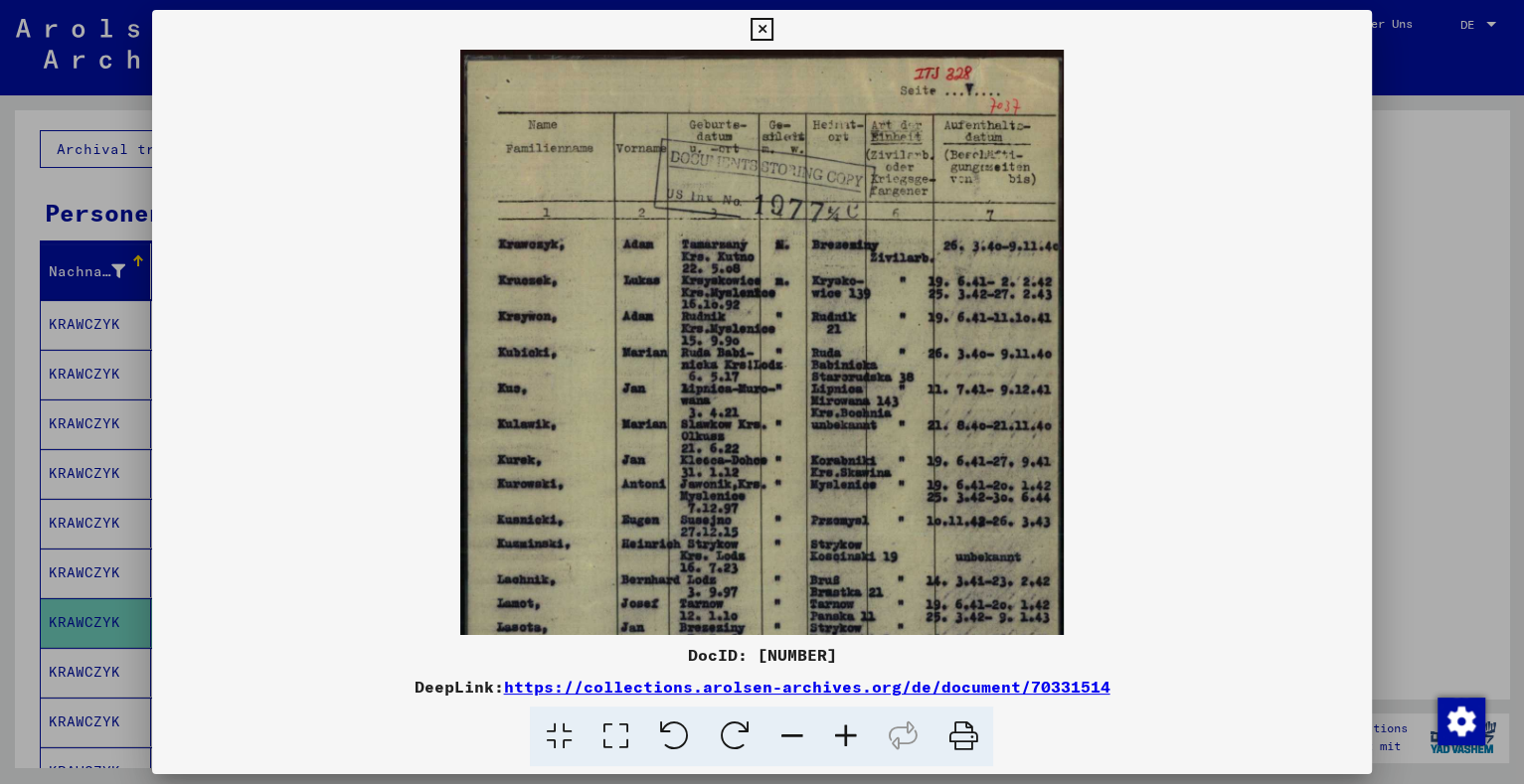 click at bounding box center [845, 736] 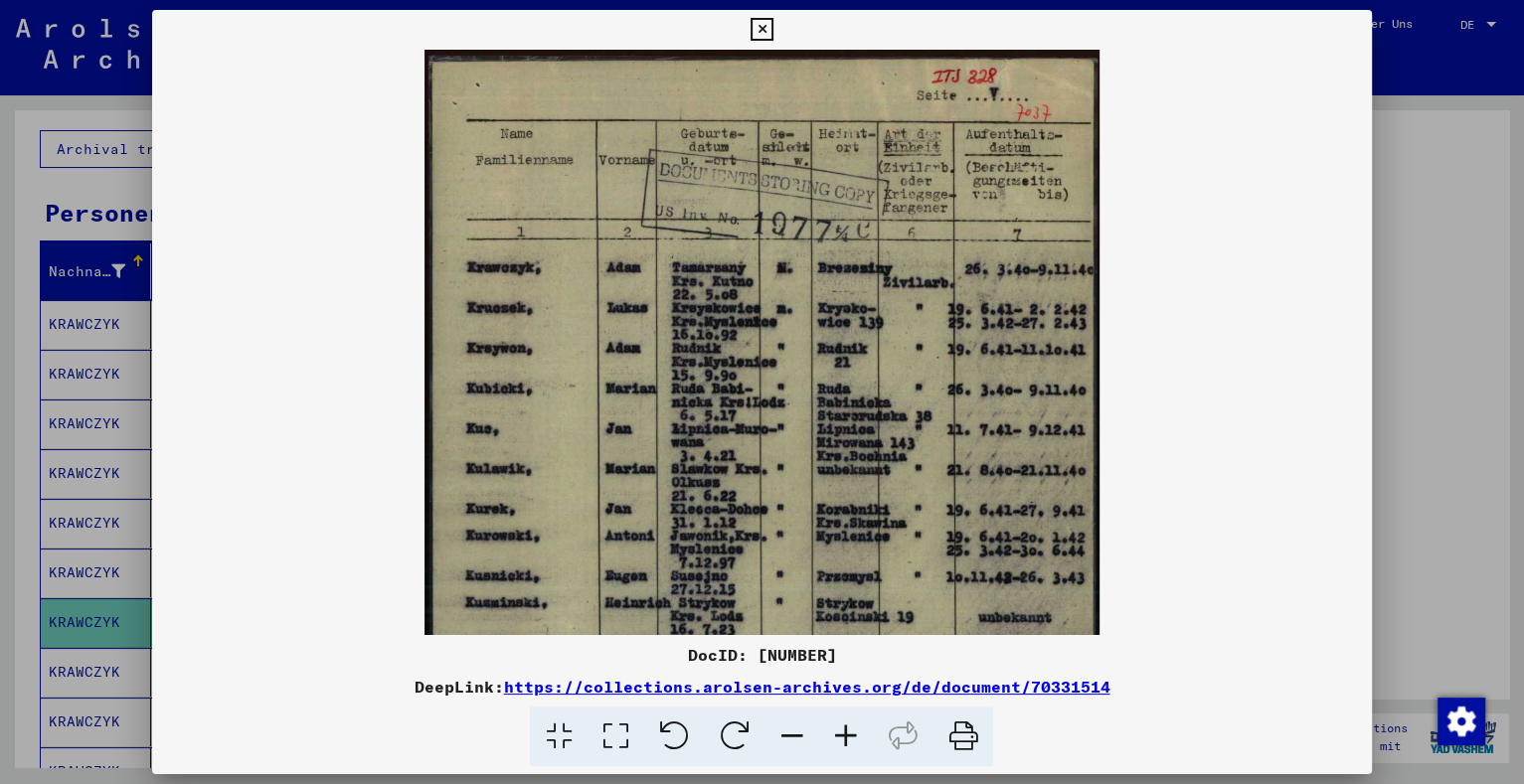 click at bounding box center (845, 736) 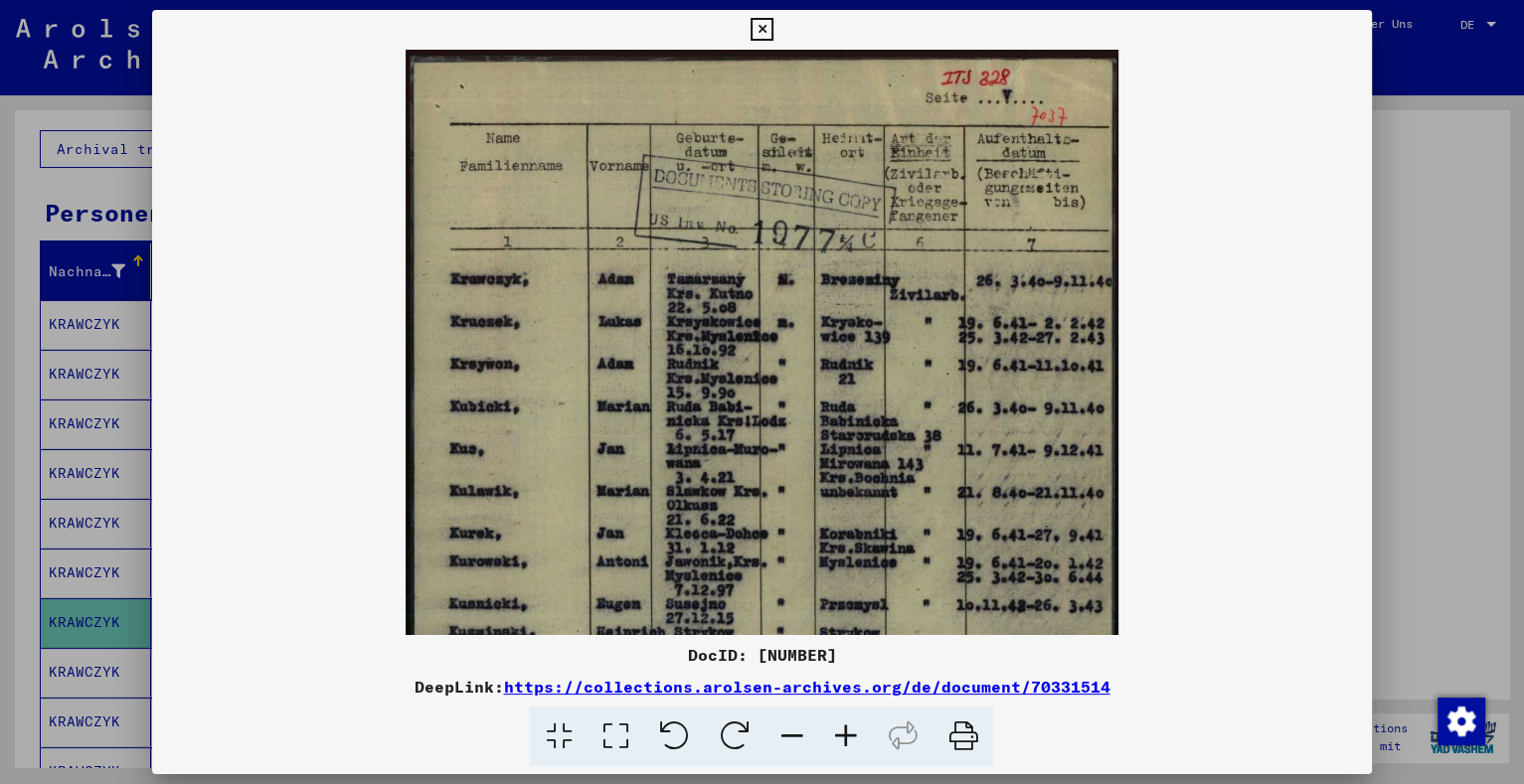 click at bounding box center [845, 736] 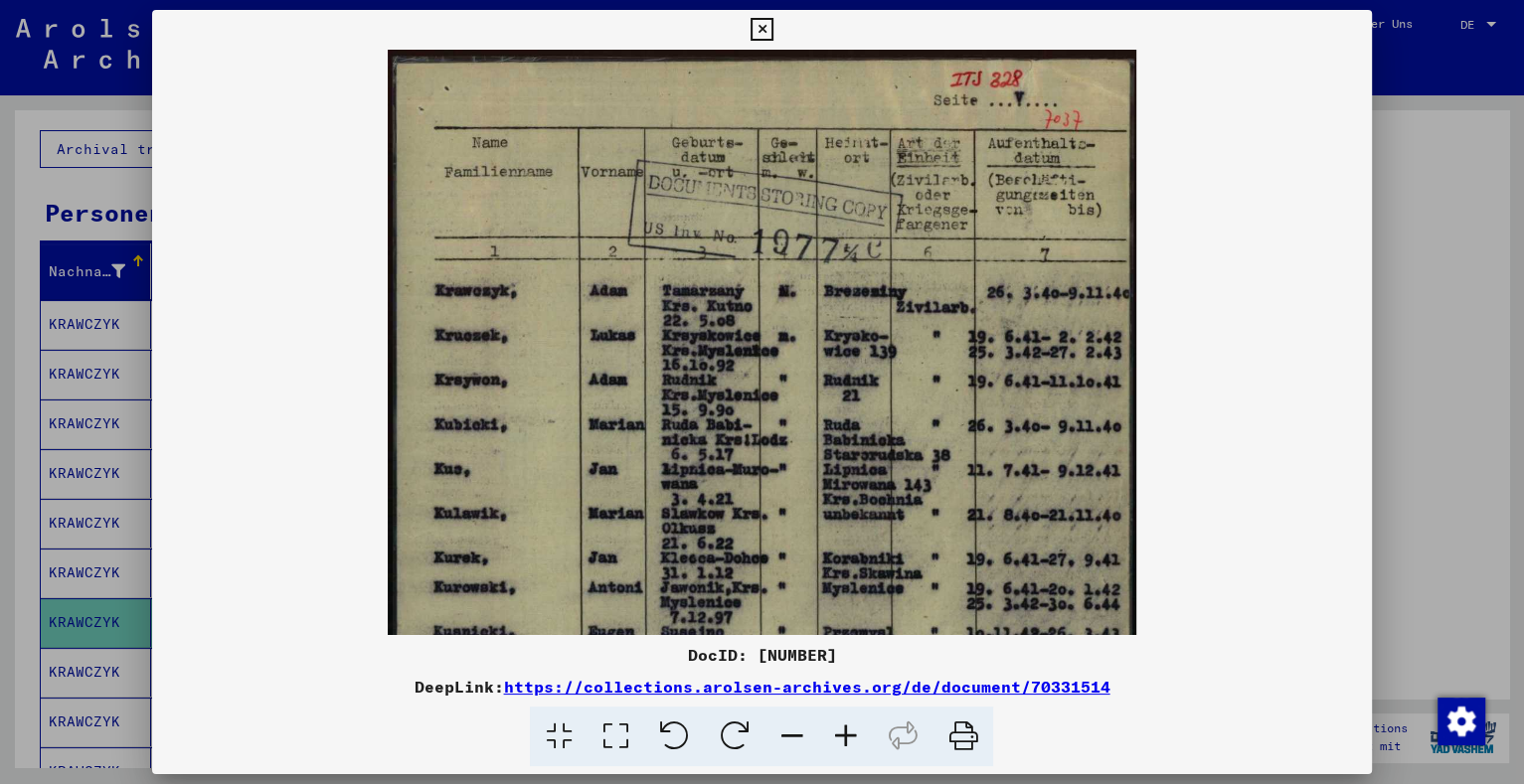 click at bounding box center [845, 736] 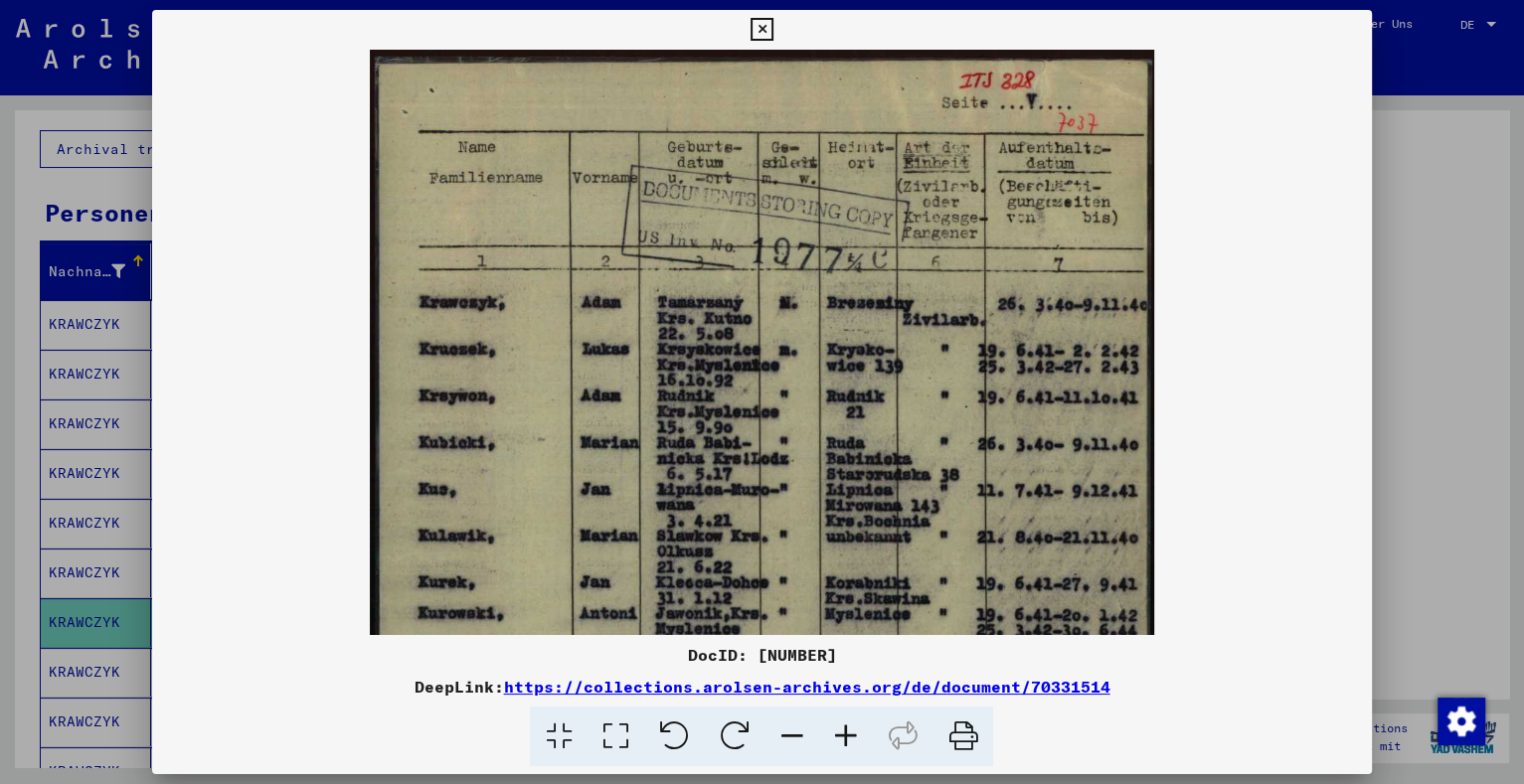 click at bounding box center (845, 736) 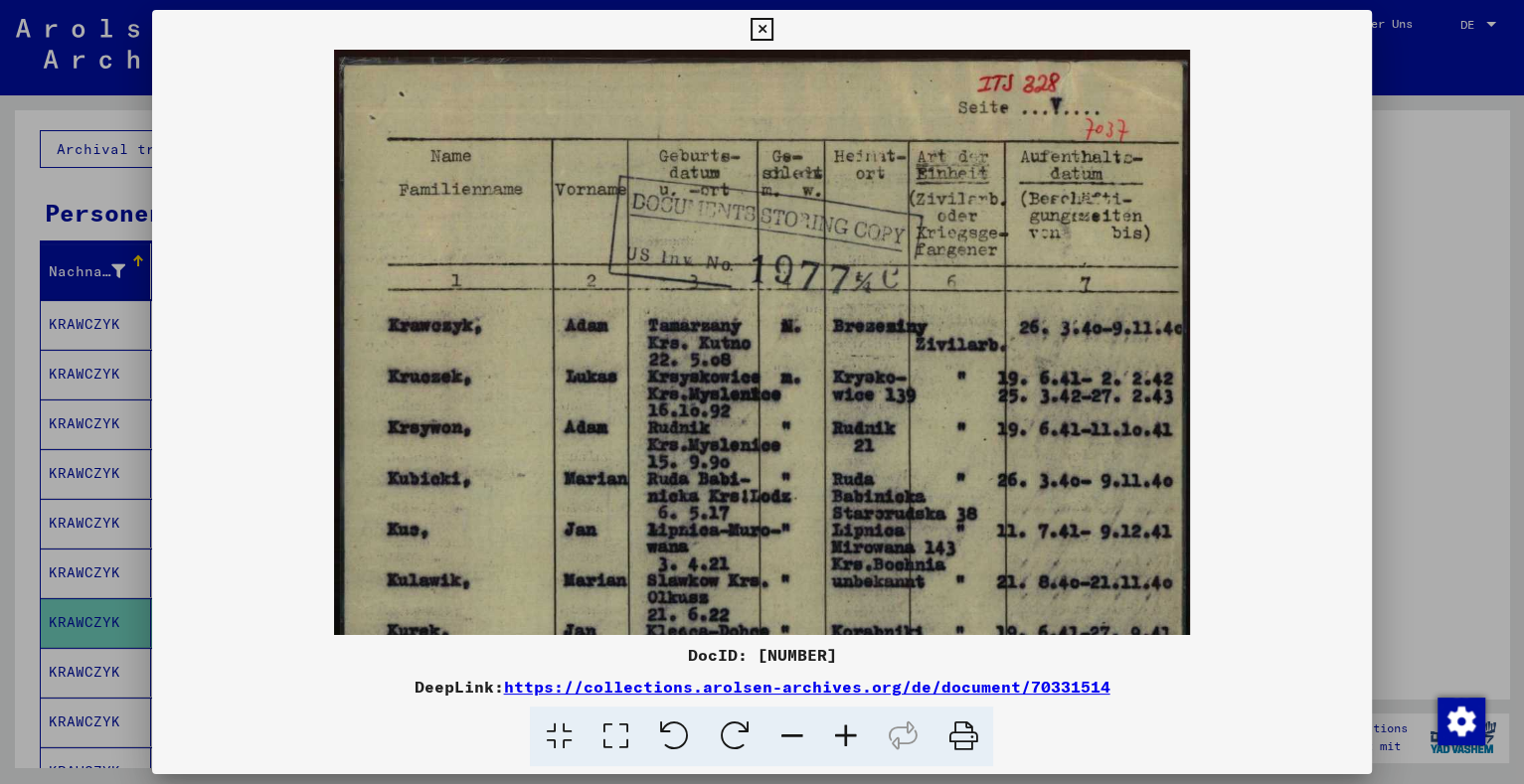 click at bounding box center (845, 736) 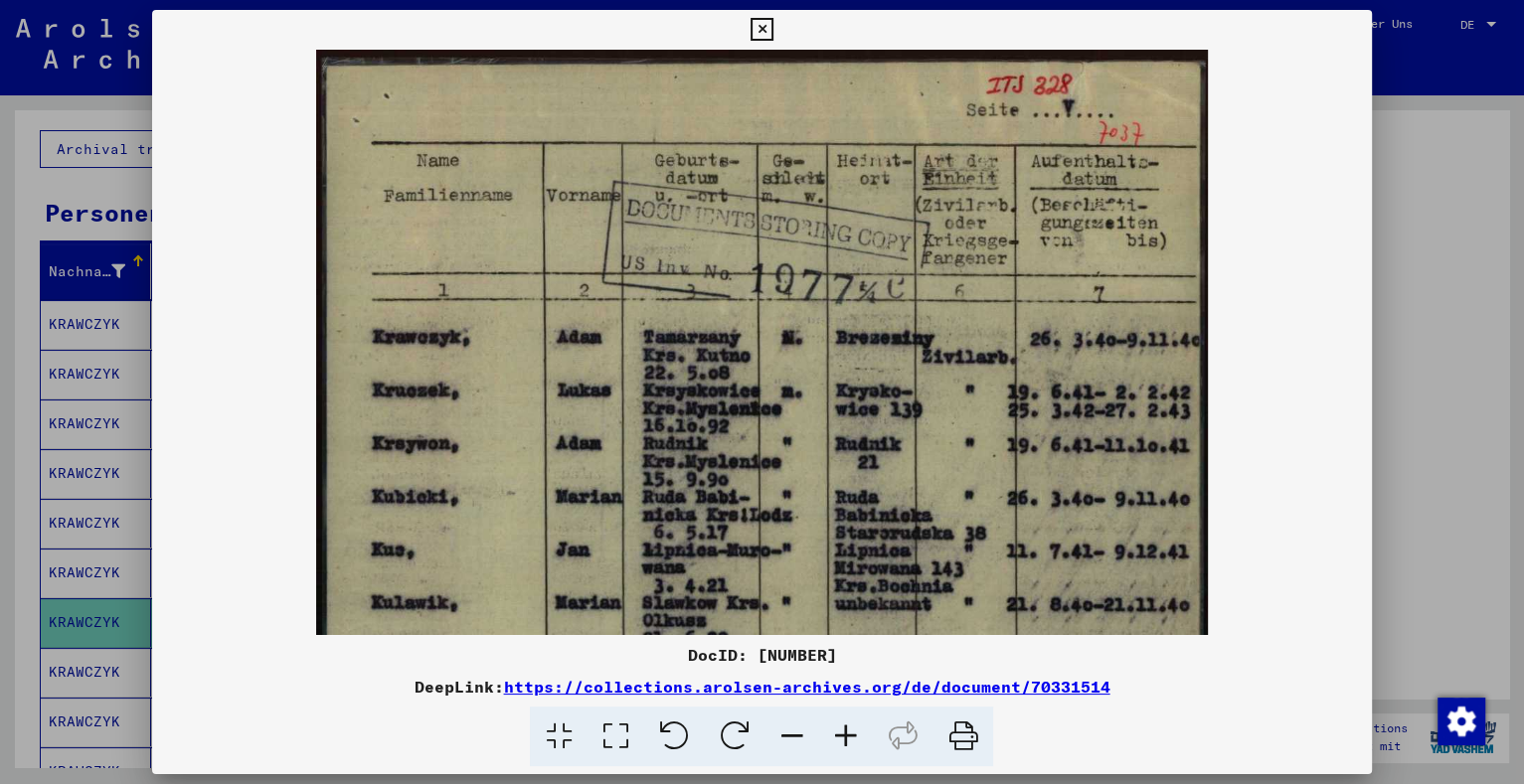 click at bounding box center (762, 392) 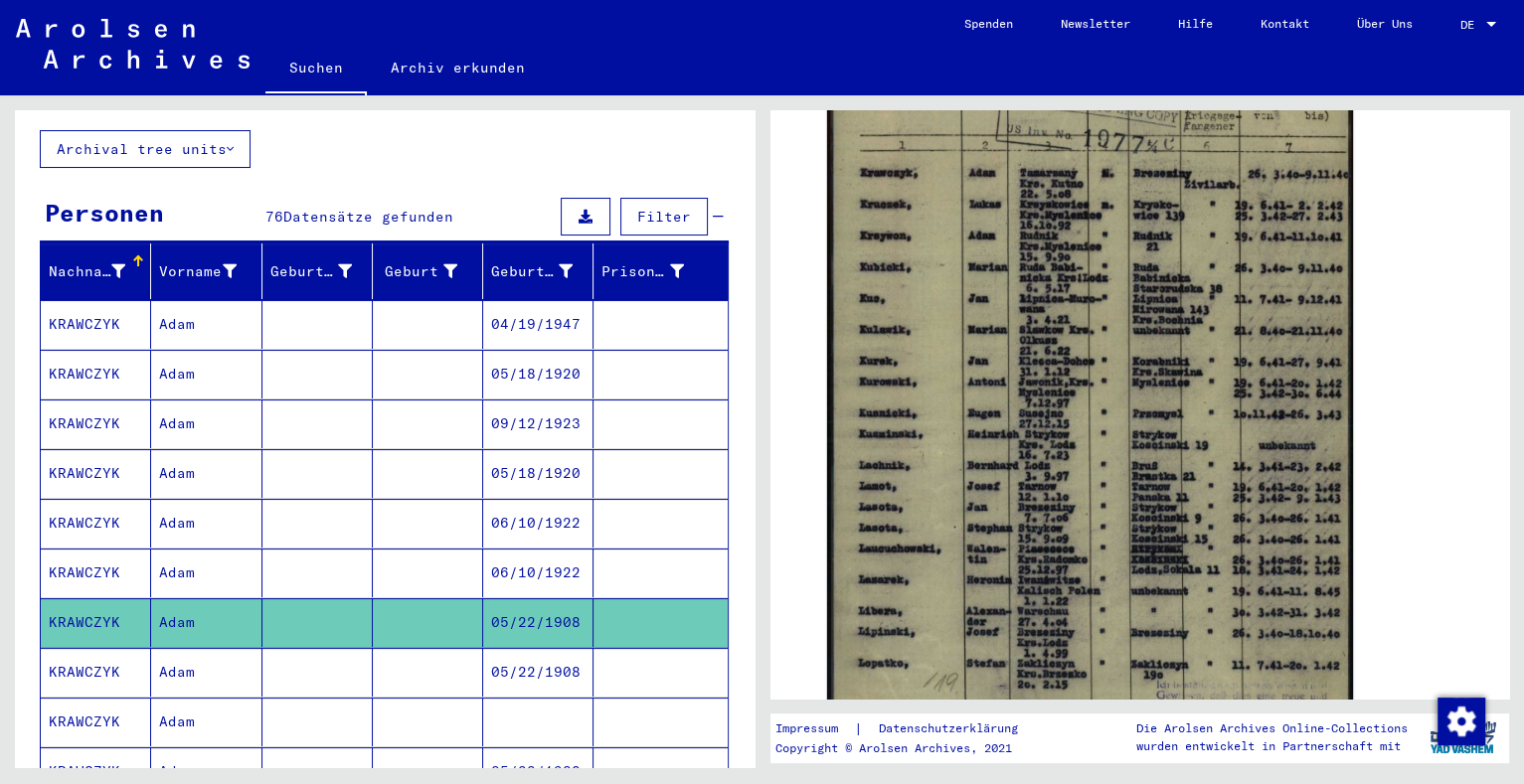 click at bounding box center (317, 721) 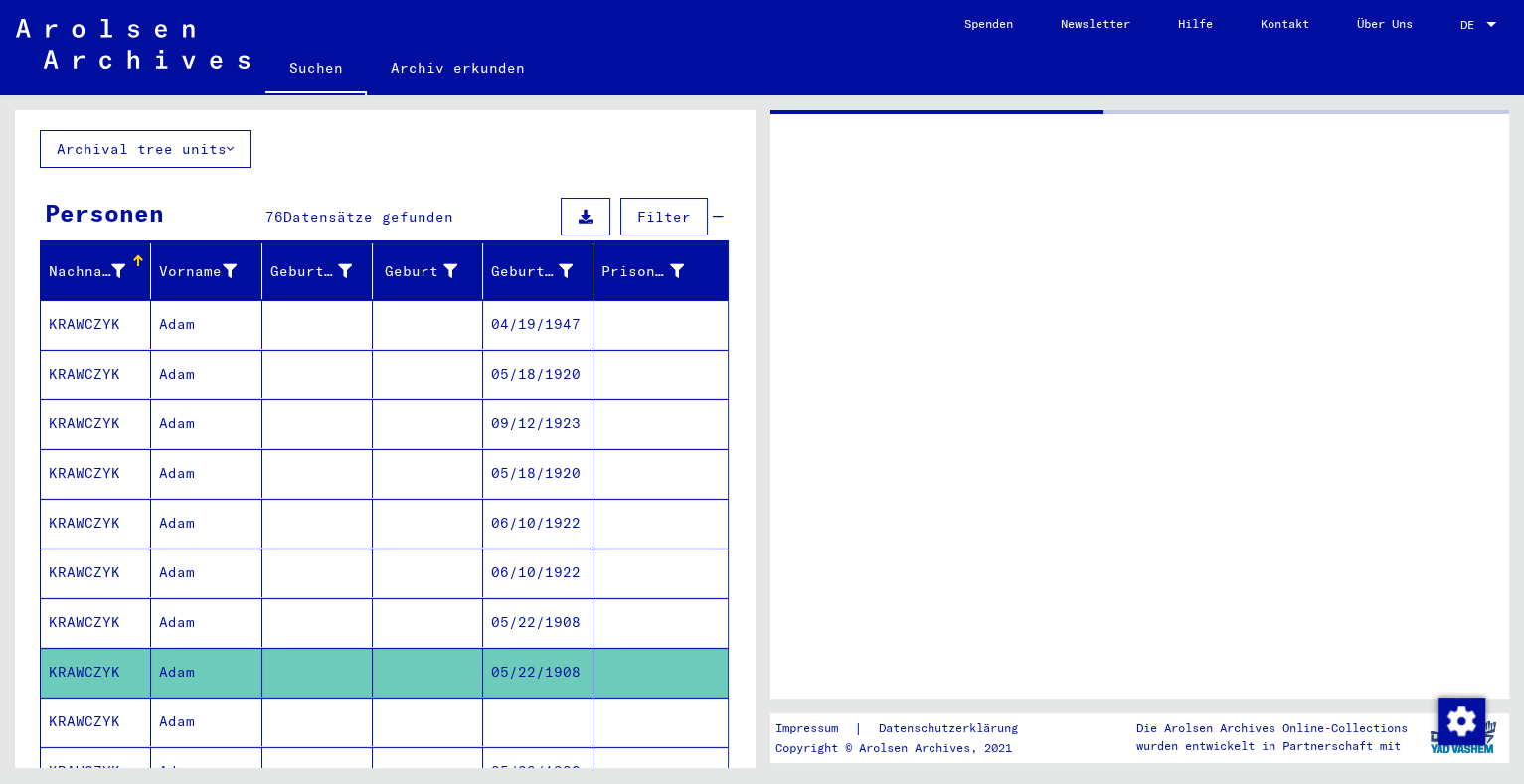 scroll, scrollTop: 0, scrollLeft: 0, axis: both 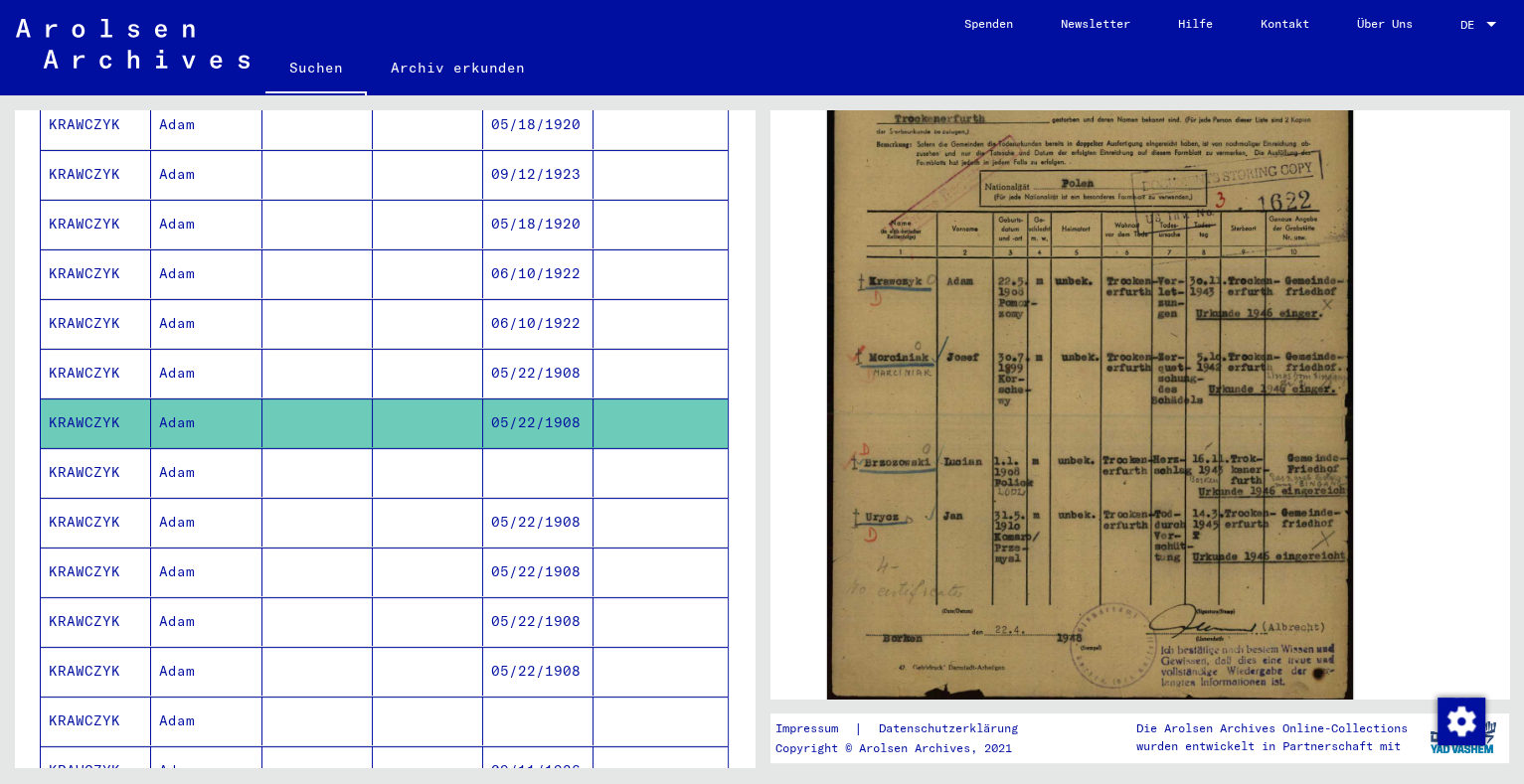 click at bounding box center (317, 522) 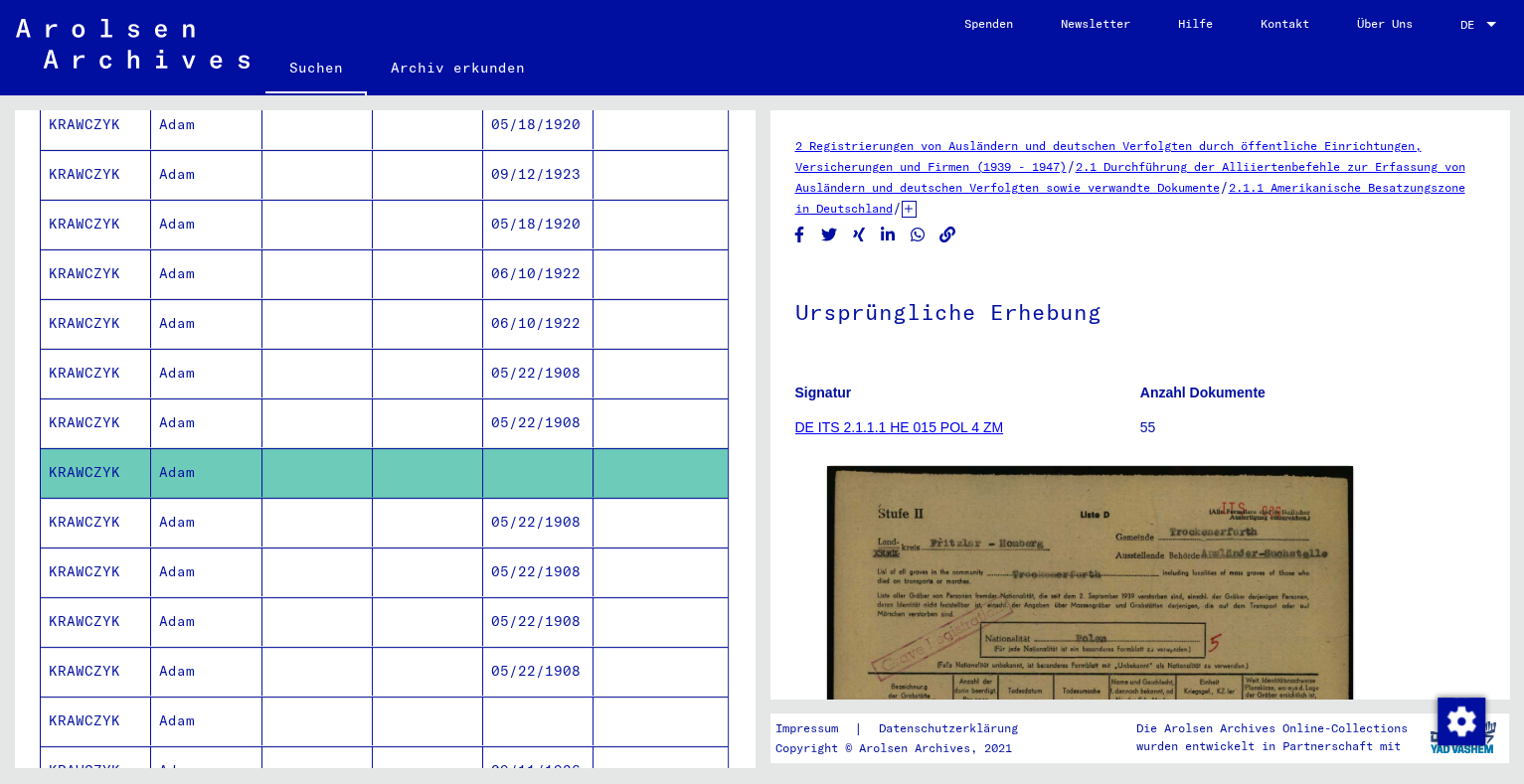 scroll, scrollTop: 0, scrollLeft: 0, axis: both 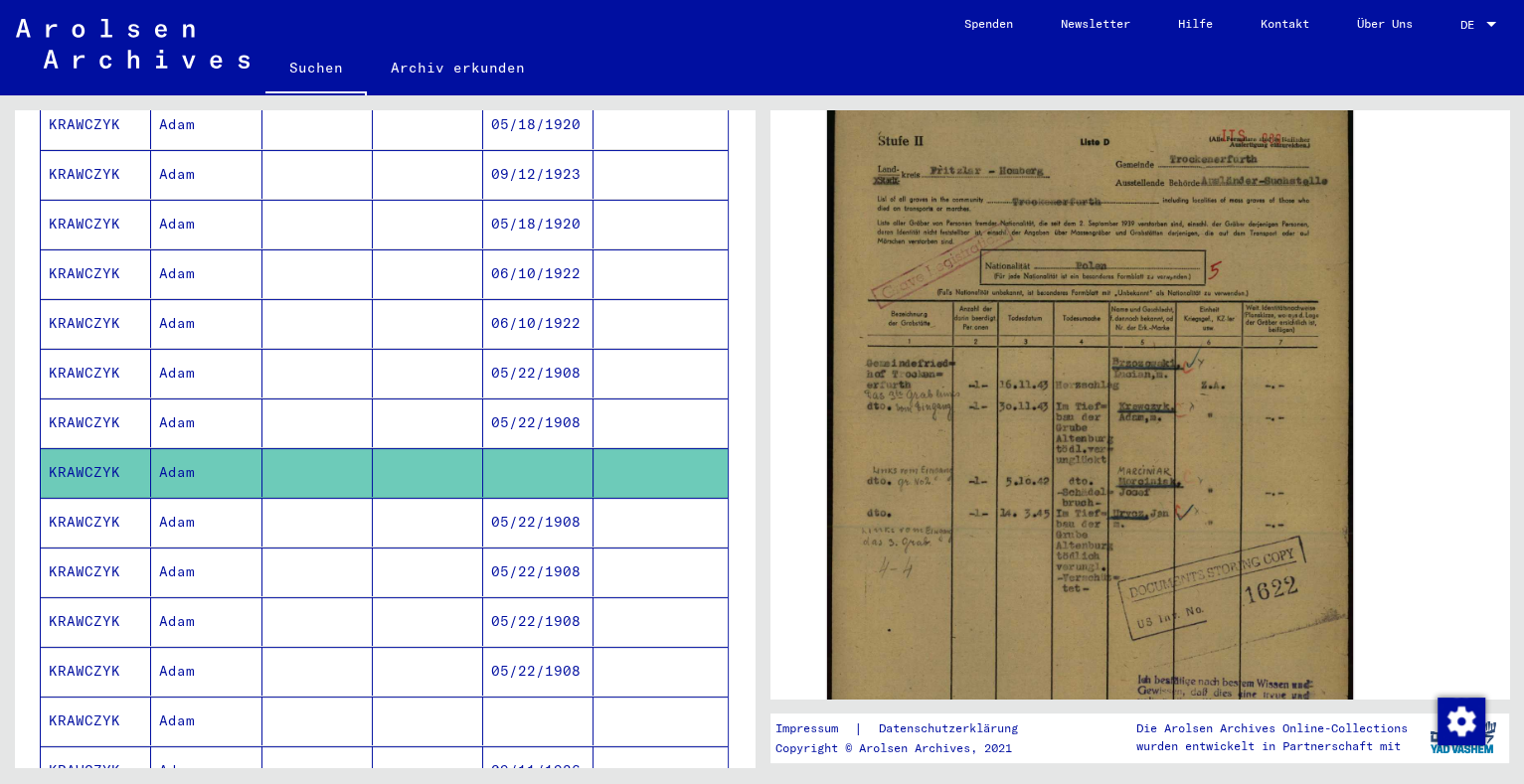 click at bounding box center (317, 571) 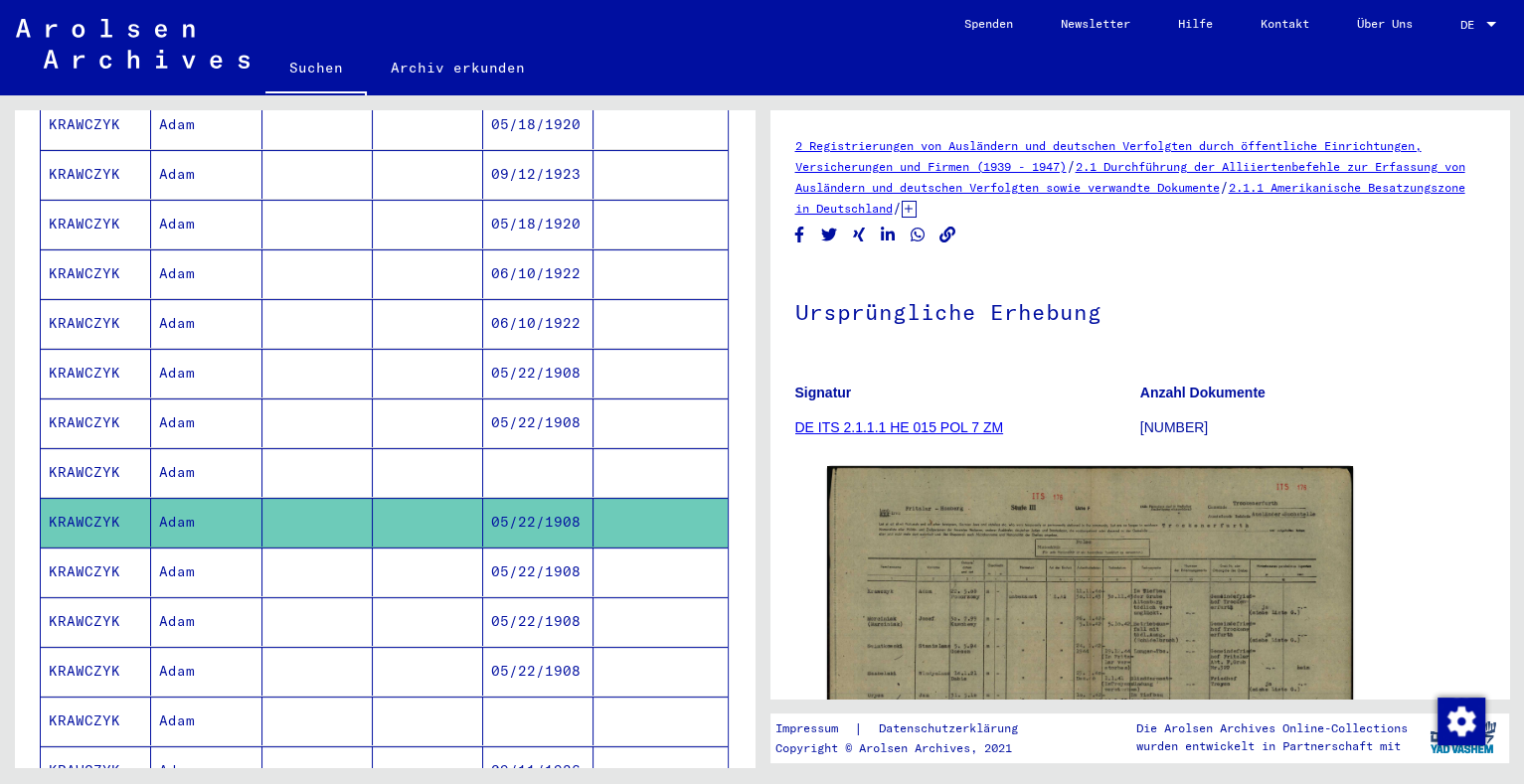scroll, scrollTop: 0, scrollLeft: 0, axis: both 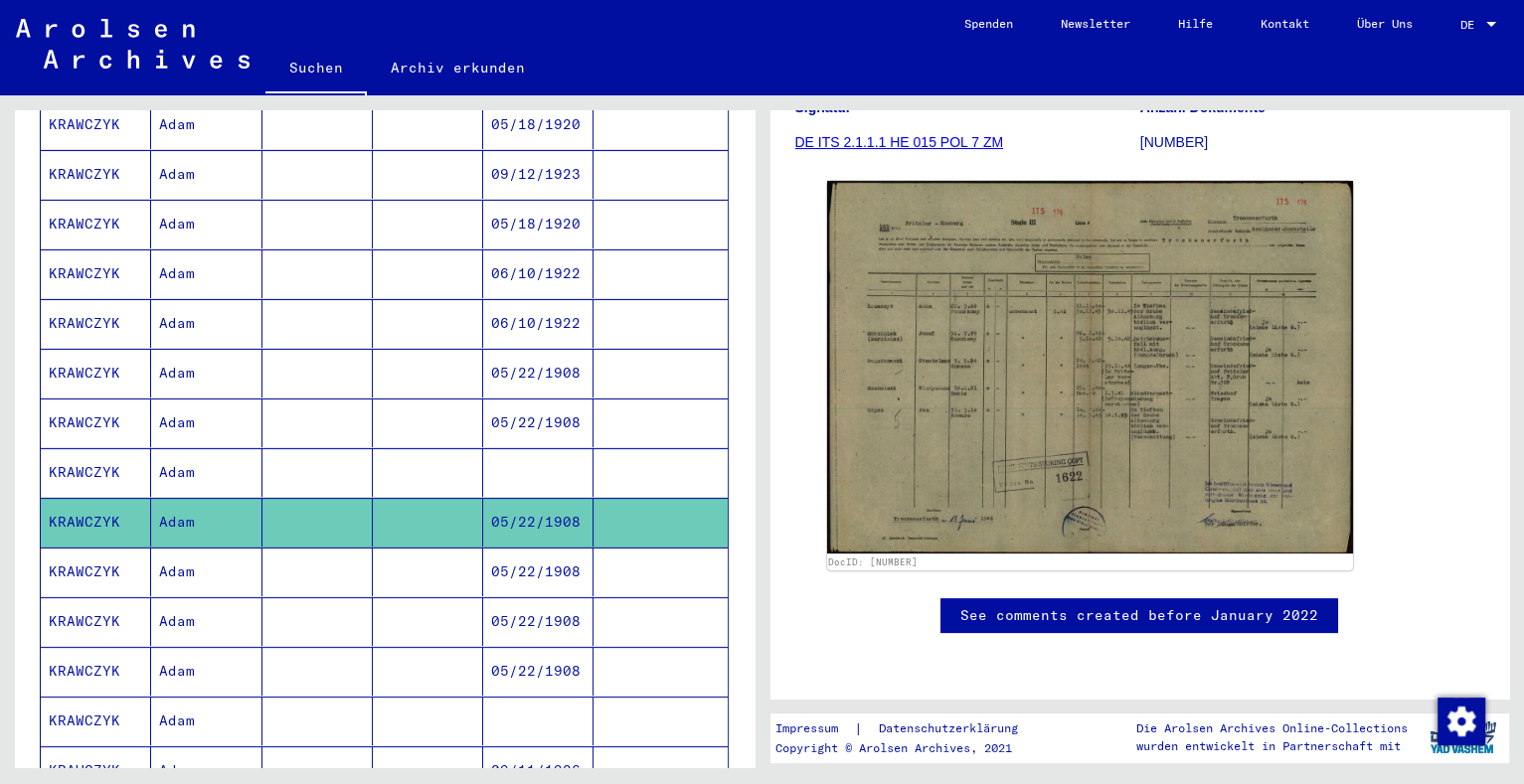 click on "05/22/1908" at bounding box center [538, 621] 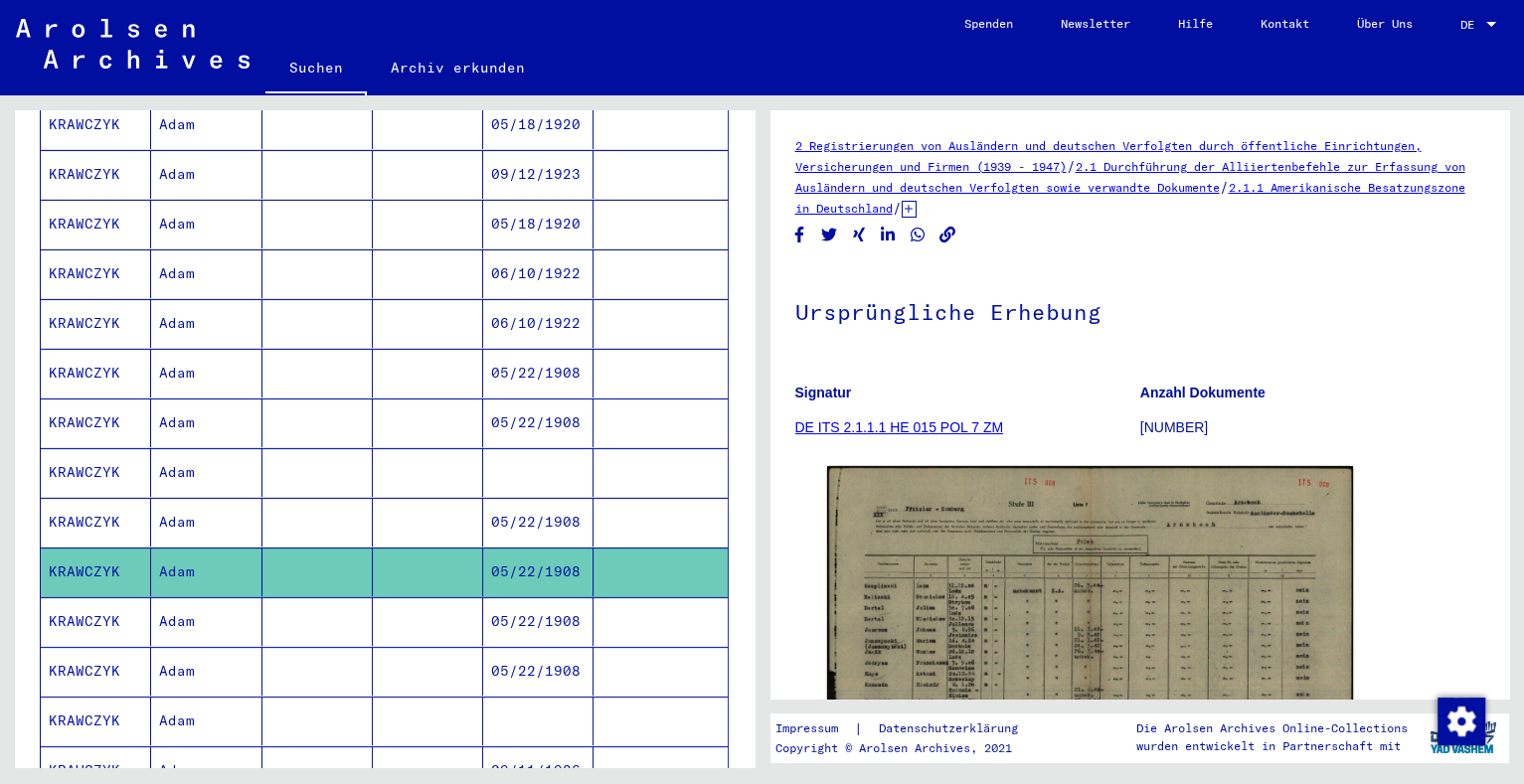 scroll, scrollTop: 0, scrollLeft: 0, axis: both 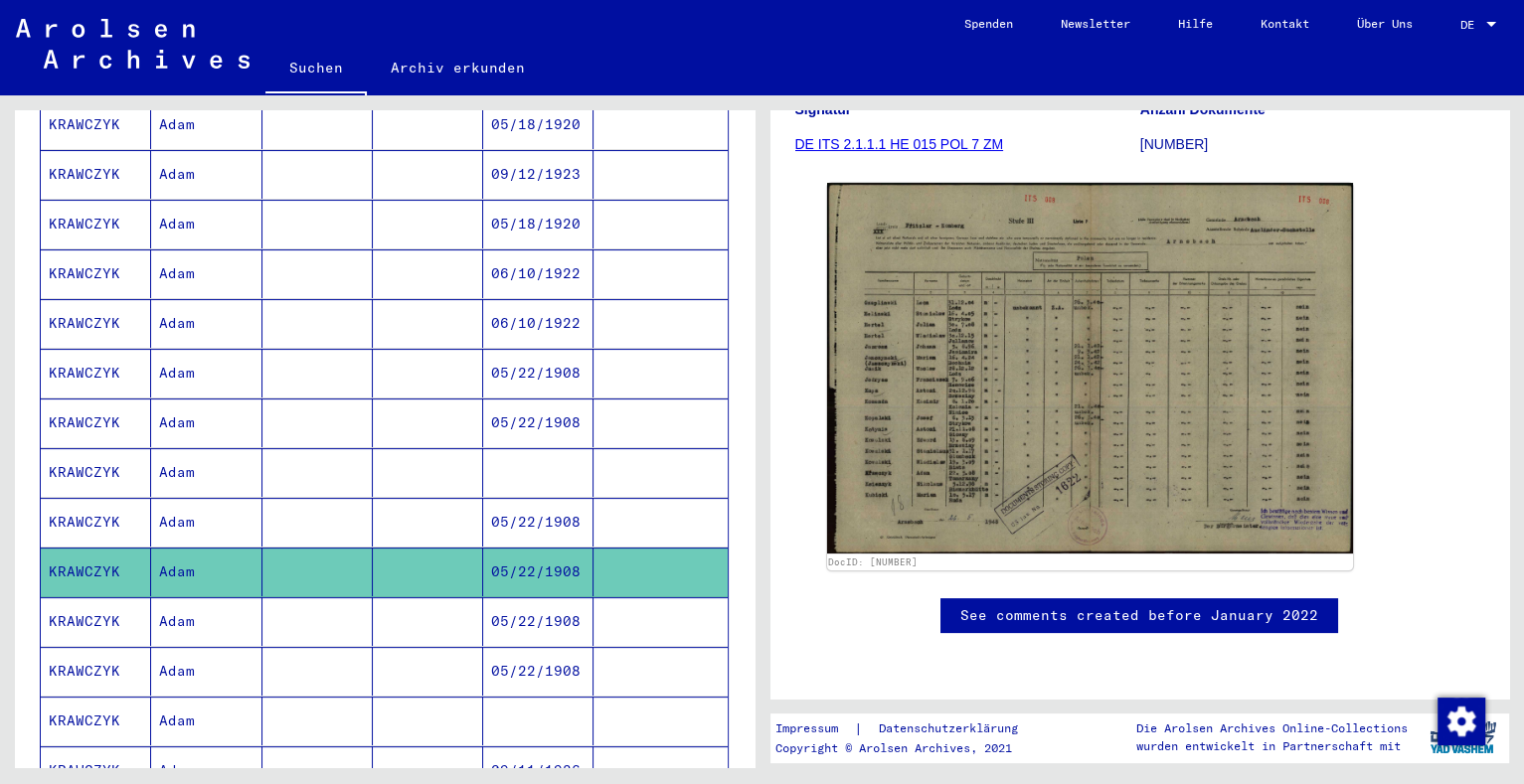 click at bounding box center (427, 671) 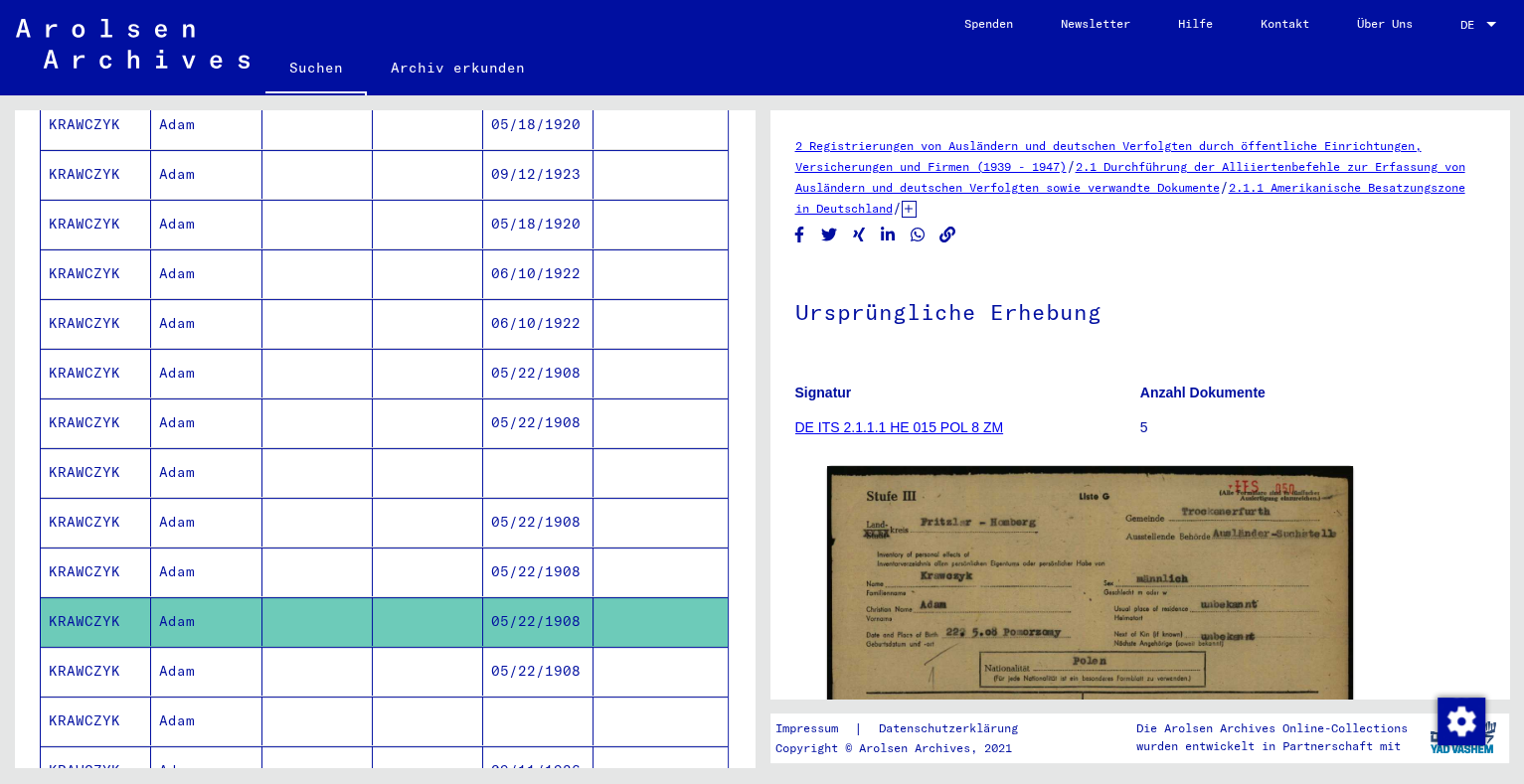scroll, scrollTop: 174, scrollLeft: 0, axis: vertical 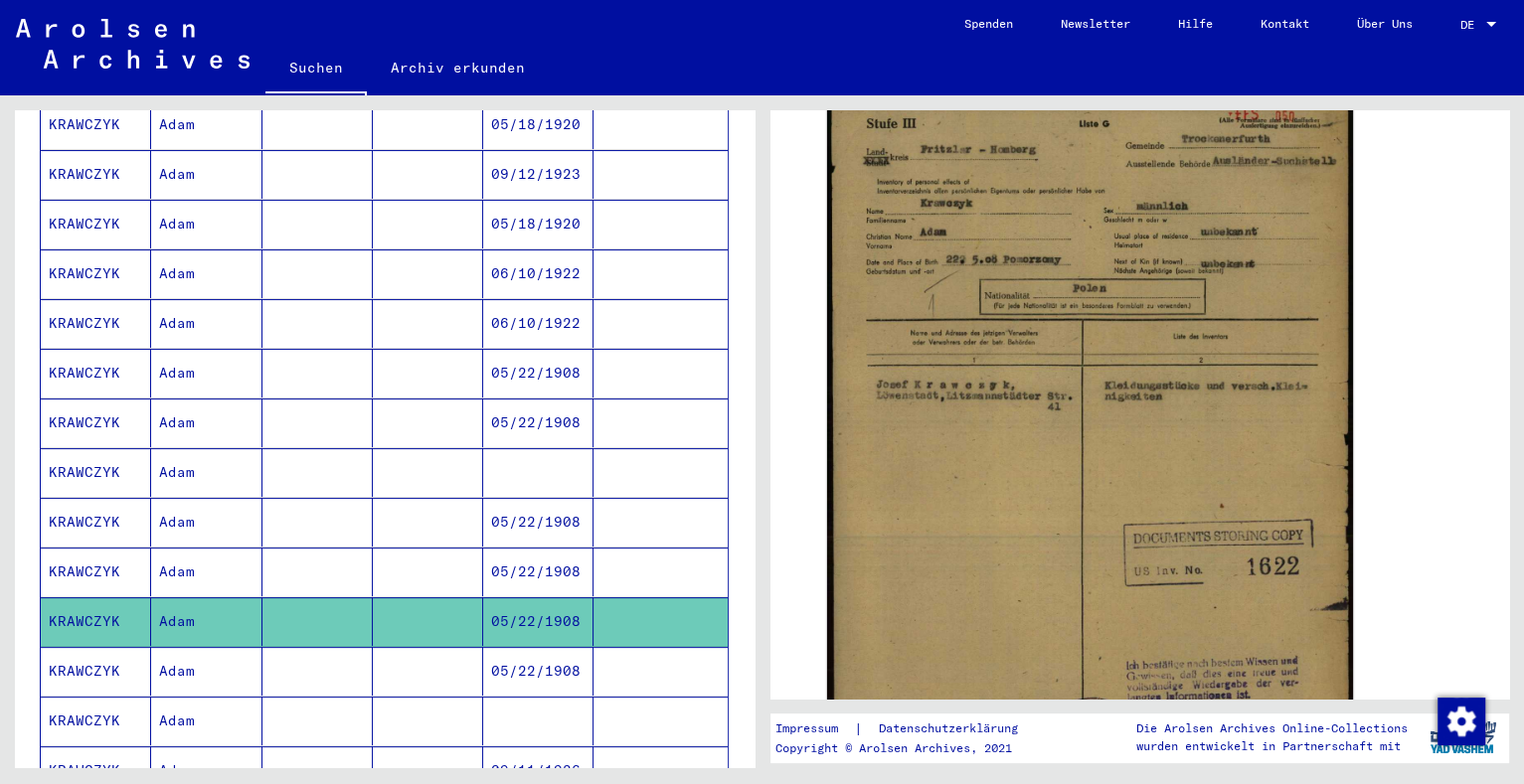 click at bounding box center (317, 720) 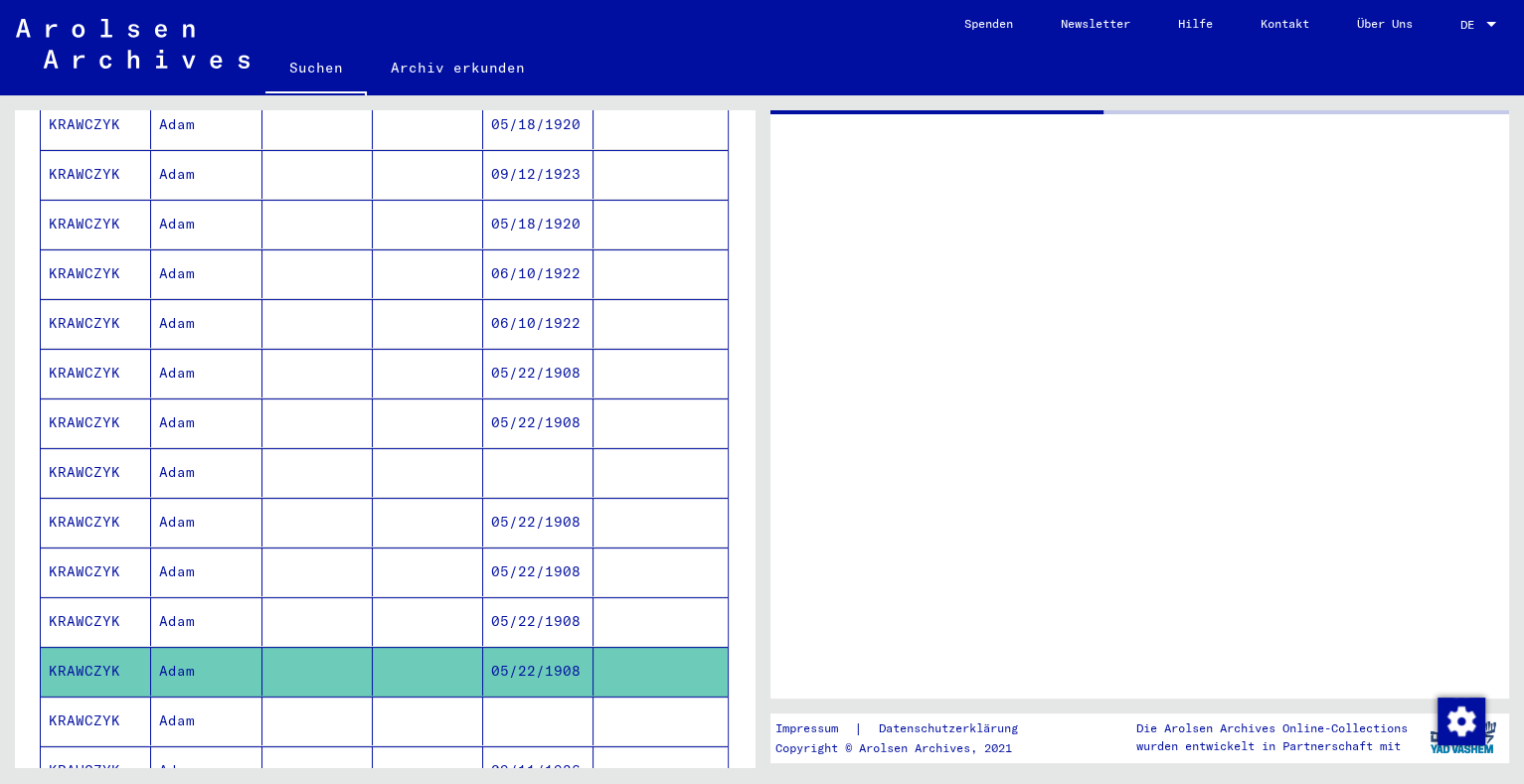 scroll, scrollTop: 0, scrollLeft: 0, axis: both 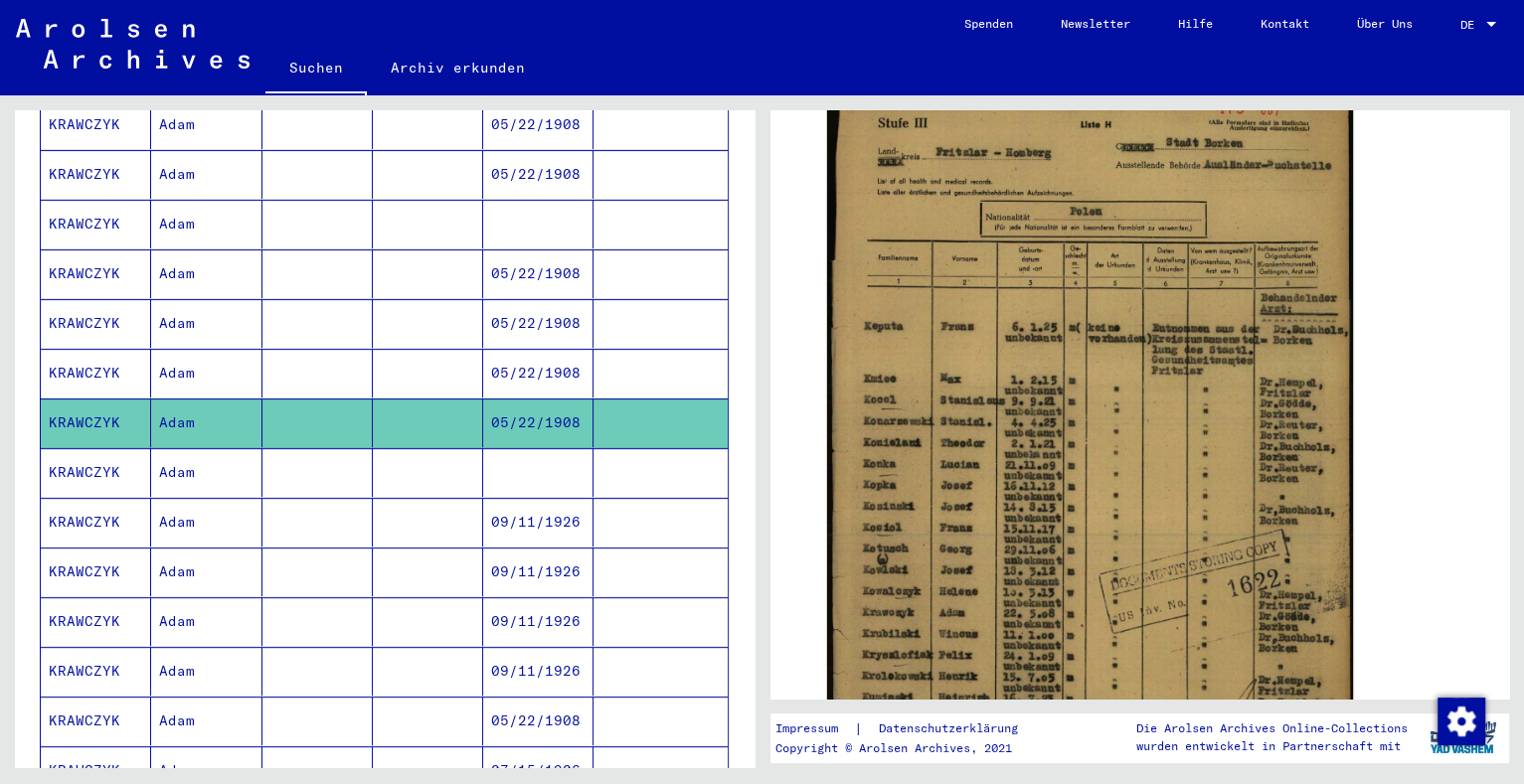 click at bounding box center (317, 522) 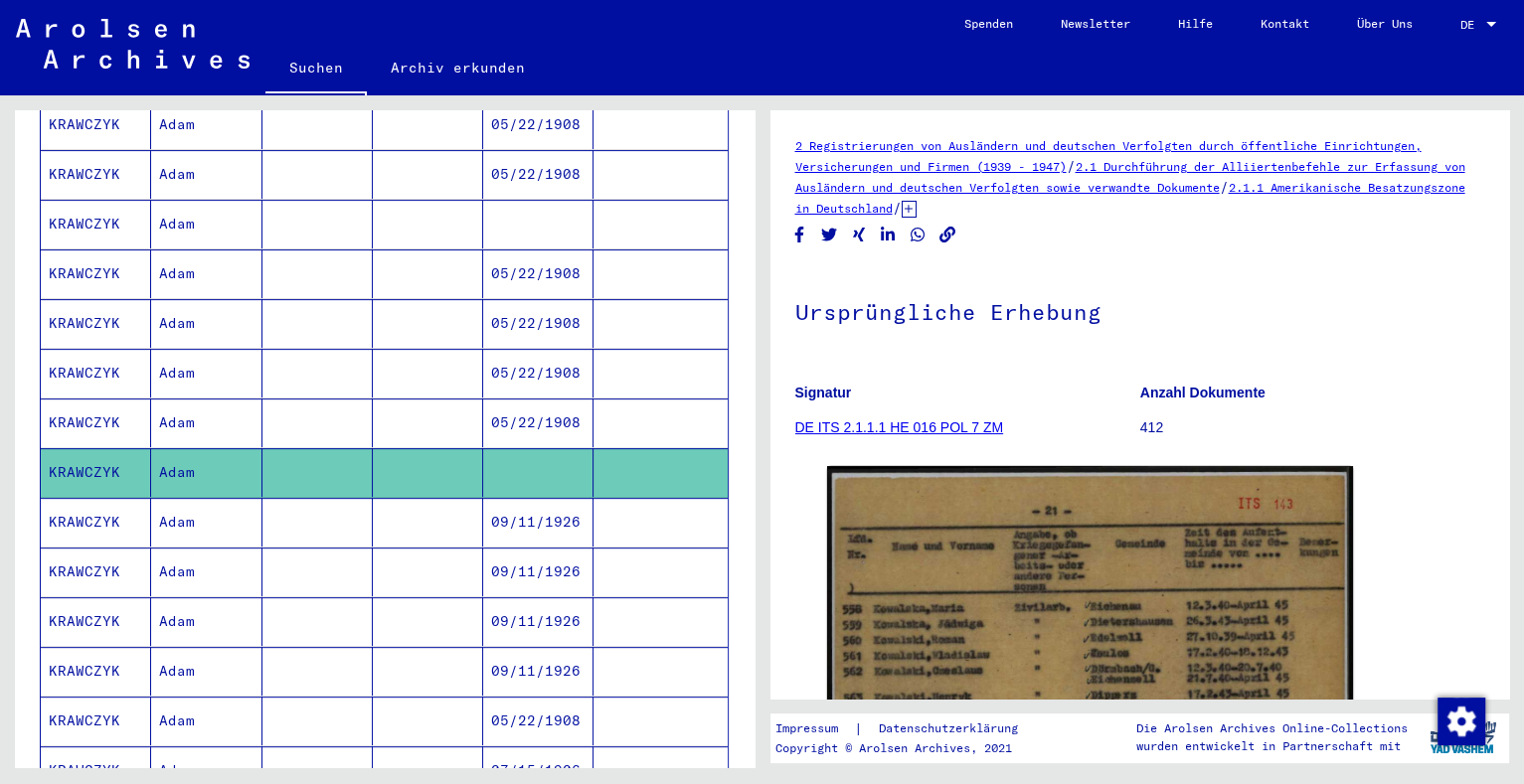 scroll, scrollTop: 0, scrollLeft: 0, axis: both 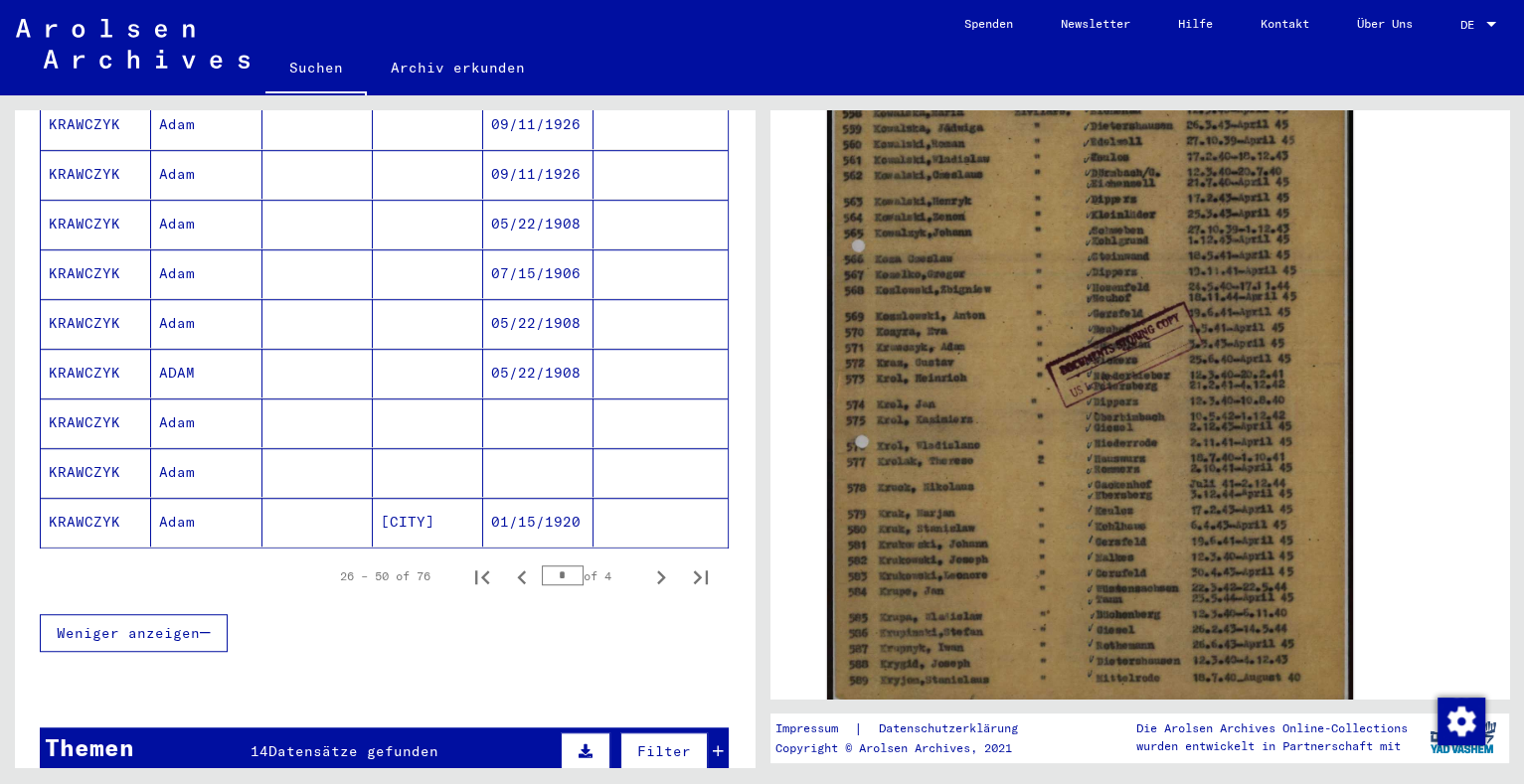 click at bounding box center (317, 472) 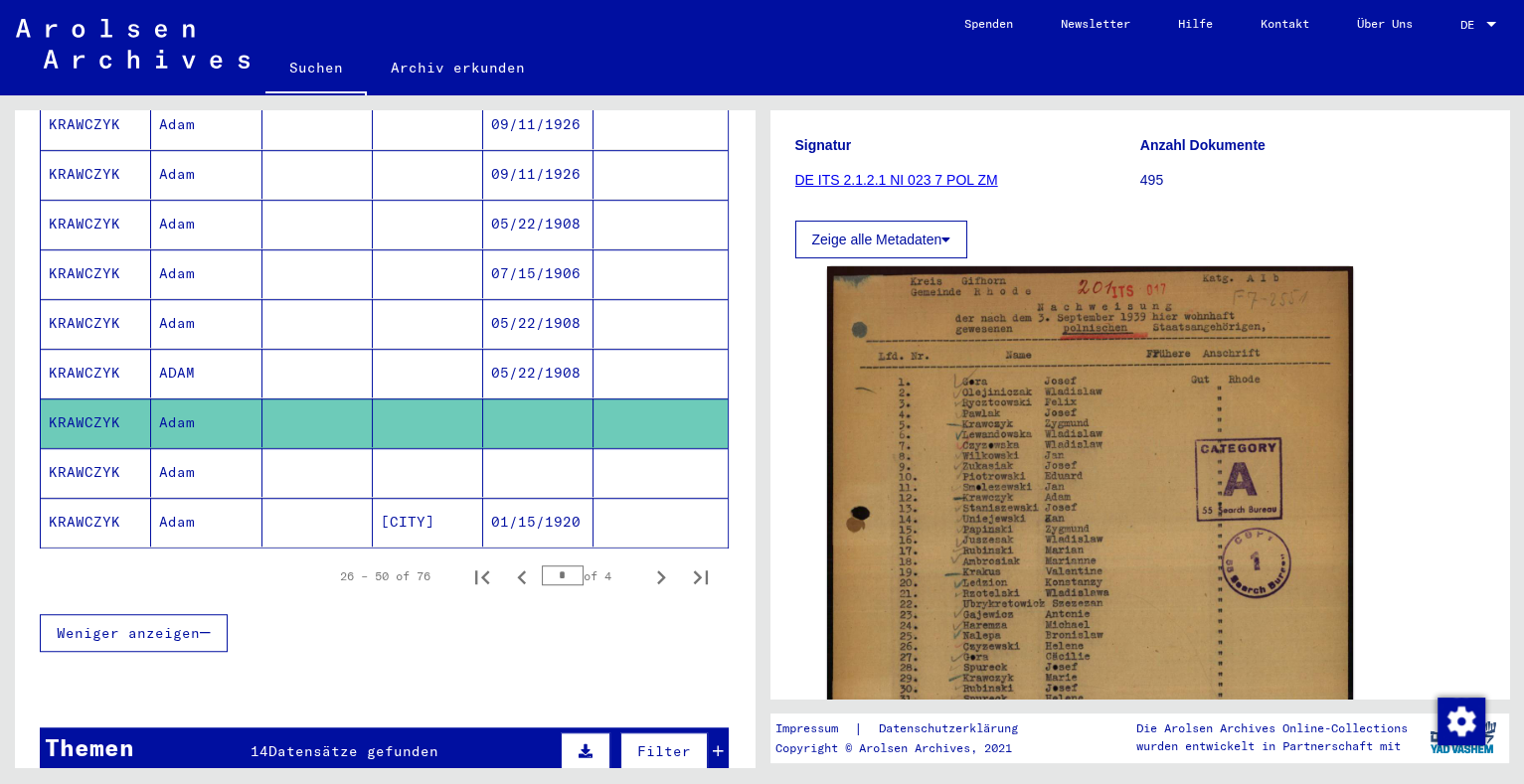 click at bounding box center (538, 522) 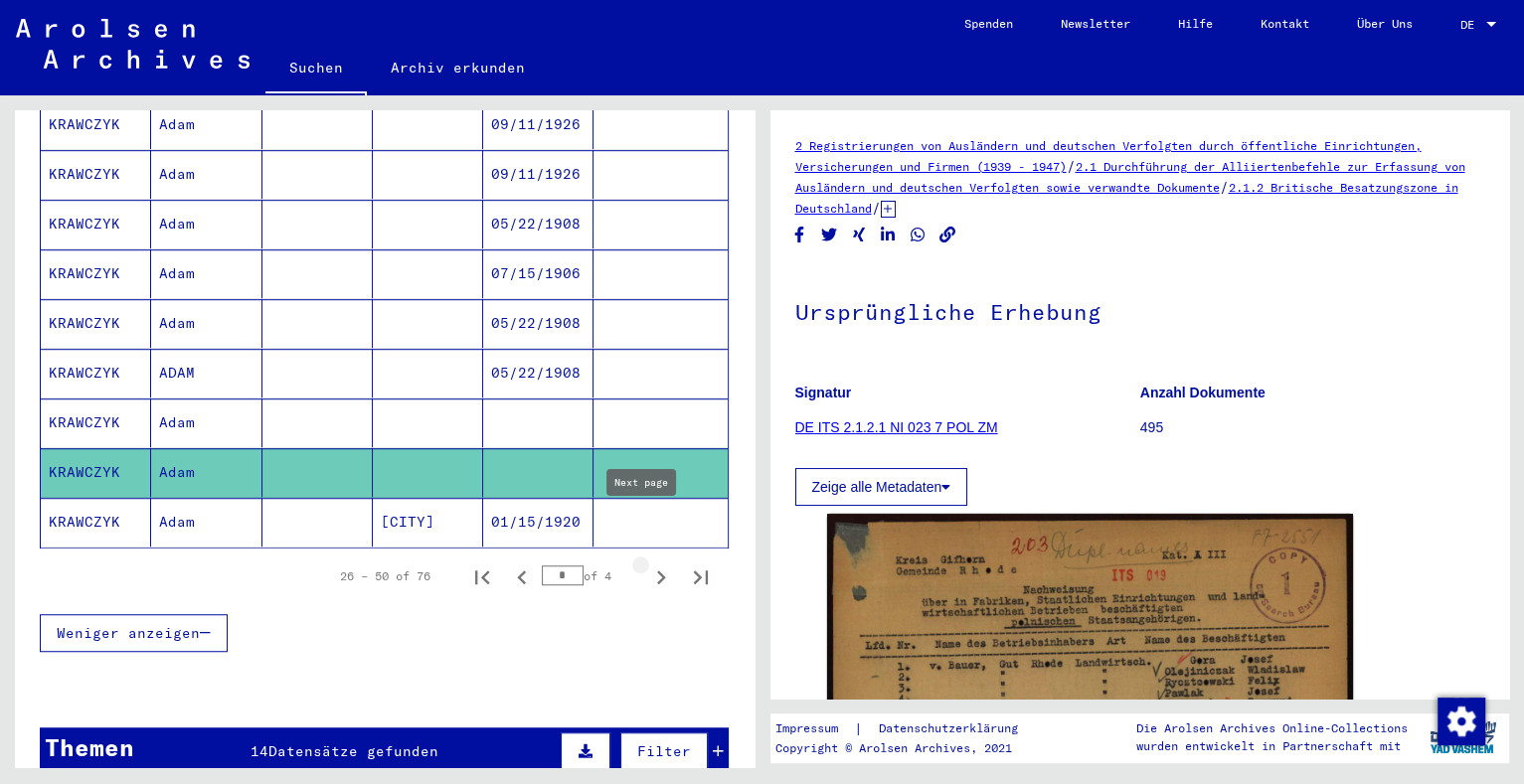 click 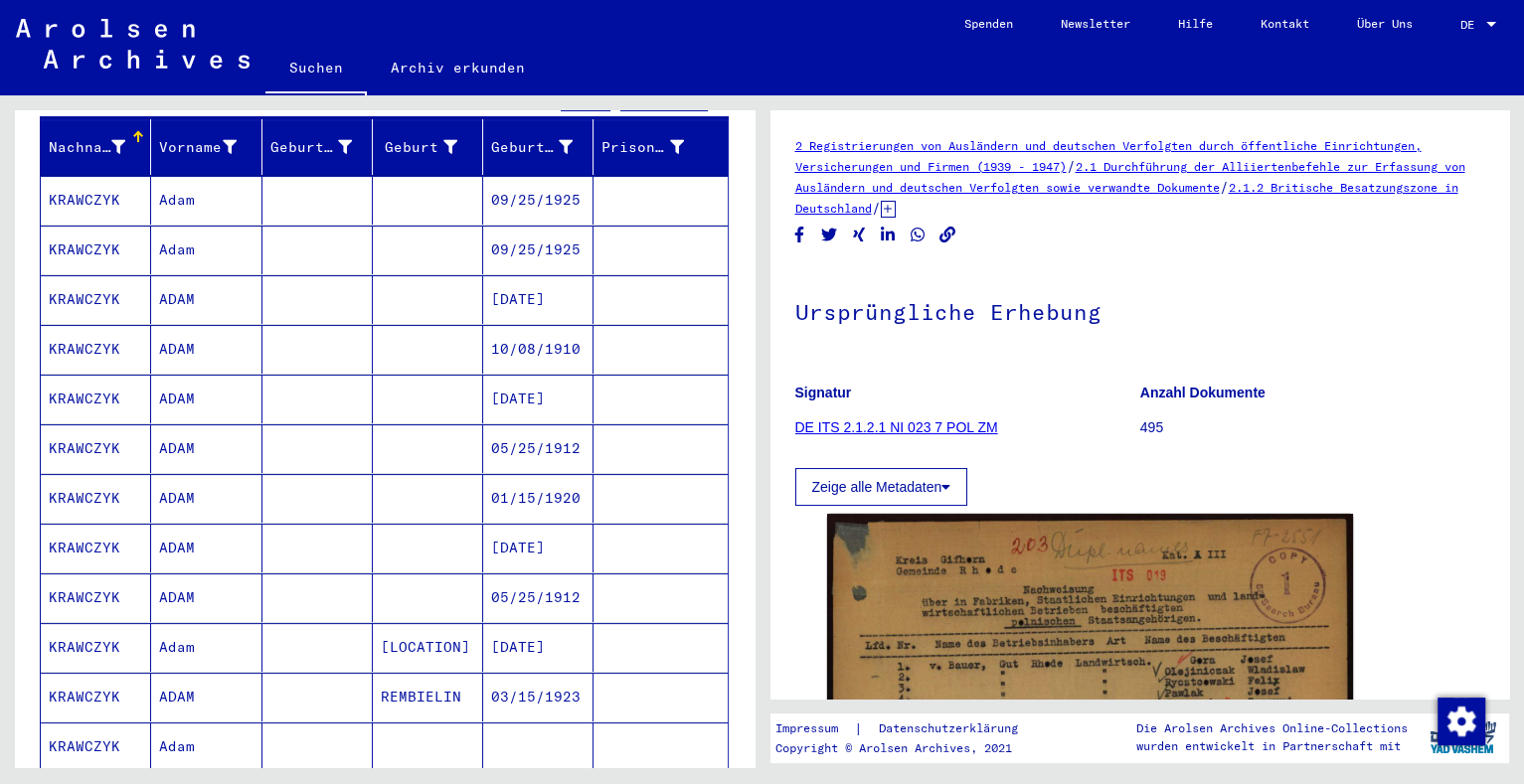 click at bounding box center (427, 398) 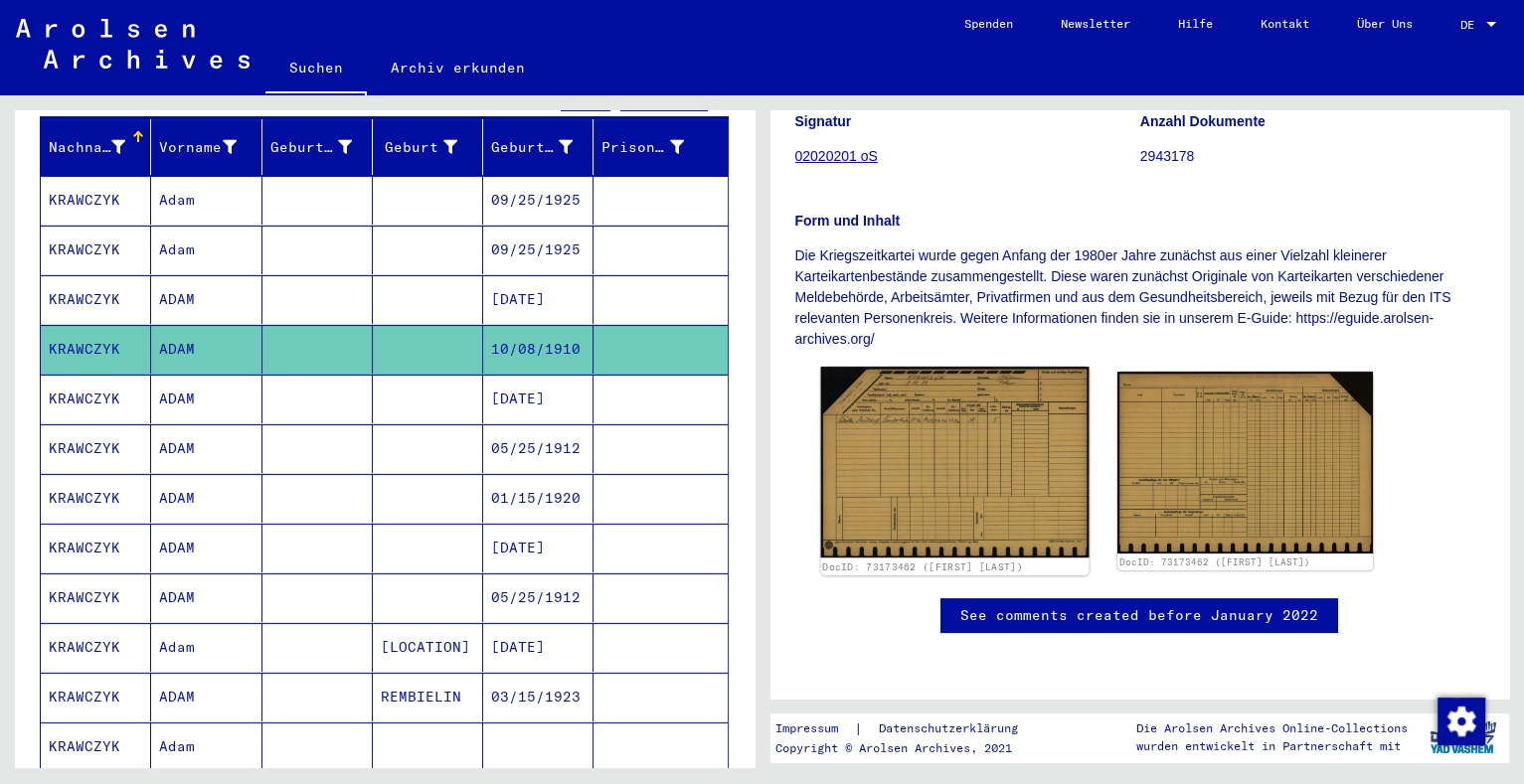 click 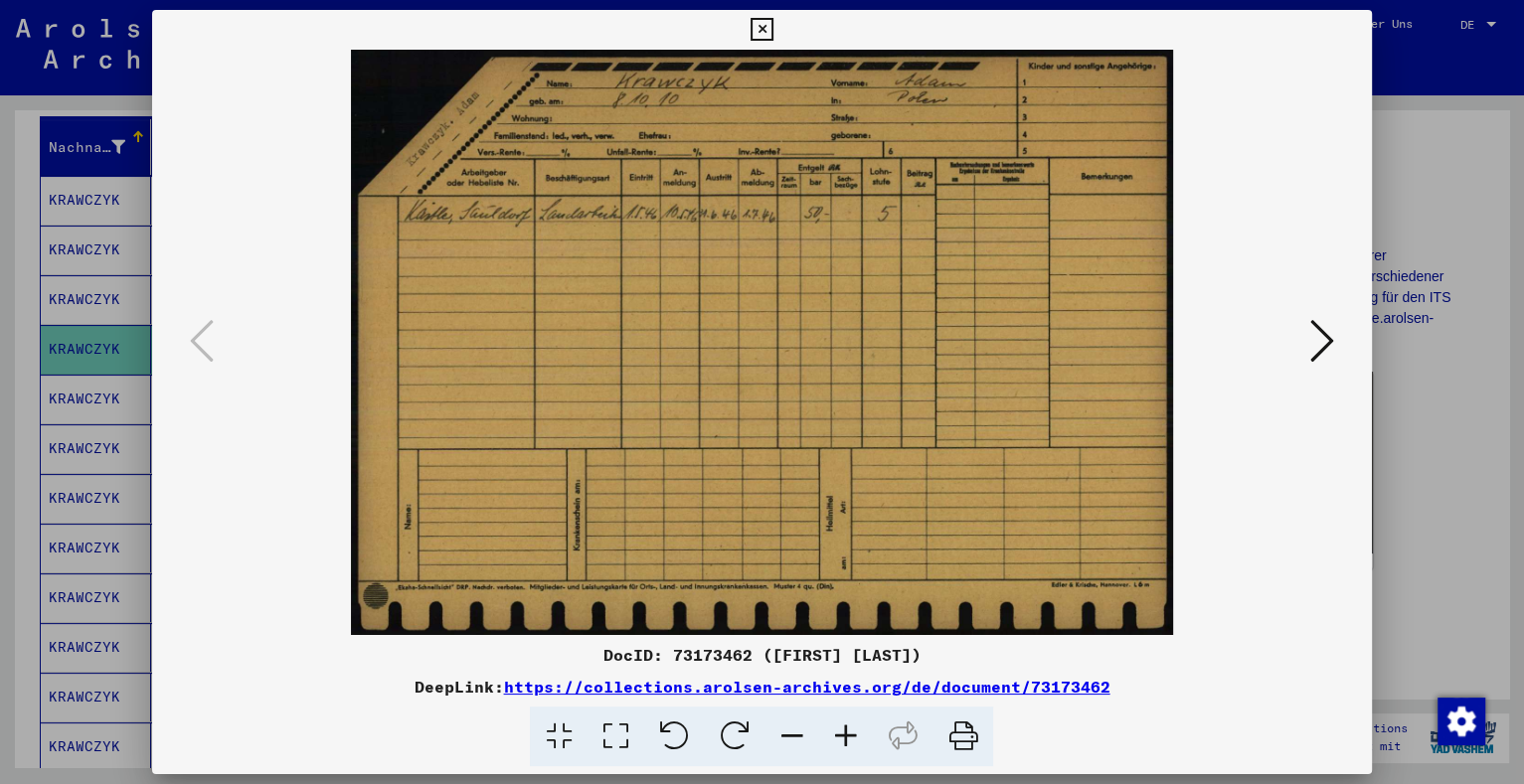 click at bounding box center (762, 392) 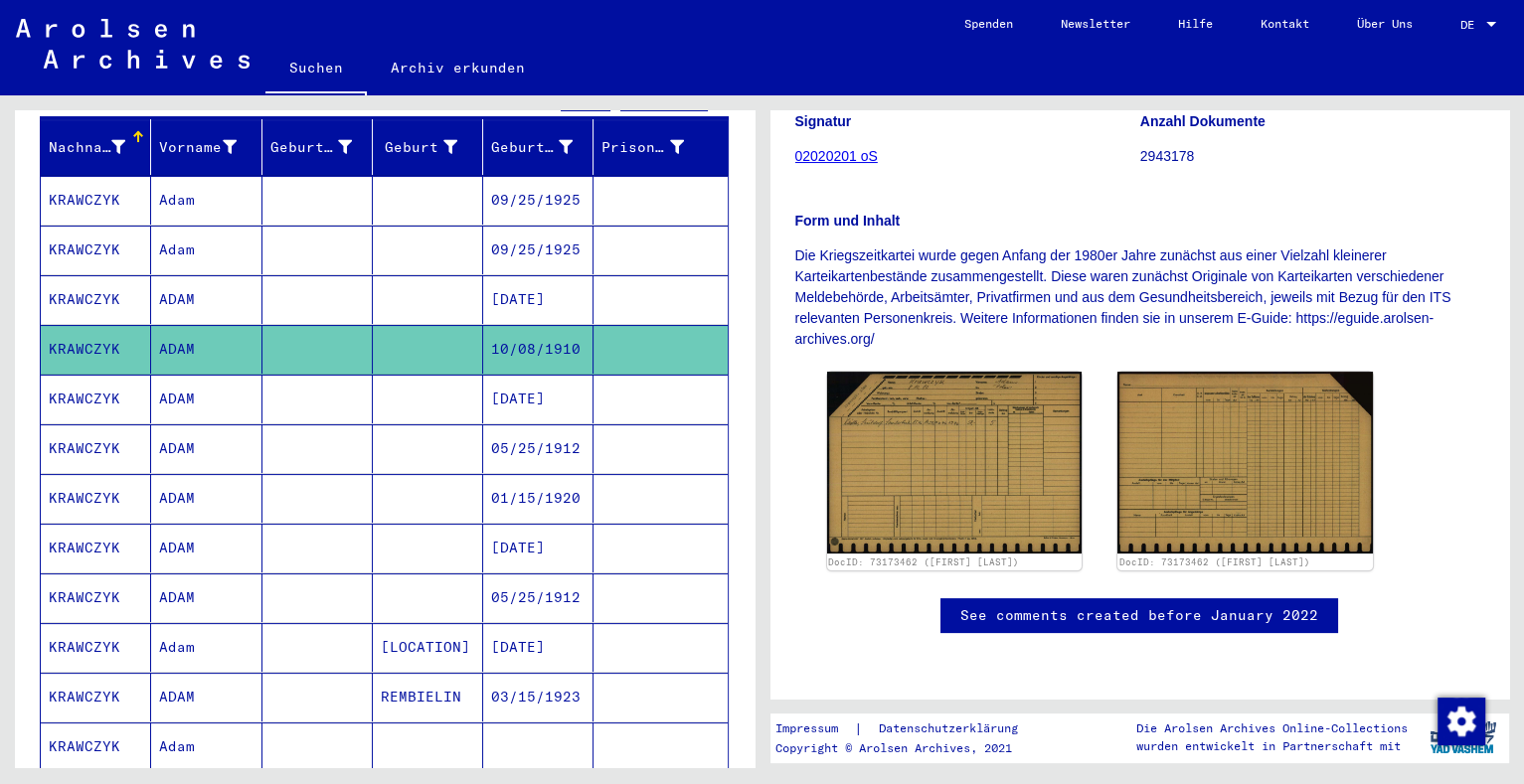 click at bounding box center [427, 448] 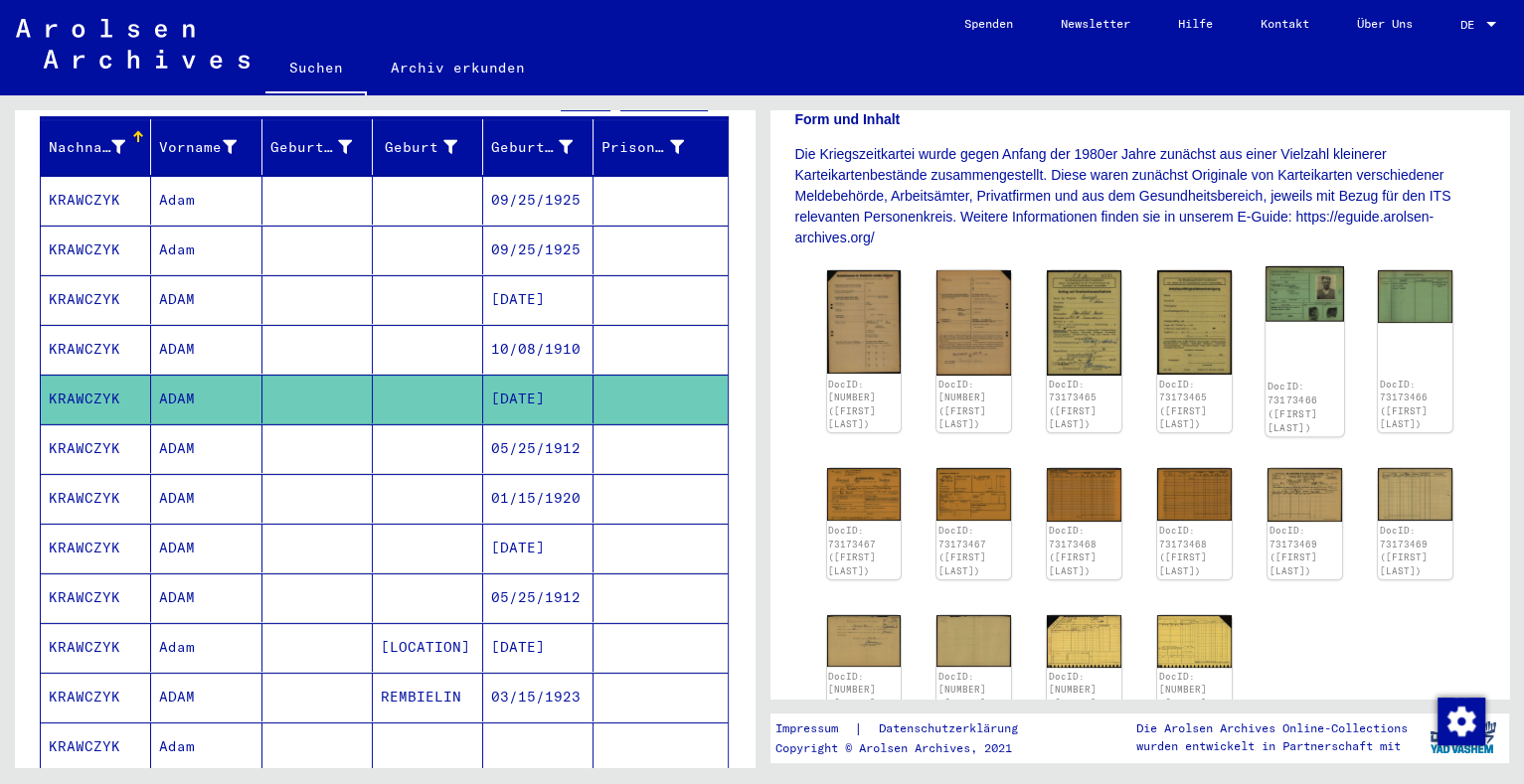 click 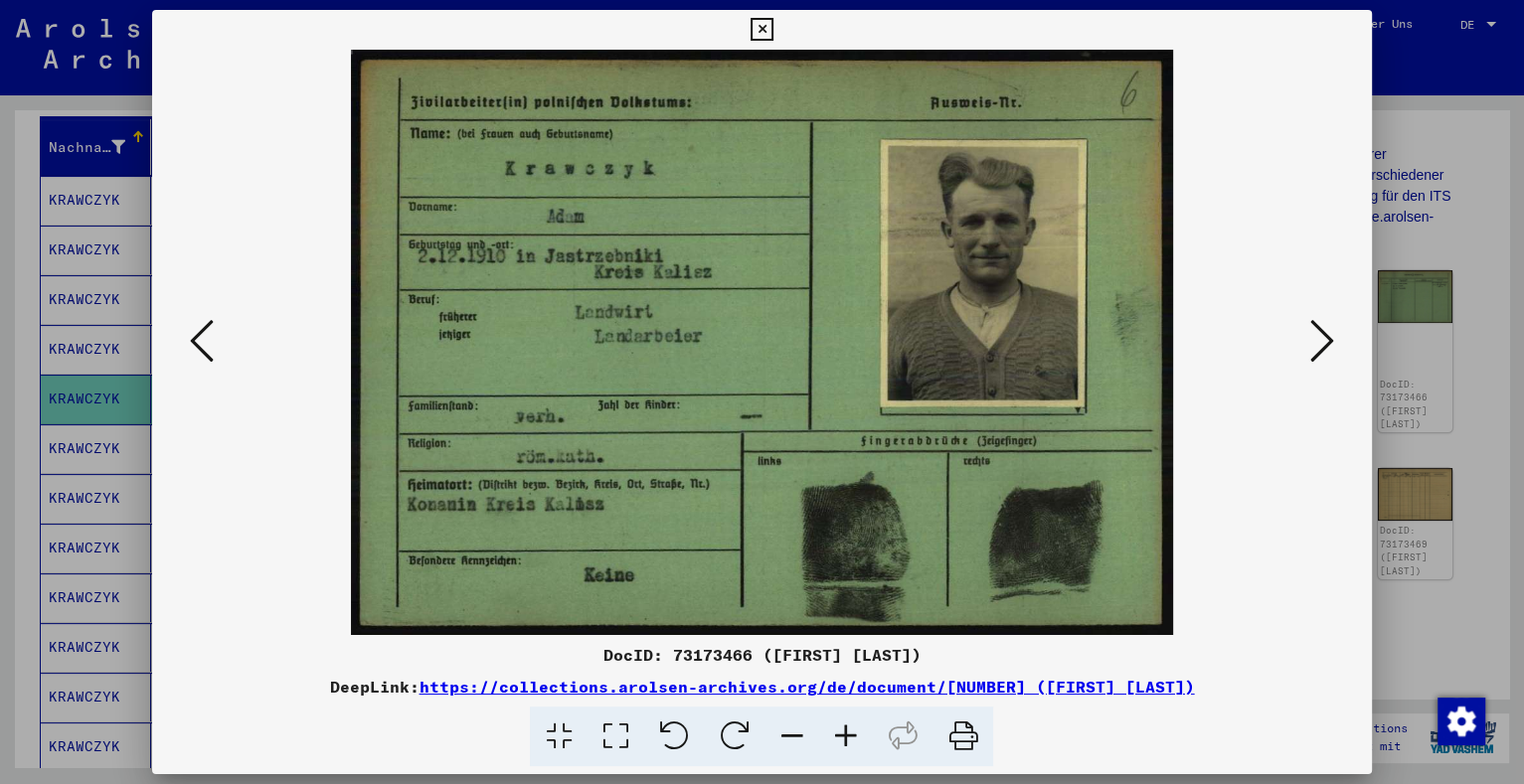 click at bounding box center [1322, 341] 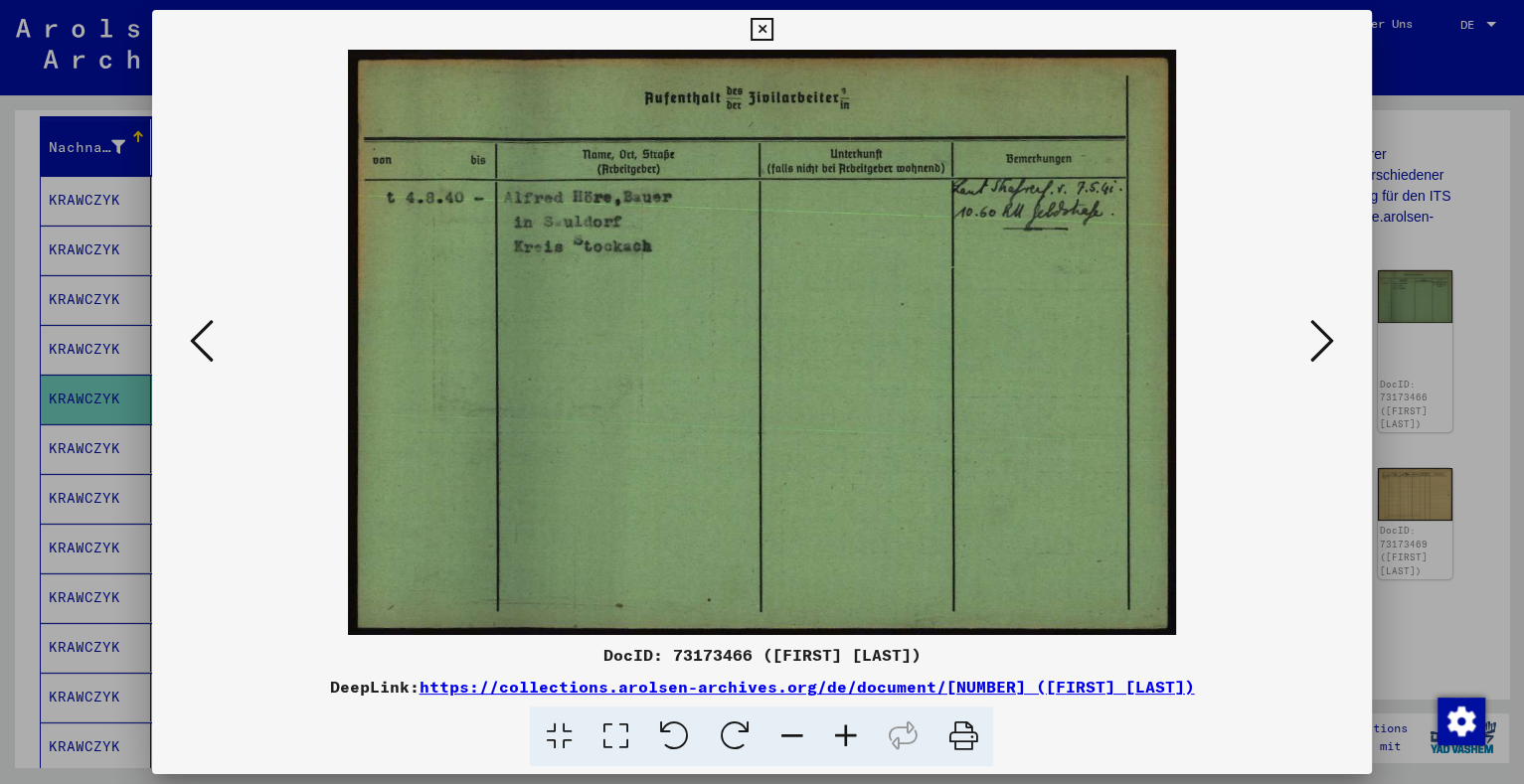 click at bounding box center (1322, 341) 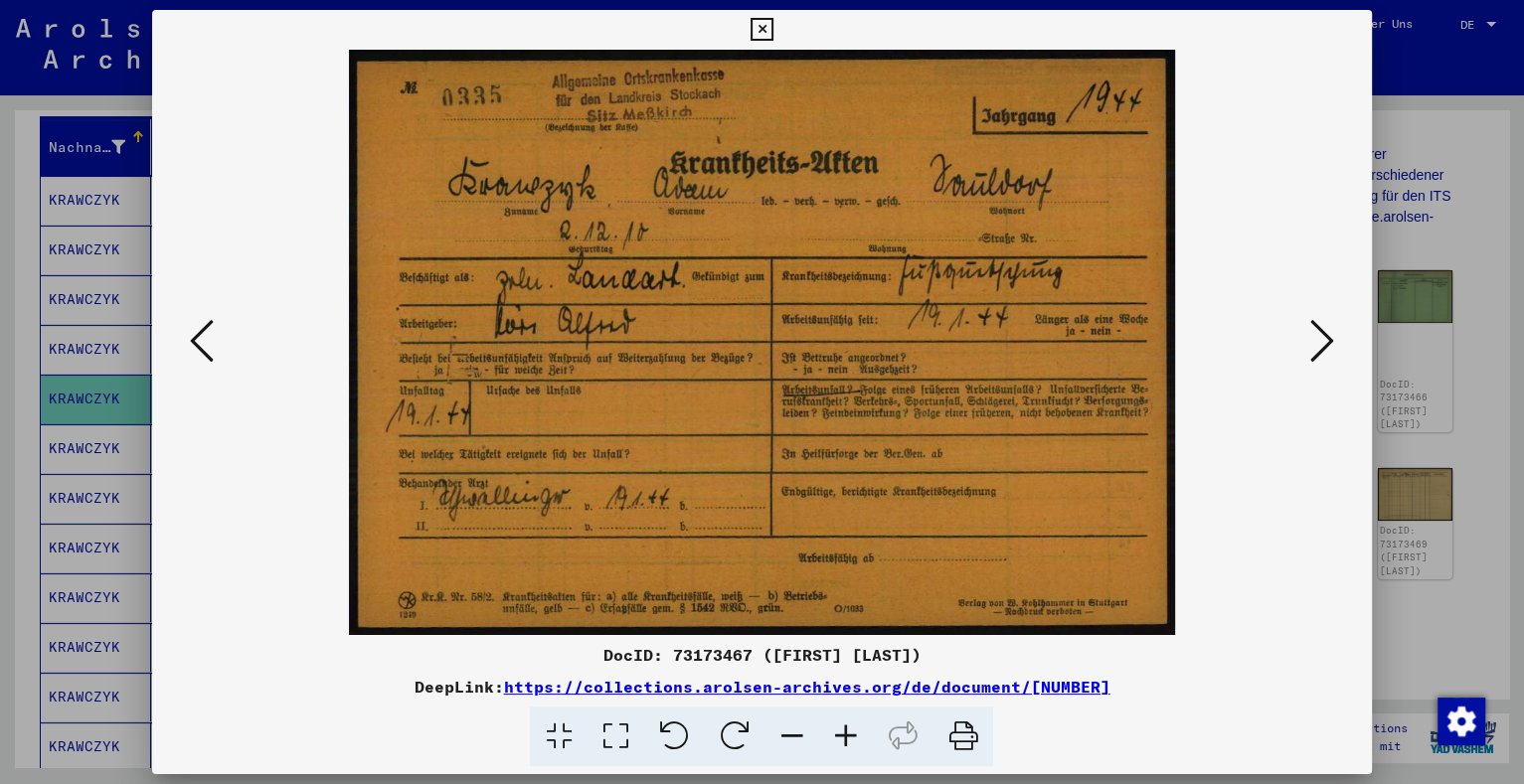 click at bounding box center (1322, 341) 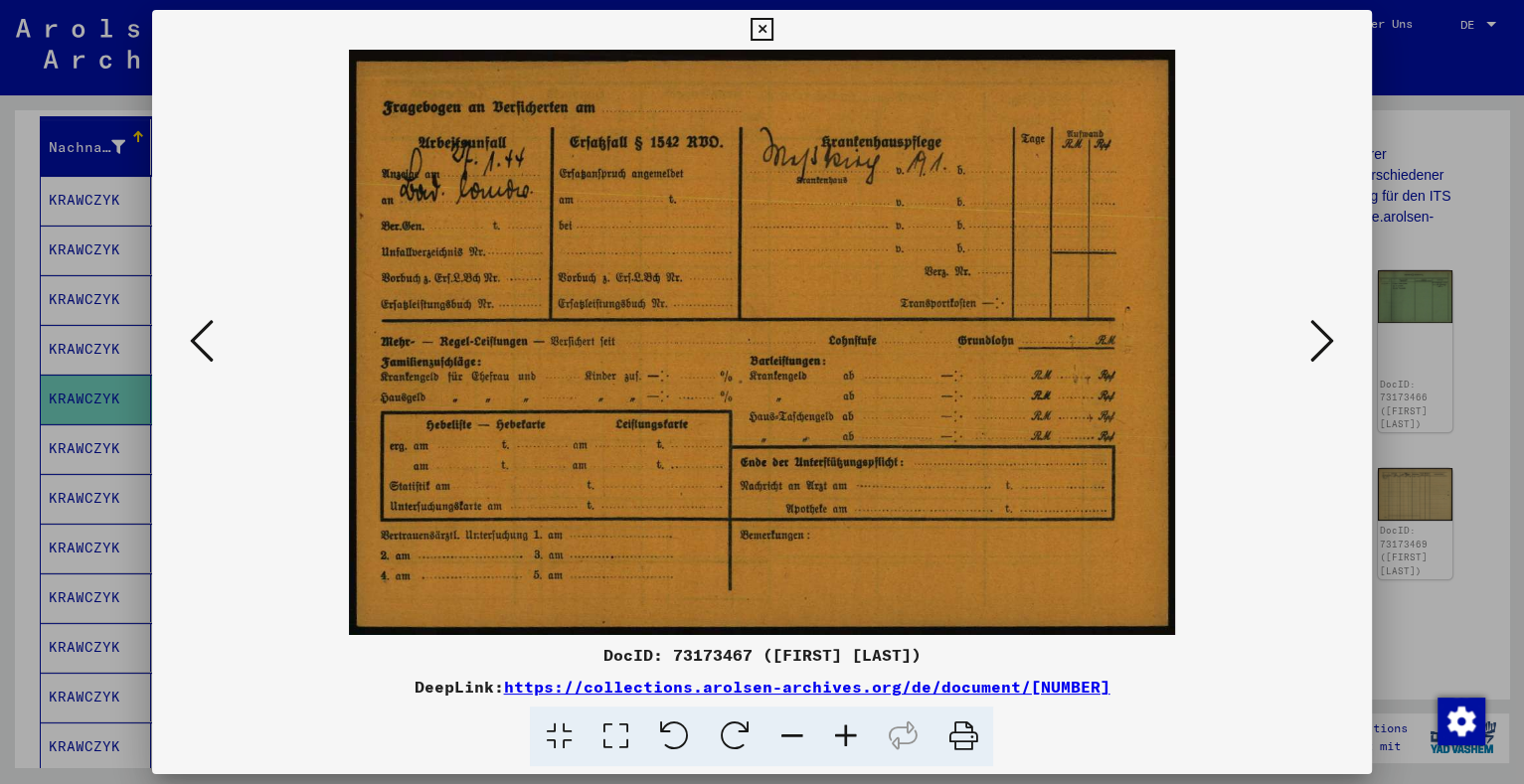 click at bounding box center [1322, 341] 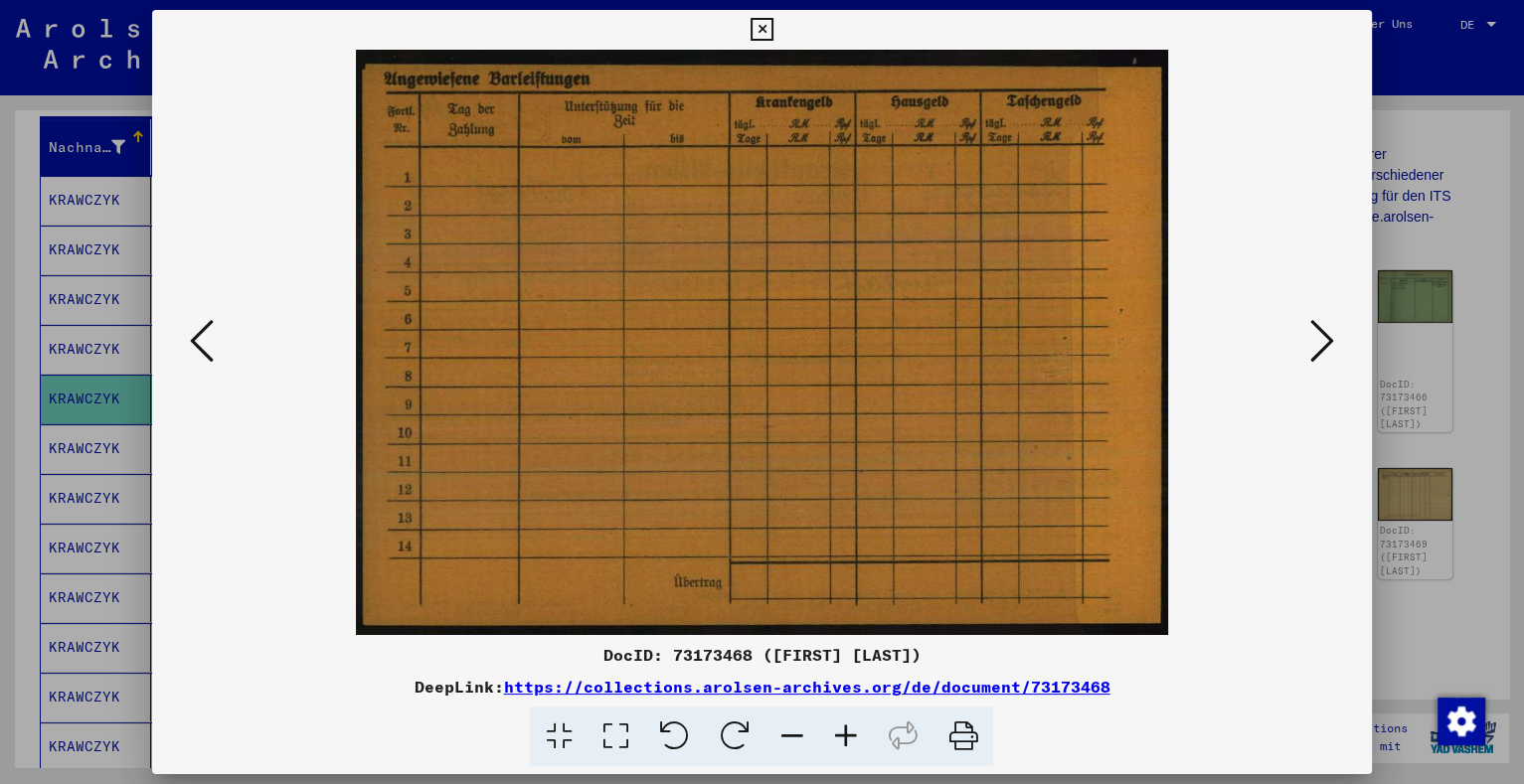 click at bounding box center (1322, 341) 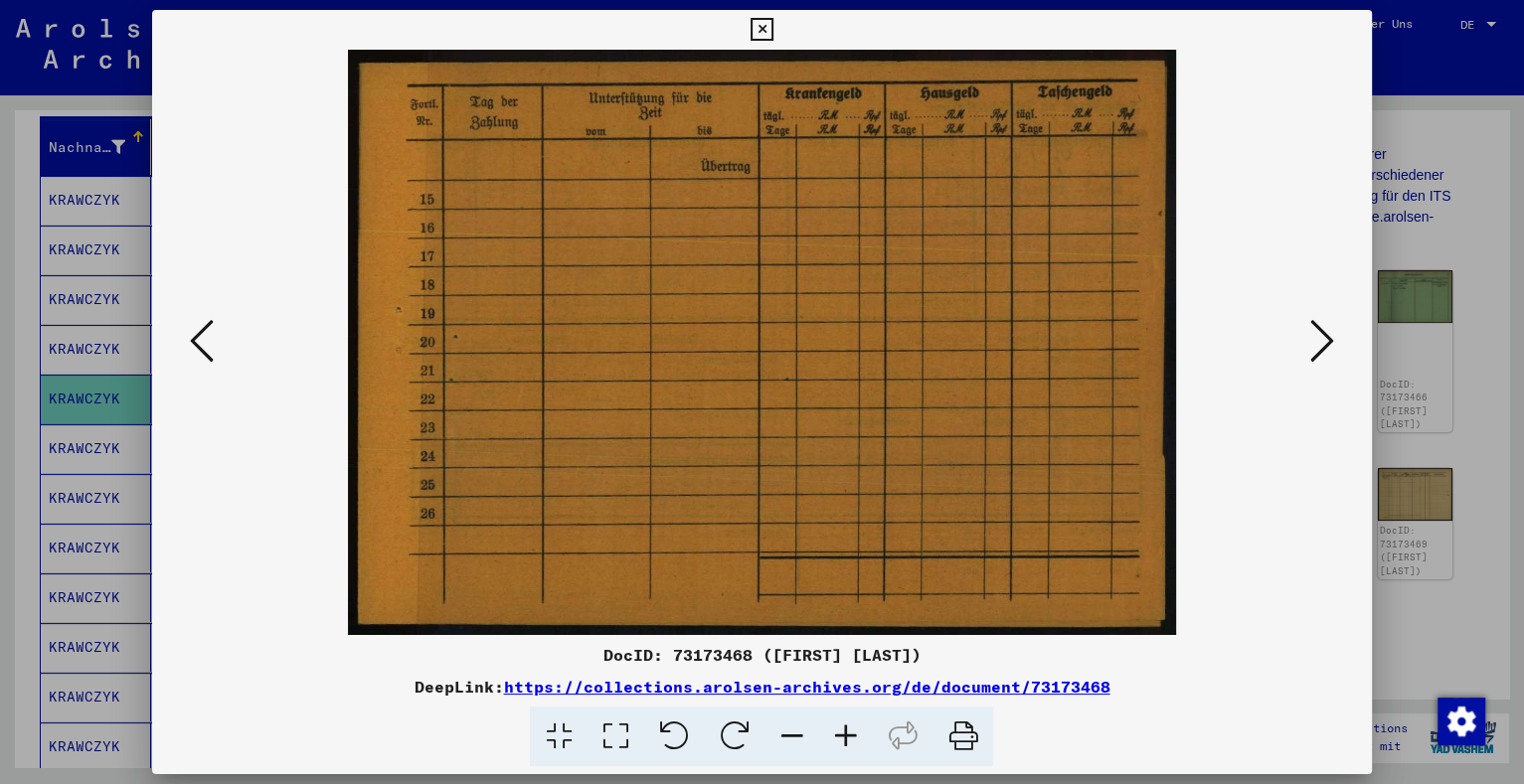 click at bounding box center (1322, 341) 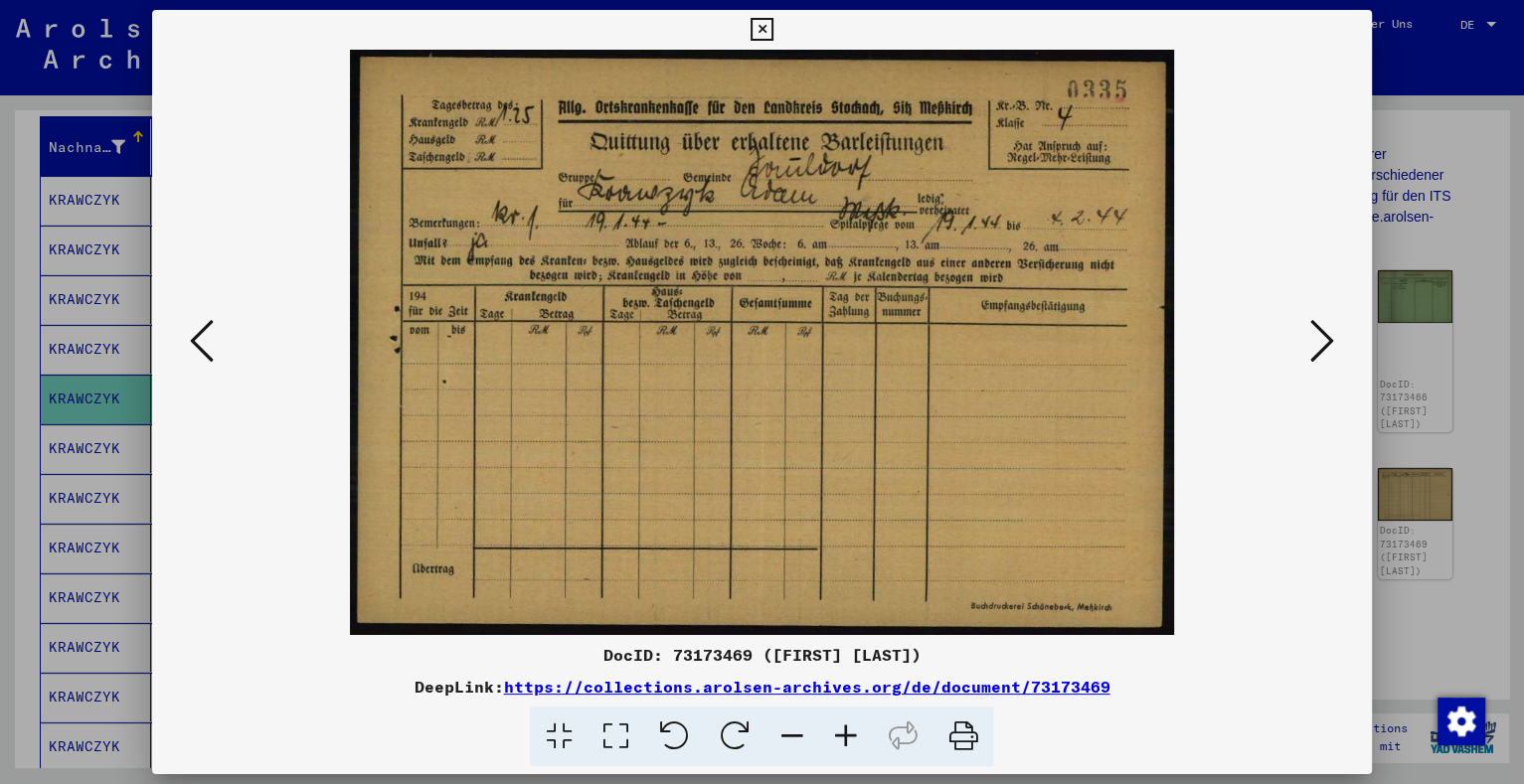 click at bounding box center [1322, 341] 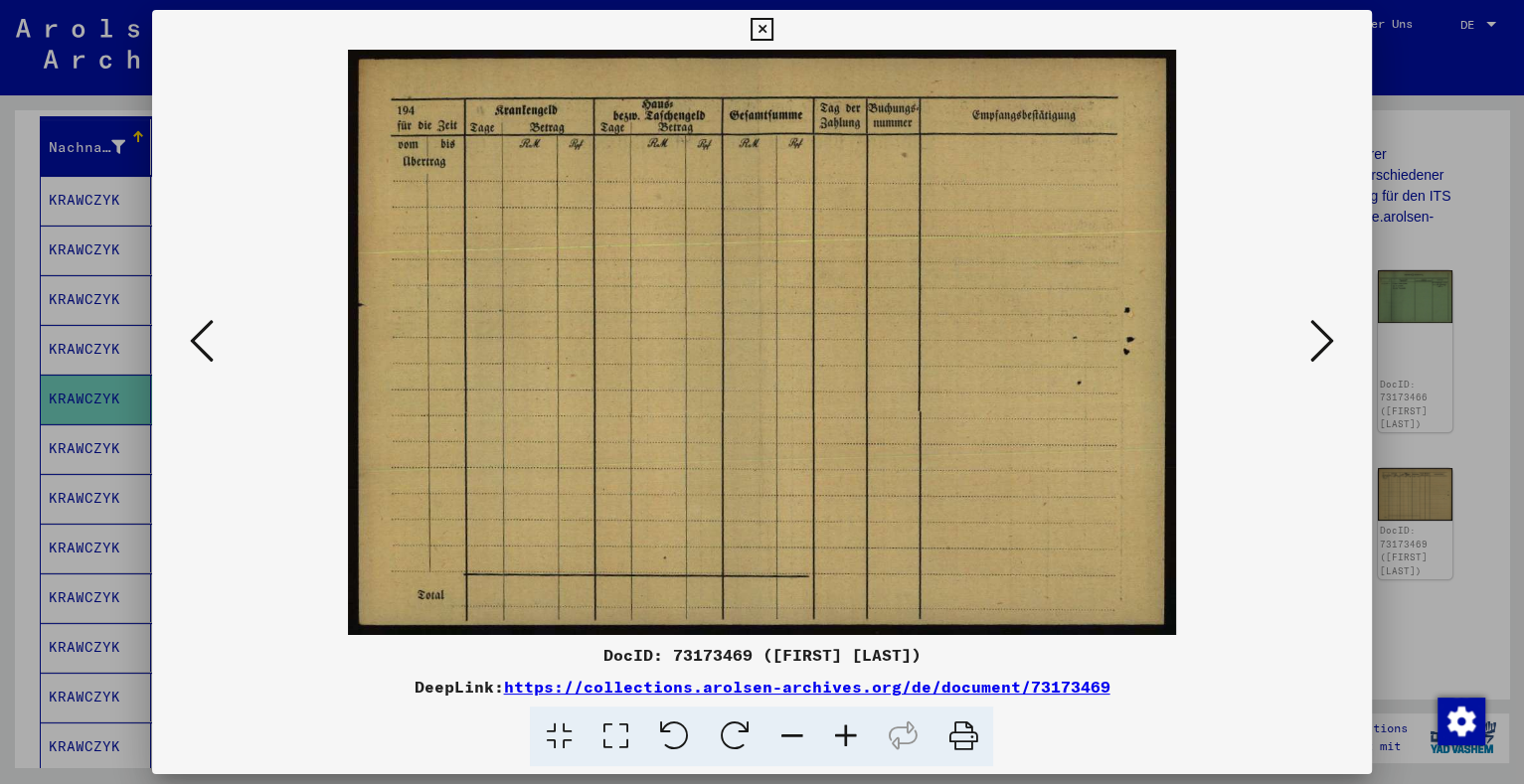 click at bounding box center (1322, 341) 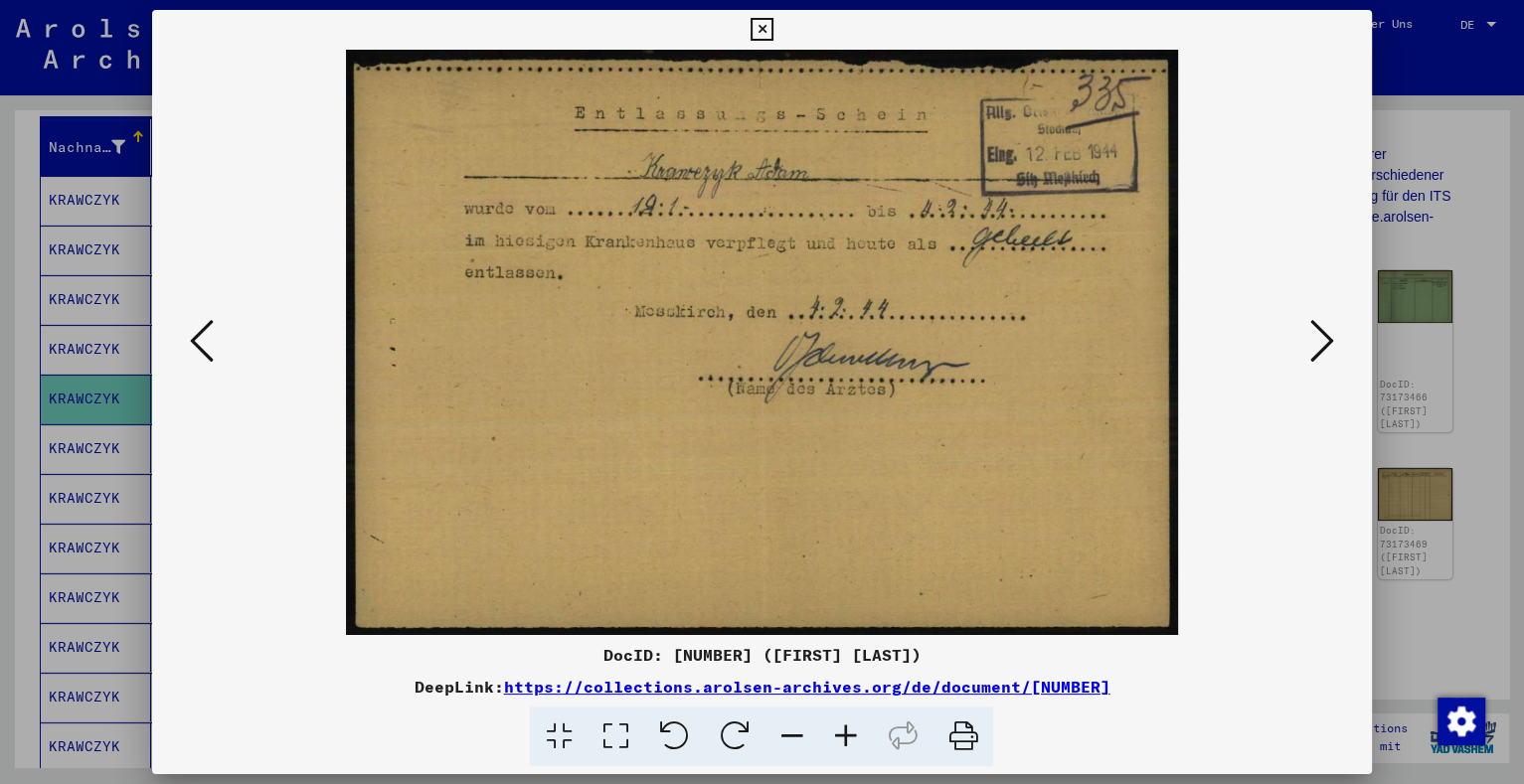 click at bounding box center [1322, 341] 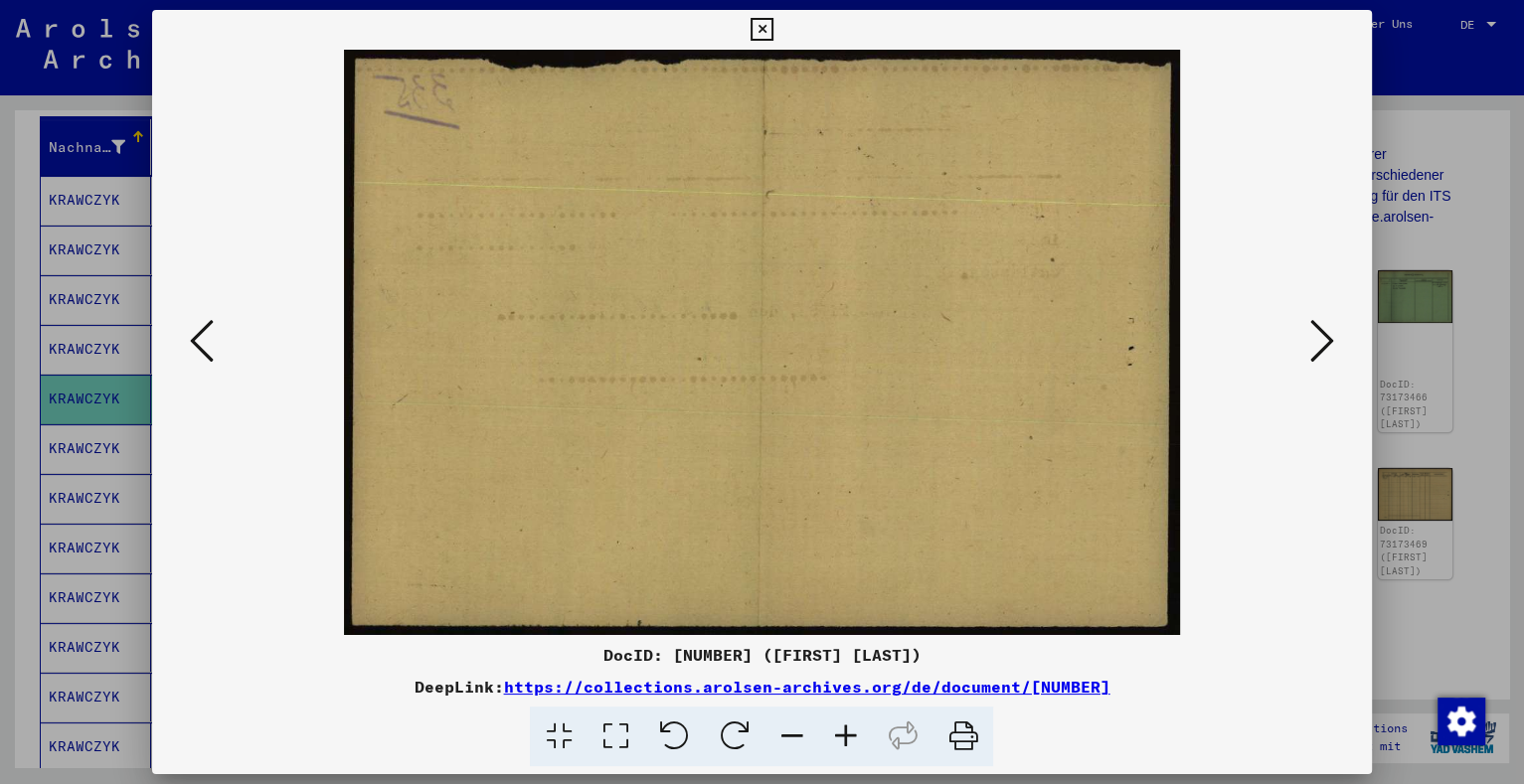 click at bounding box center (202, 341) 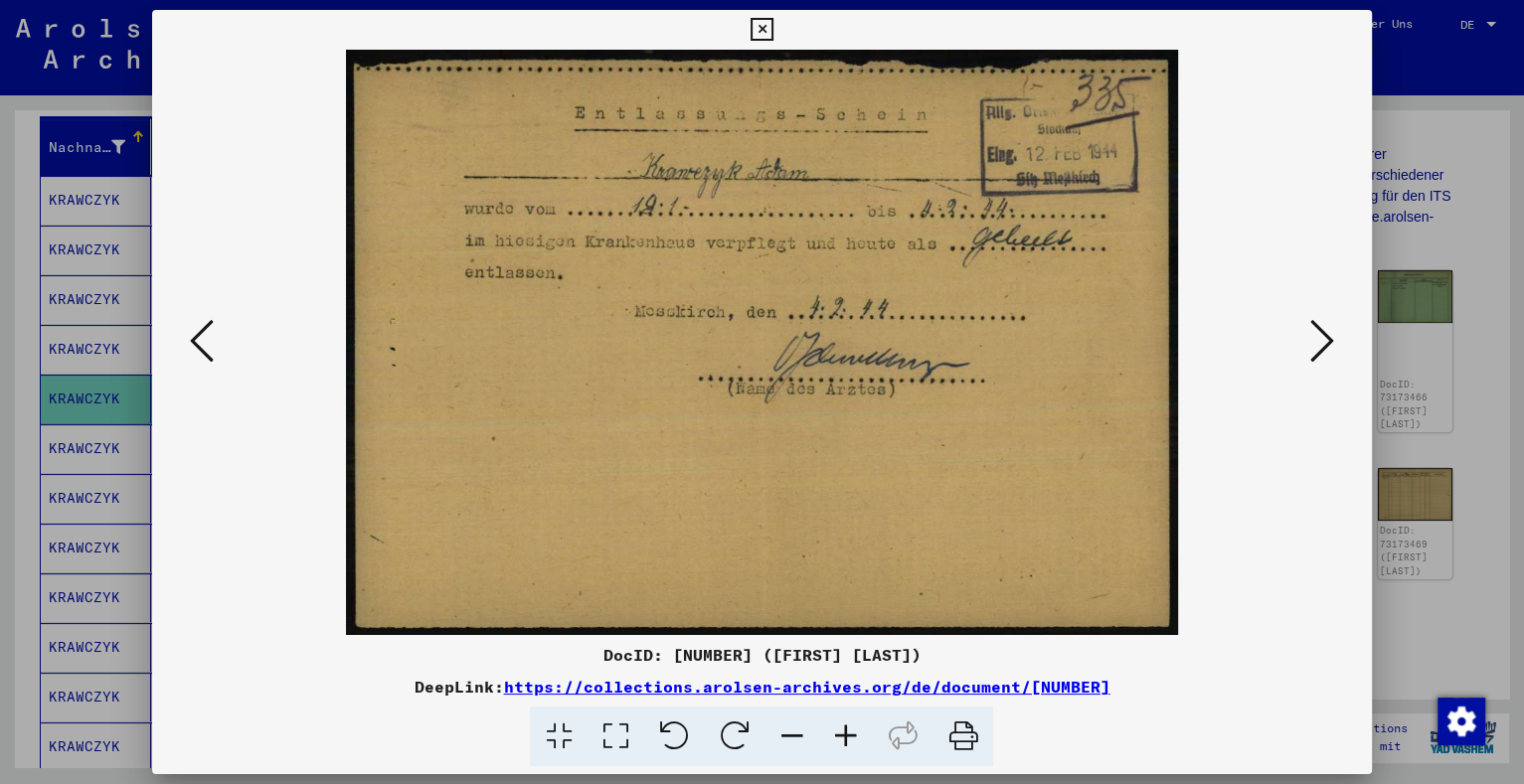 click at bounding box center (1322, 341) 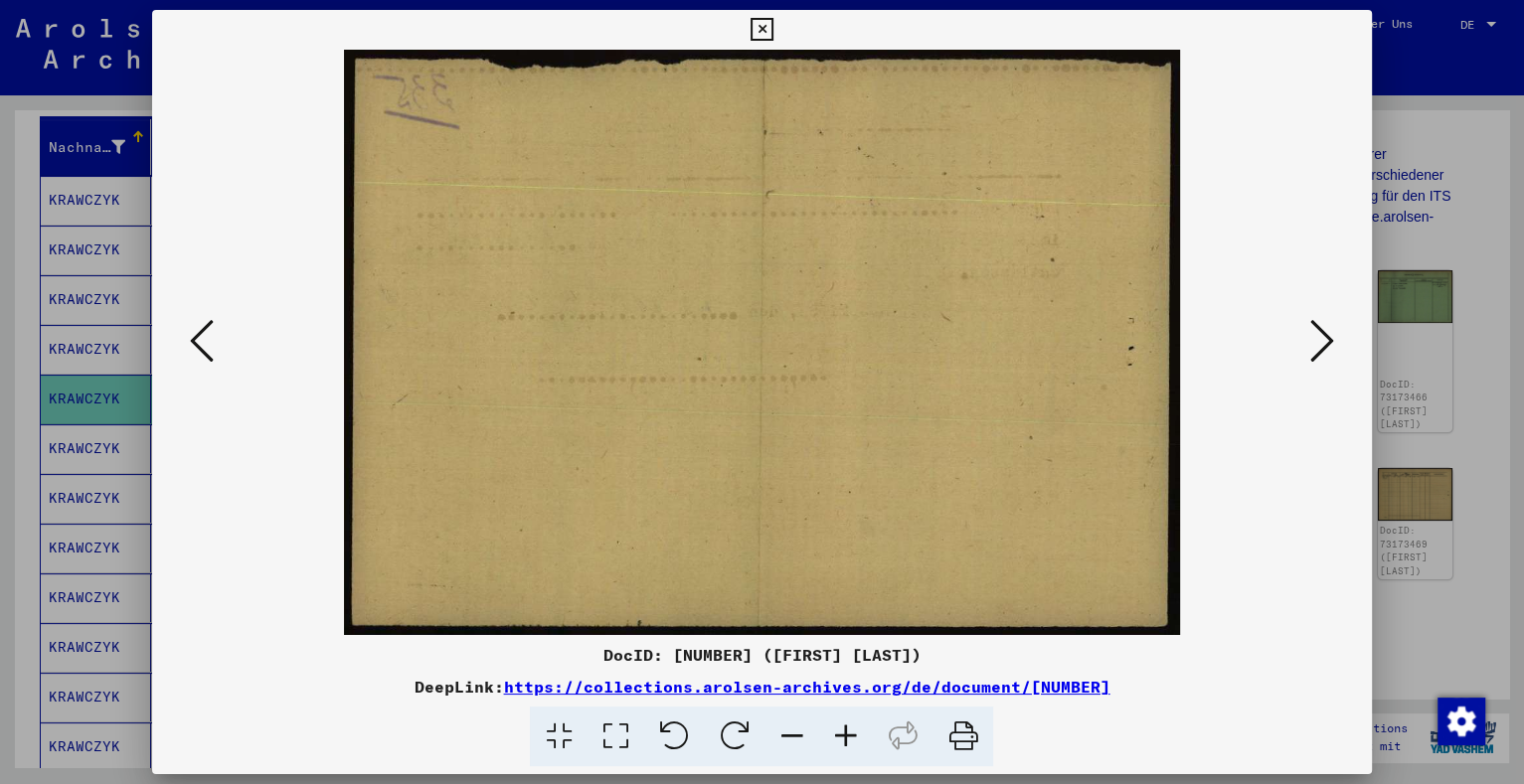 click at bounding box center (1322, 341) 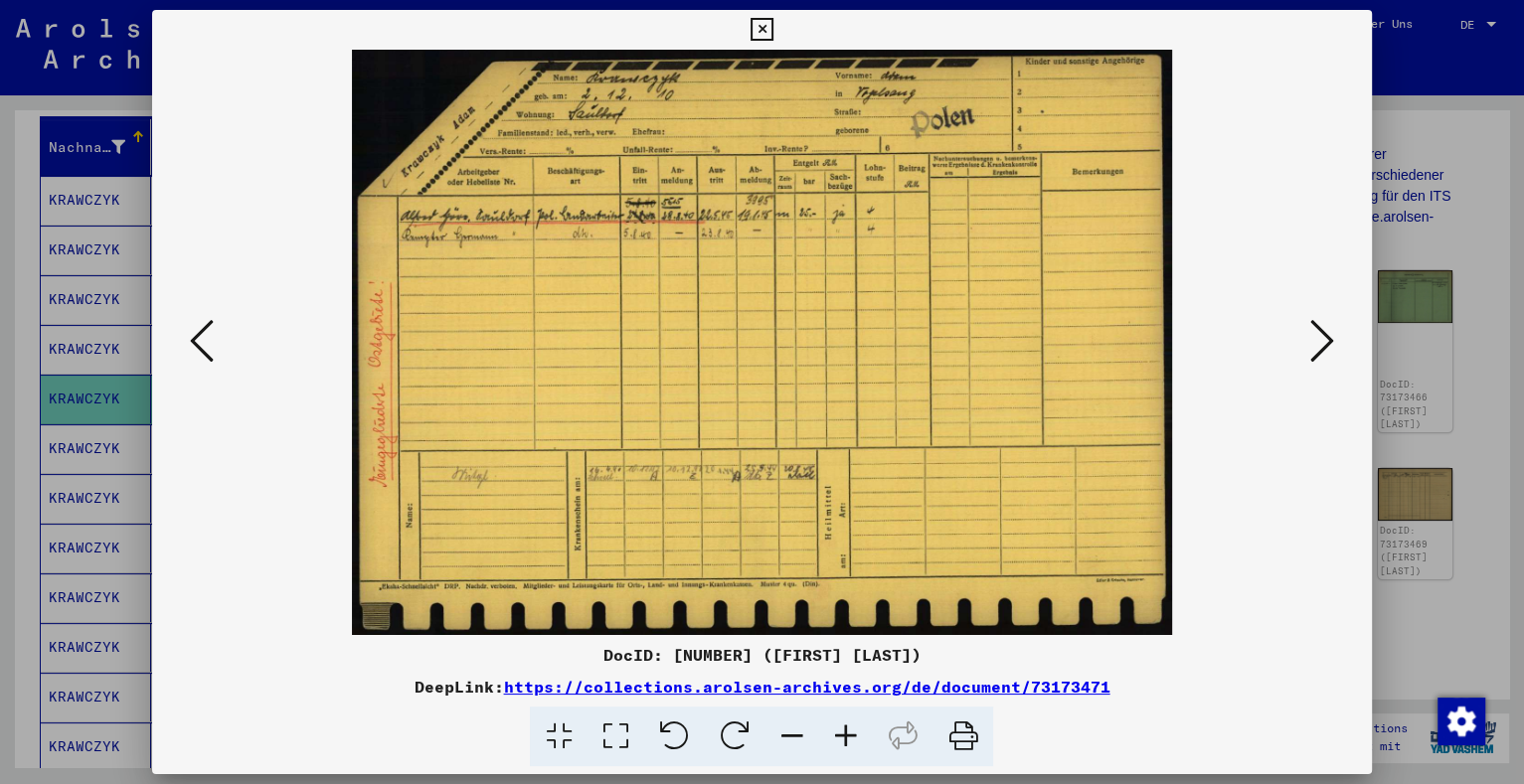 click at bounding box center (1322, 341) 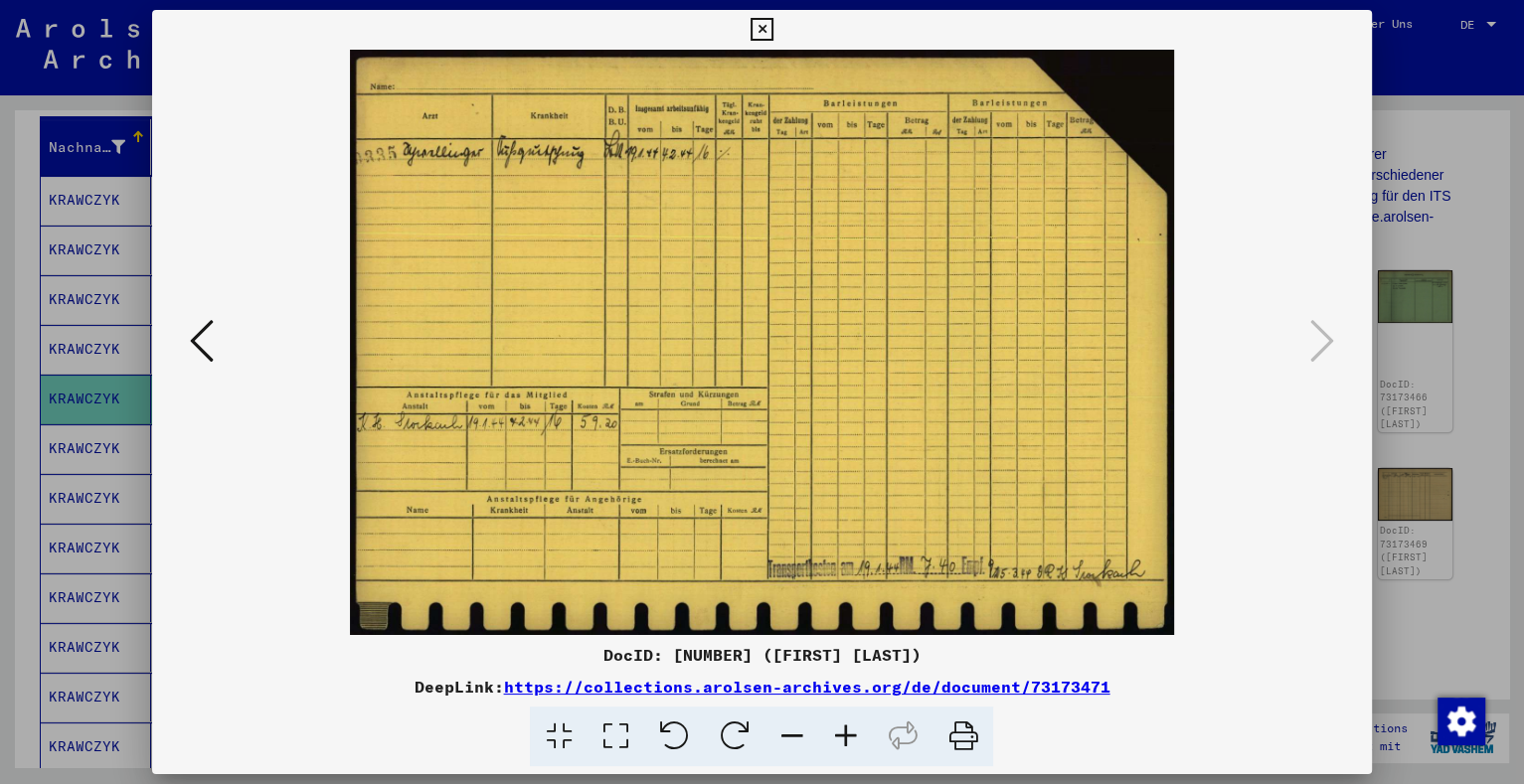 click at bounding box center (762, 392) 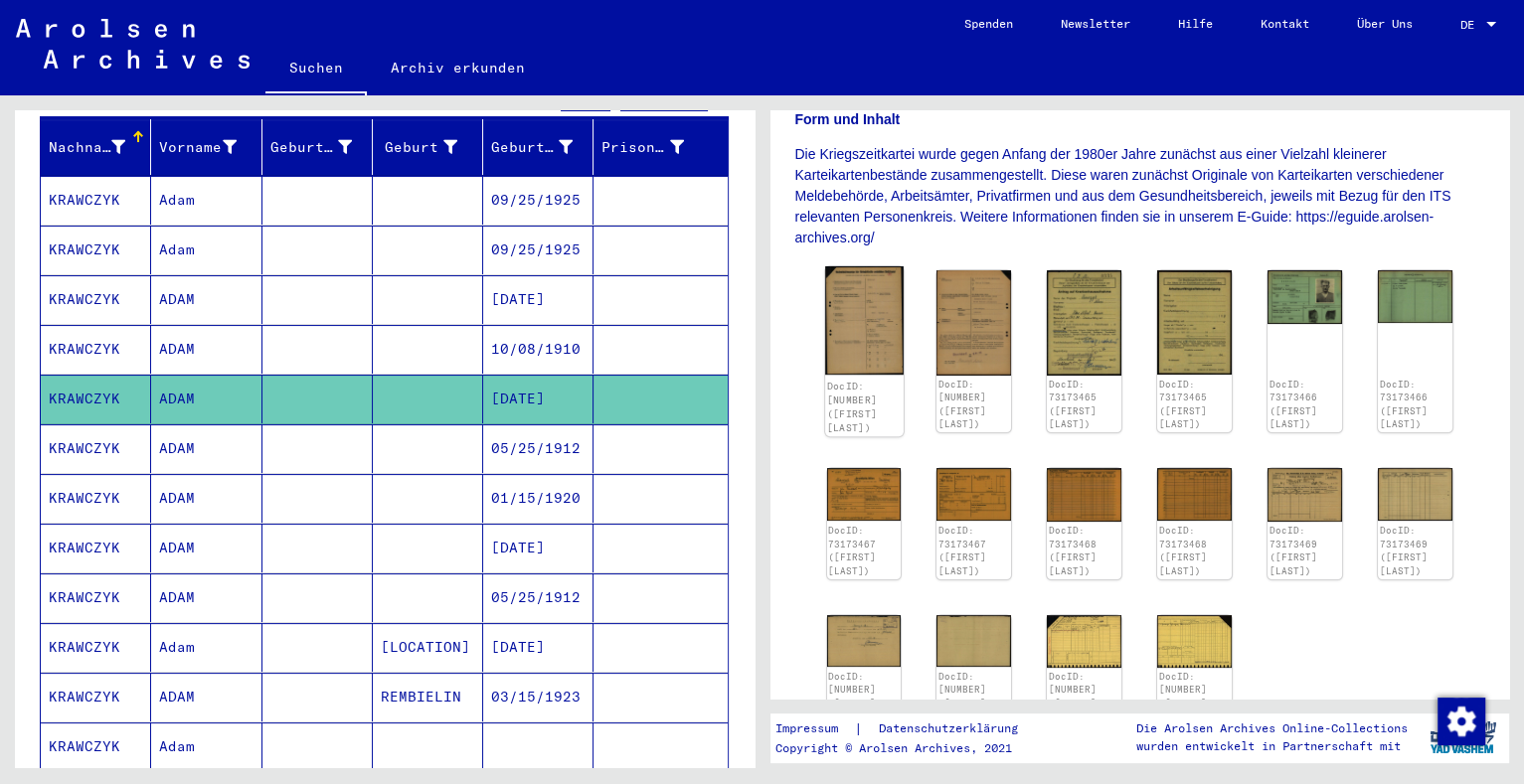 click 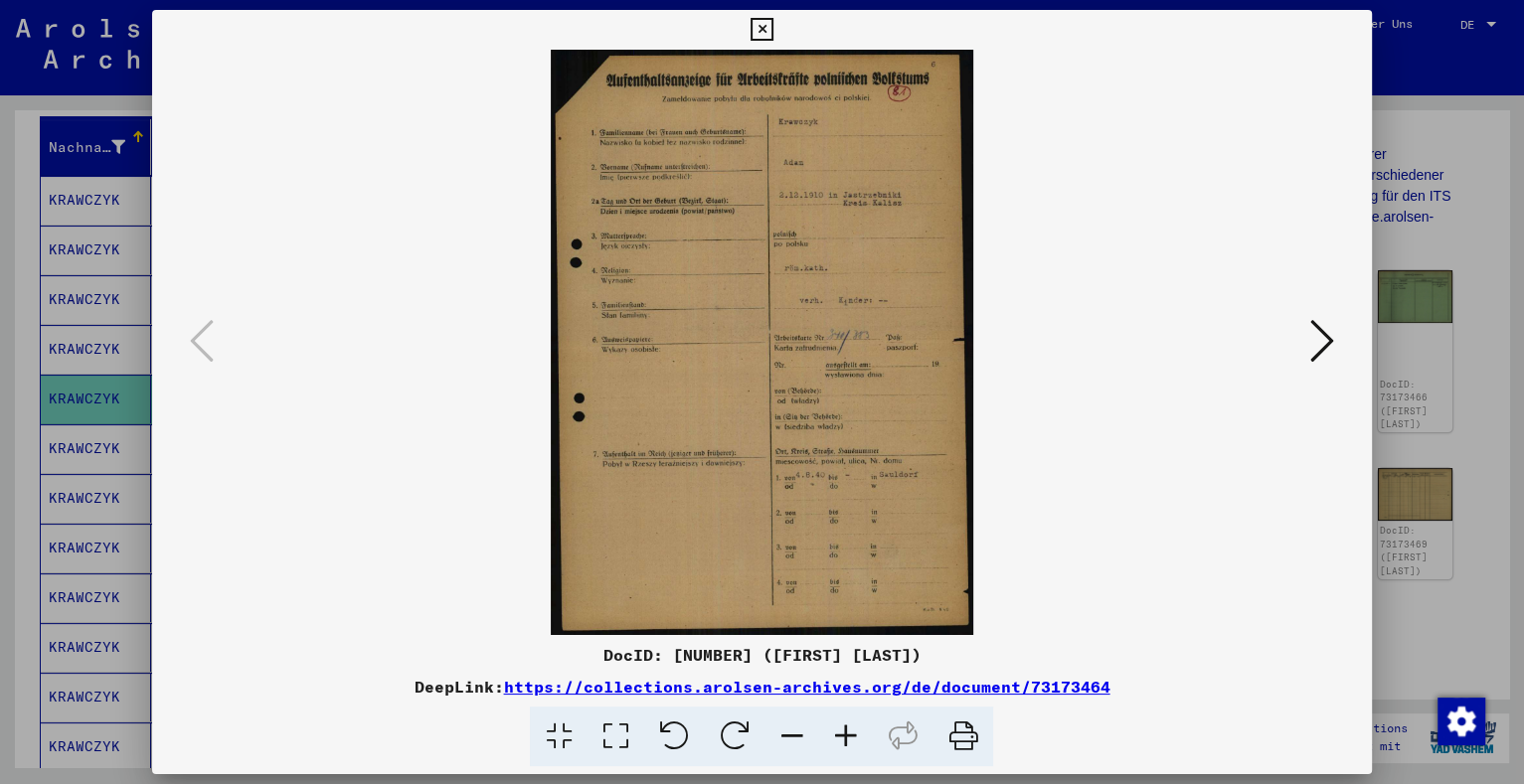 click at bounding box center [1322, 341] 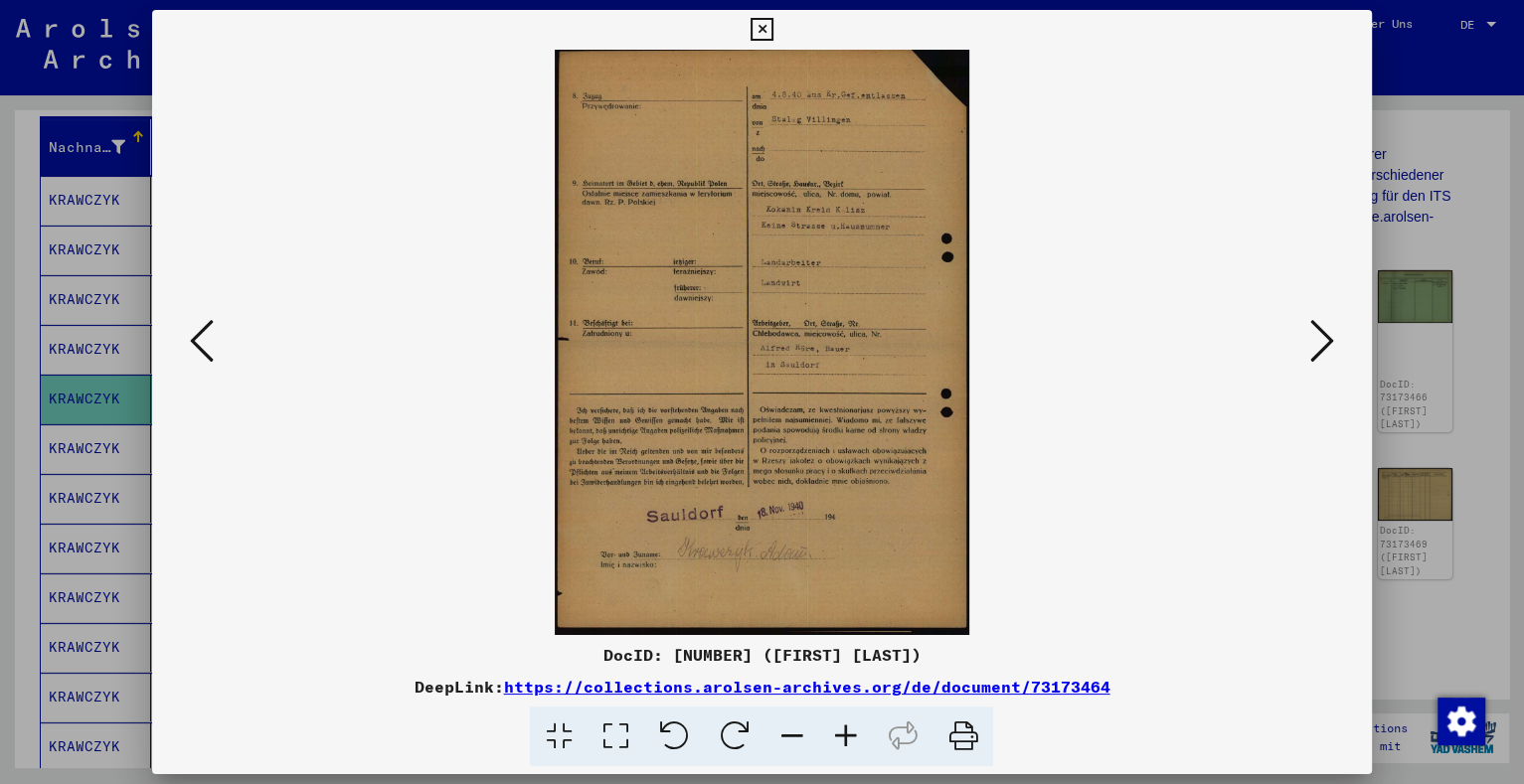 click at bounding box center (1322, 342) 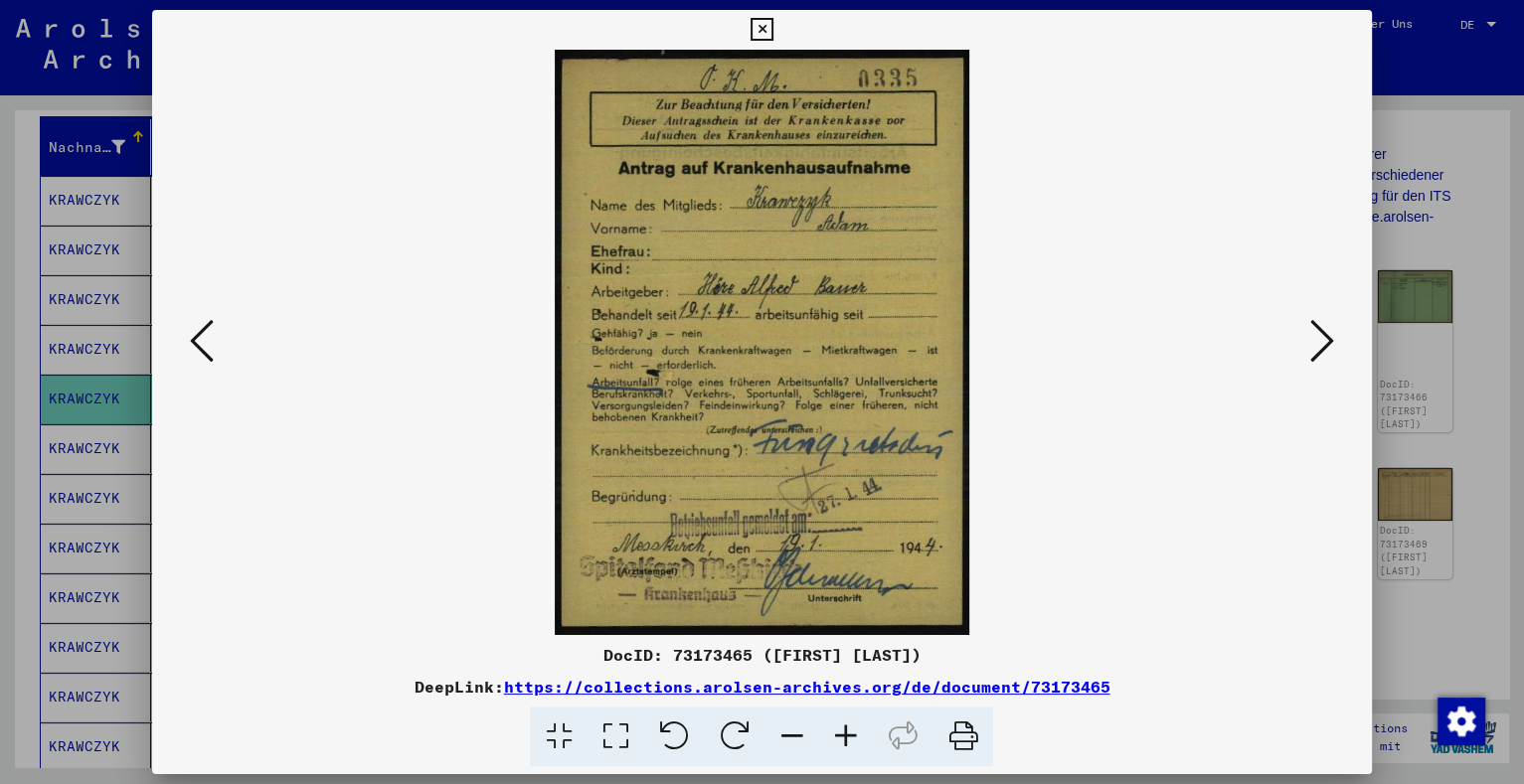 click at bounding box center [1322, 342] 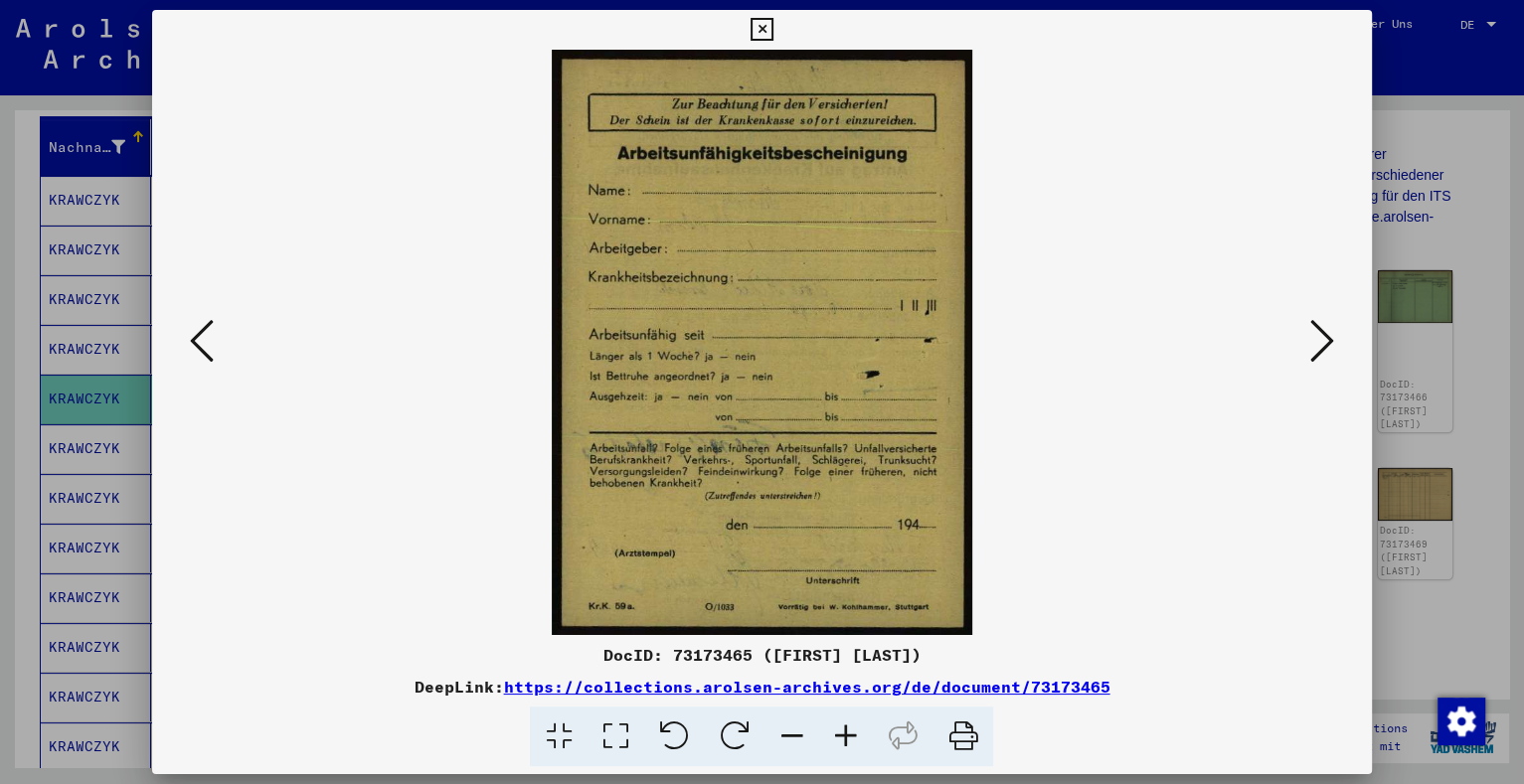 click at bounding box center [1322, 341] 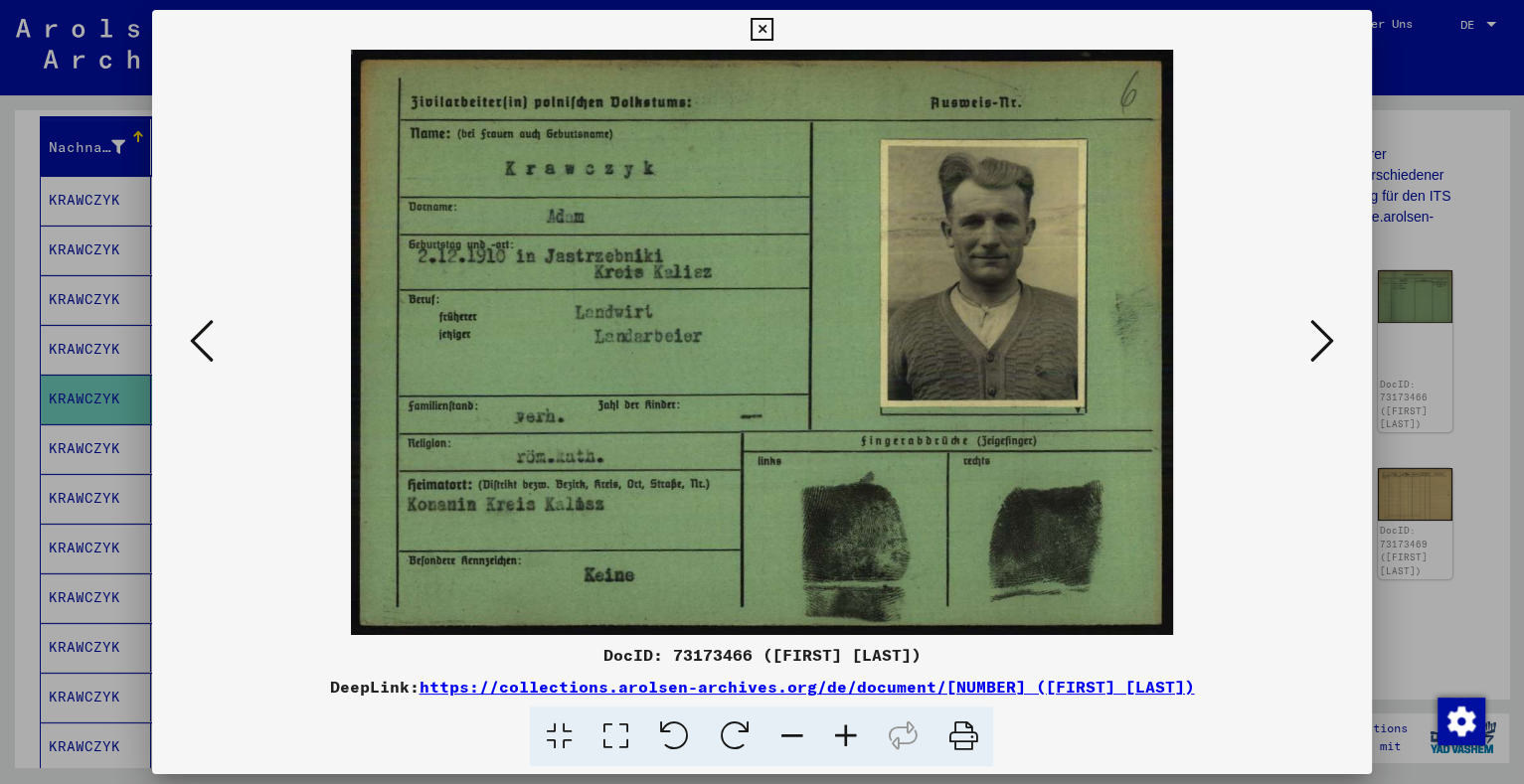 click at bounding box center [762, 392] 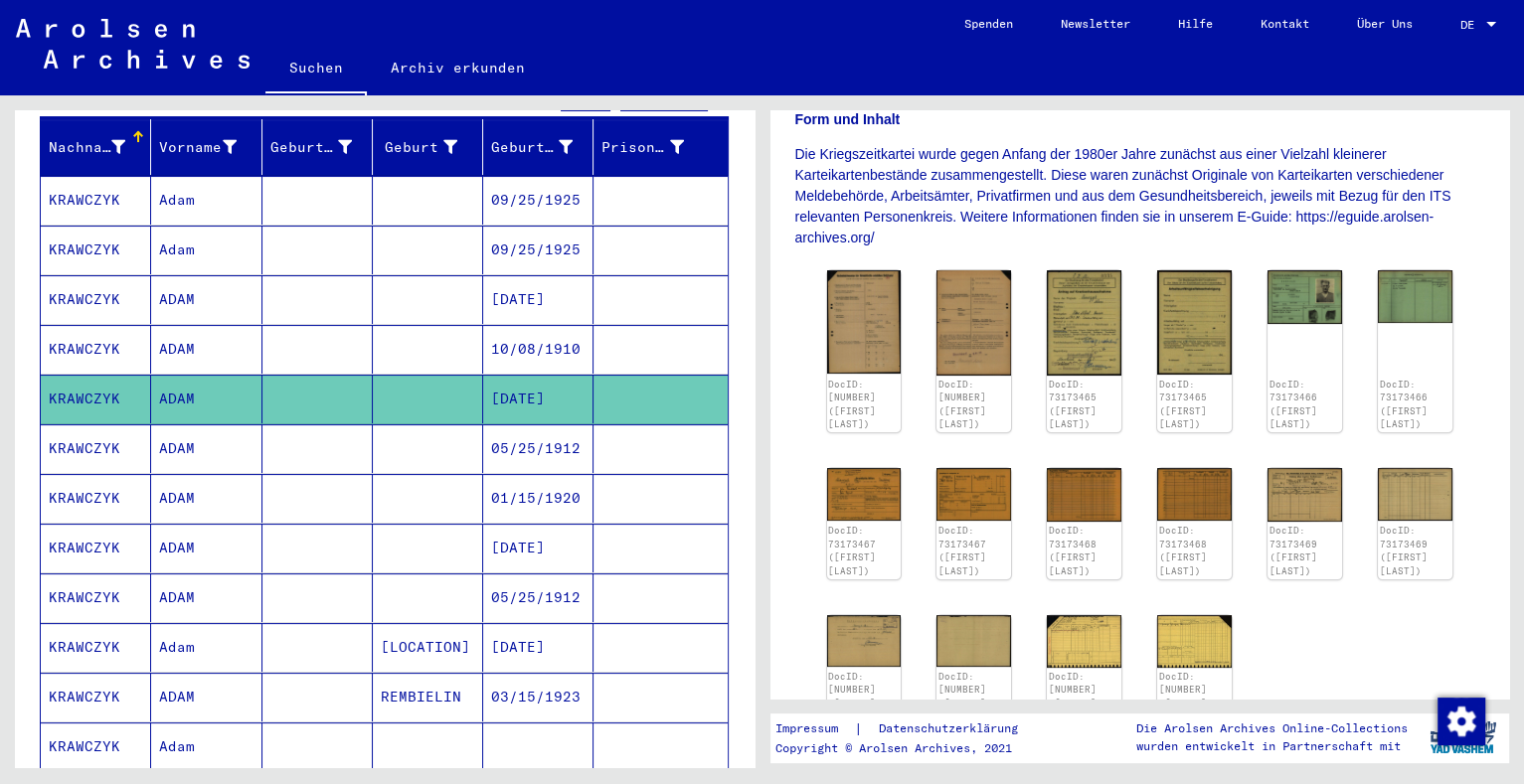 click at bounding box center [317, 498] 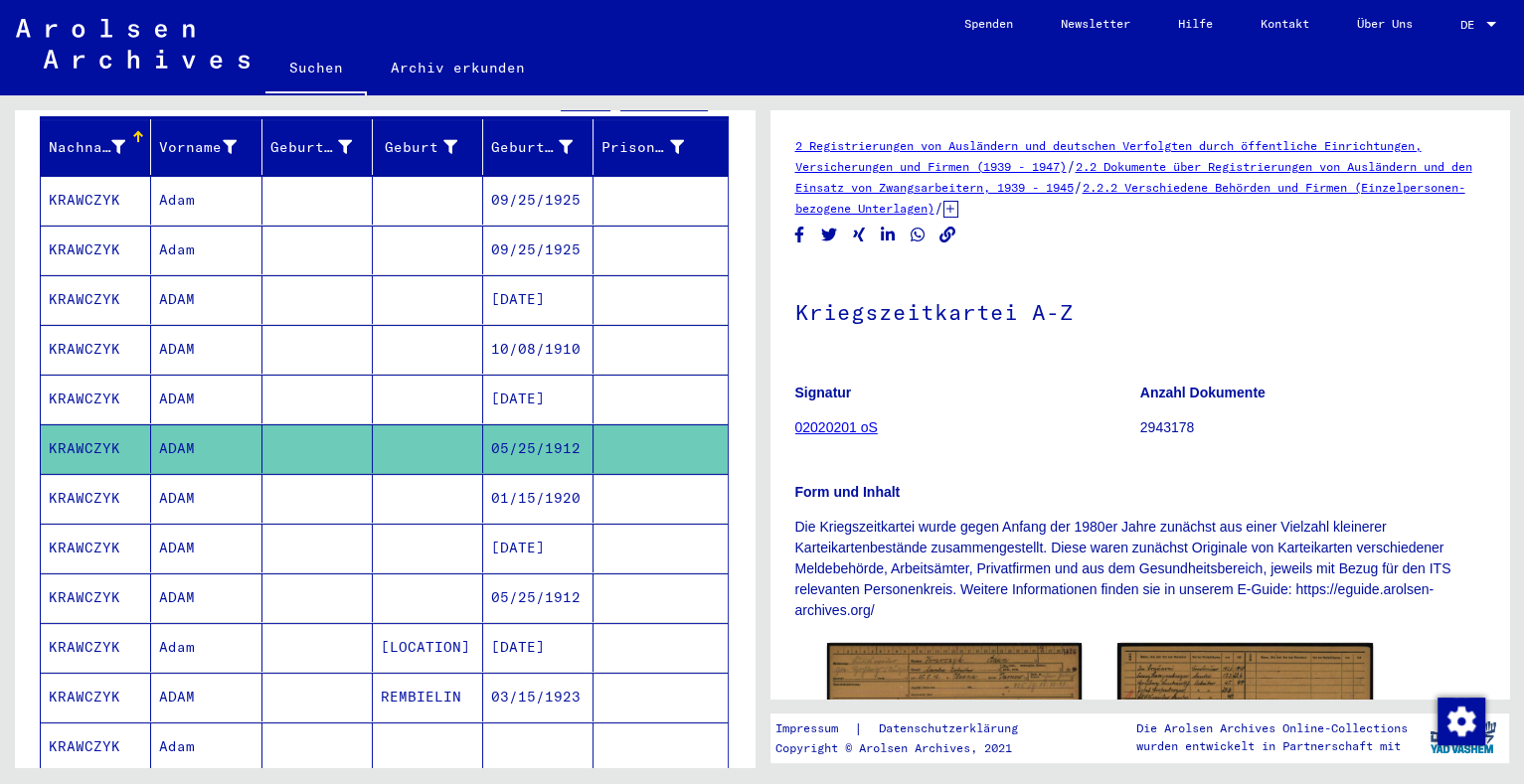 scroll, scrollTop: 0, scrollLeft: 0, axis: both 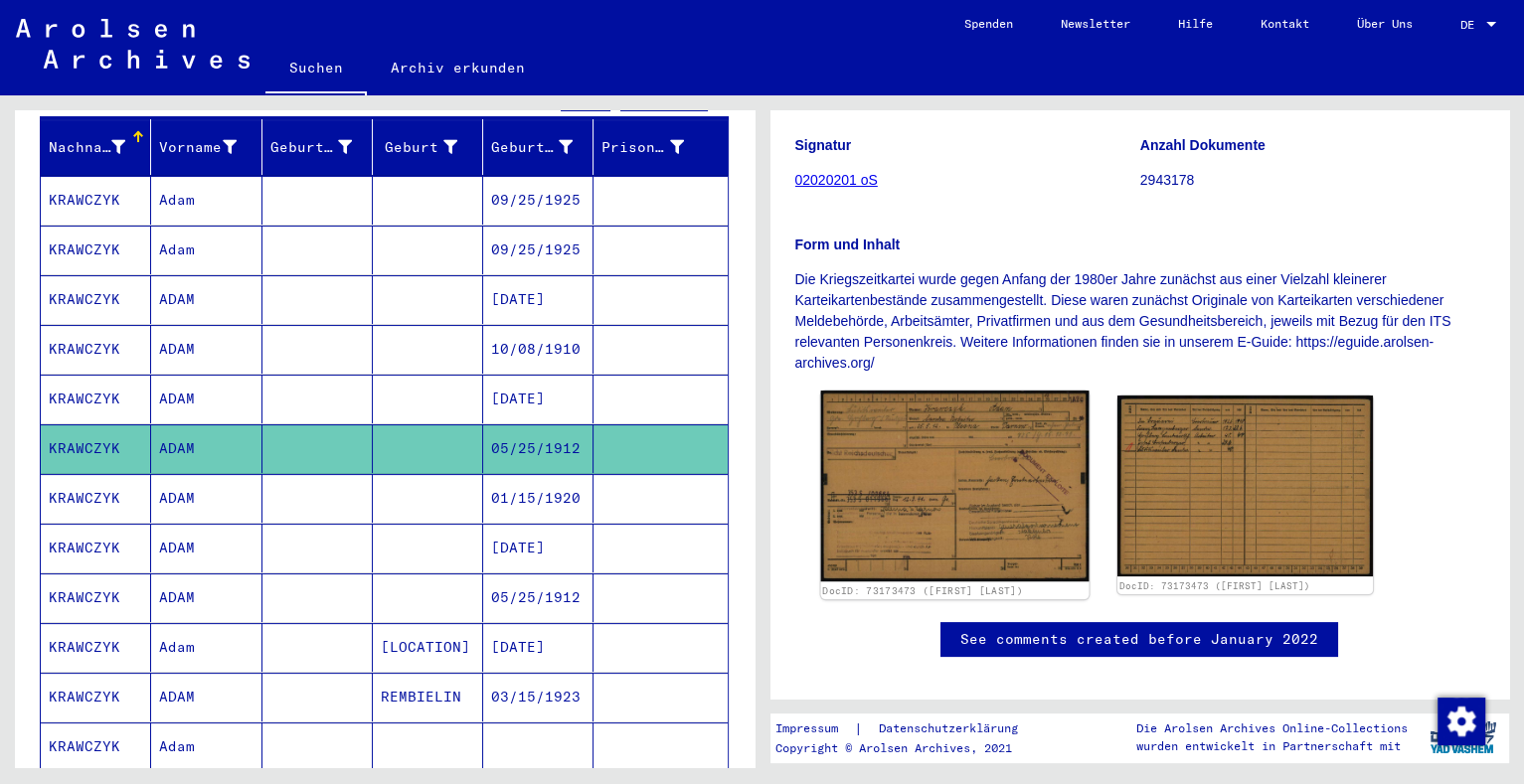 click 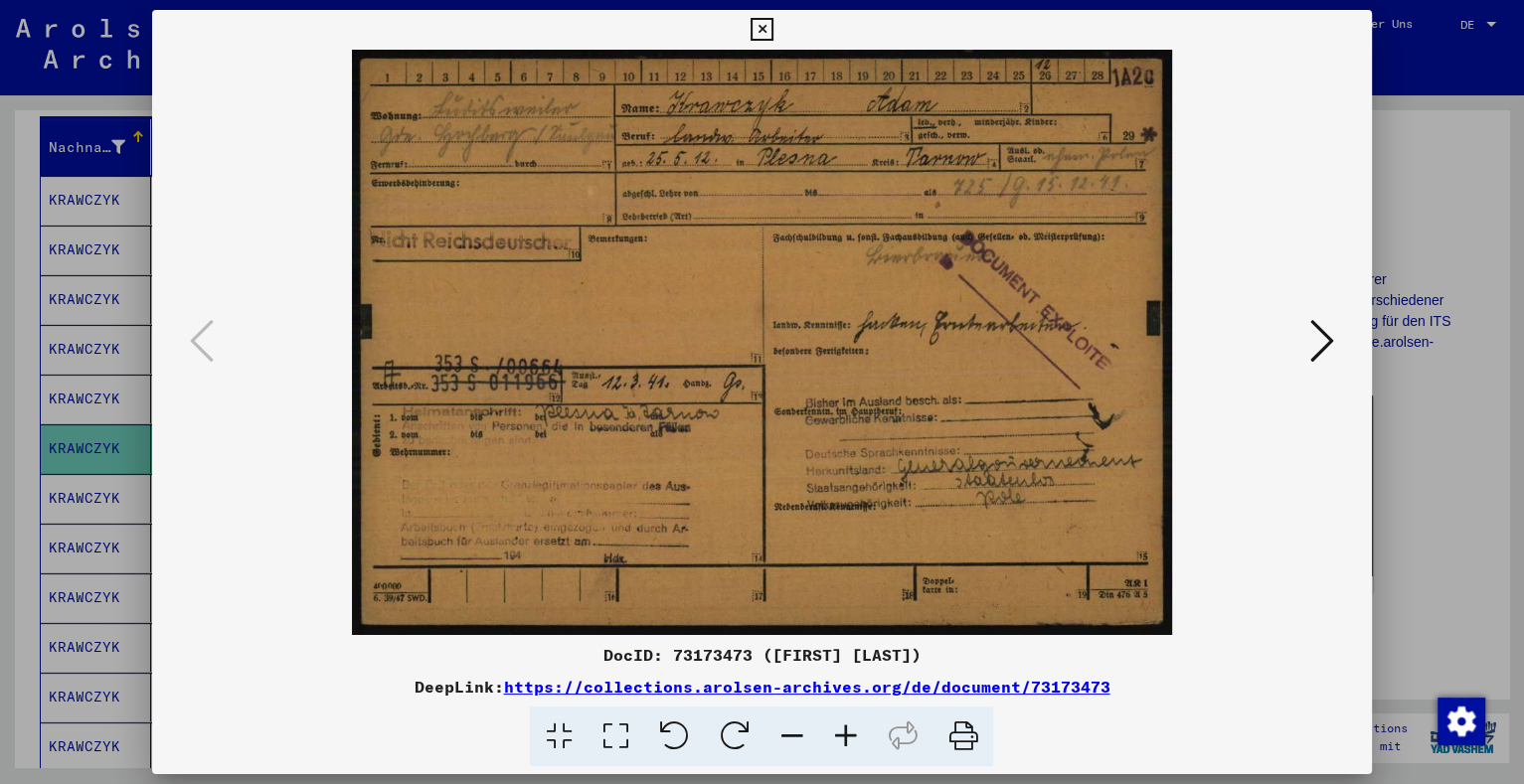 click at bounding box center (762, 392) 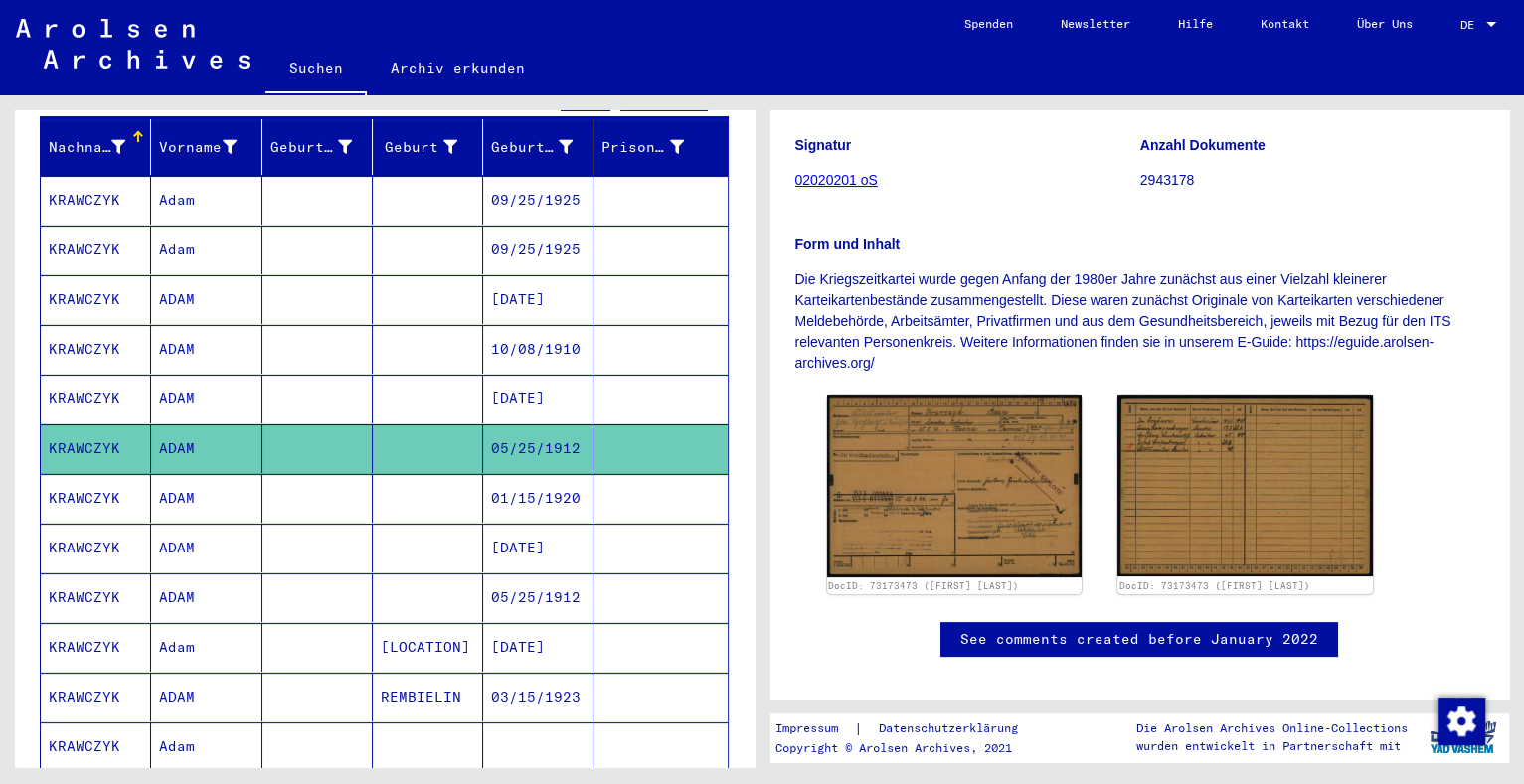 scroll, scrollTop: 373, scrollLeft: 0, axis: vertical 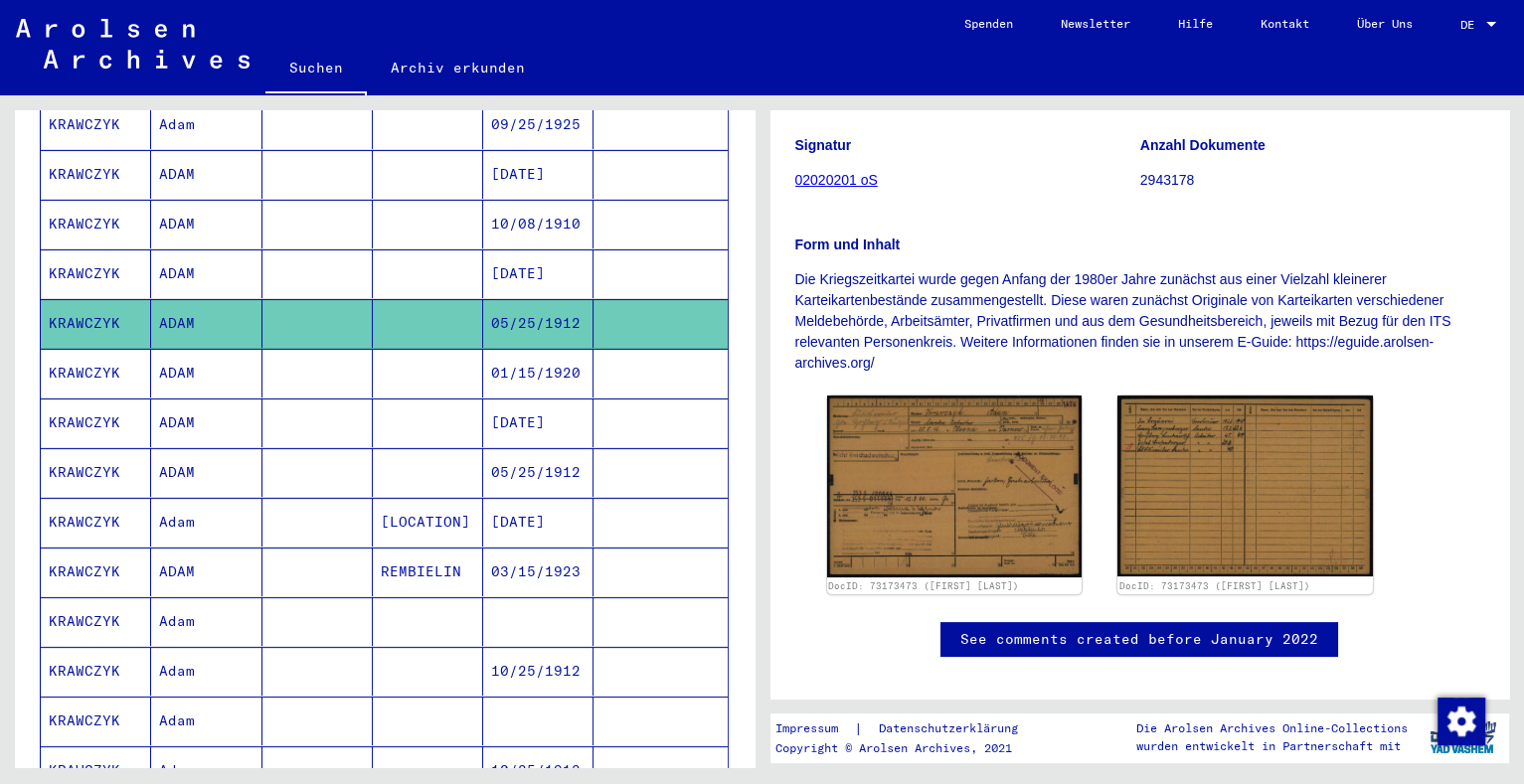 click at bounding box center (317, 571) 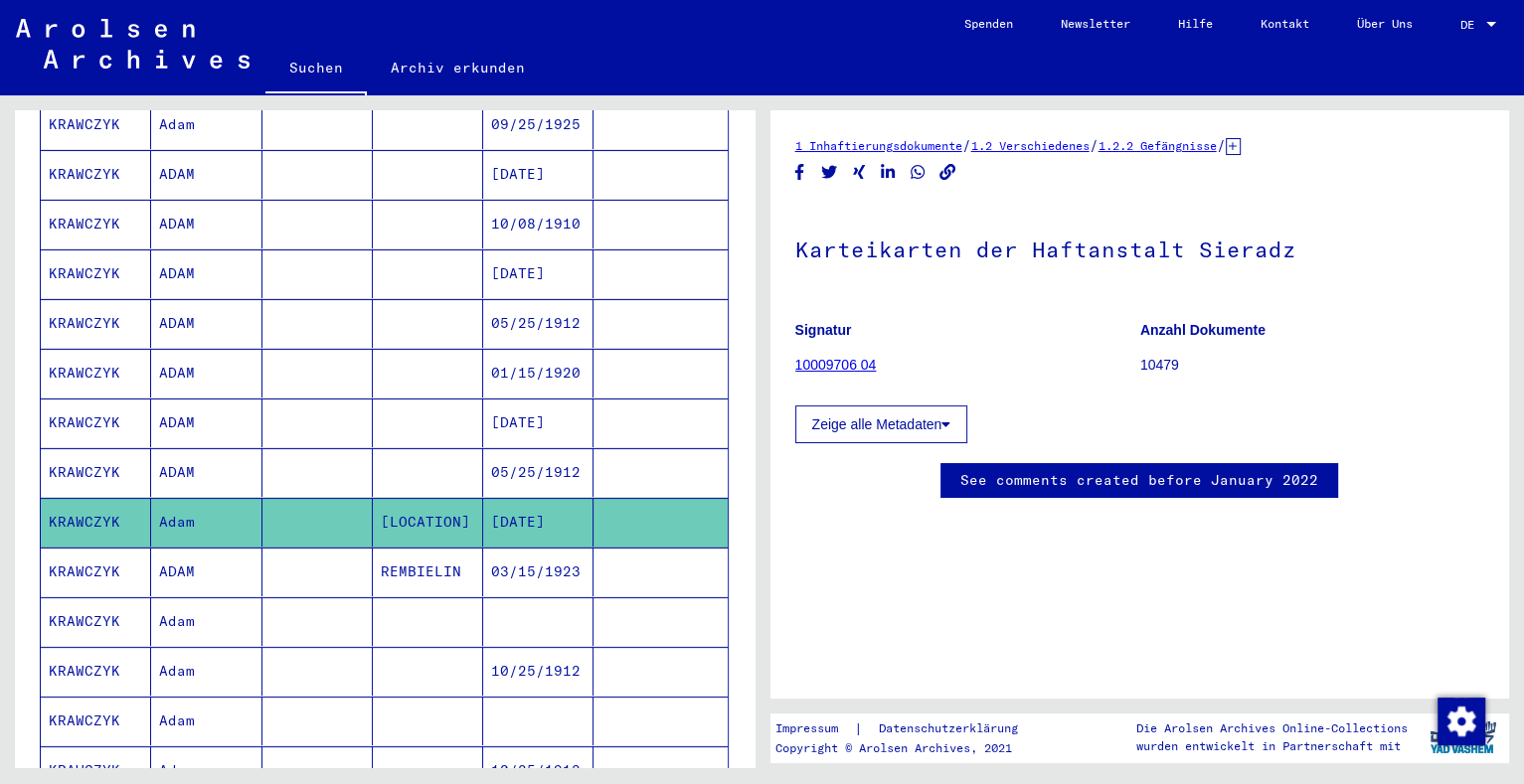 drag, startPoint x: 325, startPoint y: 437, endPoint x: 335, endPoint y: 436, distance: 10.049876 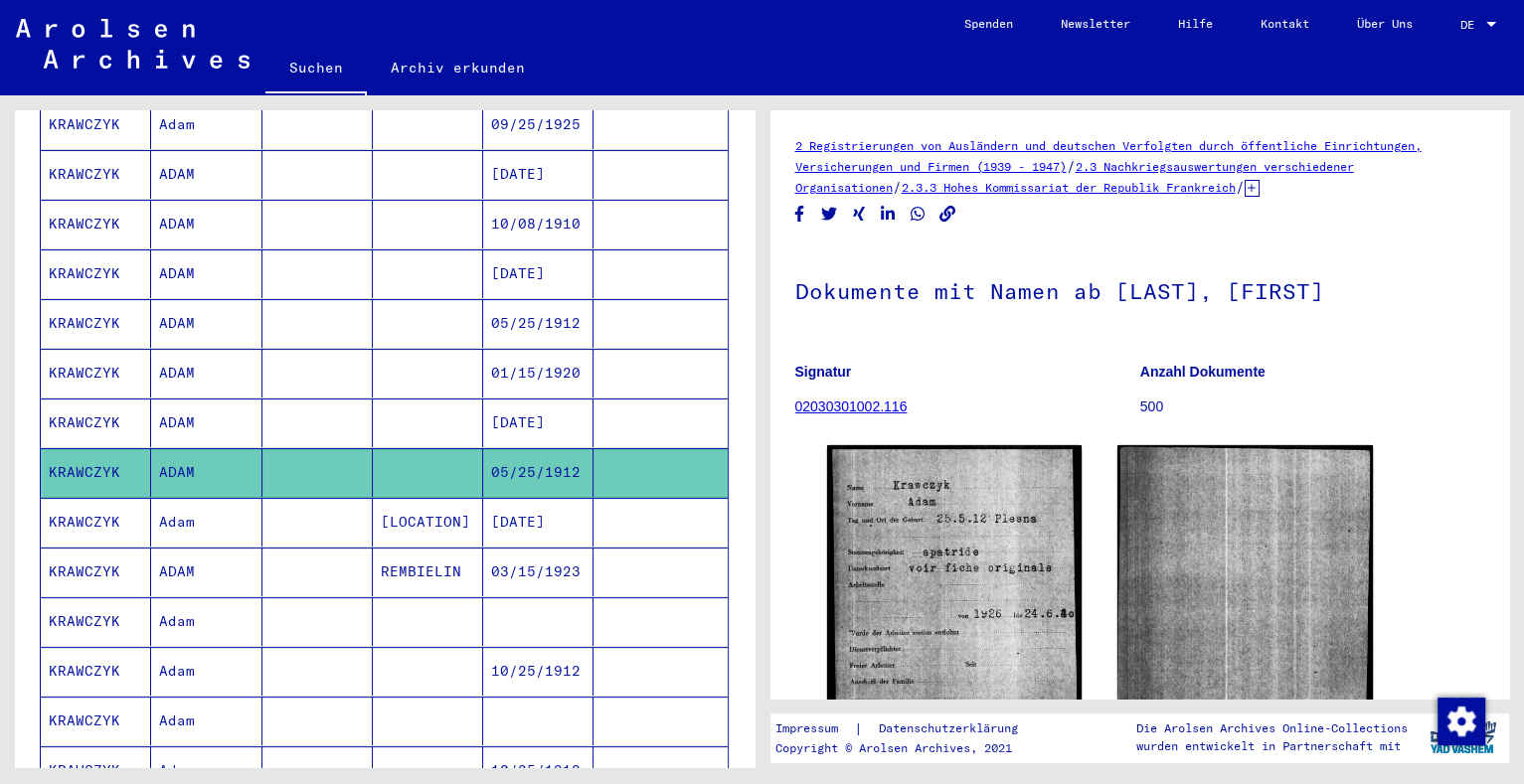 scroll, scrollTop: 0, scrollLeft: 0, axis: both 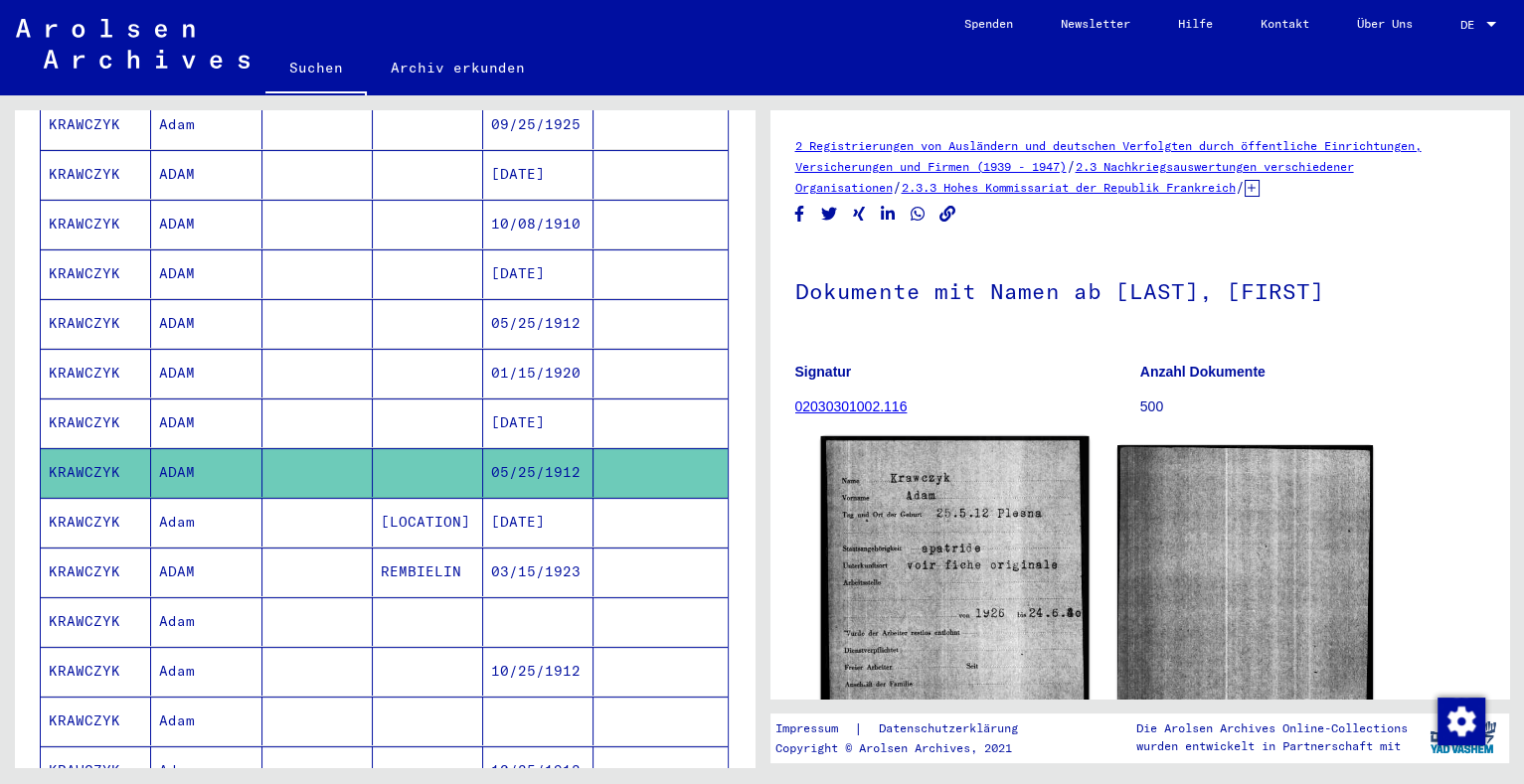 click 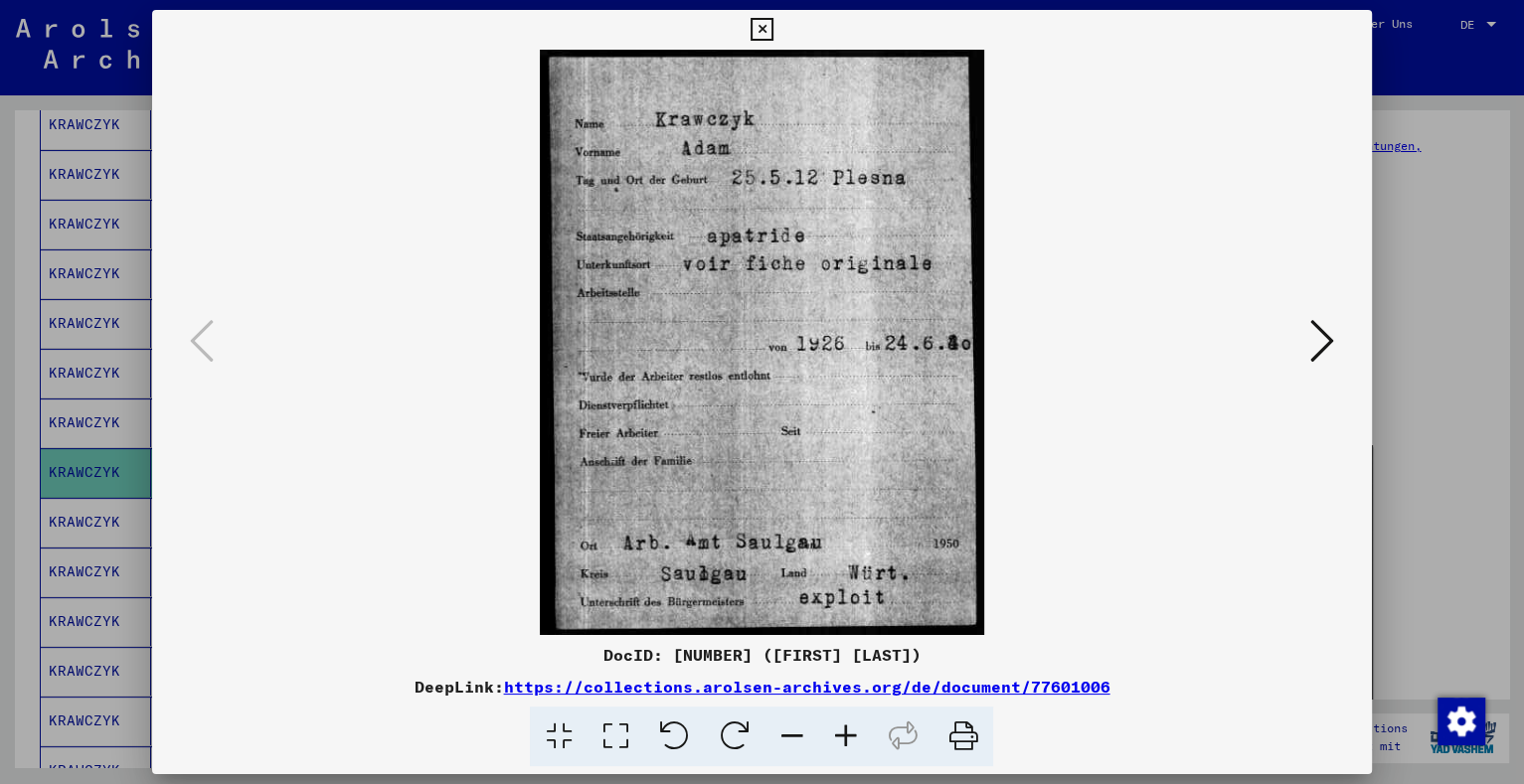 click at bounding box center [762, 392] 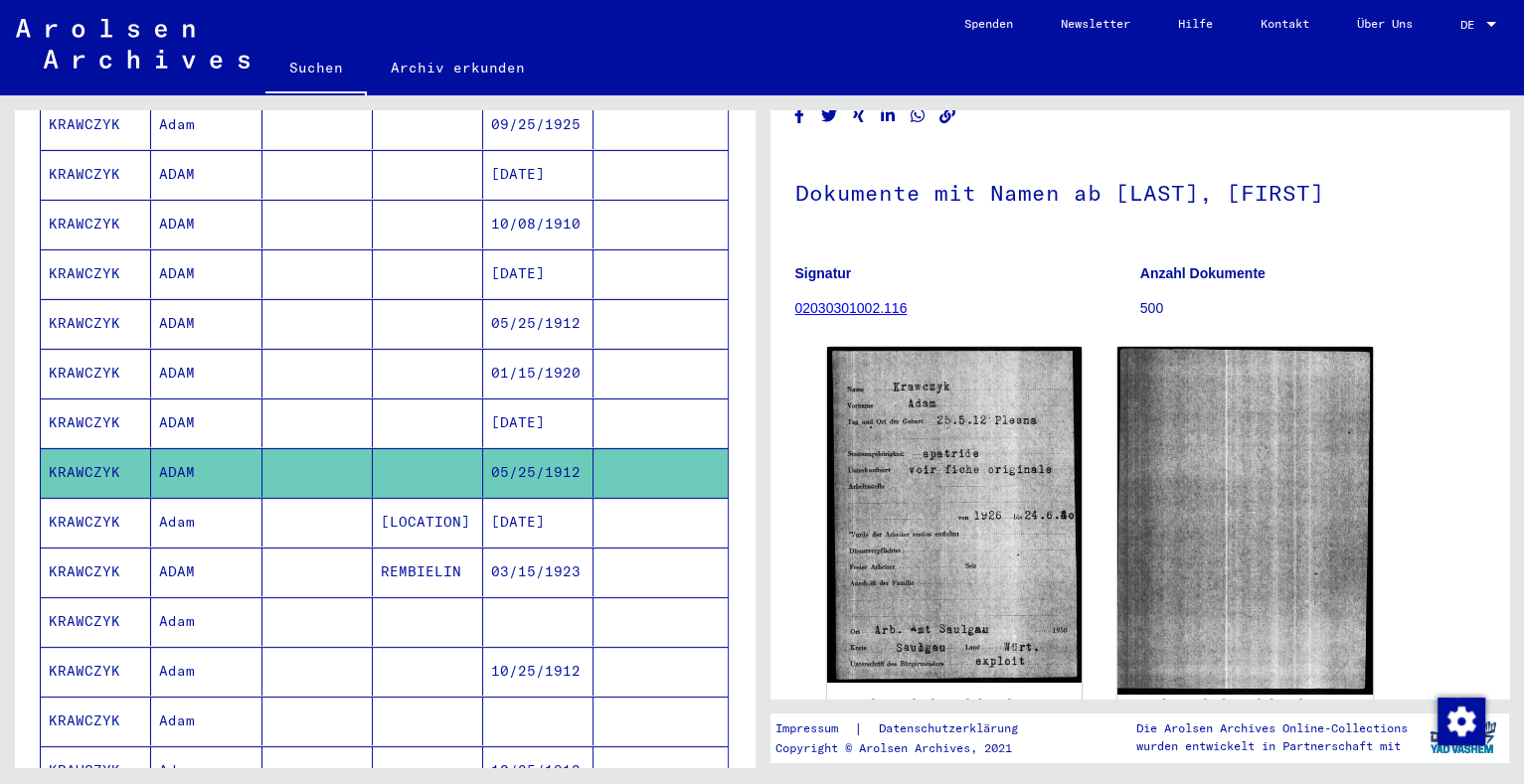 scroll, scrollTop: 123, scrollLeft: 0, axis: vertical 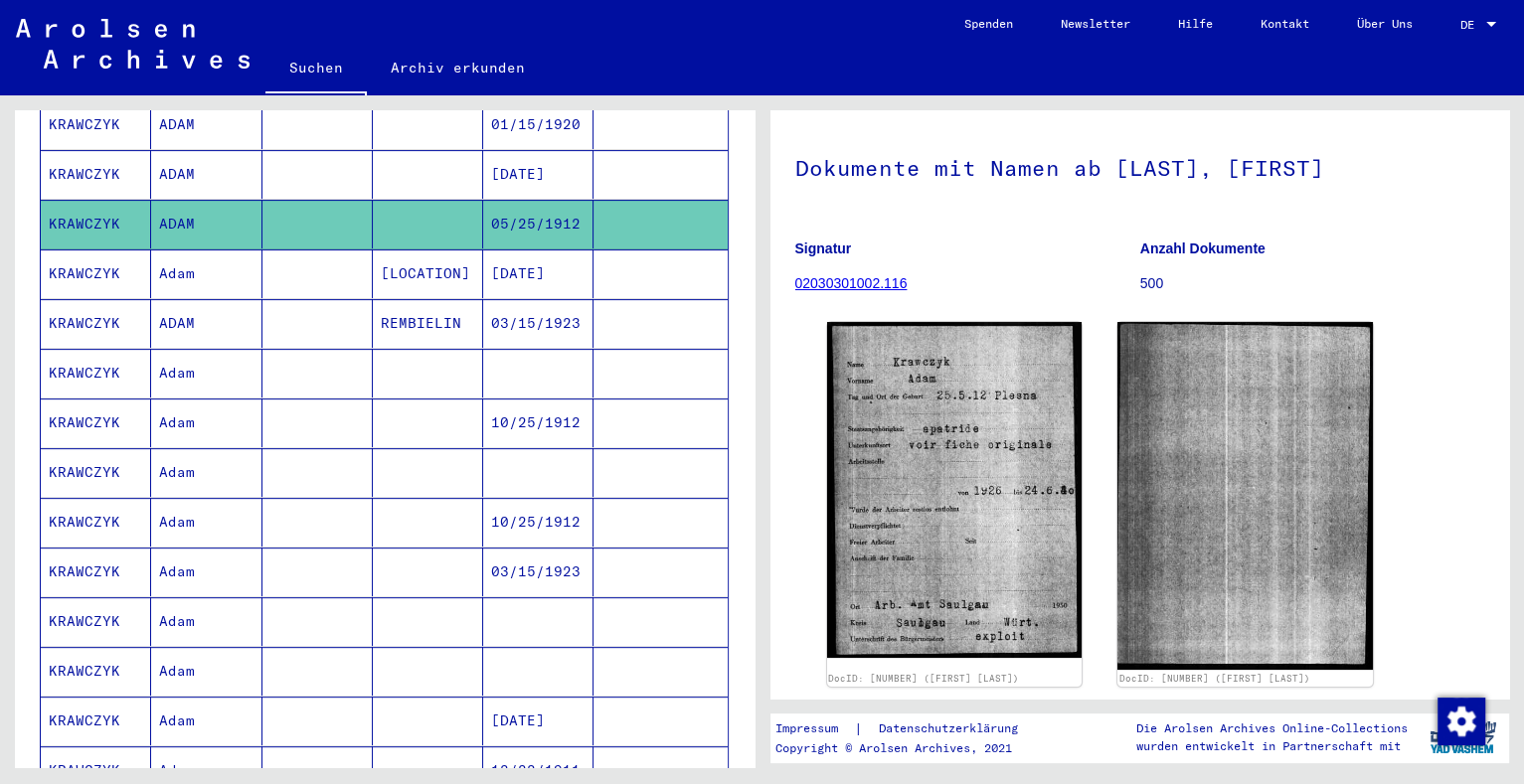 click at bounding box center (317, 422) 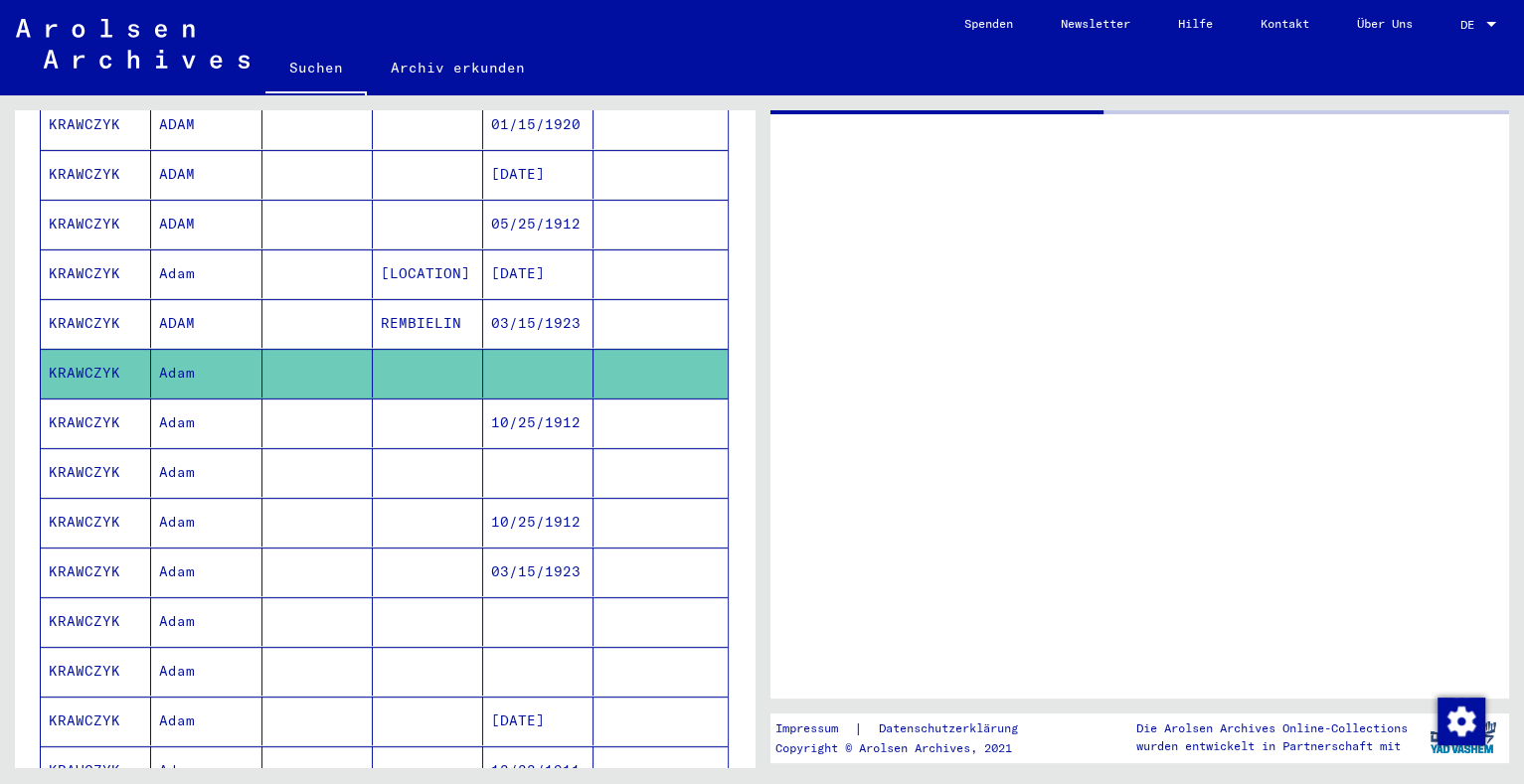 scroll, scrollTop: 0, scrollLeft: 0, axis: both 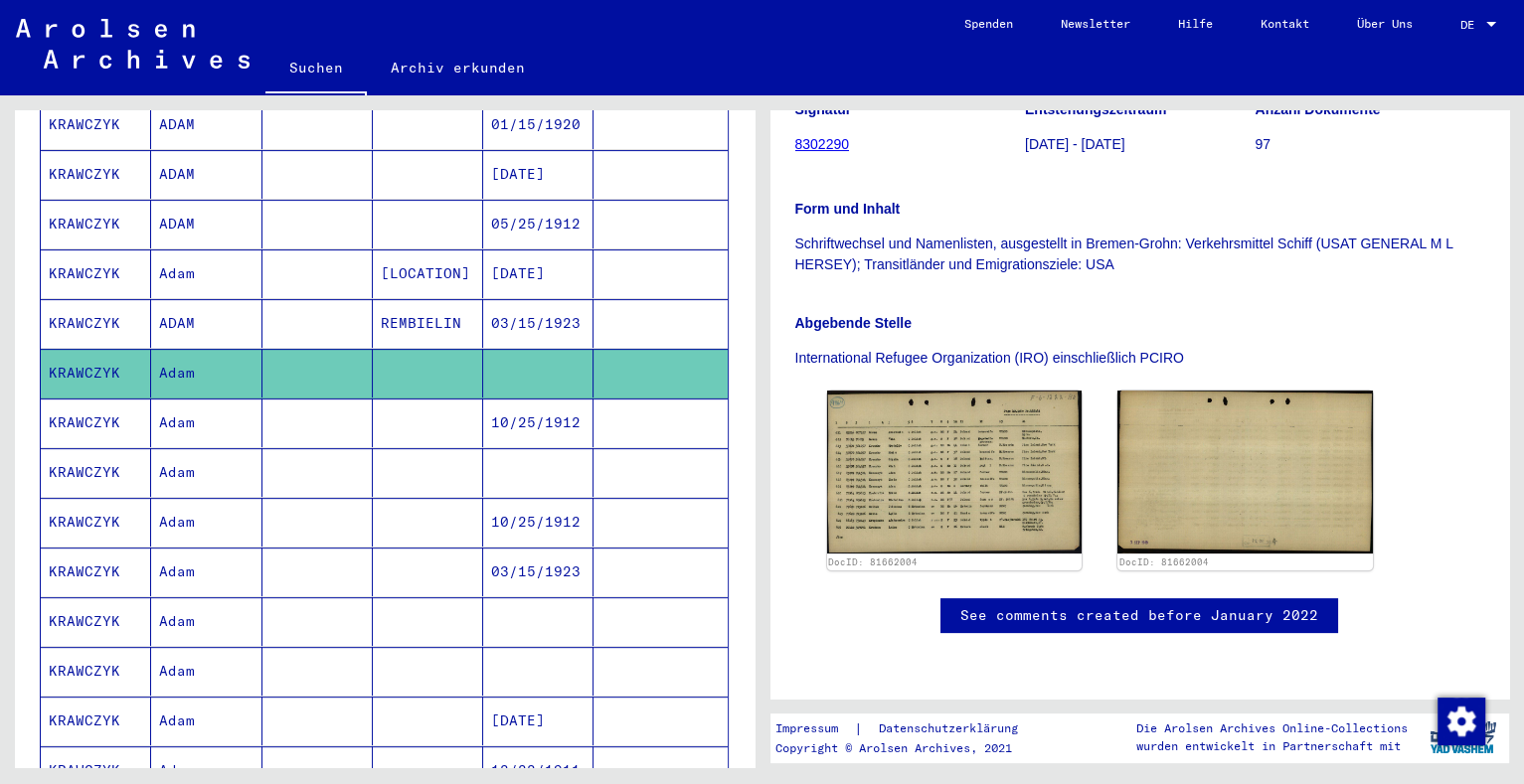 click at bounding box center [427, 472] 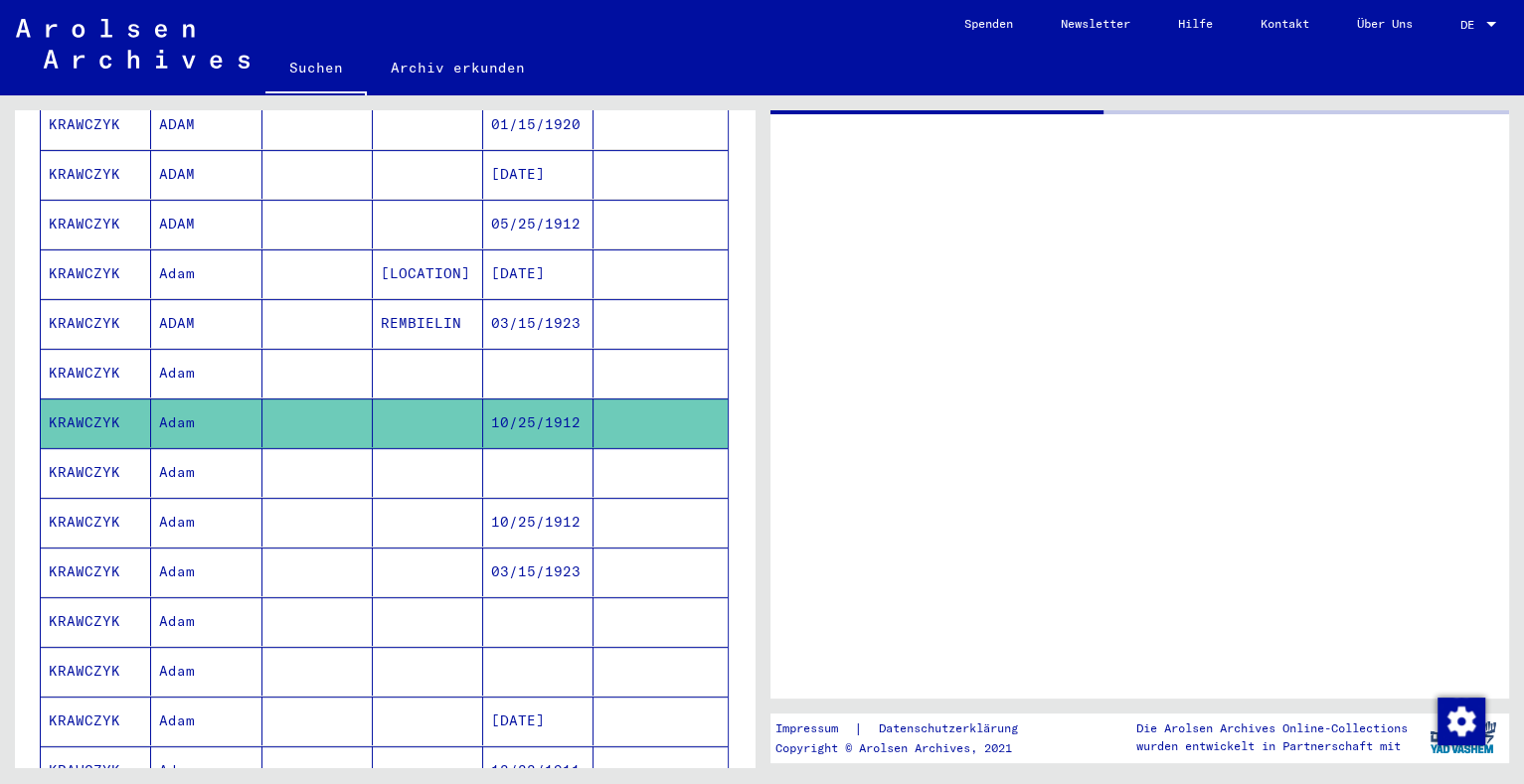 scroll, scrollTop: 0, scrollLeft: 0, axis: both 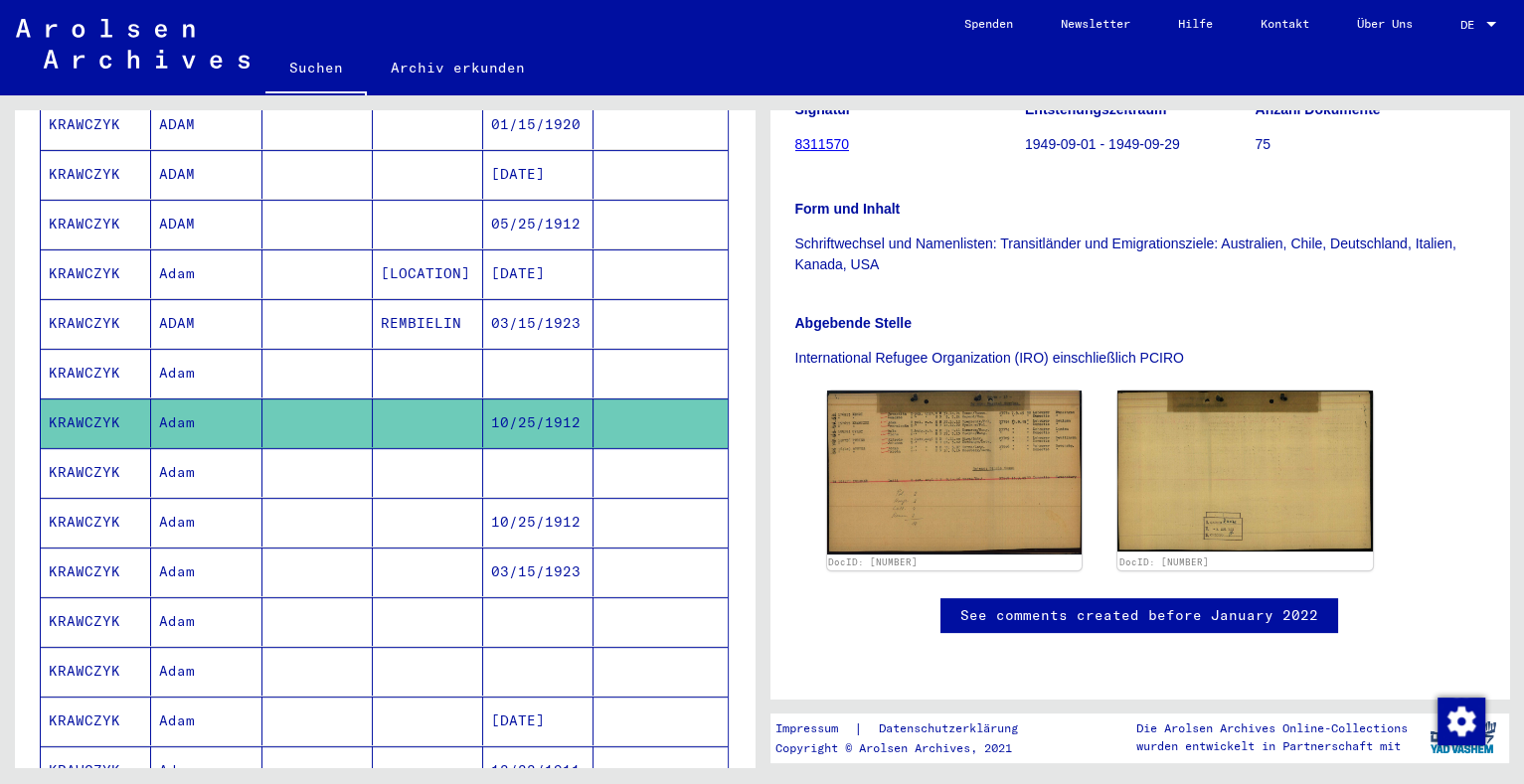 click at bounding box center [538, 522] 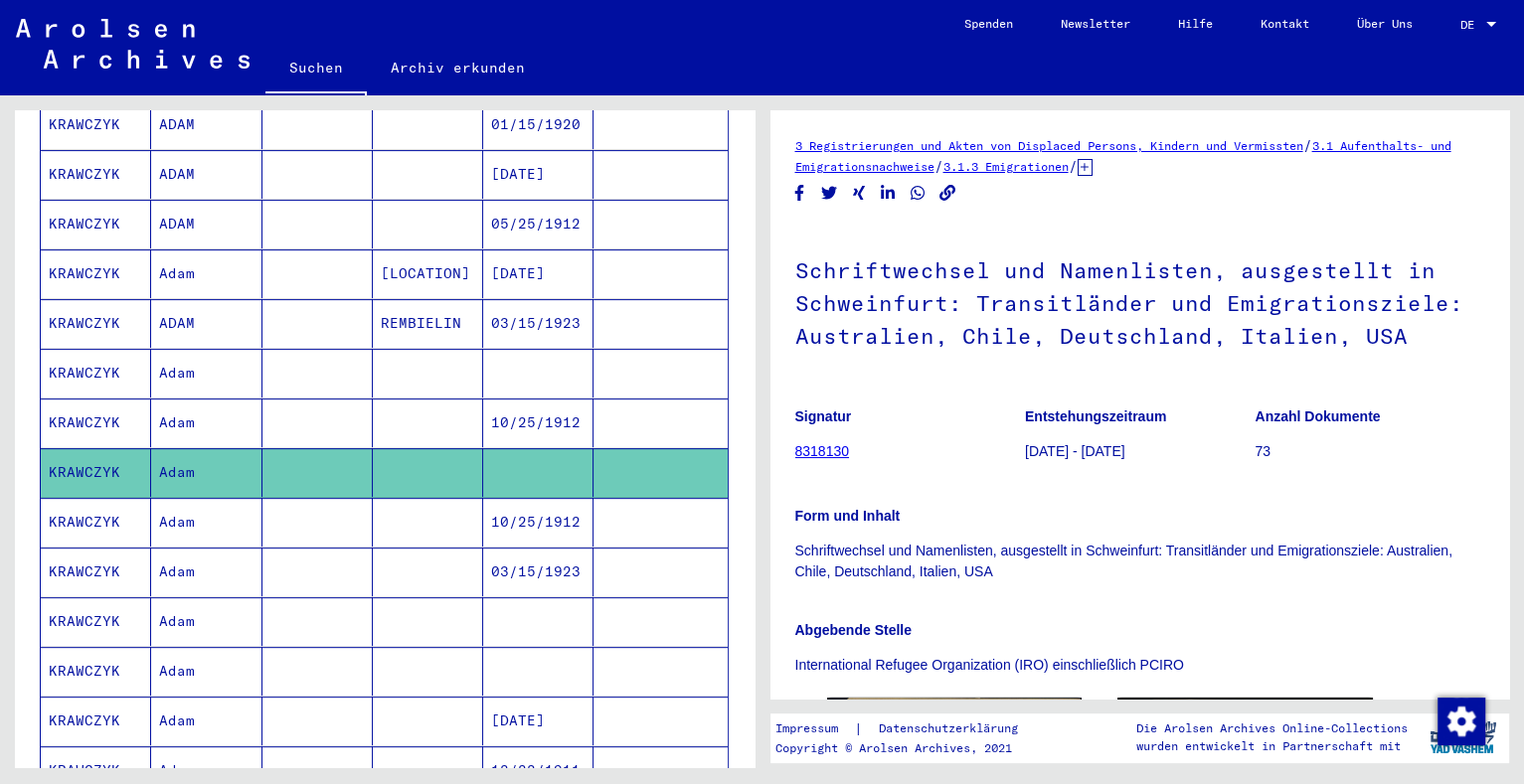 scroll, scrollTop: 496, scrollLeft: 0, axis: vertical 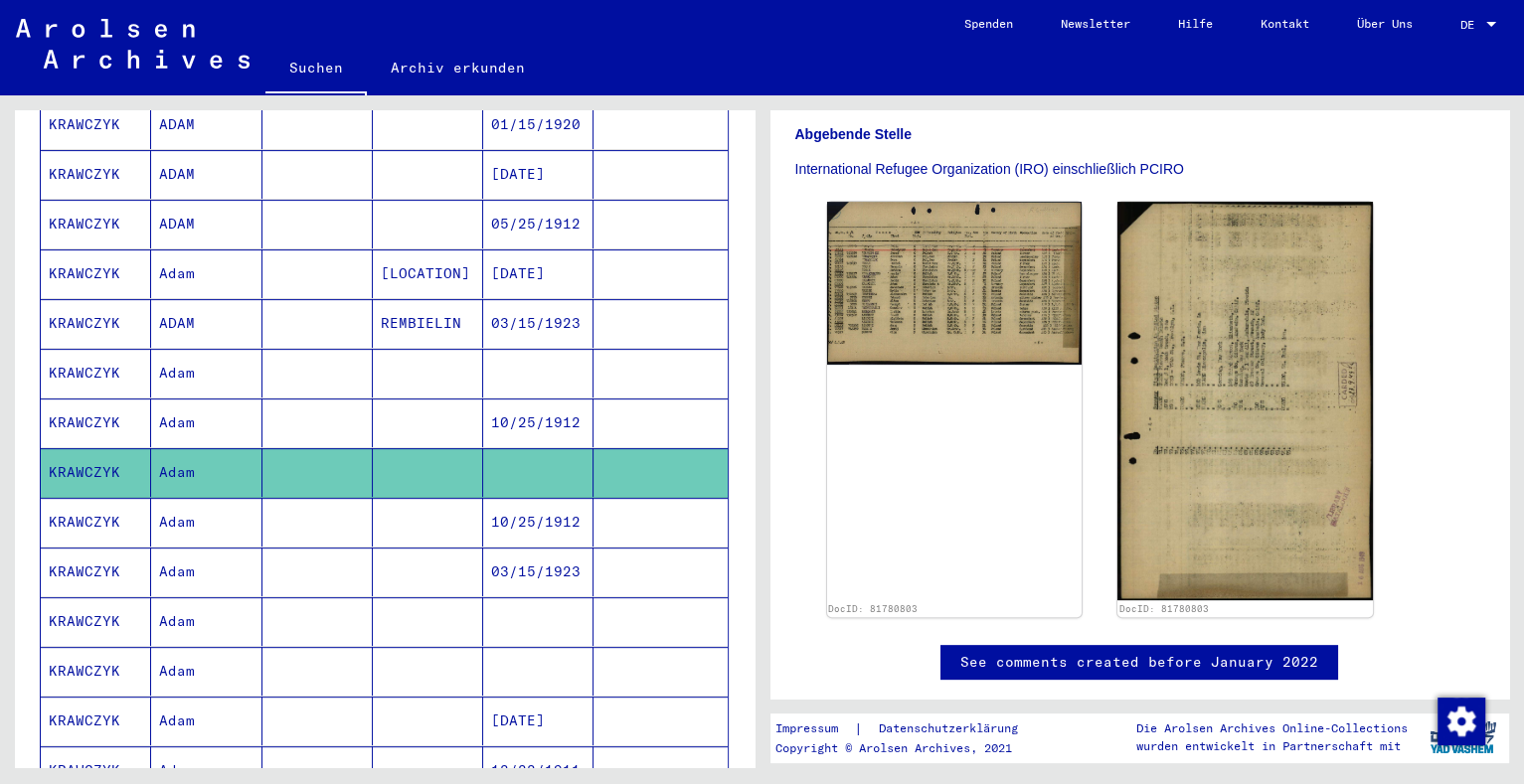 click on "10/25/1912" at bounding box center [538, 571] 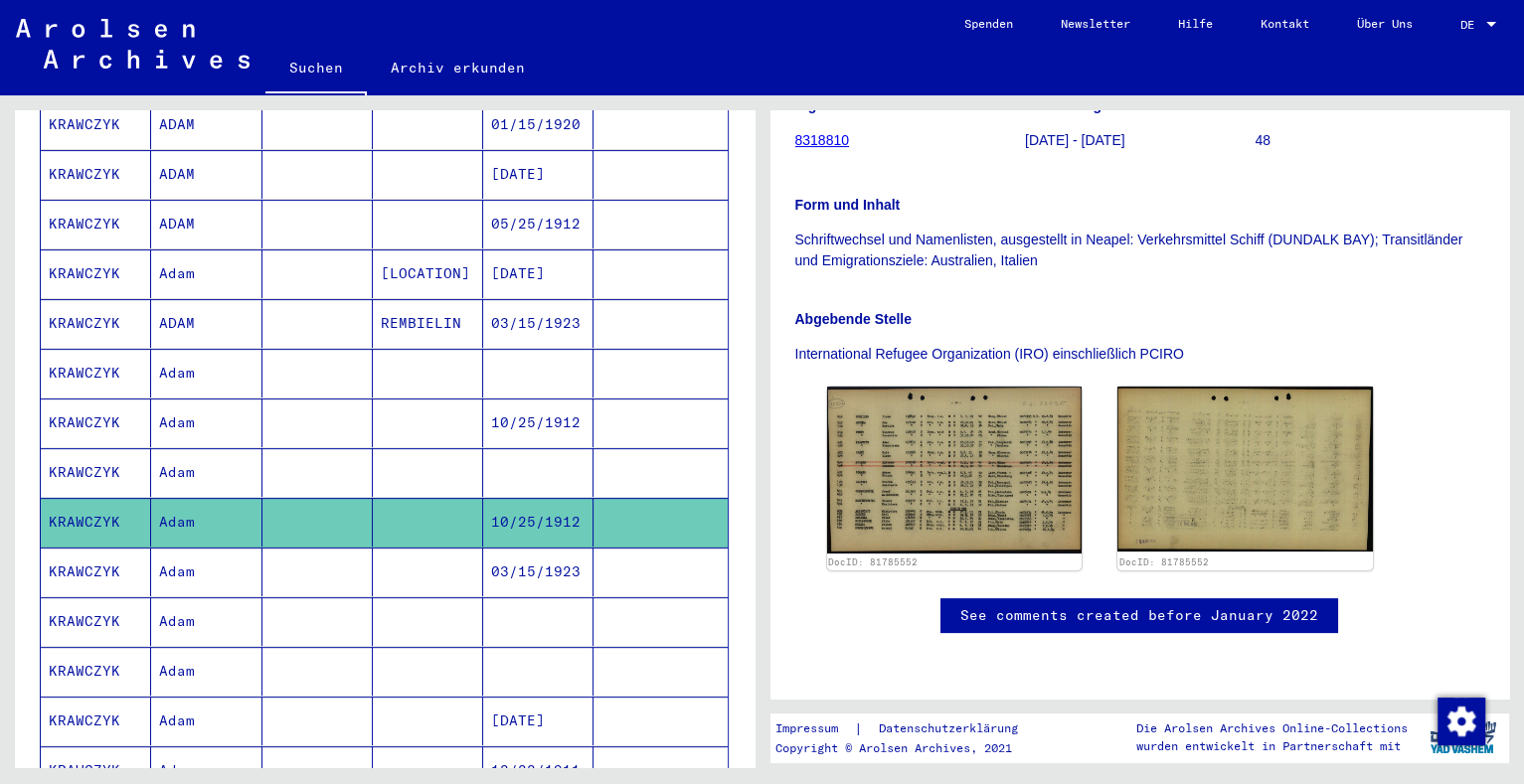 scroll, scrollTop: 370, scrollLeft: 0, axis: vertical 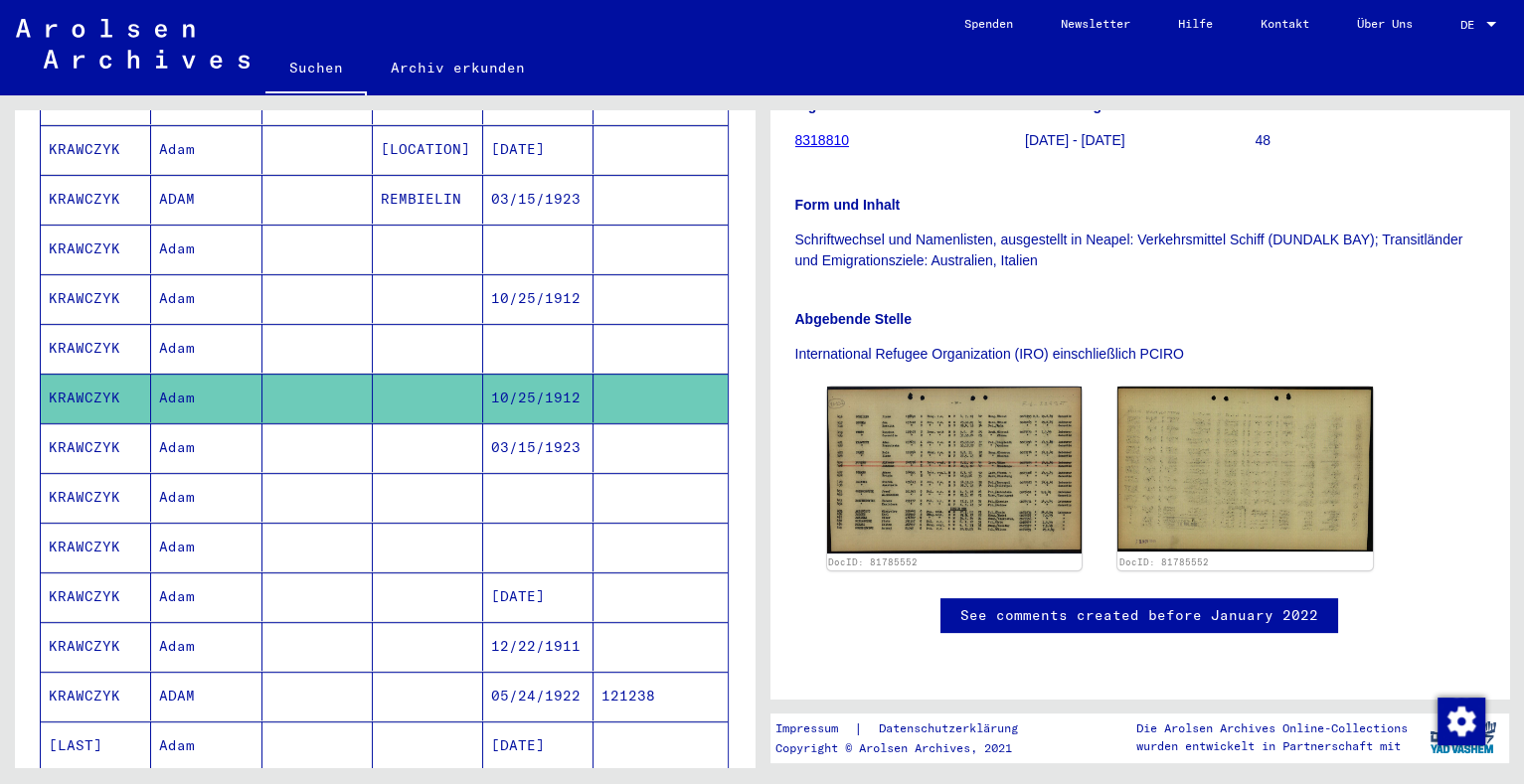 click at bounding box center [427, 547] 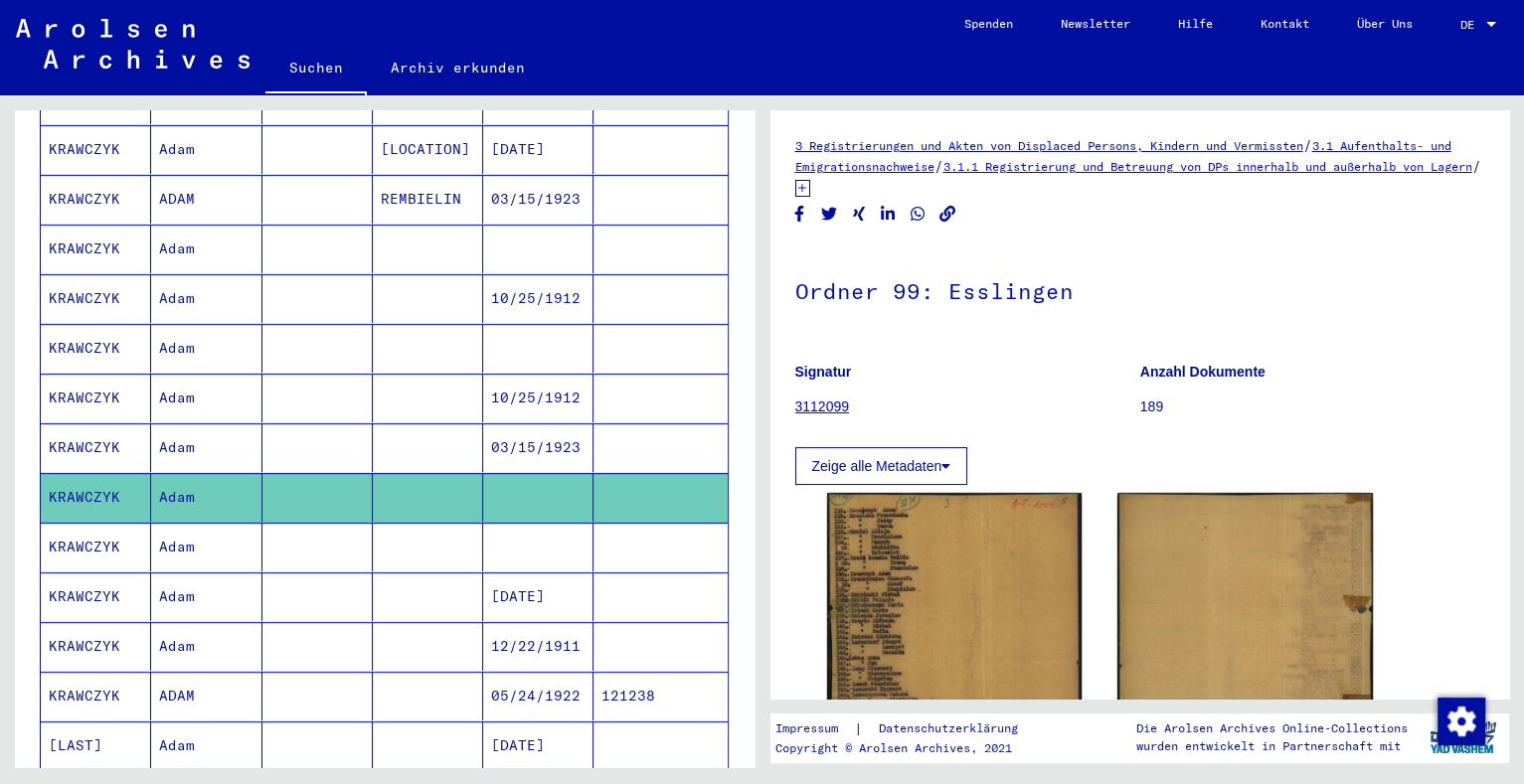 scroll, scrollTop: 993, scrollLeft: 0, axis: vertical 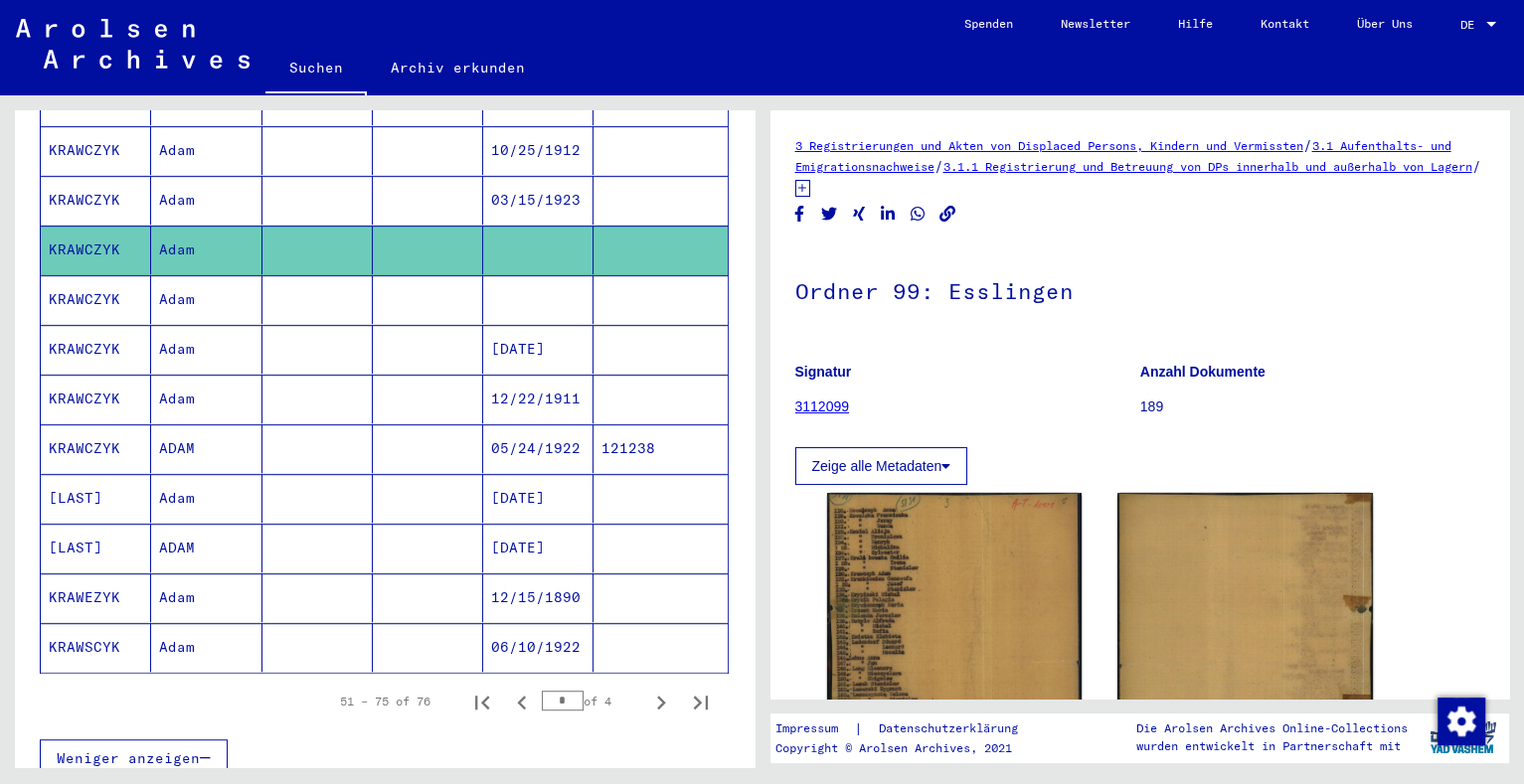 click at bounding box center [427, 349] 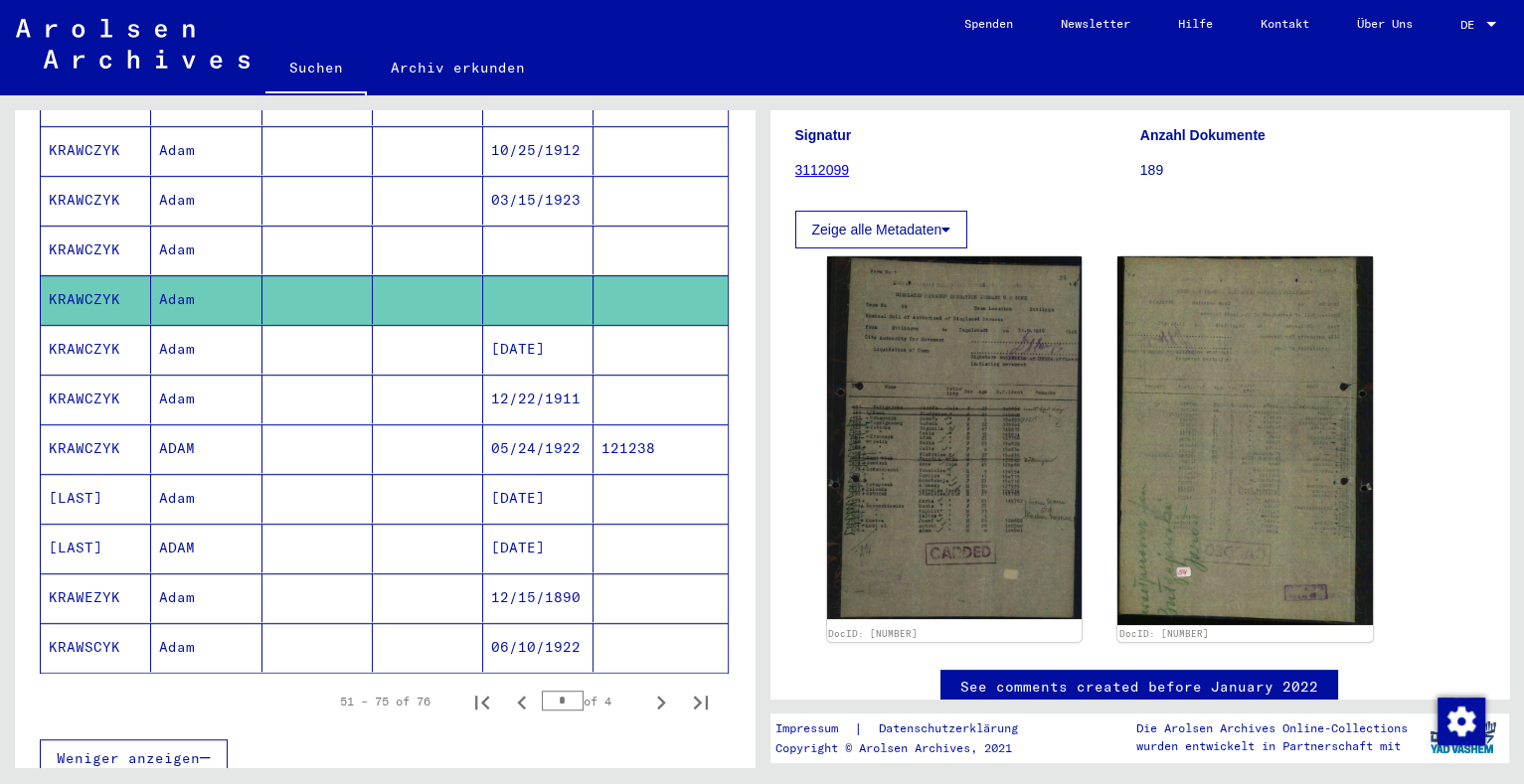 scroll, scrollTop: 247, scrollLeft: 0, axis: vertical 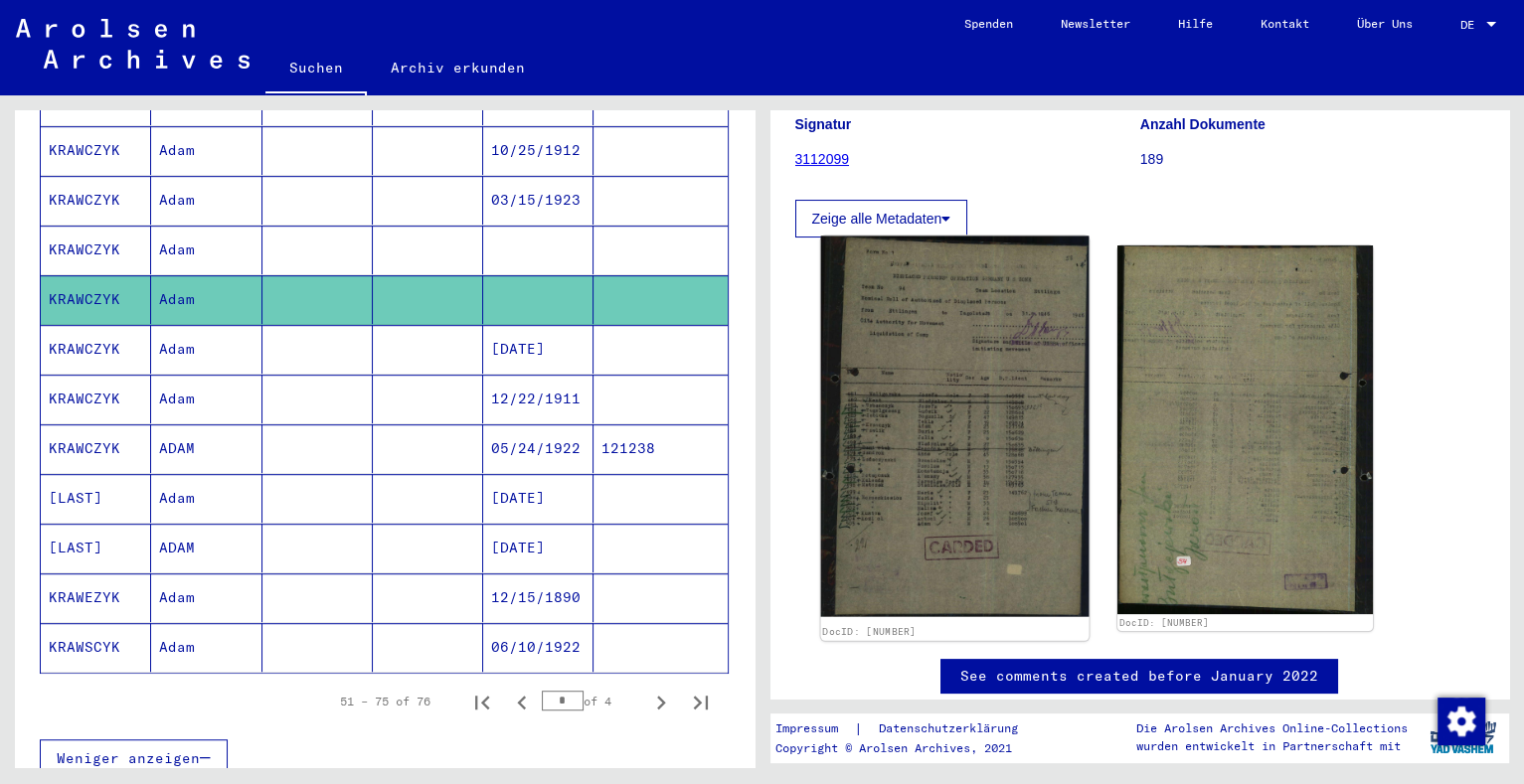 click 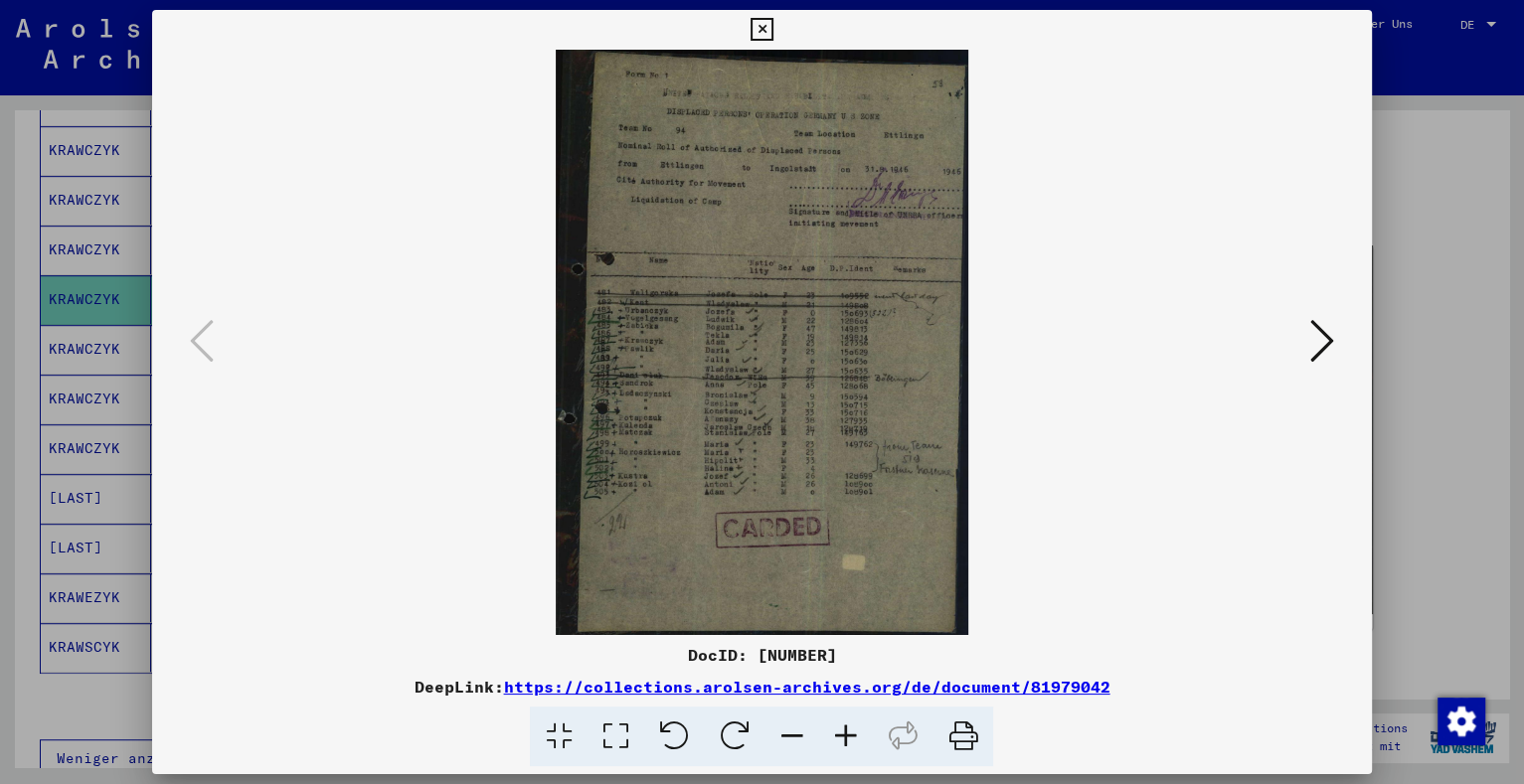 drag, startPoint x: 1394, startPoint y: 171, endPoint x: 1376, endPoint y: 175, distance: 18.439089 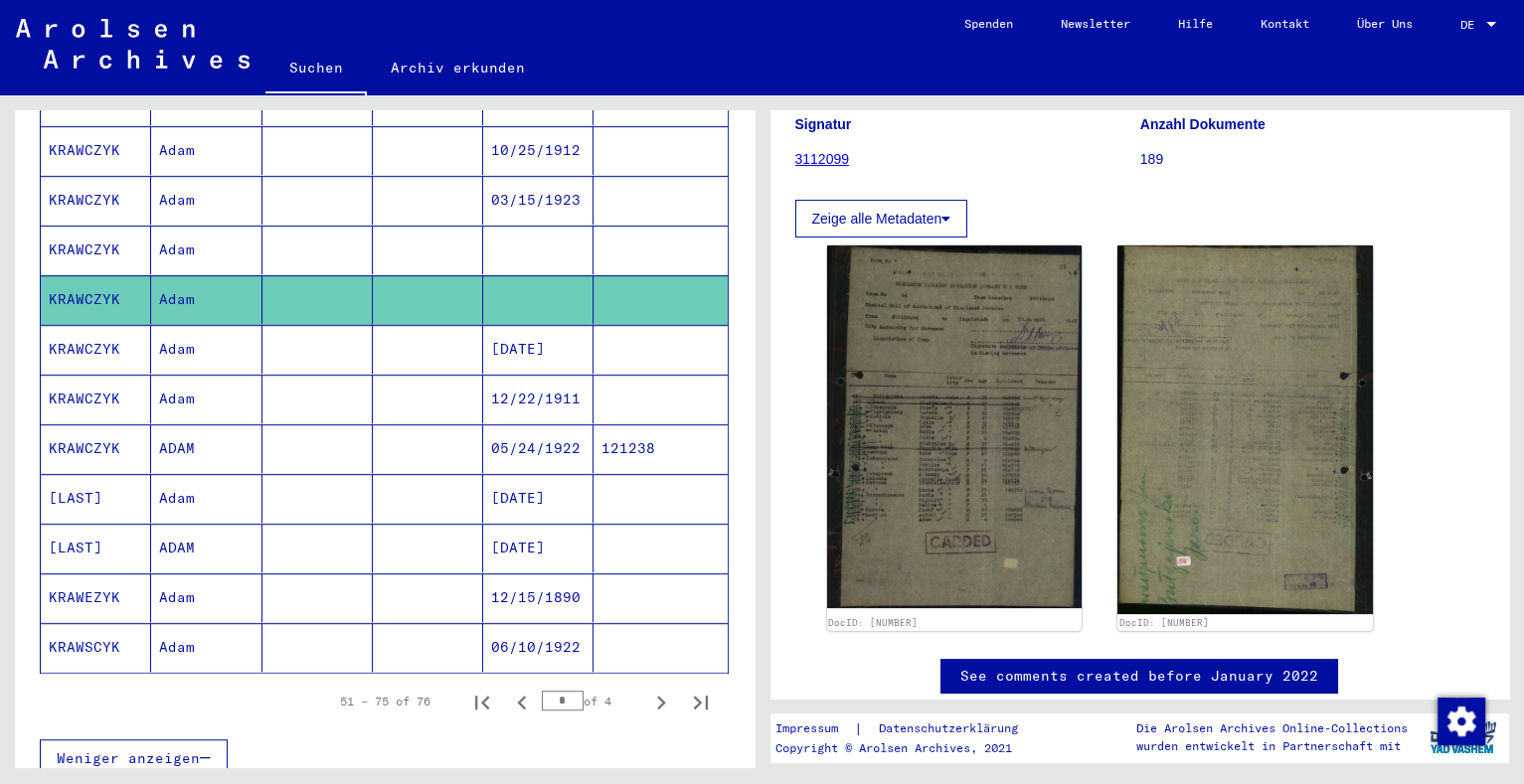 click at bounding box center [427, 398] 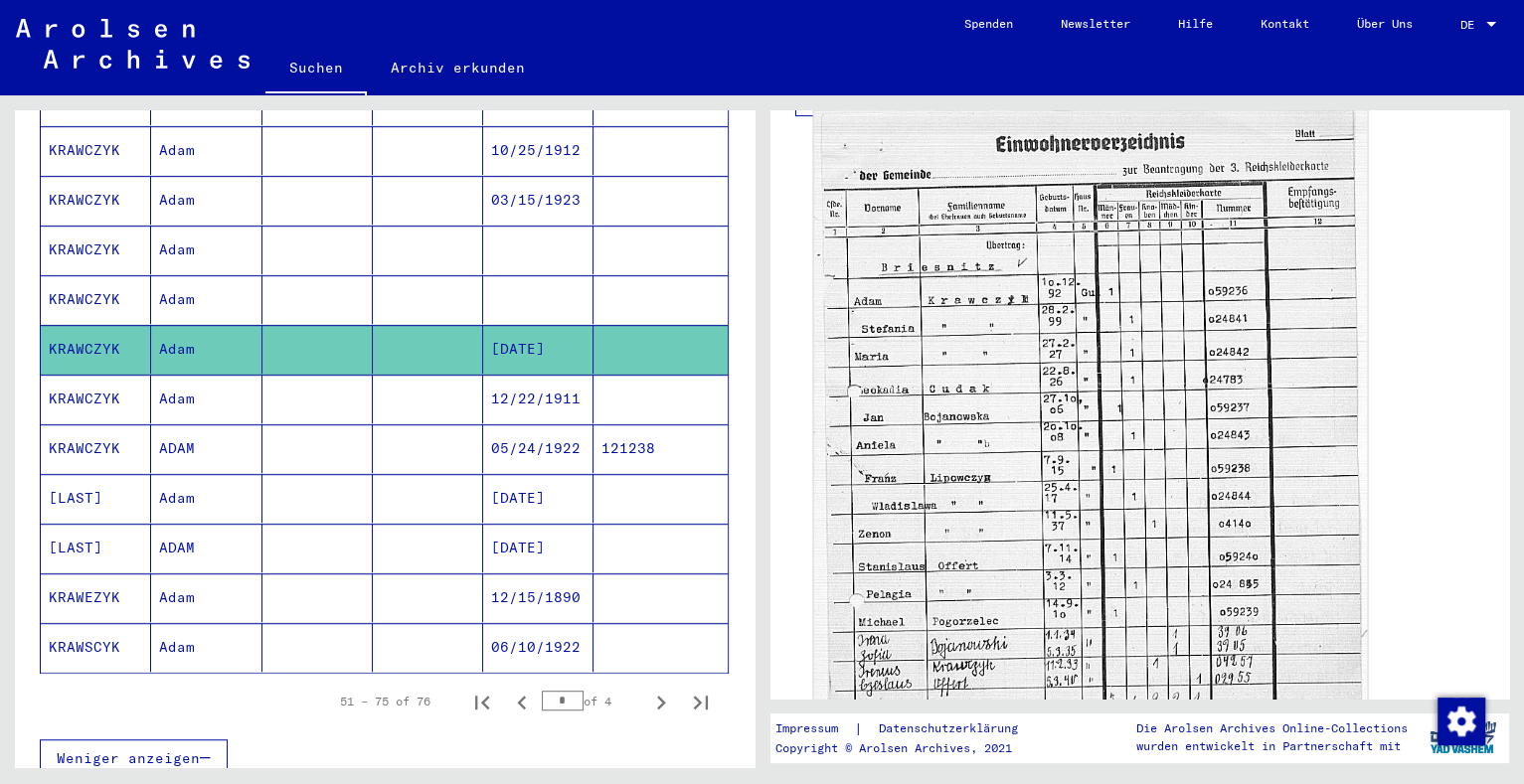 scroll, scrollTop: 745, scrollLeft: 0, axis: vertical 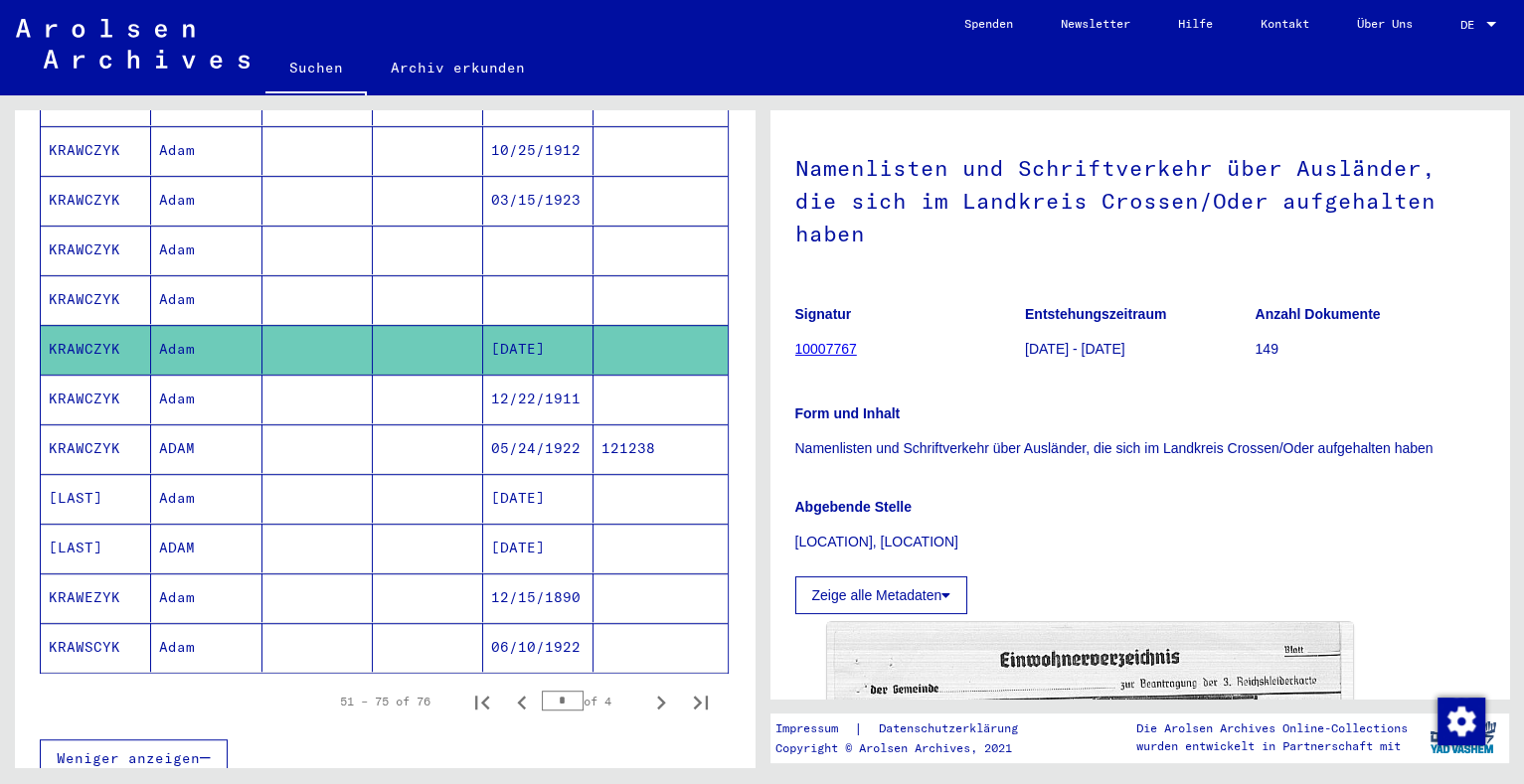 click on "12/22/1911" at bounding box center (538, 448) 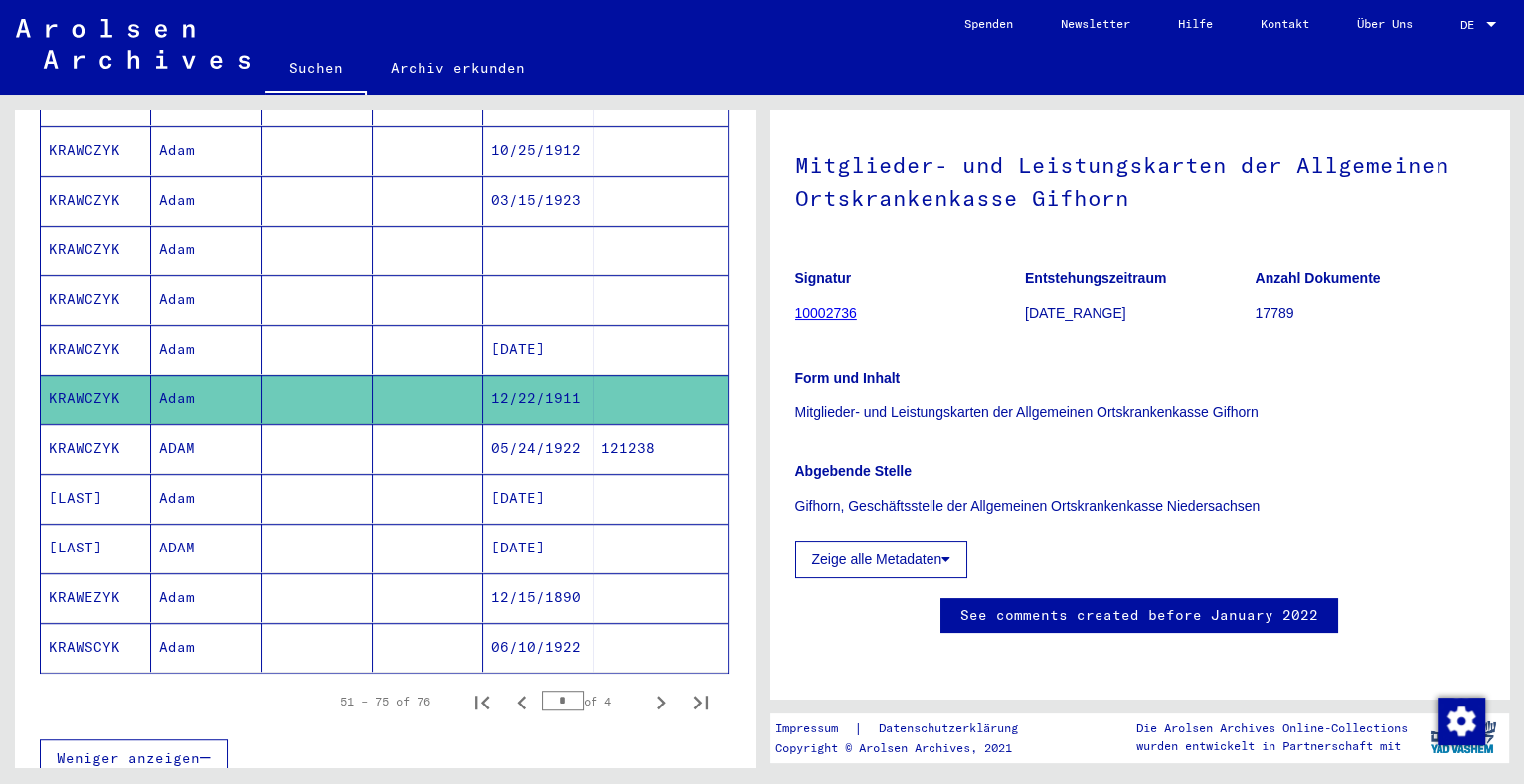 click at bounding box center [427, 498] 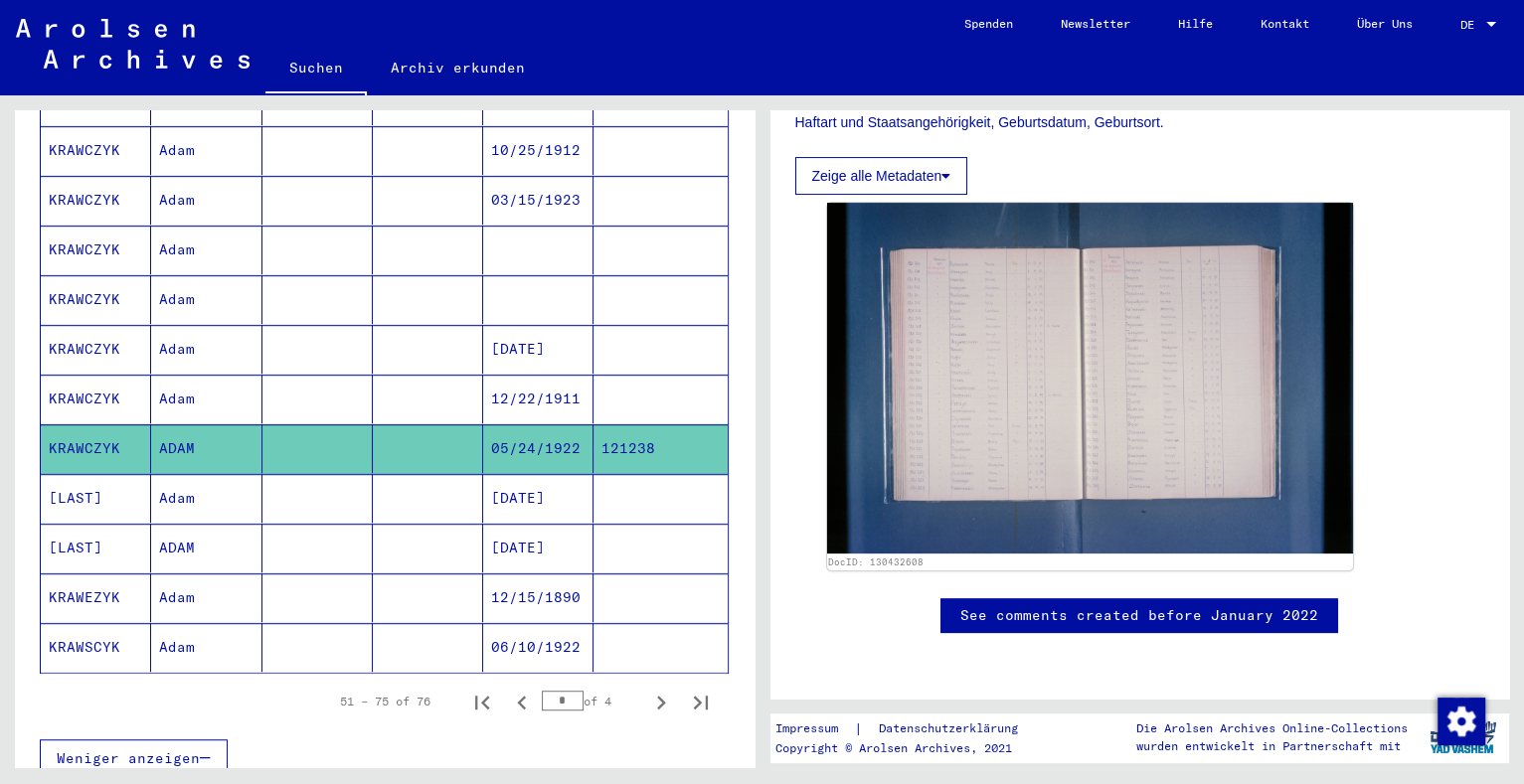 click at bounding box center (427, 548) 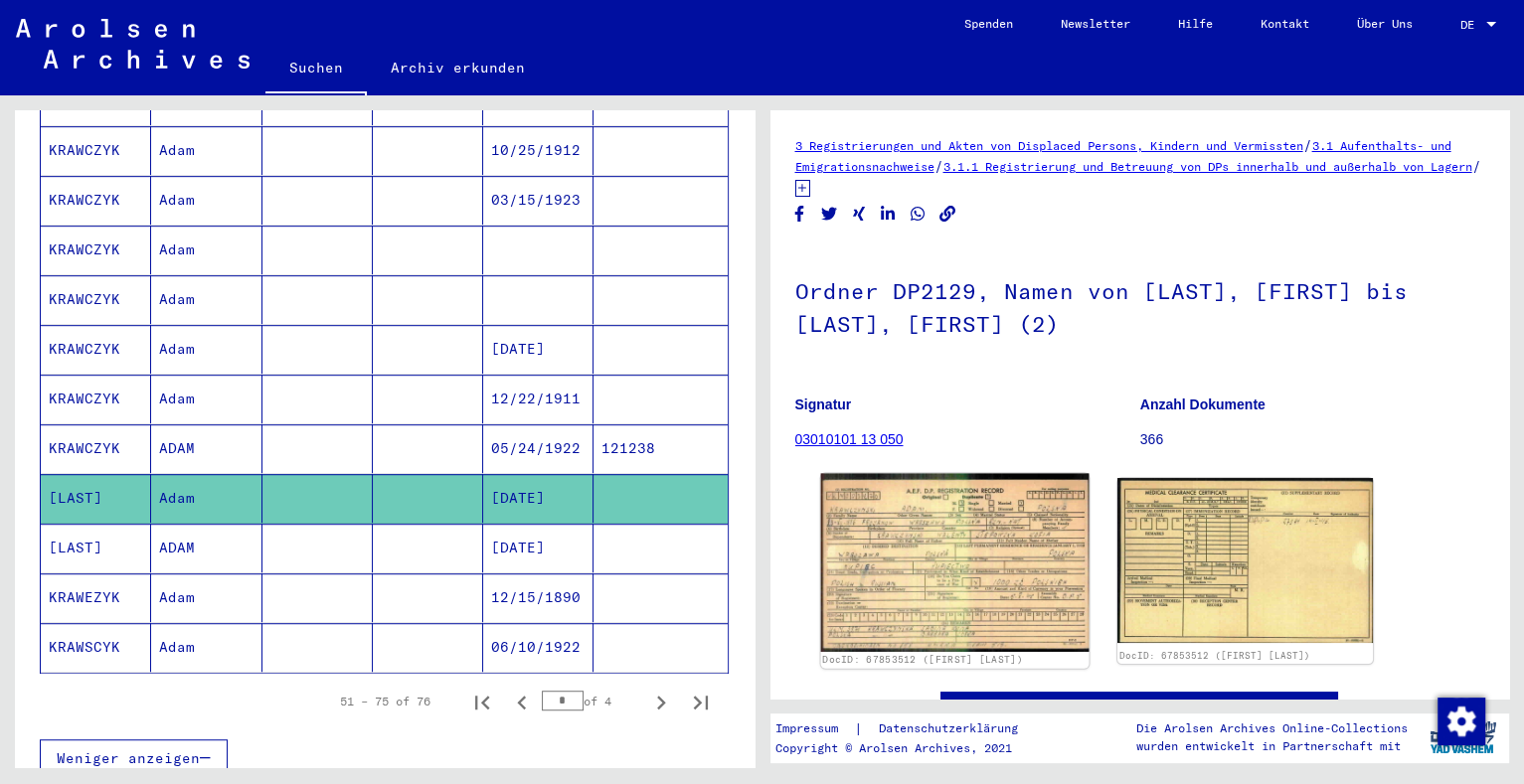 click 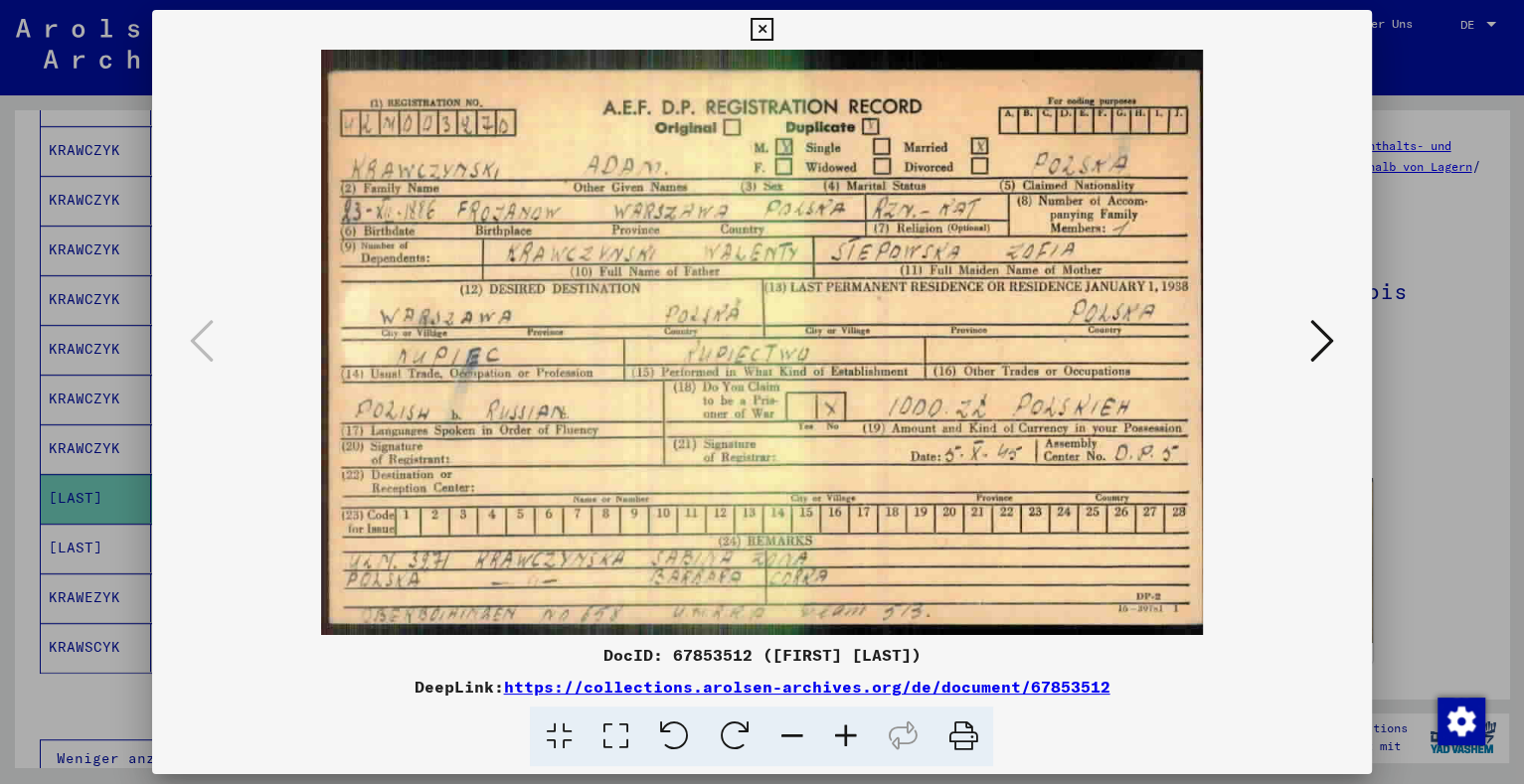 click at bounding box center [762, 392] 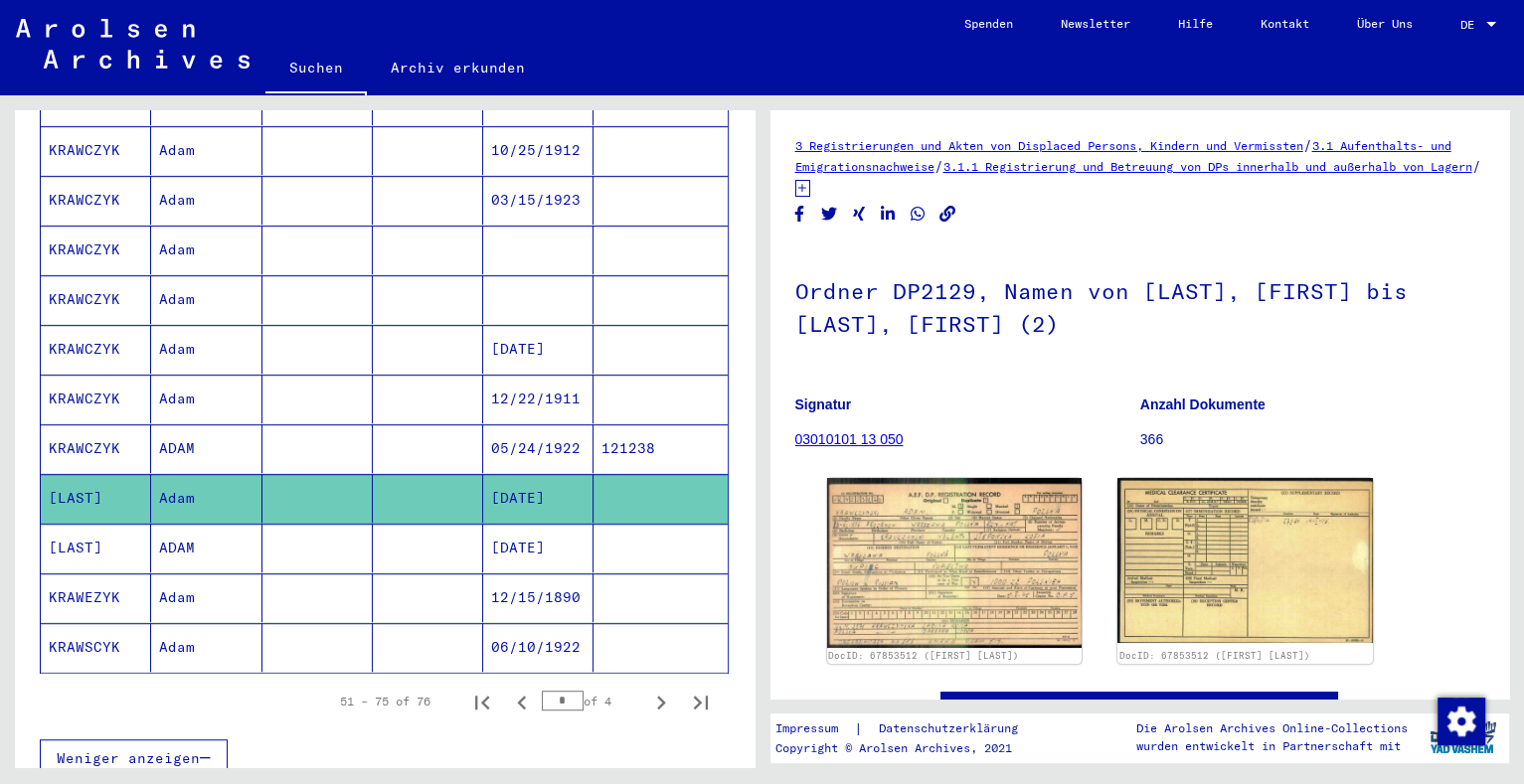 click at bounding box center [427, 597] 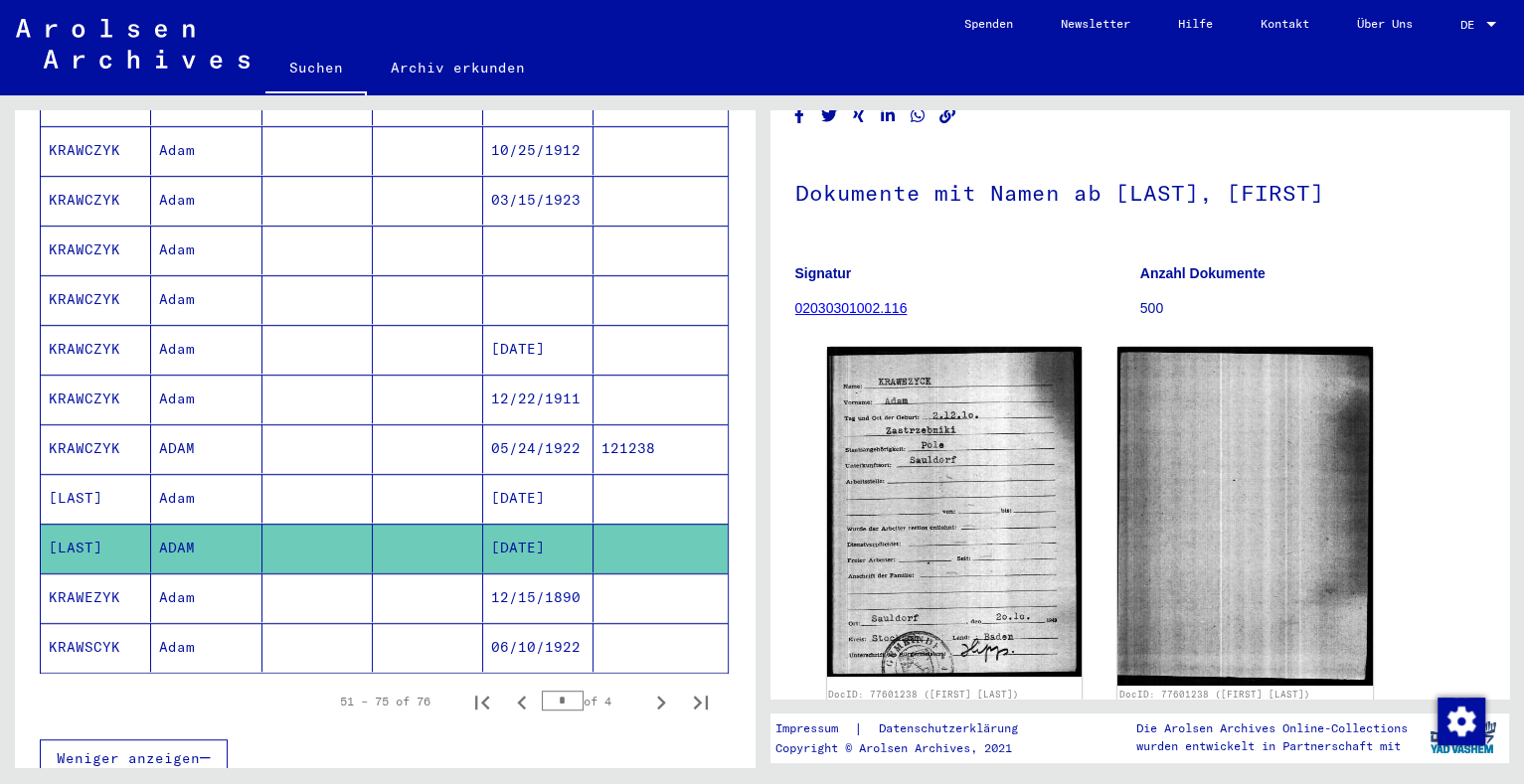 scroll, scrollTop: 123, scrollLeft: 0, axis: vertical 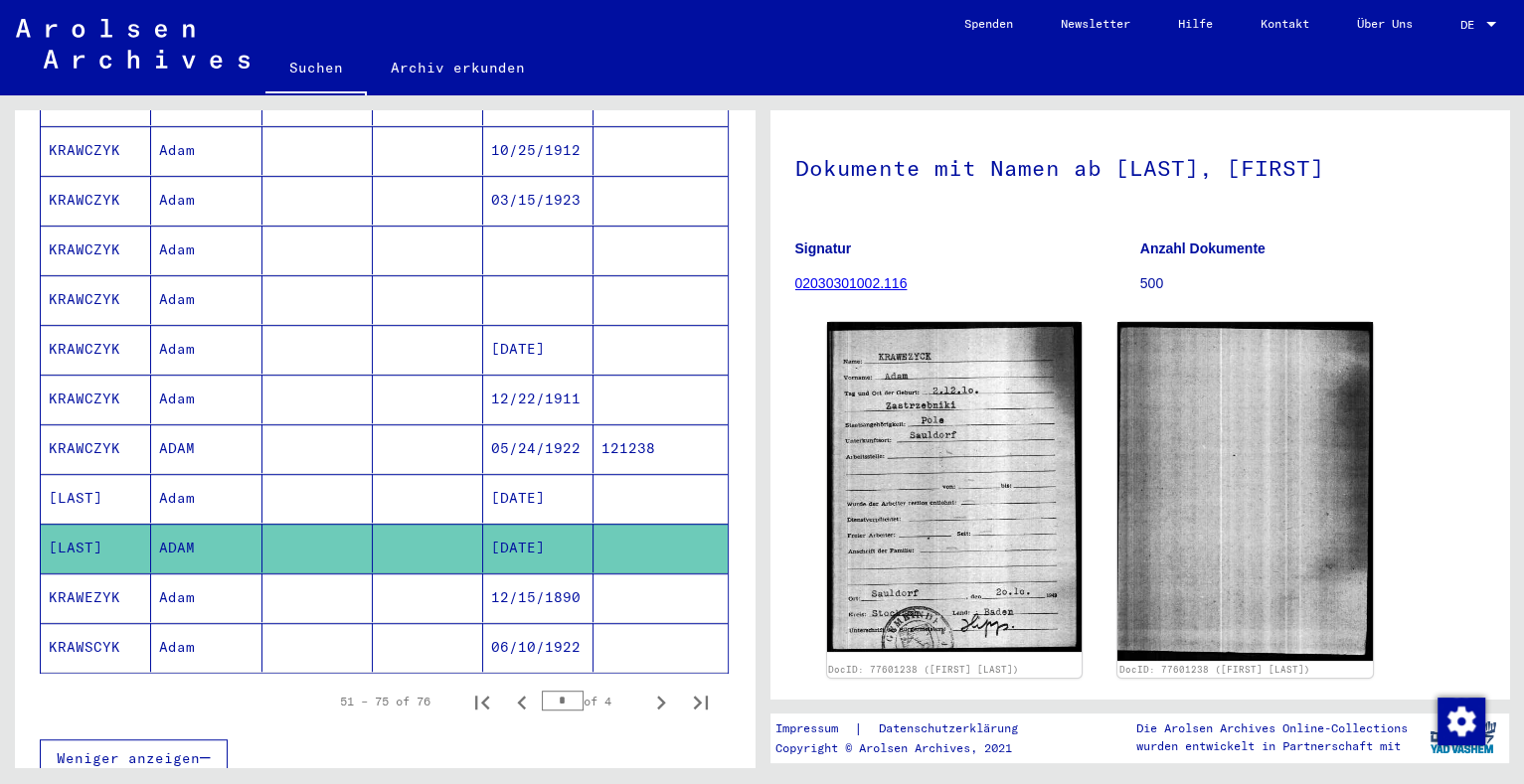 click at bounding box center [427, 647] 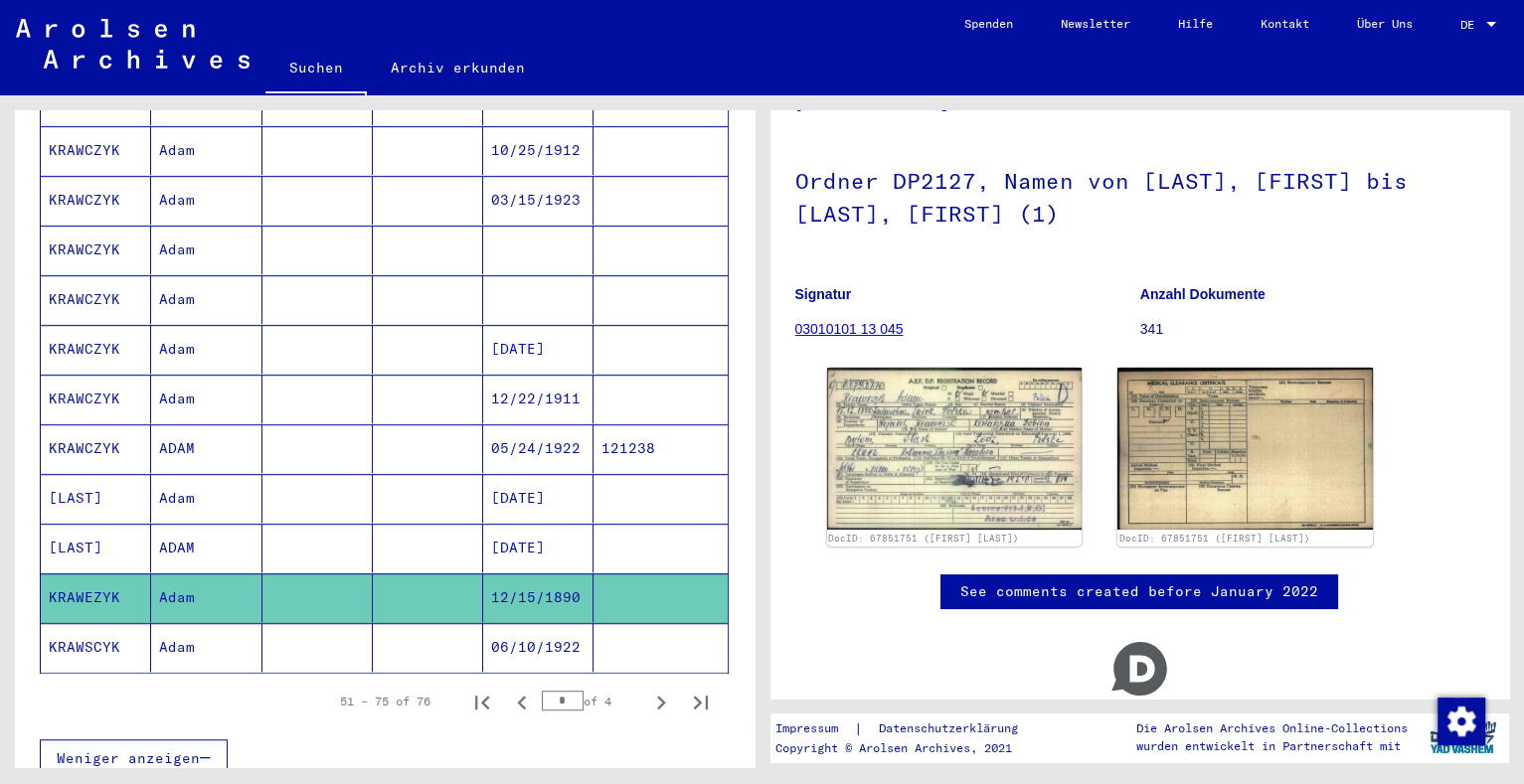 scroll, scrollTop: 69, scrollLeft: 0, axis: vertical 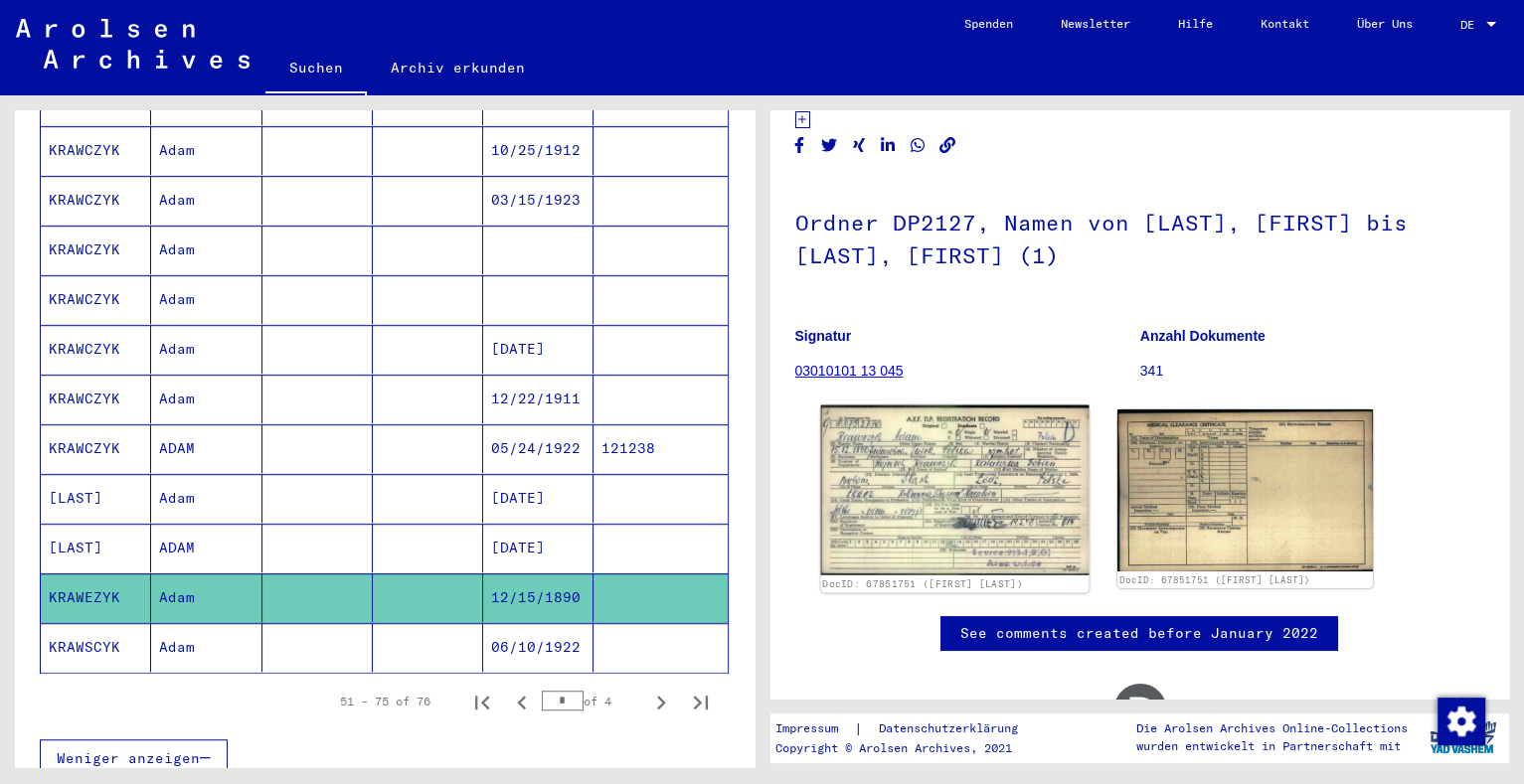 click 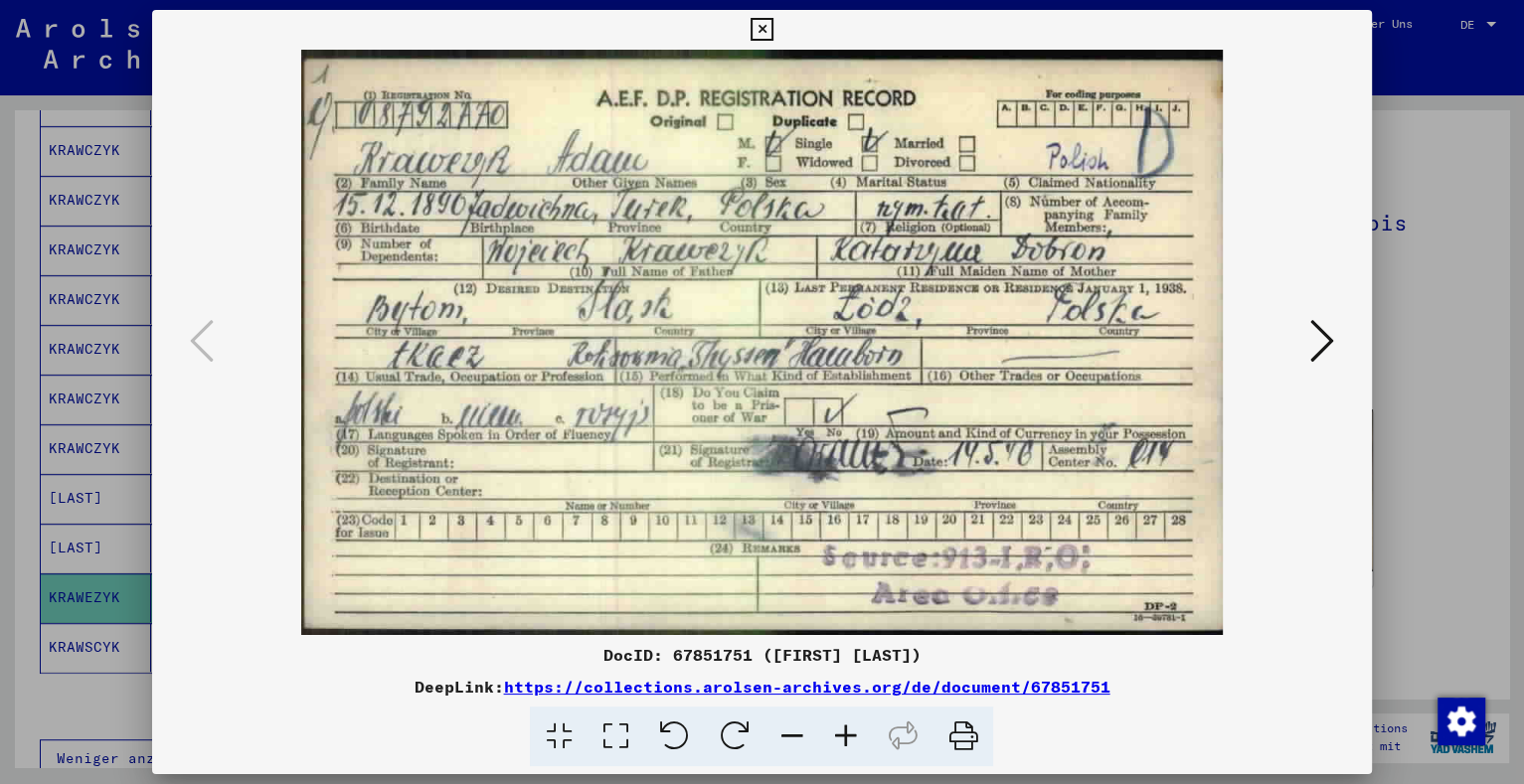 click at bounding box center (762, 392) 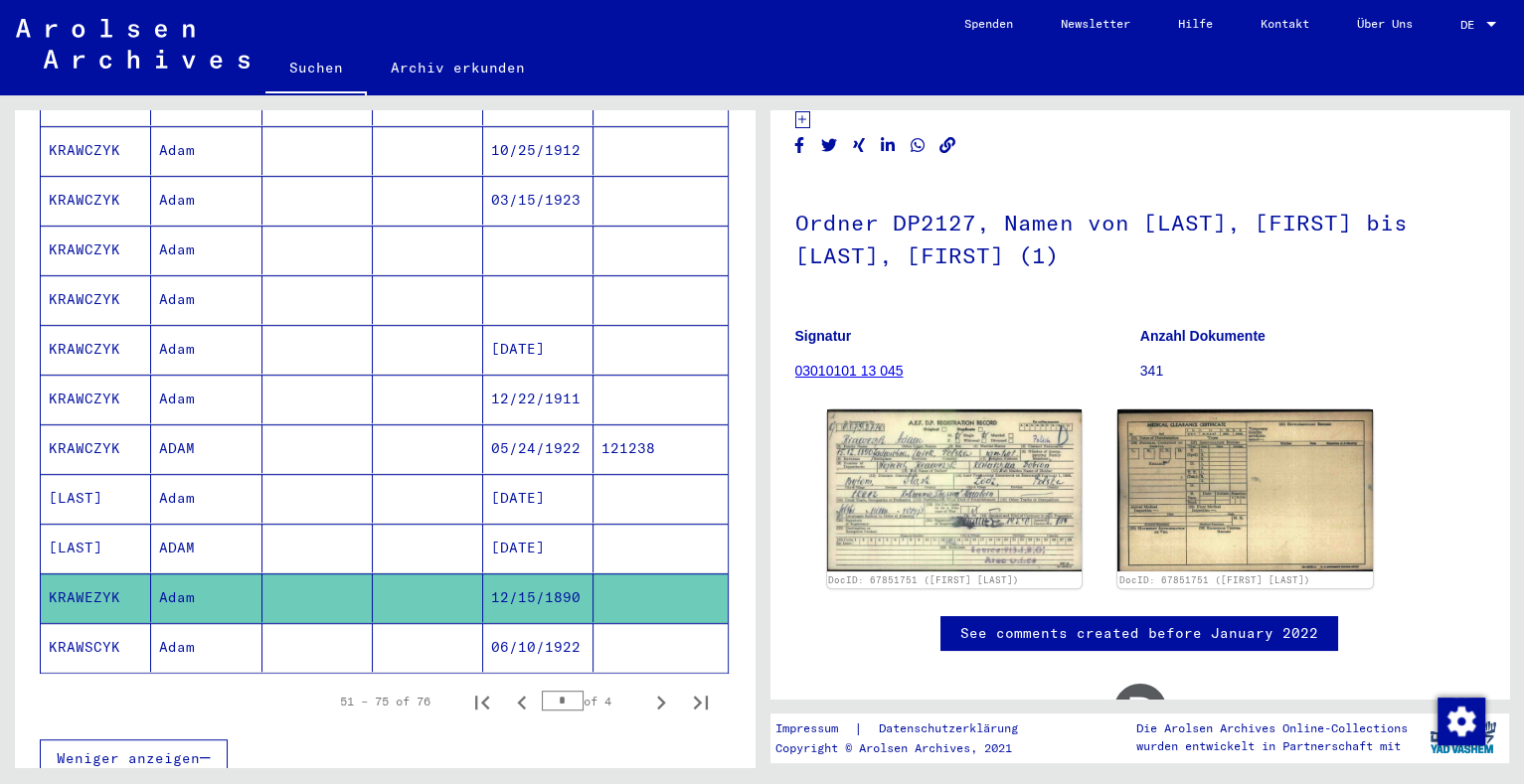 click 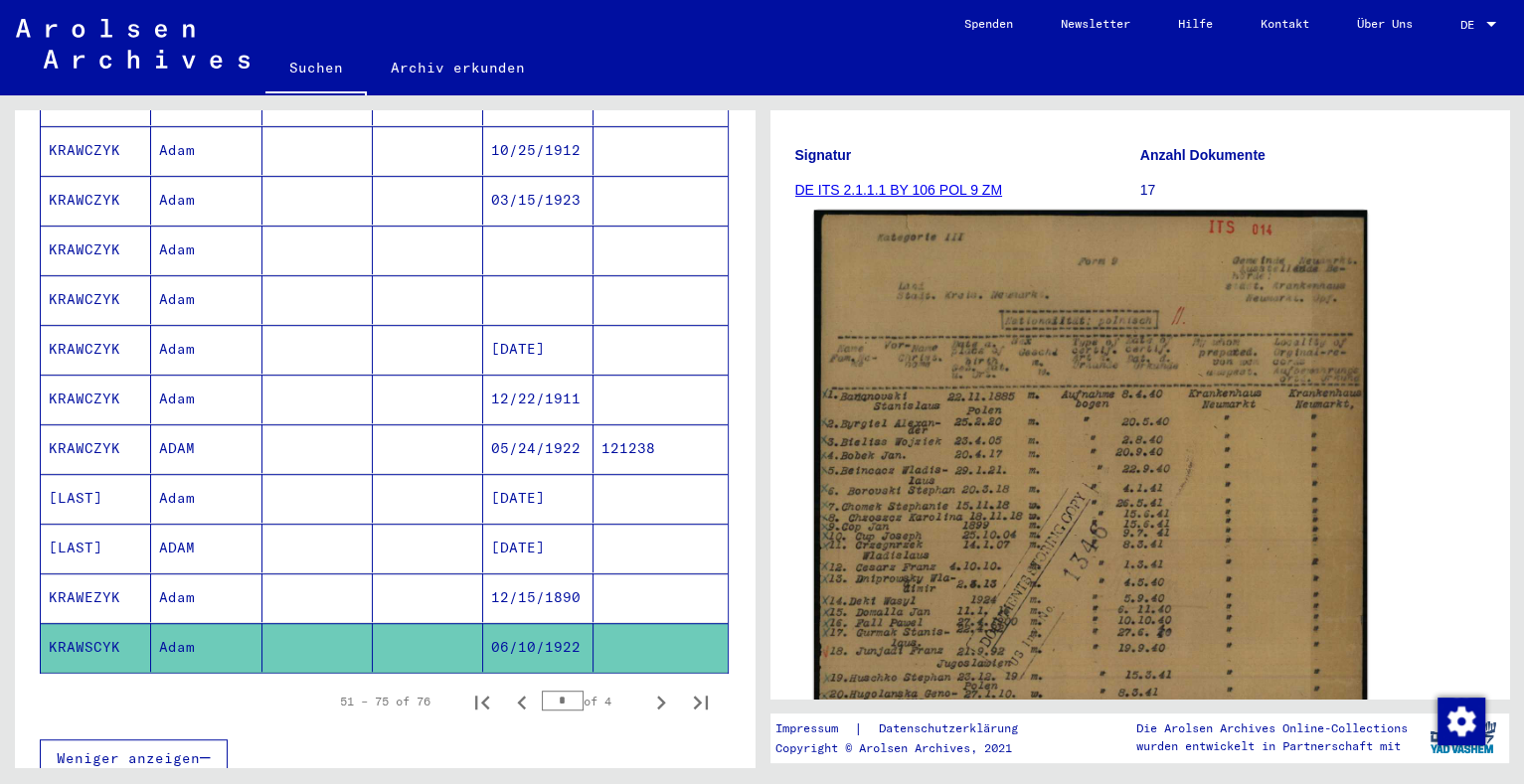 scroll, scrollTop: 522, scrollLeft: 0, axis: vertical 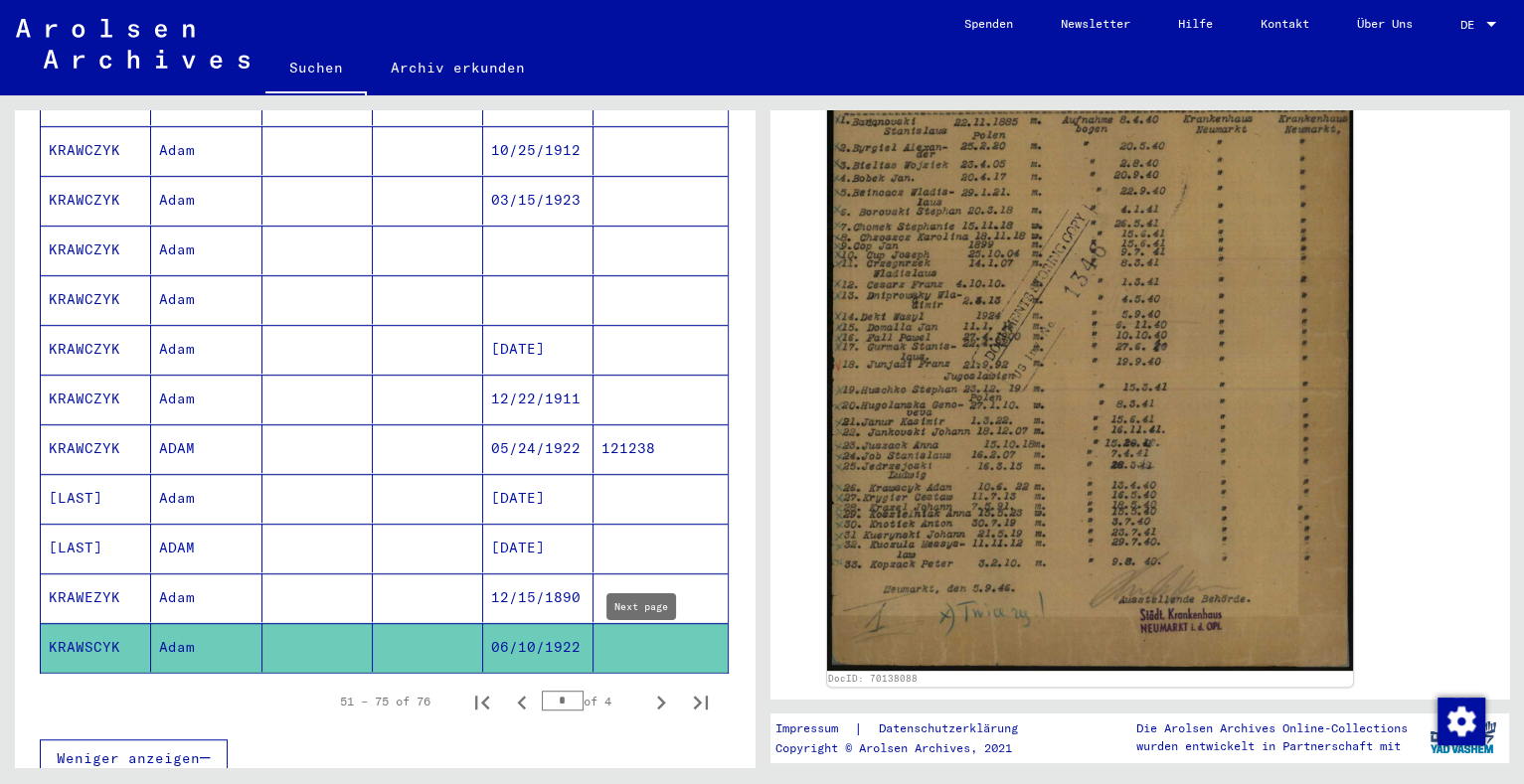 click 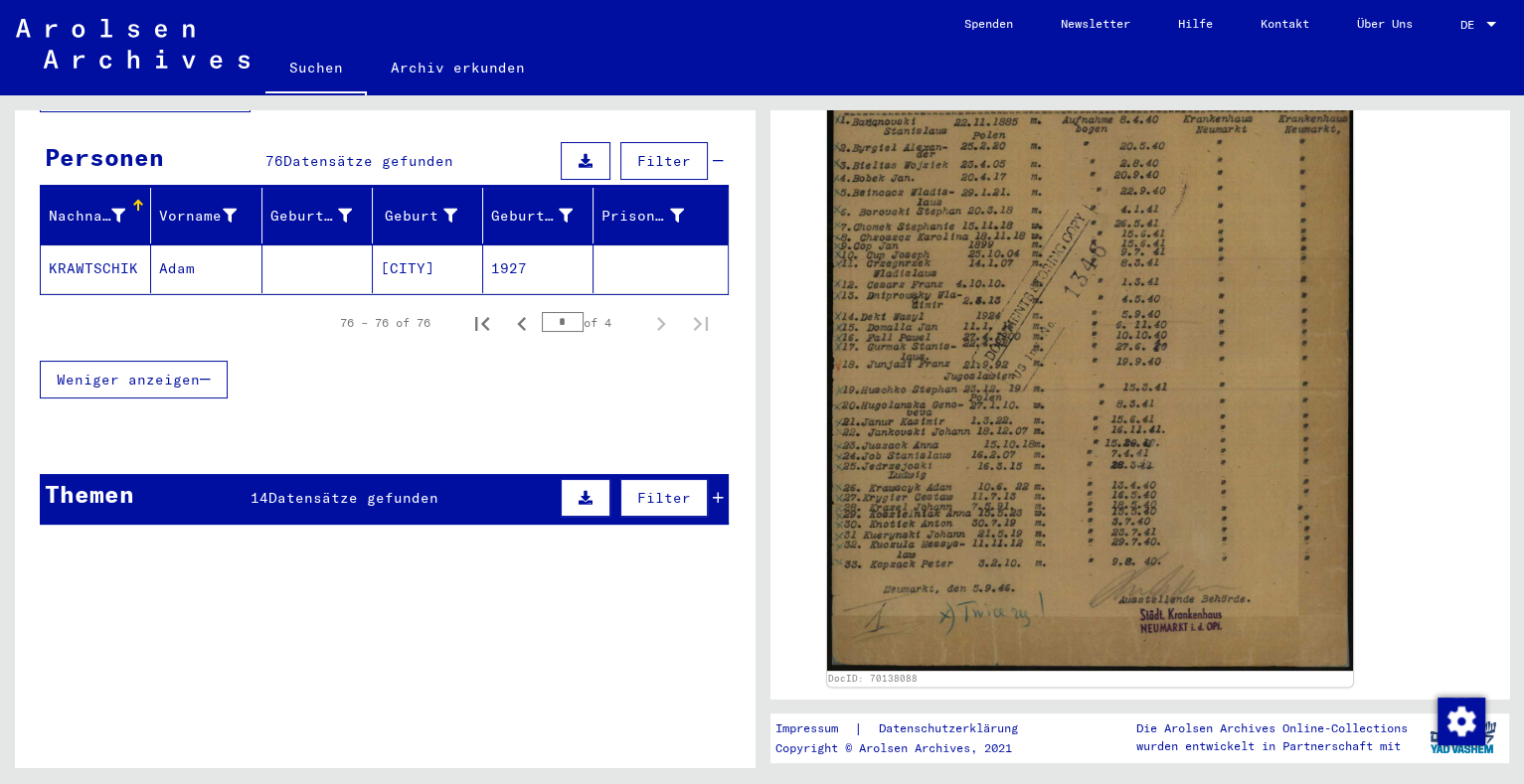 scroll, scrollTop: 0, scrollLeft: 0, axis: both 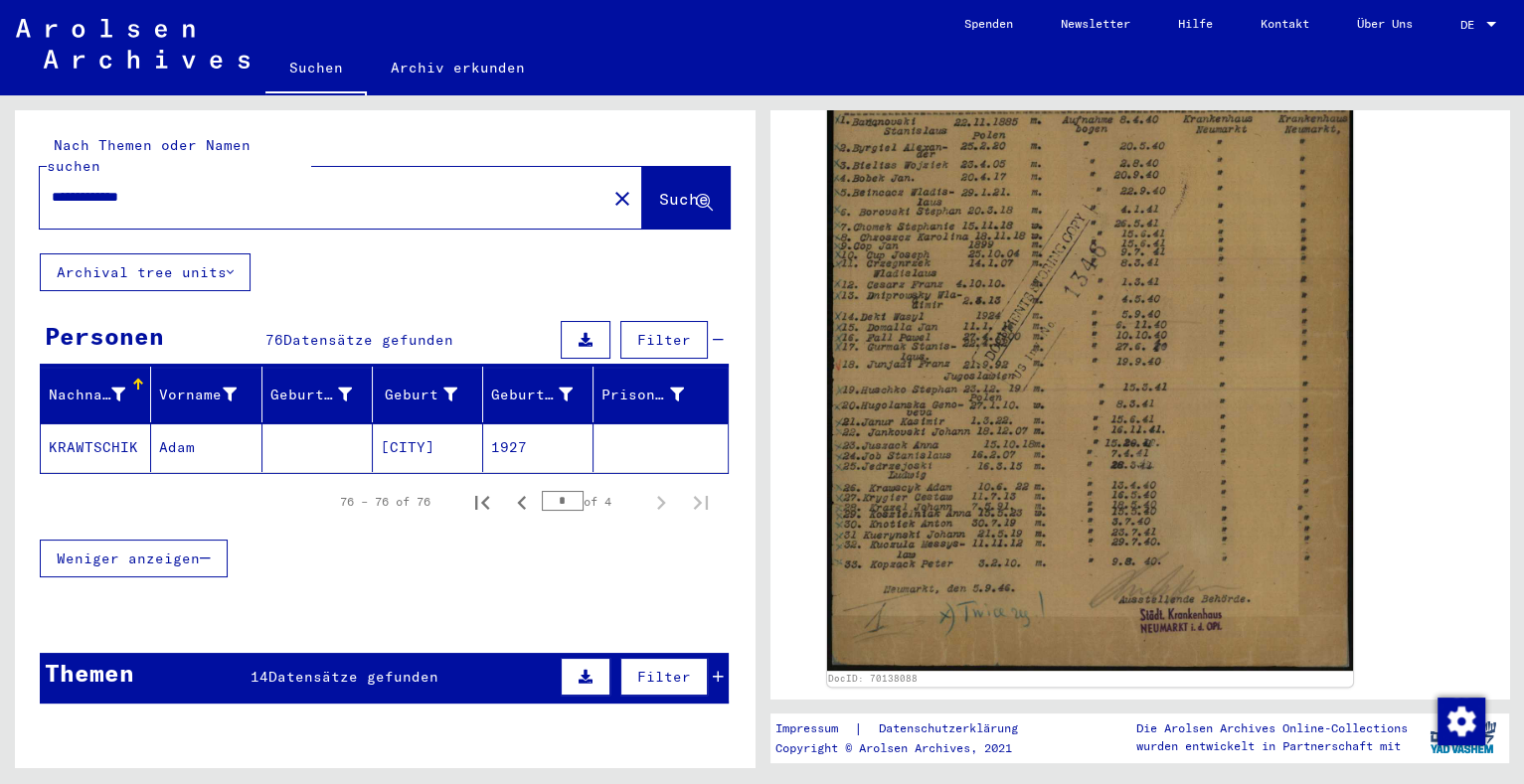 click on "Adam" 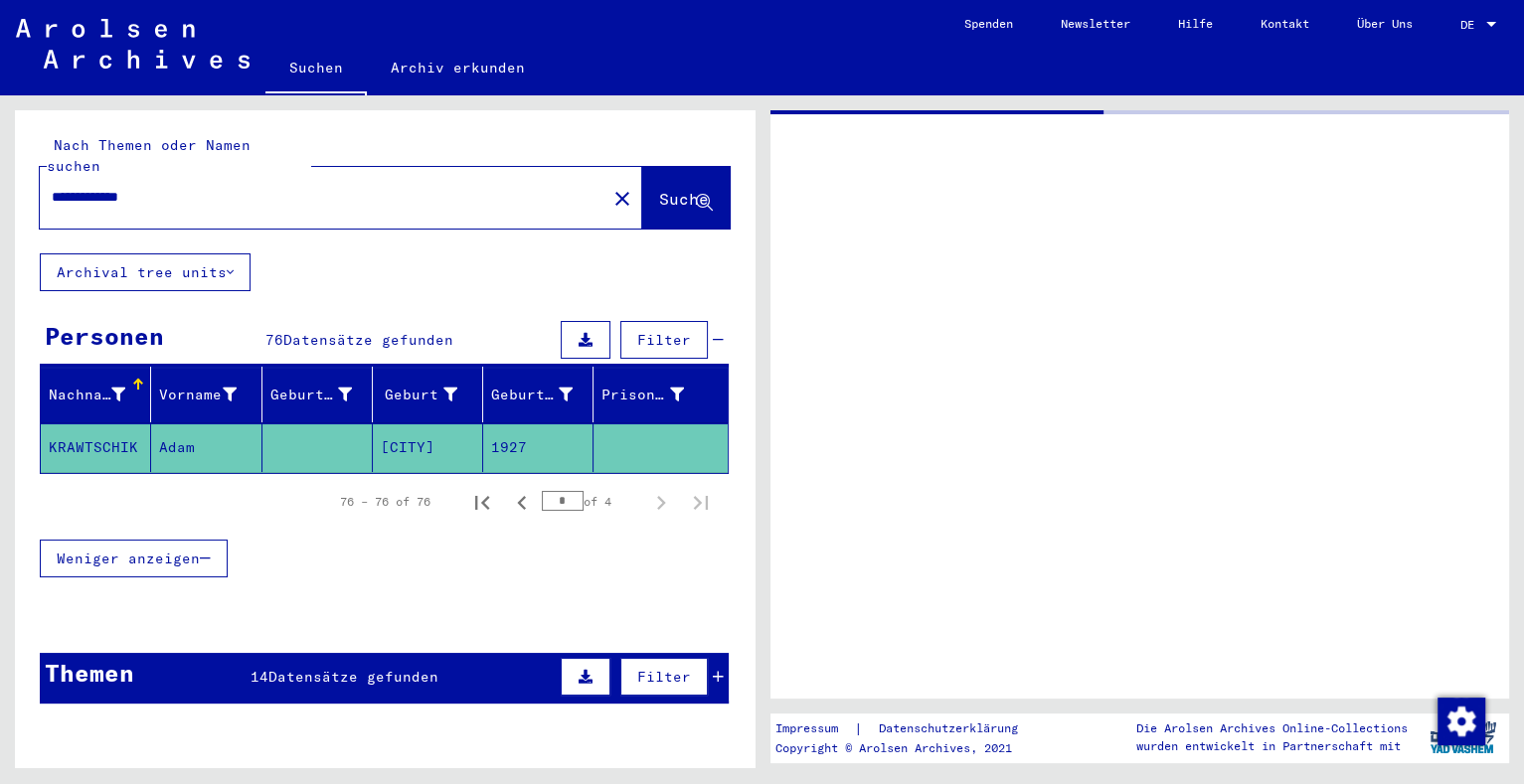 scroll, scrollTop: 0, scrollLeft: 0, axis: both 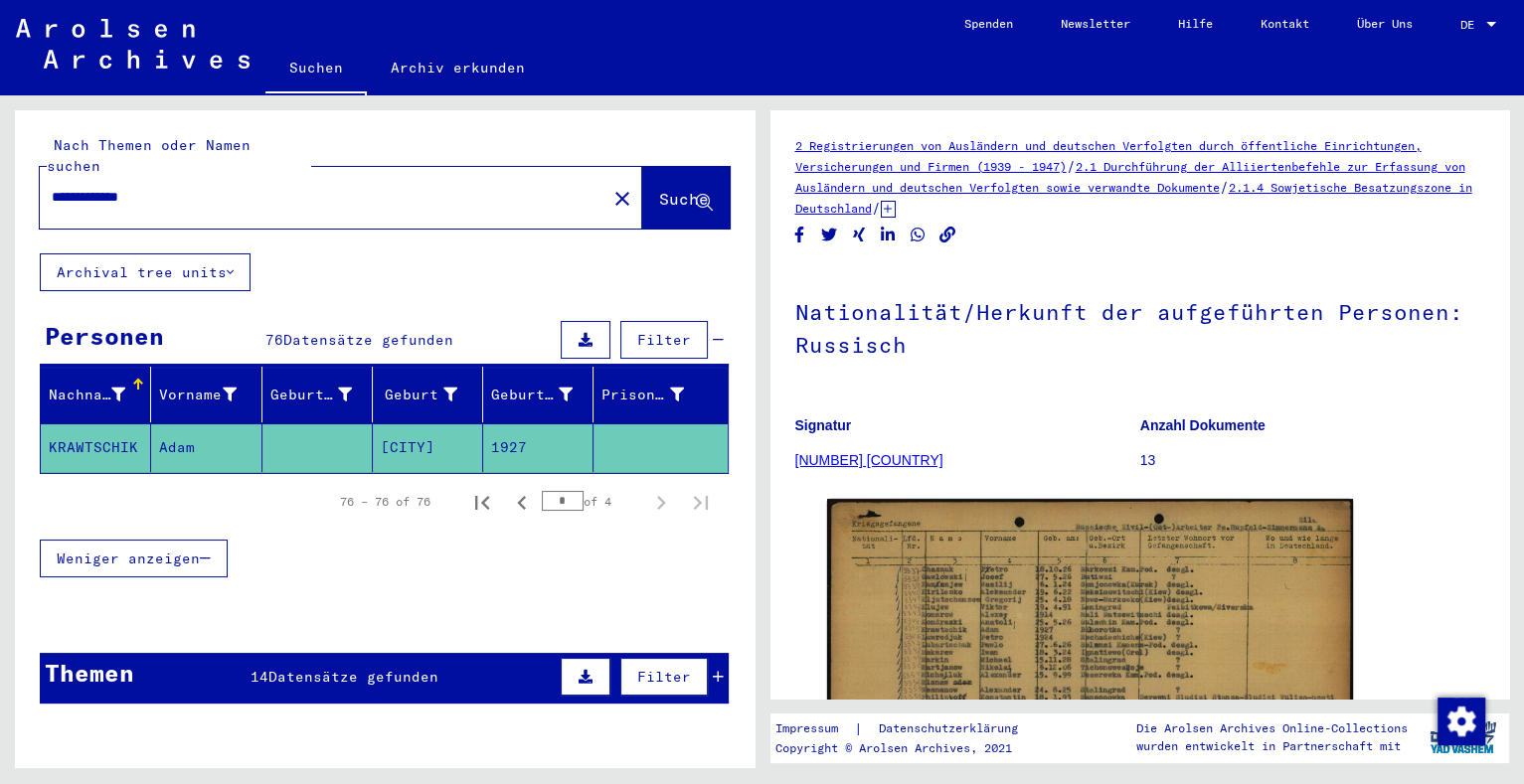 drag, startPoint x: 85, startPoint y: 174, endPoint x: -12, endPoint y: 173, distance: 97.00515 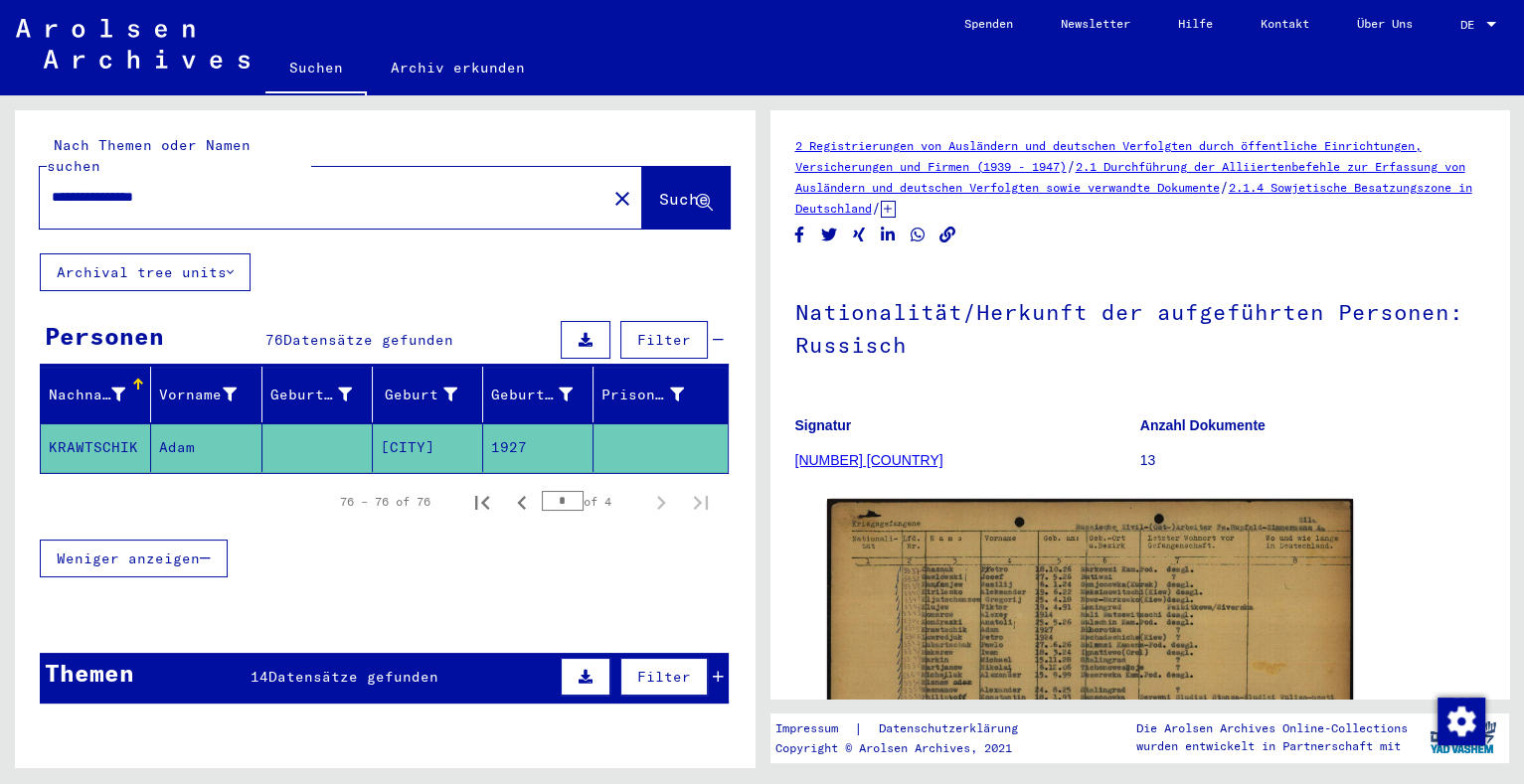 click on "**********" at bounding box center [323, 197] 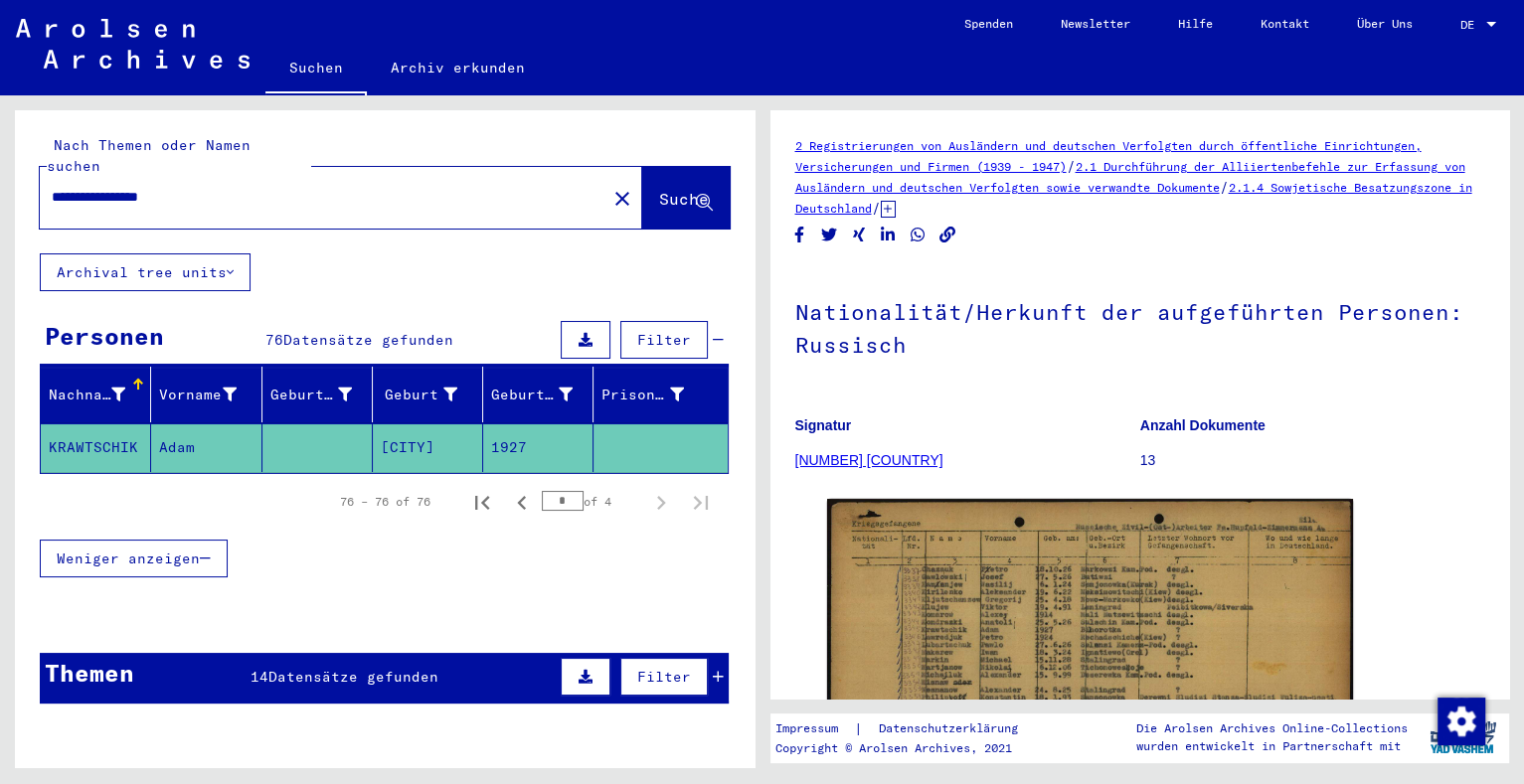 type on "**********" 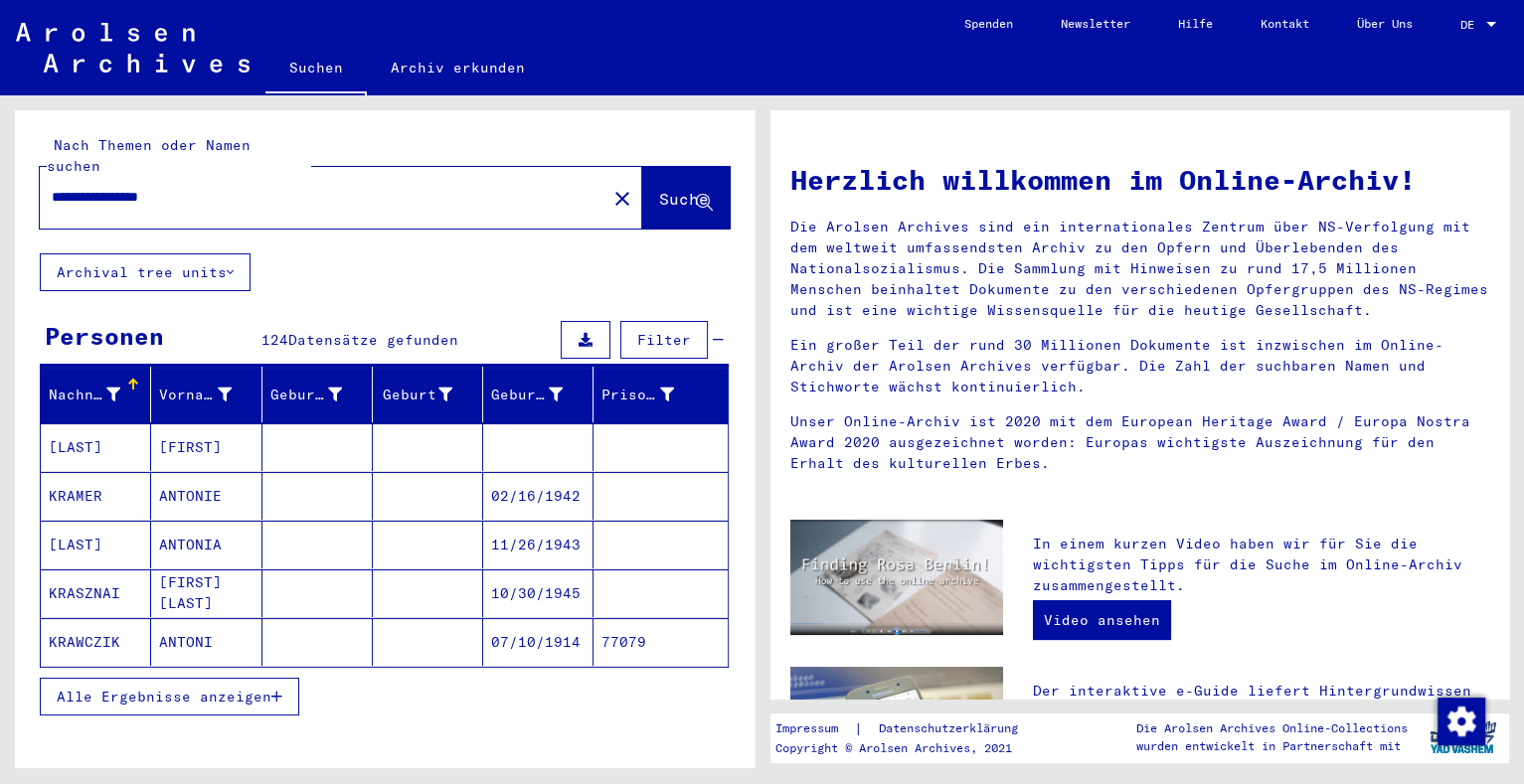 click on "Alle Ergebnisse anzeigen" at bounding box center (169, 697) 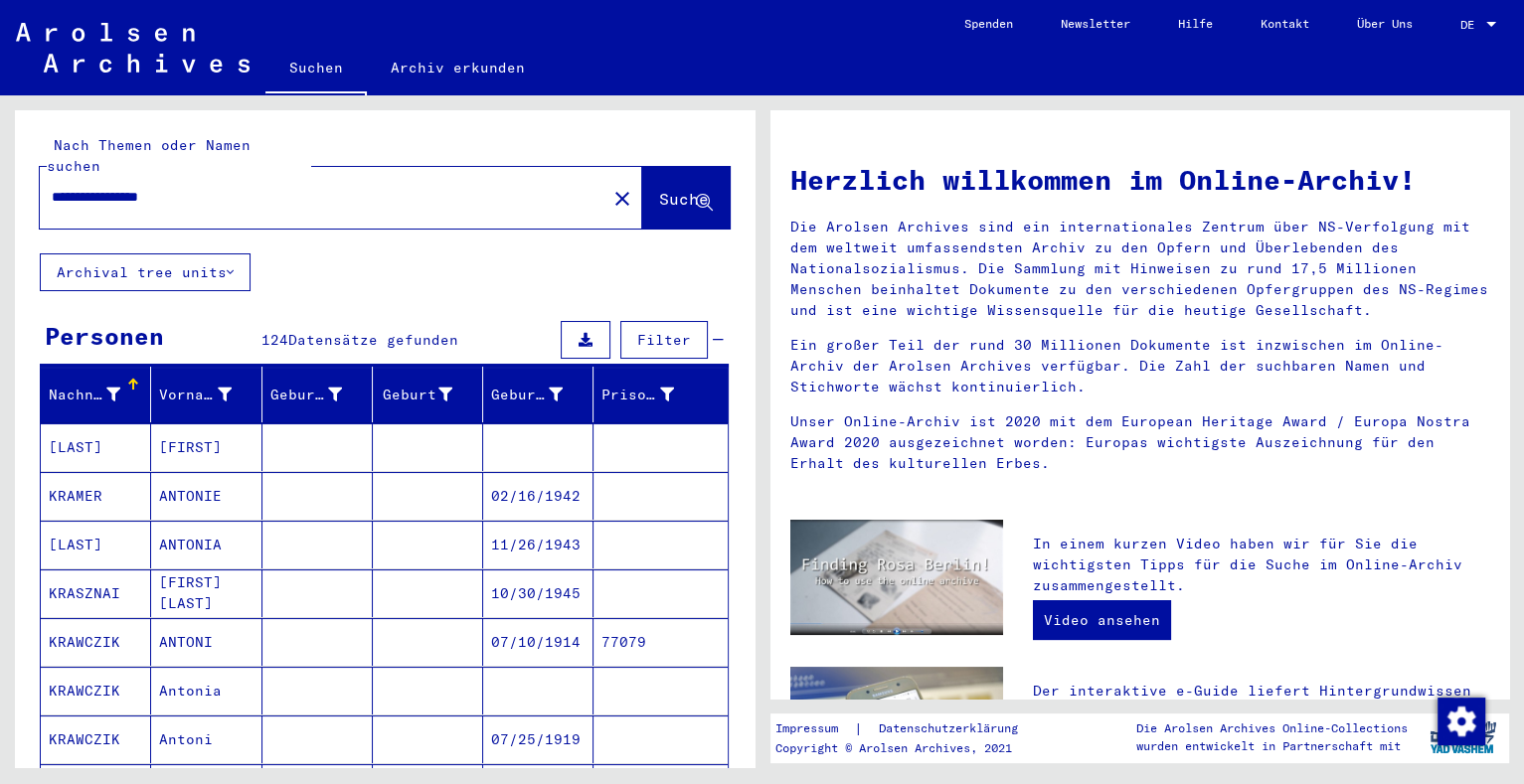 click on "[FIRST]" at bounding box center (206, 496) 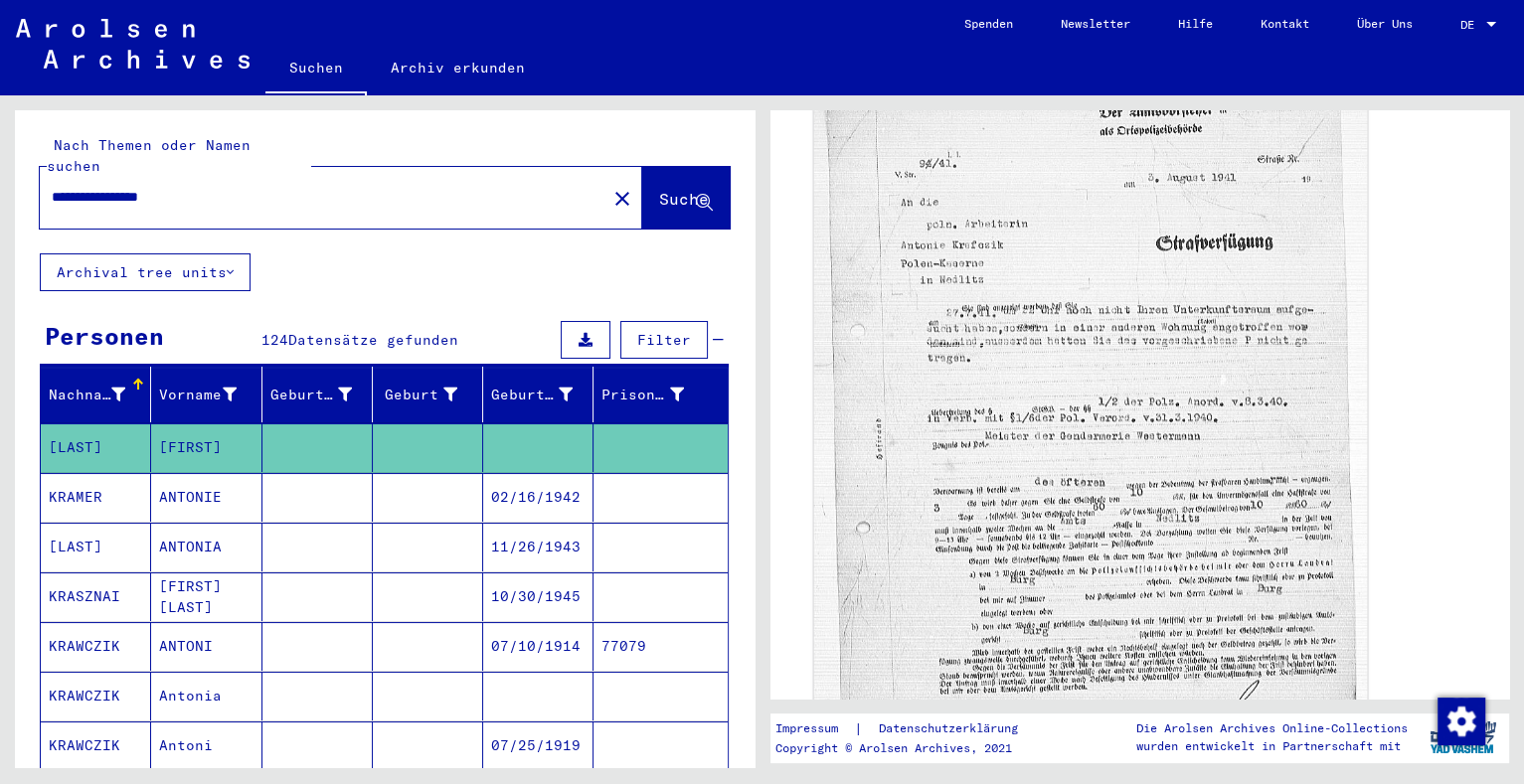 scroll, scrollTop: 621, scrollLeft: 0, axis: vertical 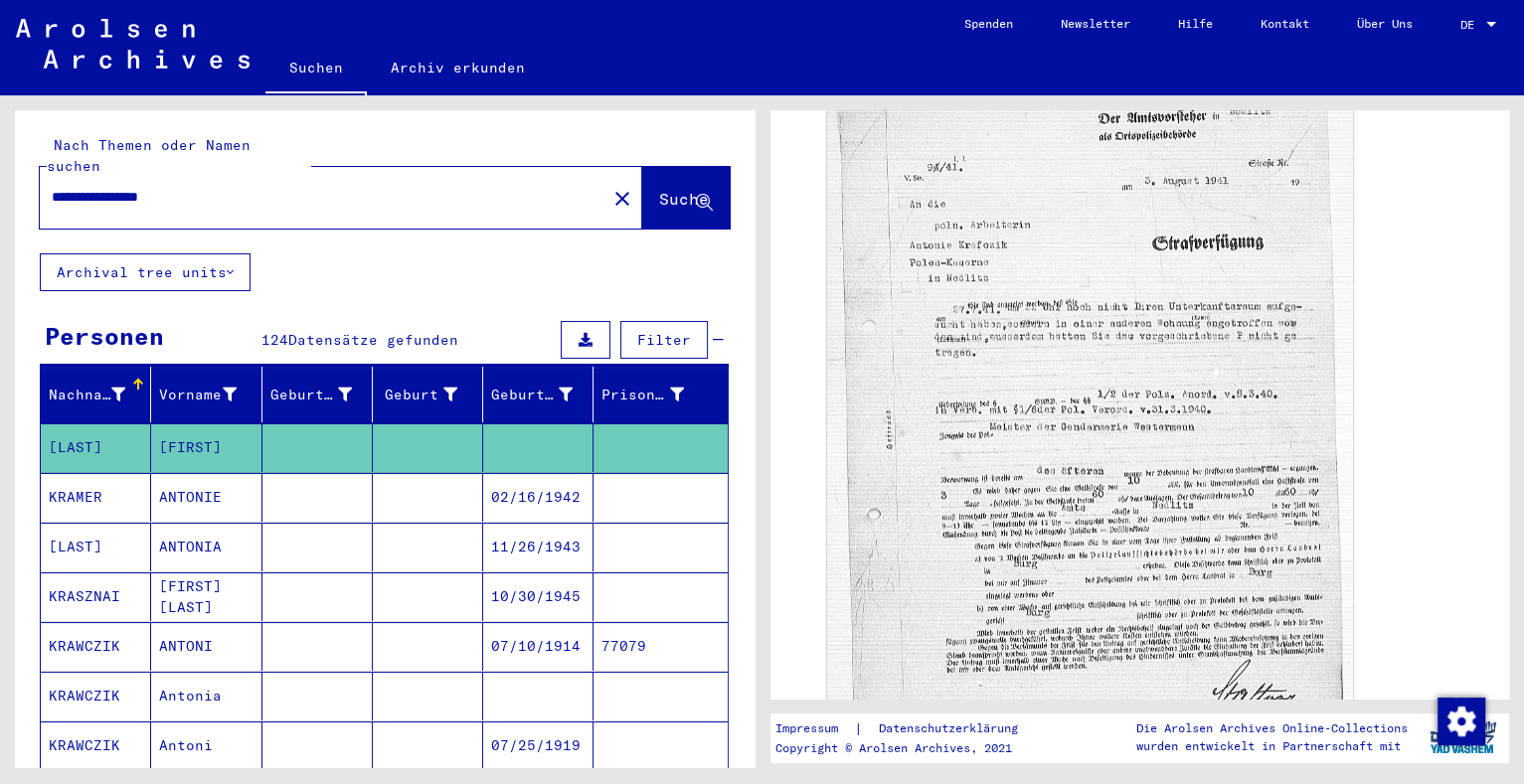click at bounding box center (317, 547) 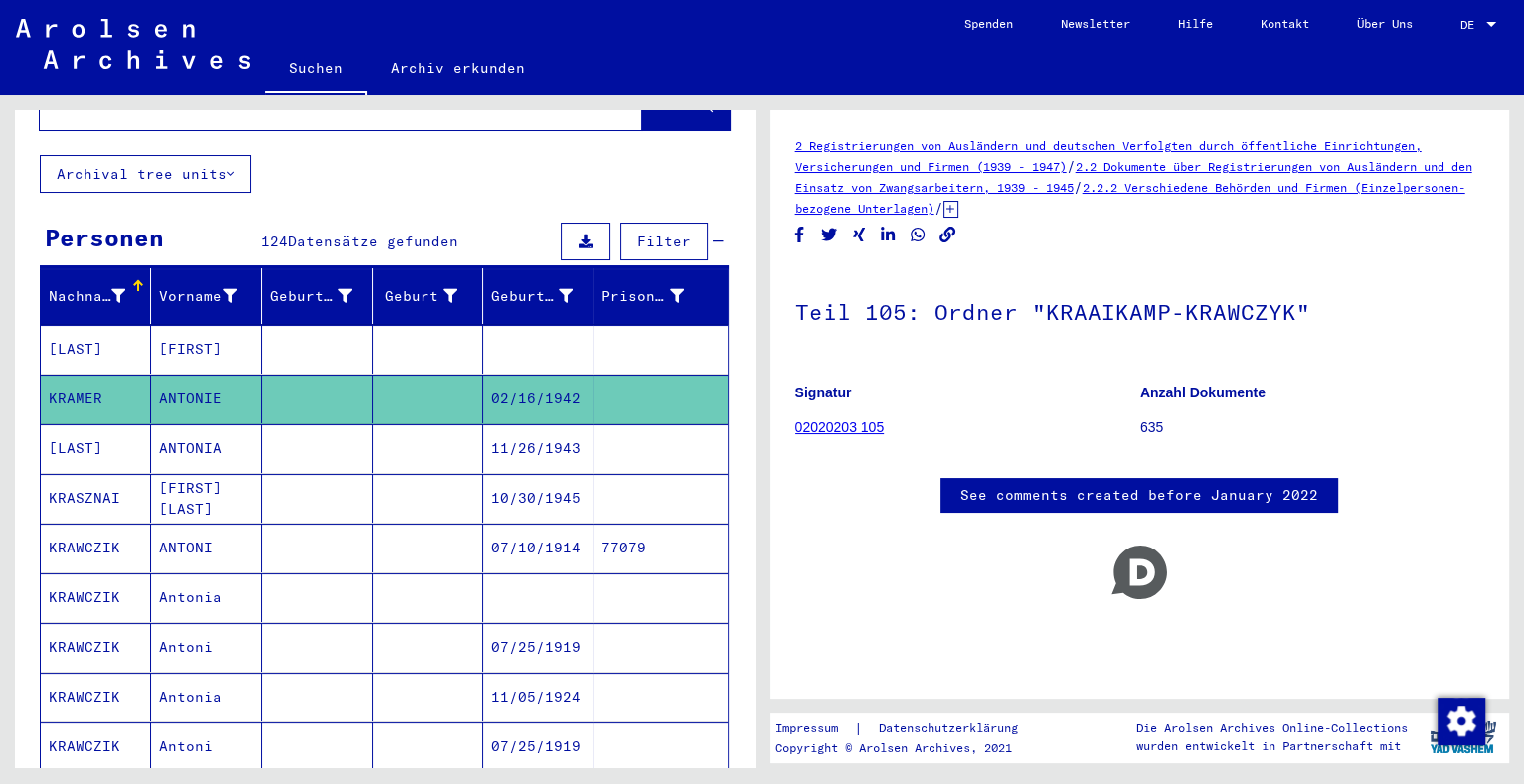 scroll, scrollTop: 123, scrollLeft: 0, axis: vertical 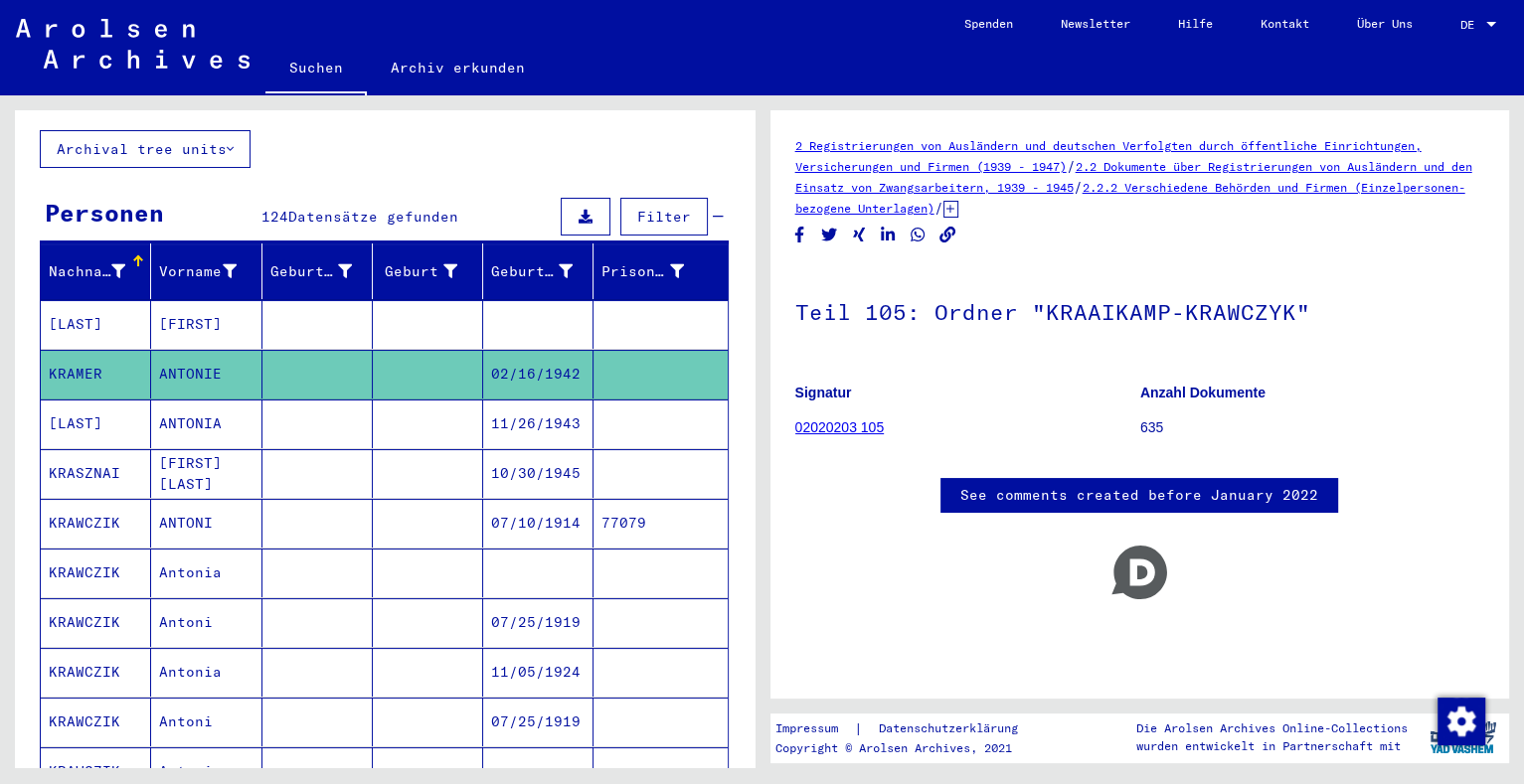 click at bounding box center (317, 572) 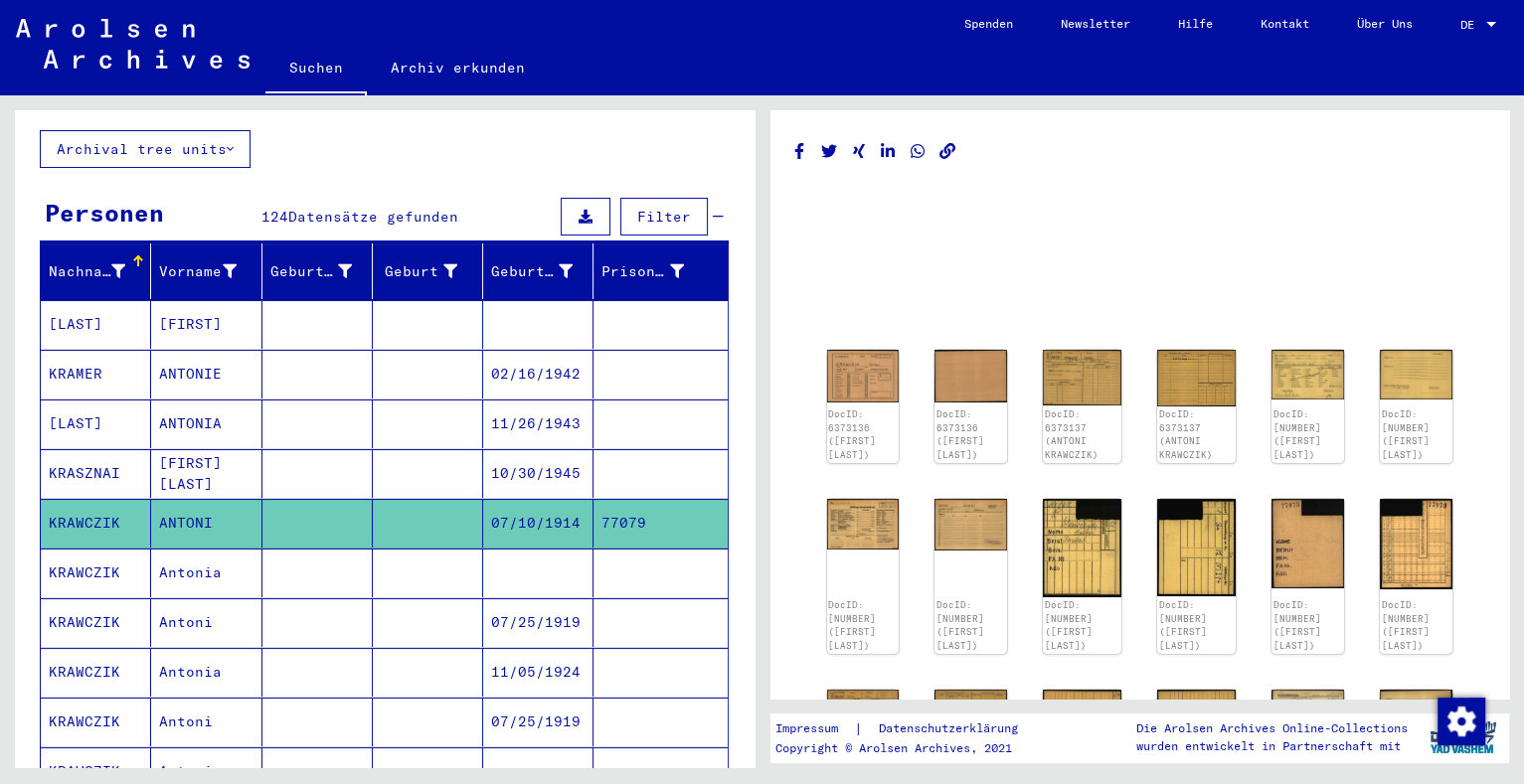 click at bounding box center [317, 622] 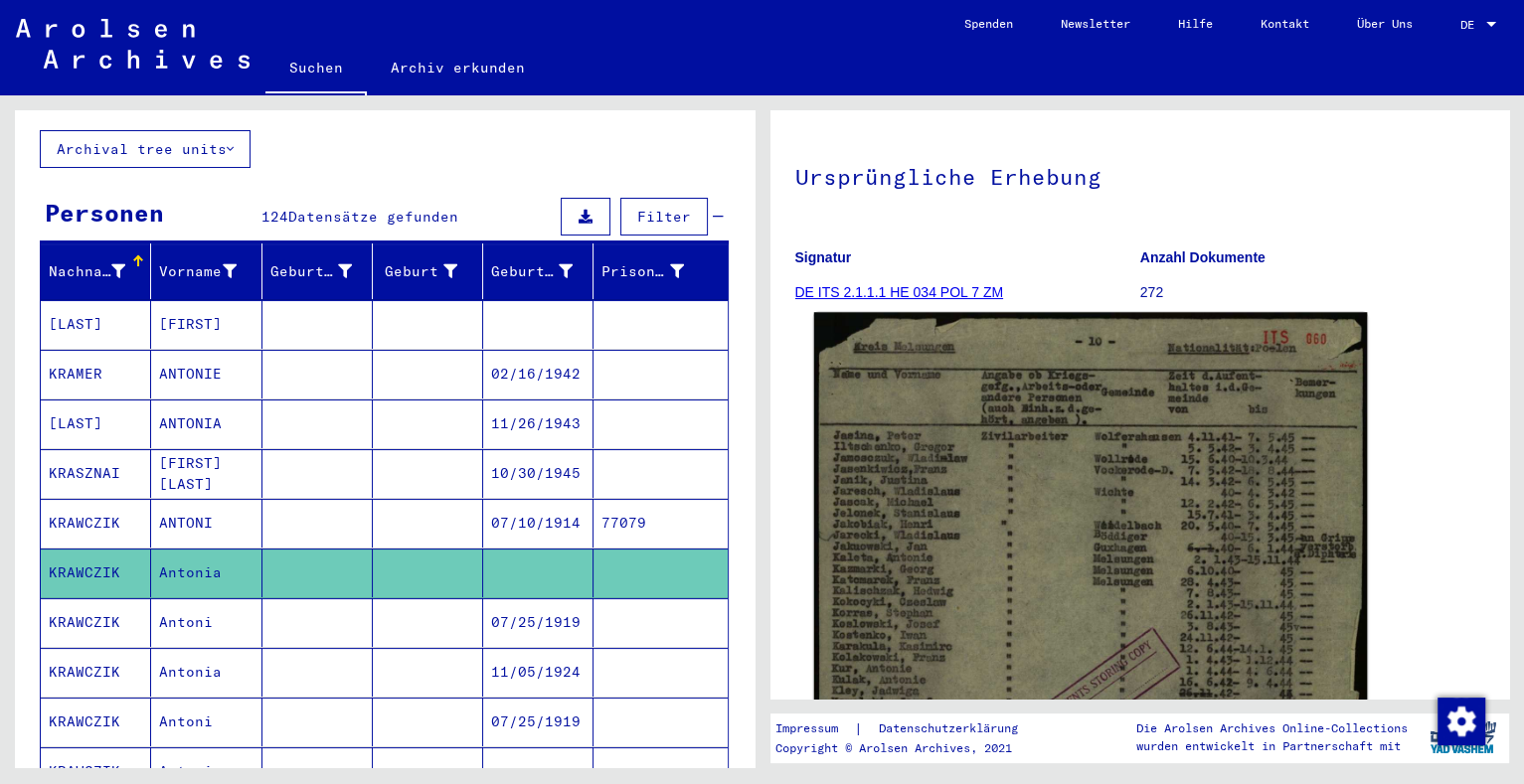 scroll, scrollTop: 123, scrollLeft: 0, axis: vertical 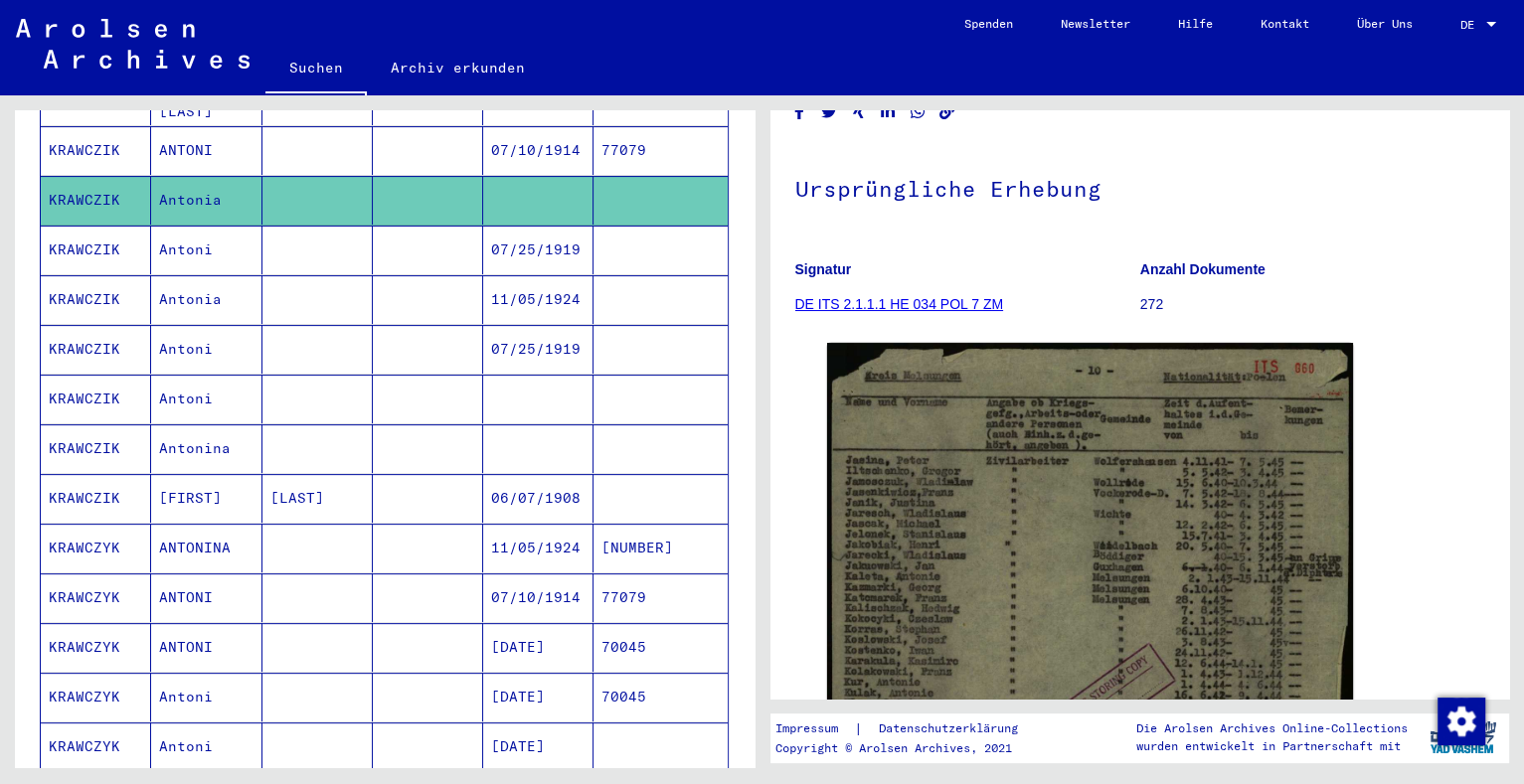 click at bounding box center [427, 398] 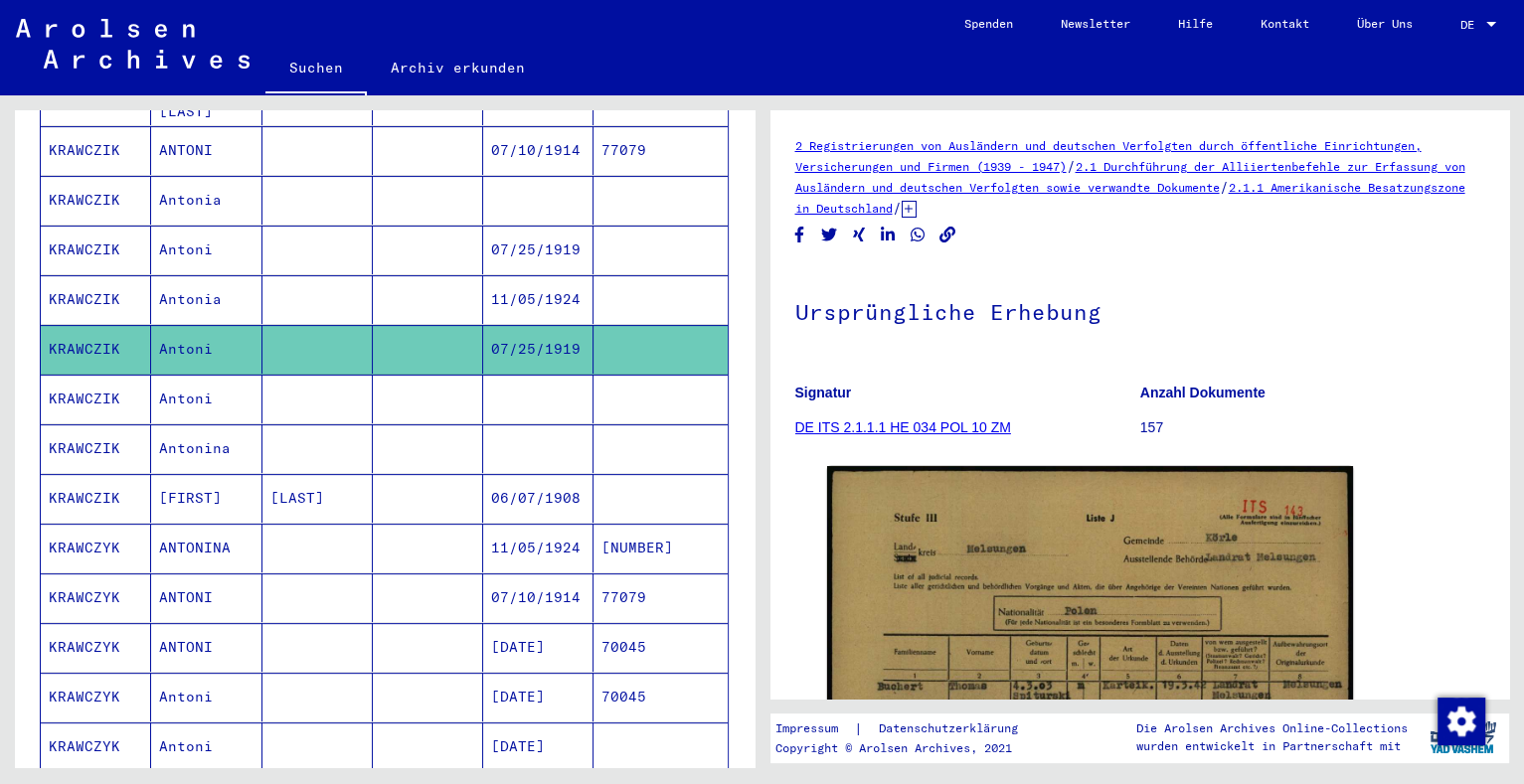 click at bounding box center (317, 448) 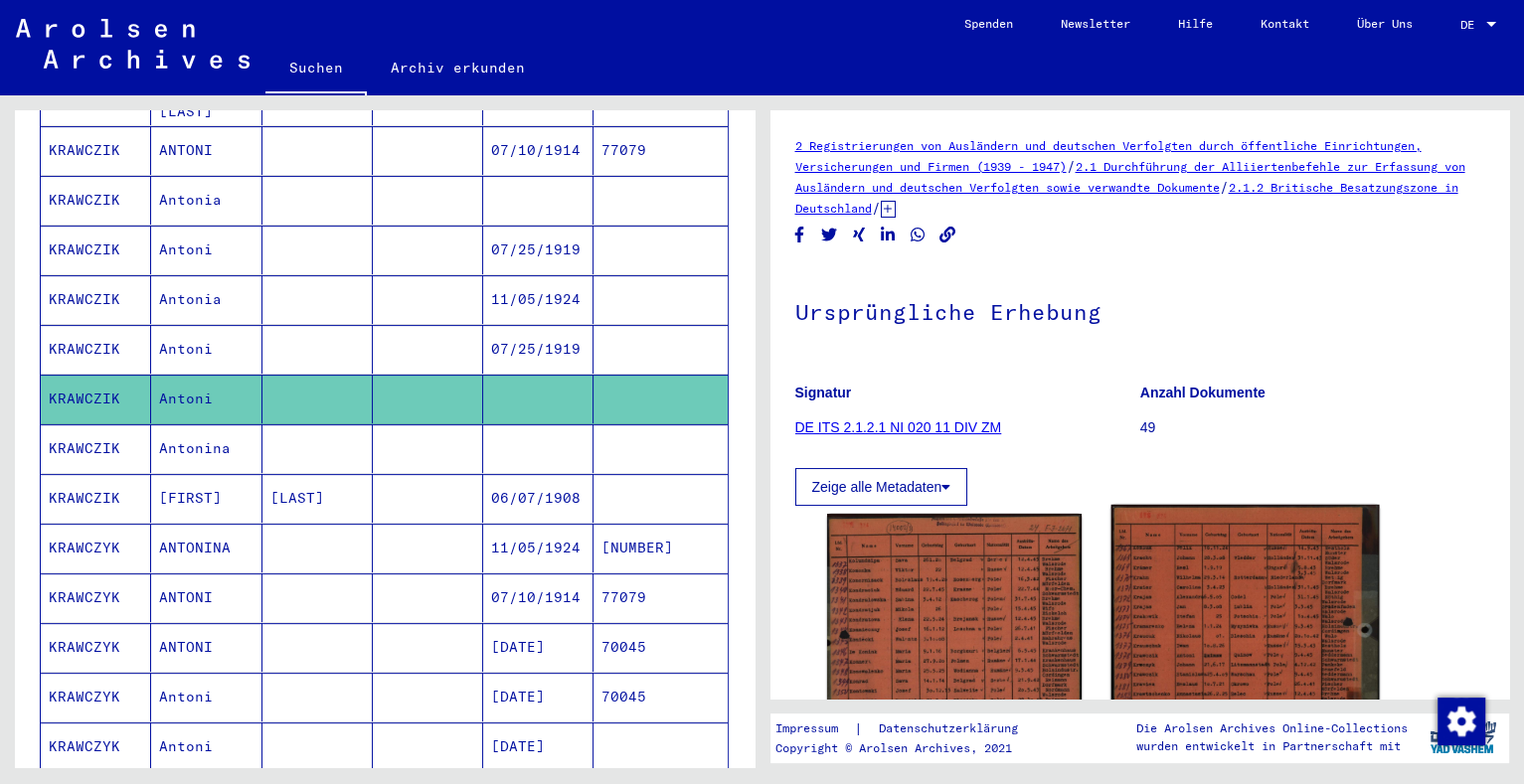 scroll, scrollTop: 247, scrollLeft: 0, axis: vertical 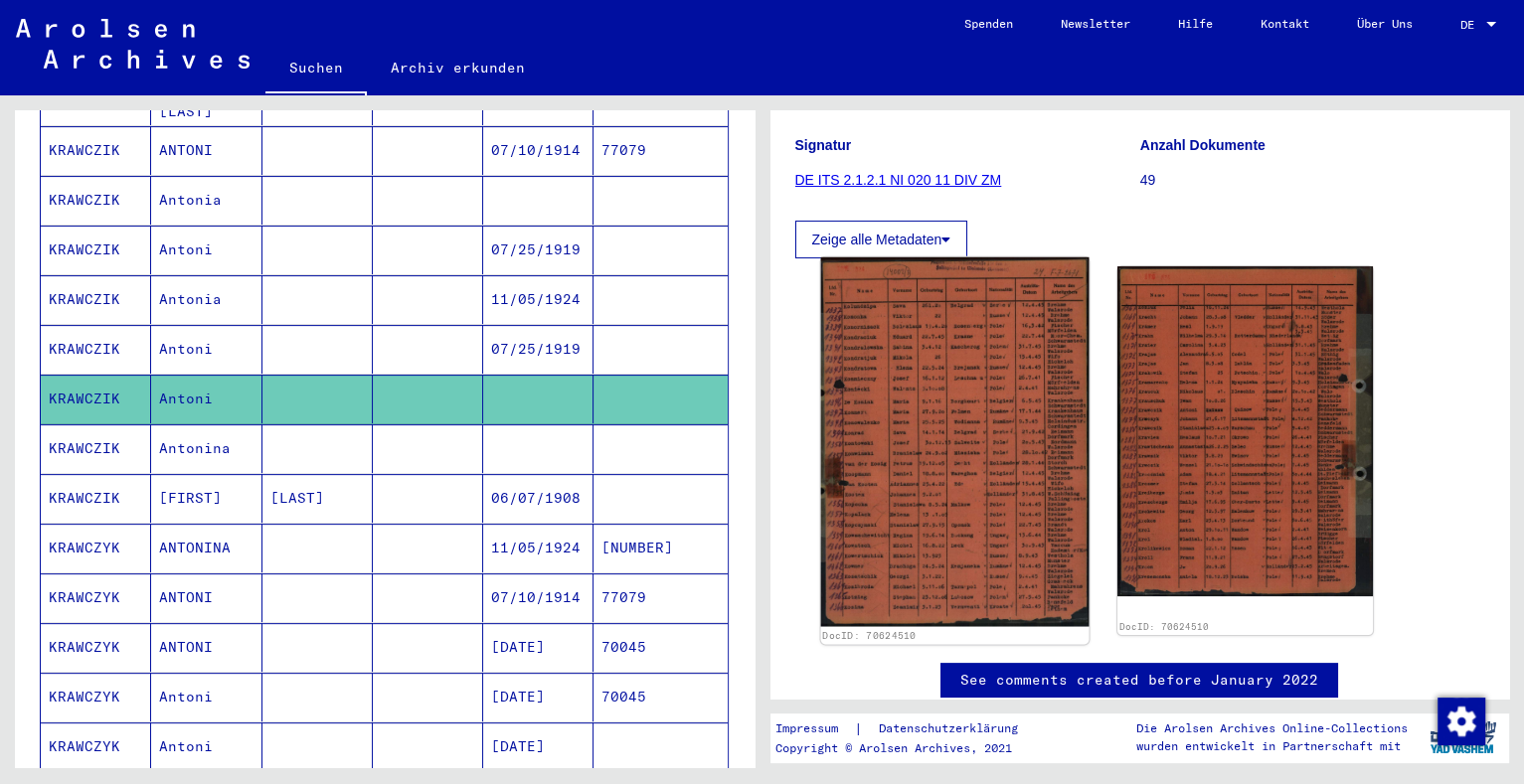 click 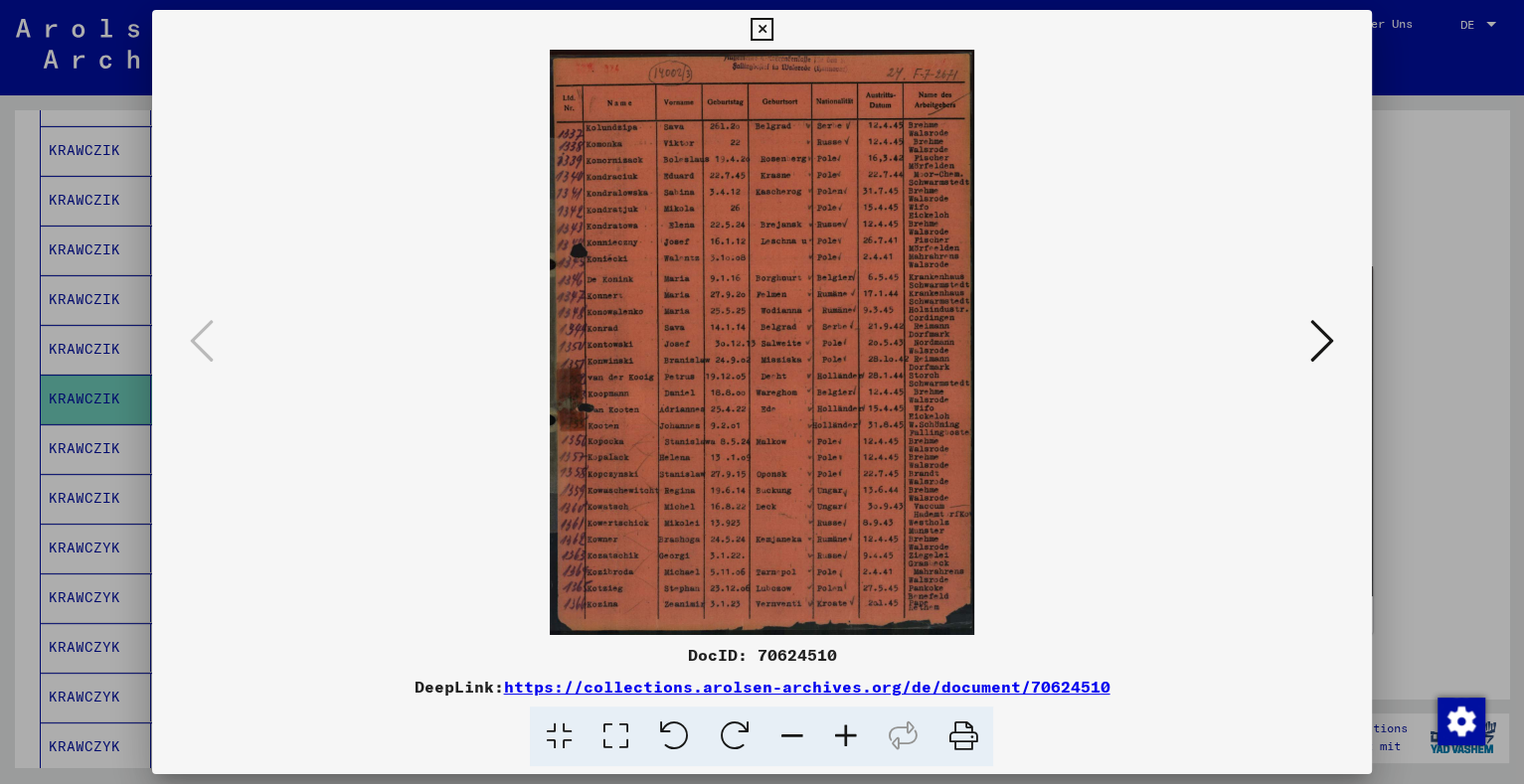 click at bounding box center [845, 736] 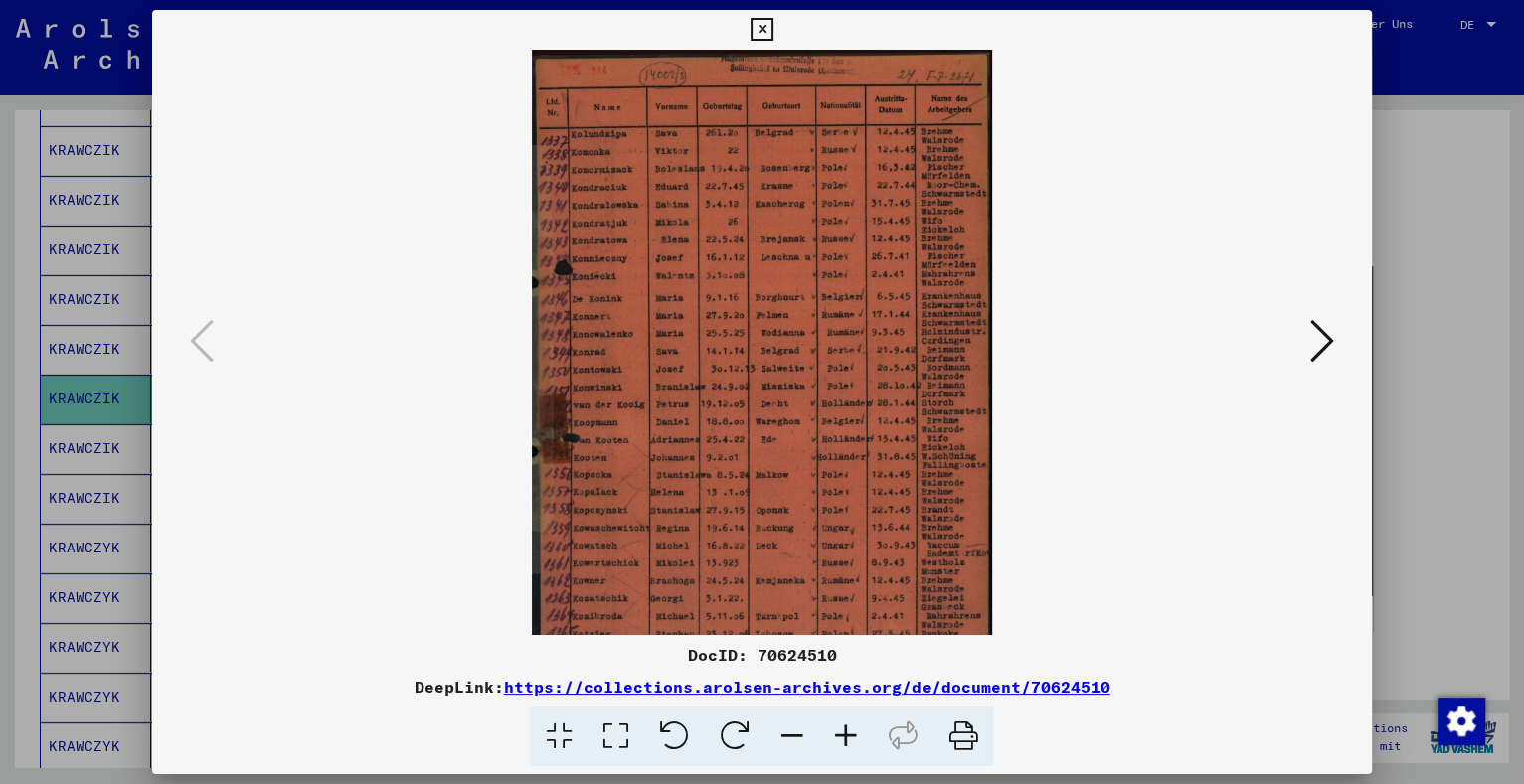 click at bounding box center [845, 736] 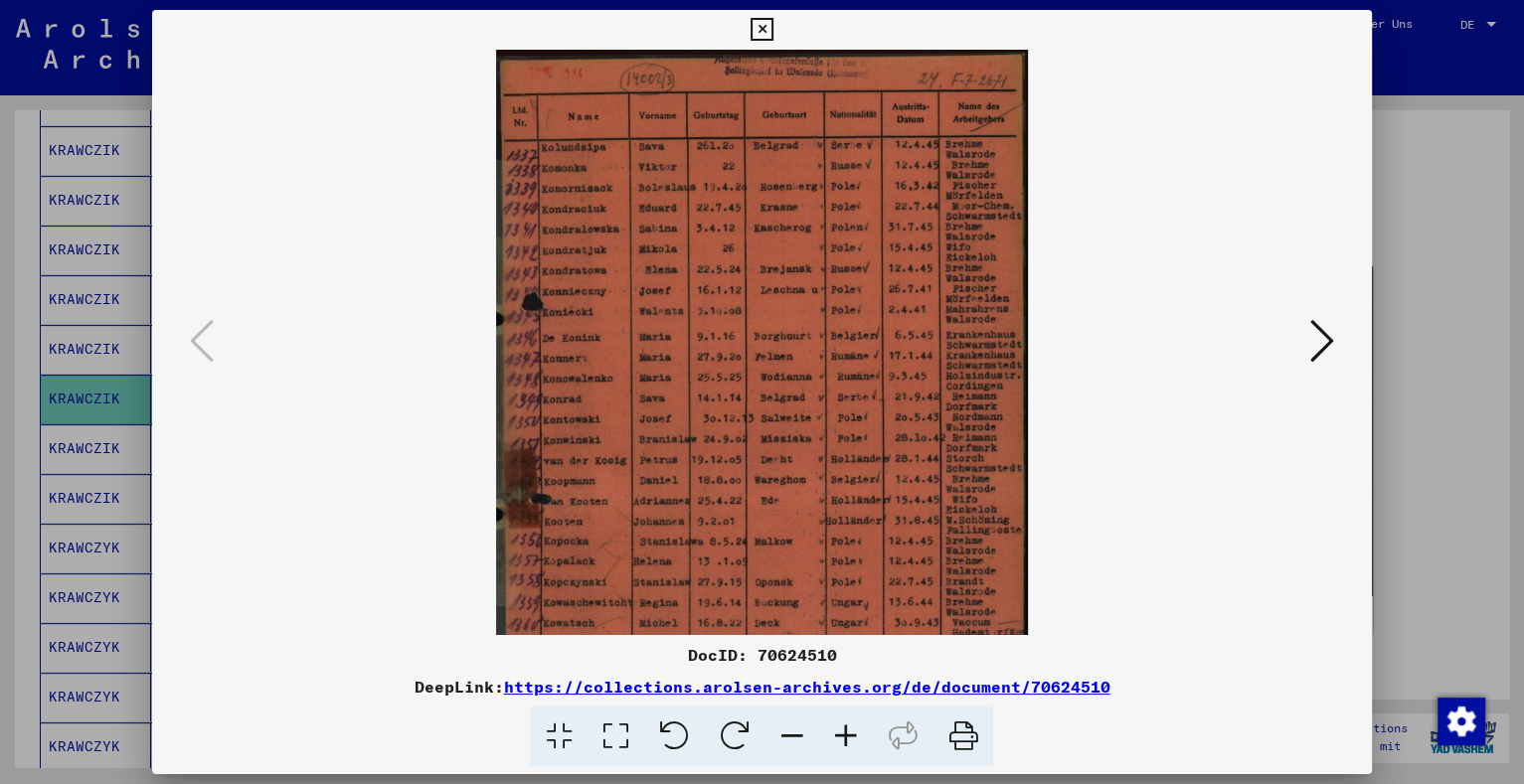 click at bounding box center (845, 736) 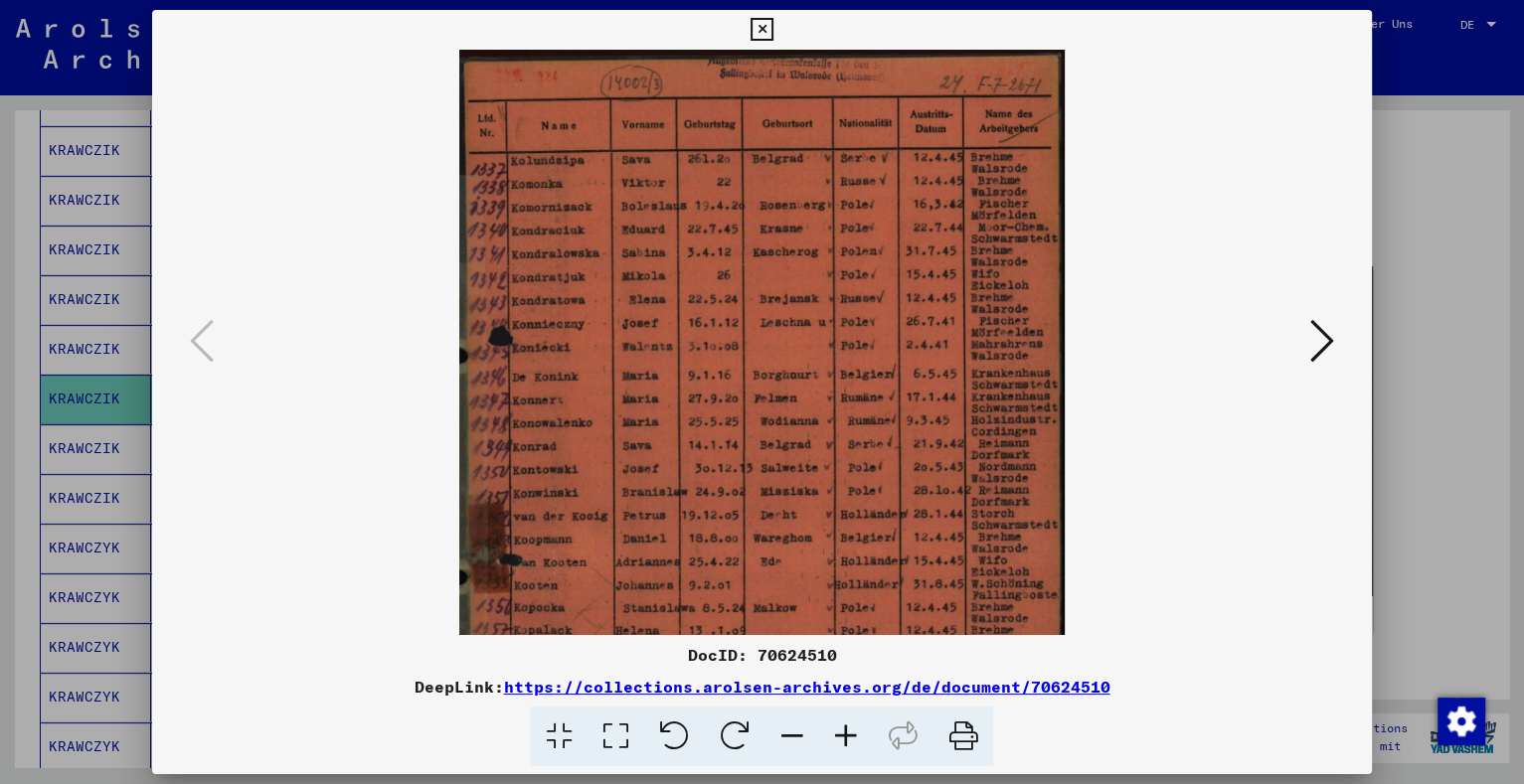 click at bounding box center (845, 736) 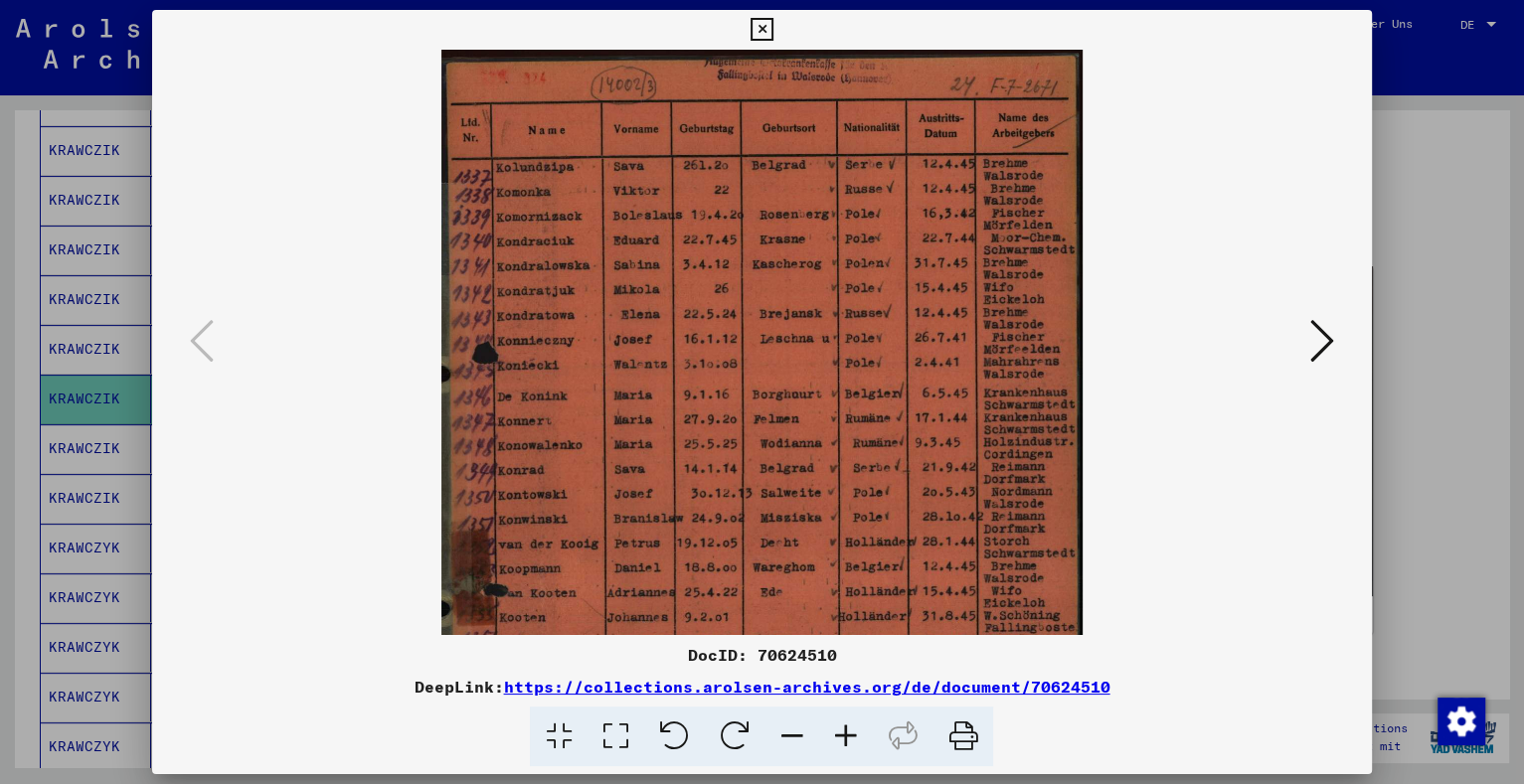 click at bounding box center [845, 736] 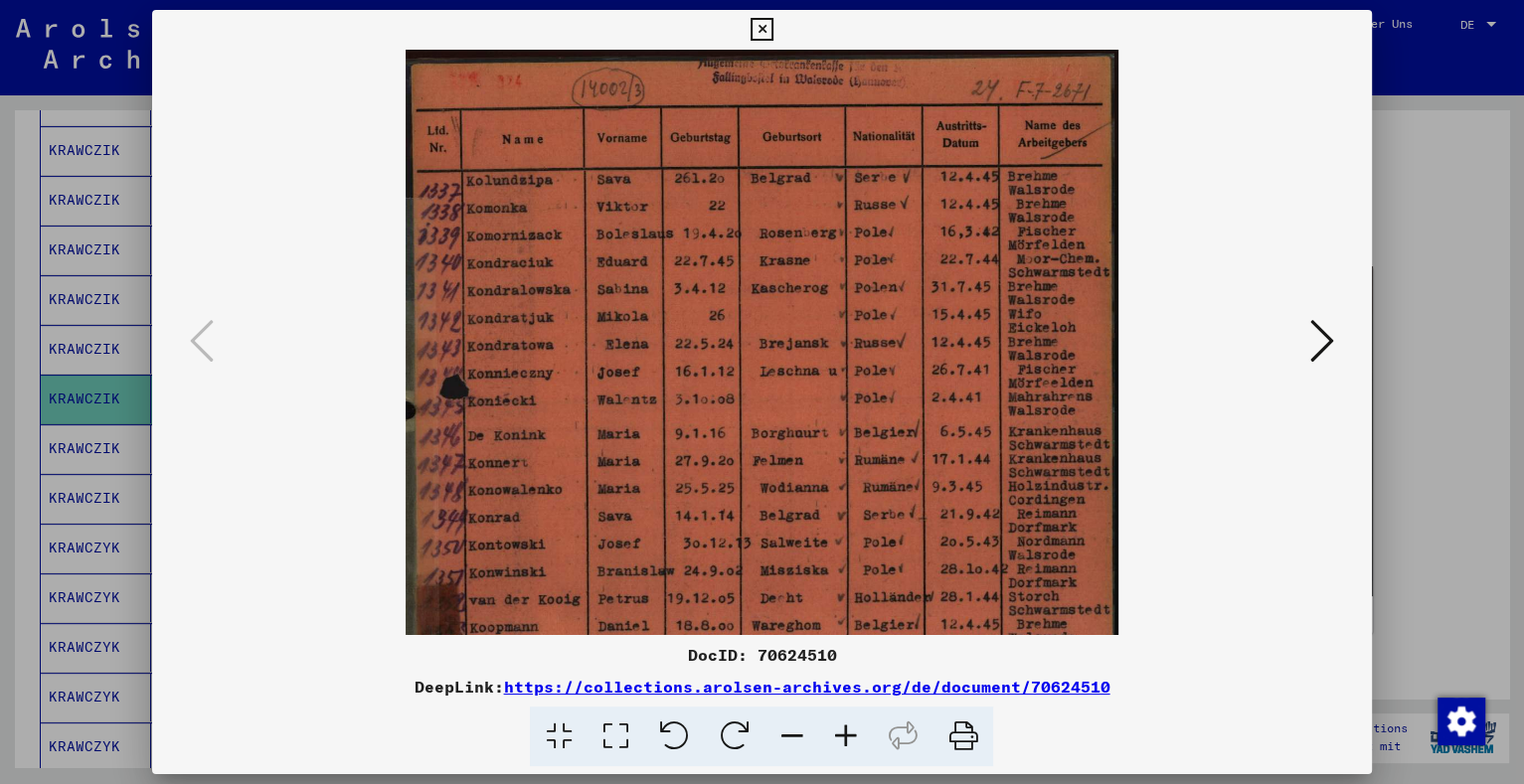 click at bounding box center (845, 736) 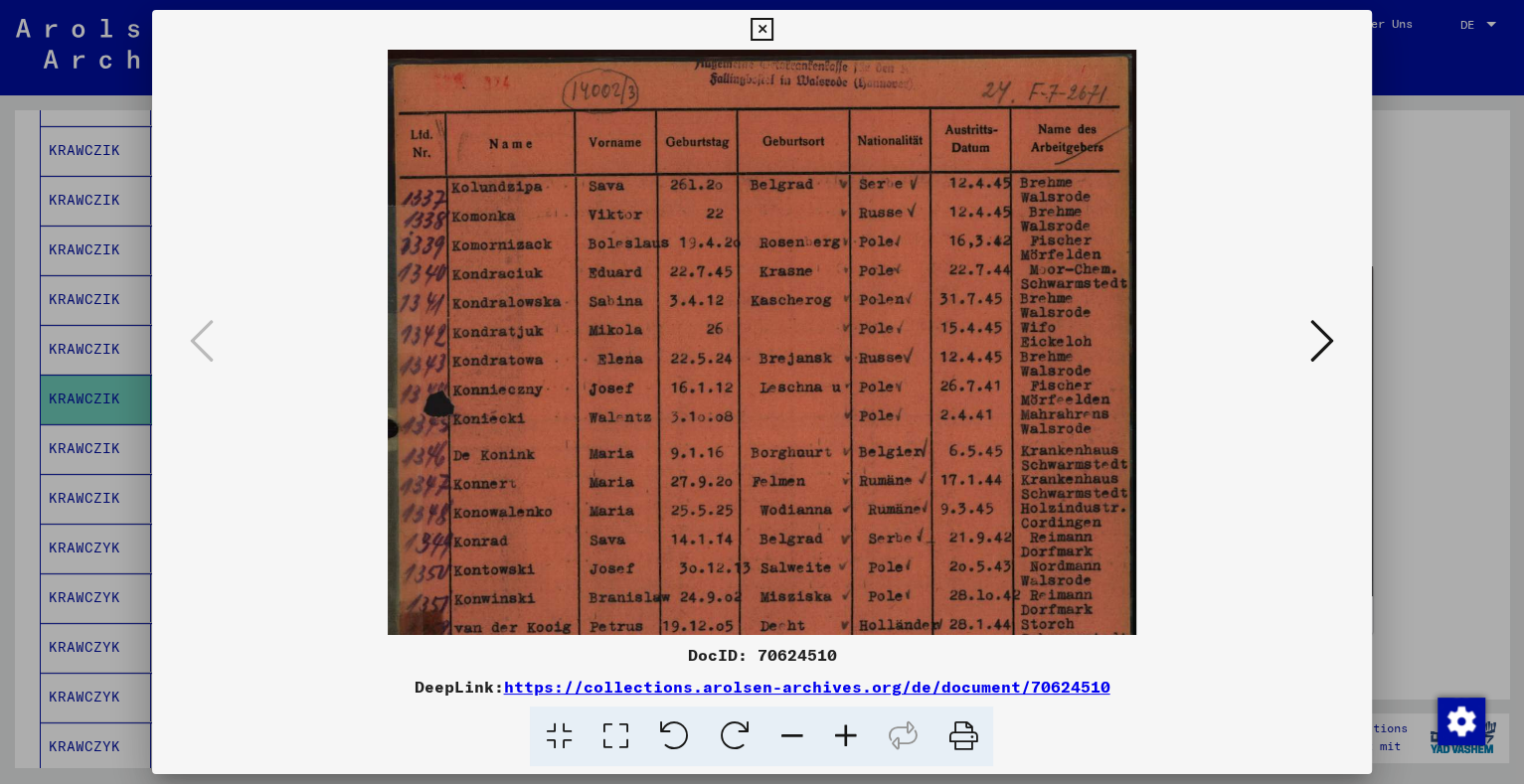 click at bounding box center [845, 736] 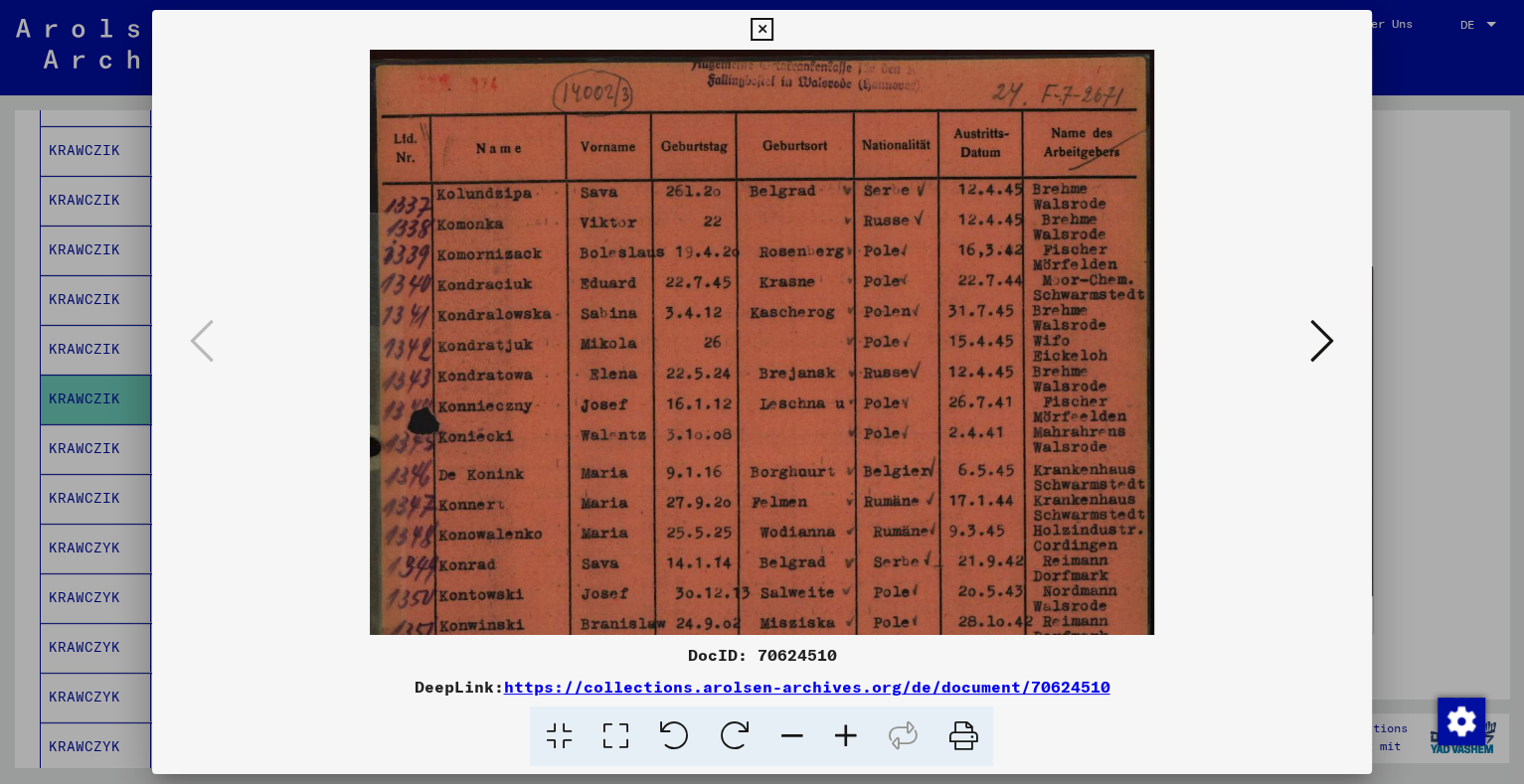 click at bounding box center (845, 736) 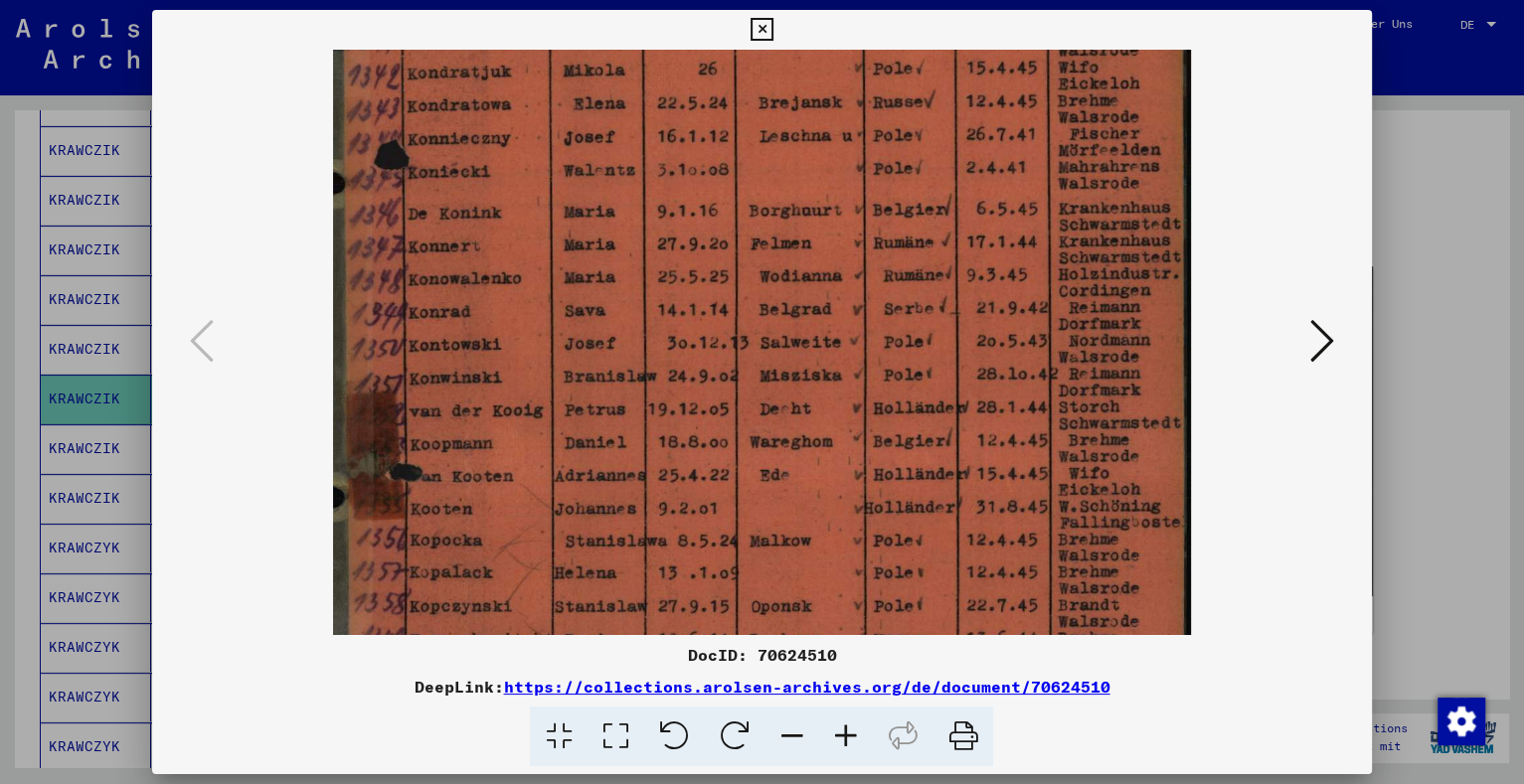 scroll, scrollTop: 344, scrollLeft: 0, axis: vertical 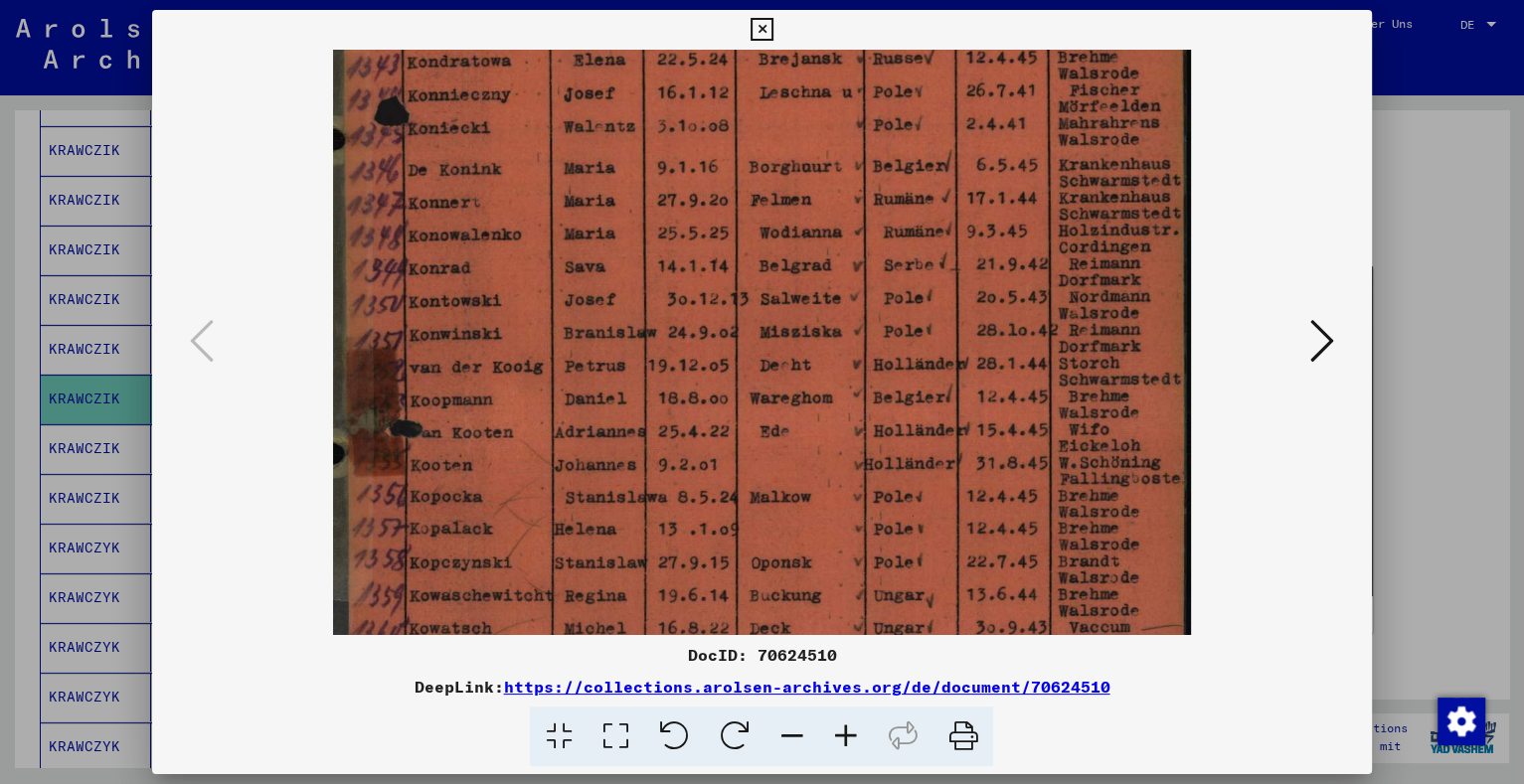 drag, startPoint x: 781, startPoint y: 528, endPoint x: 807, endPoint y: 184, distance: 344.9812 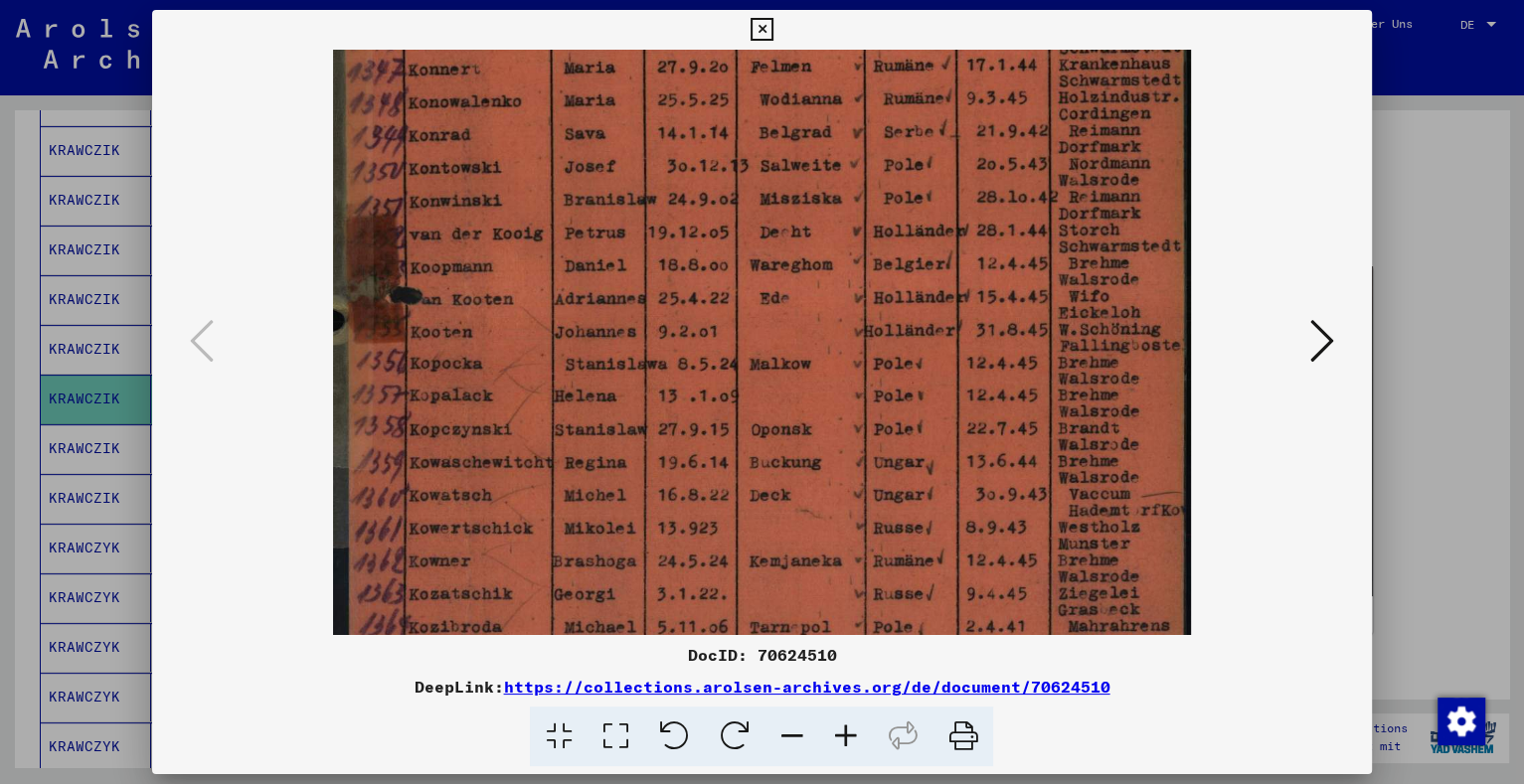 scroll, scrollTop: 596, scrollLeft: 0, axis: vertical 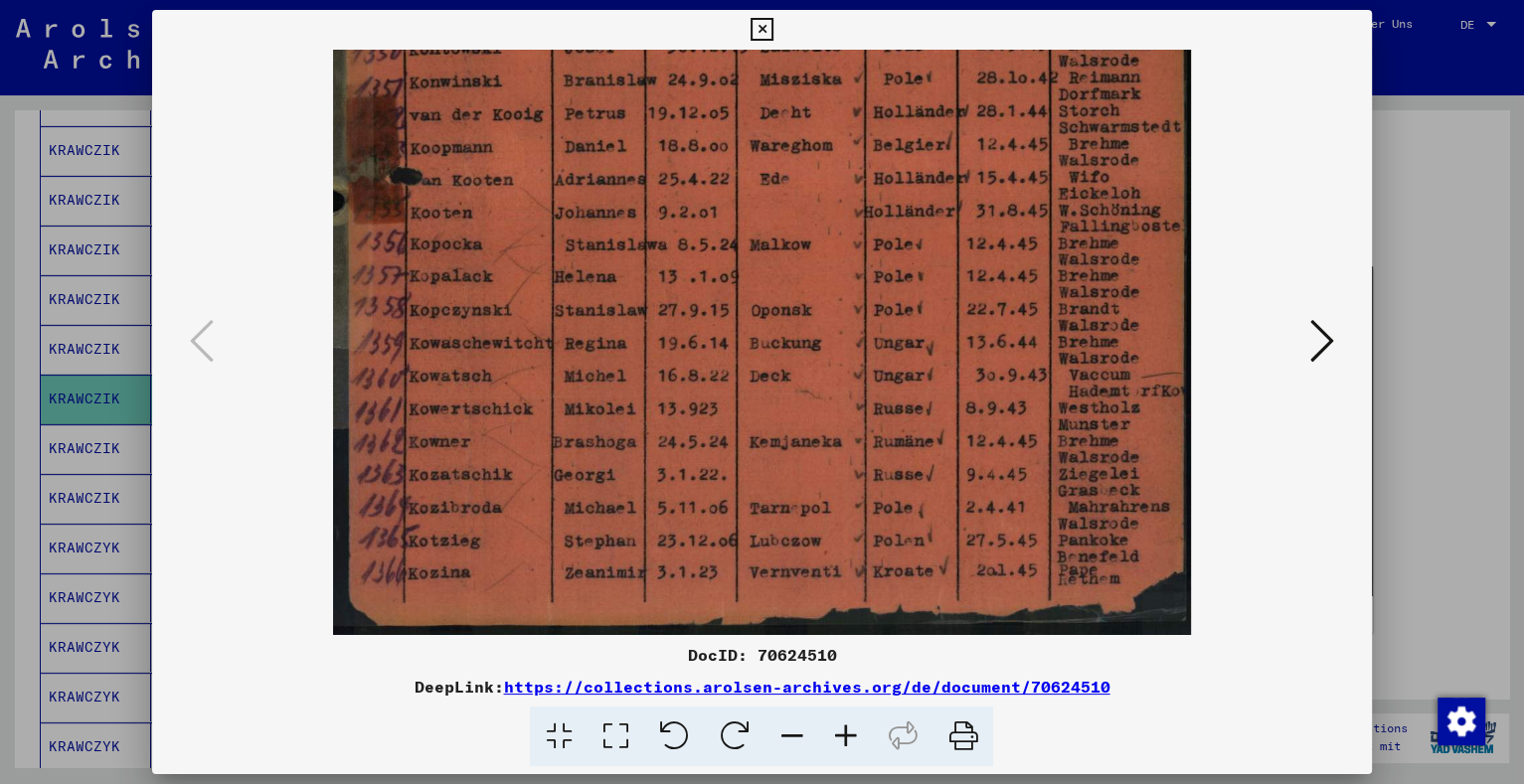 drag, startPoint x: 778, startPoint y: 552, endPoint x: 783, endPoint y: 240, distance: 312.0401 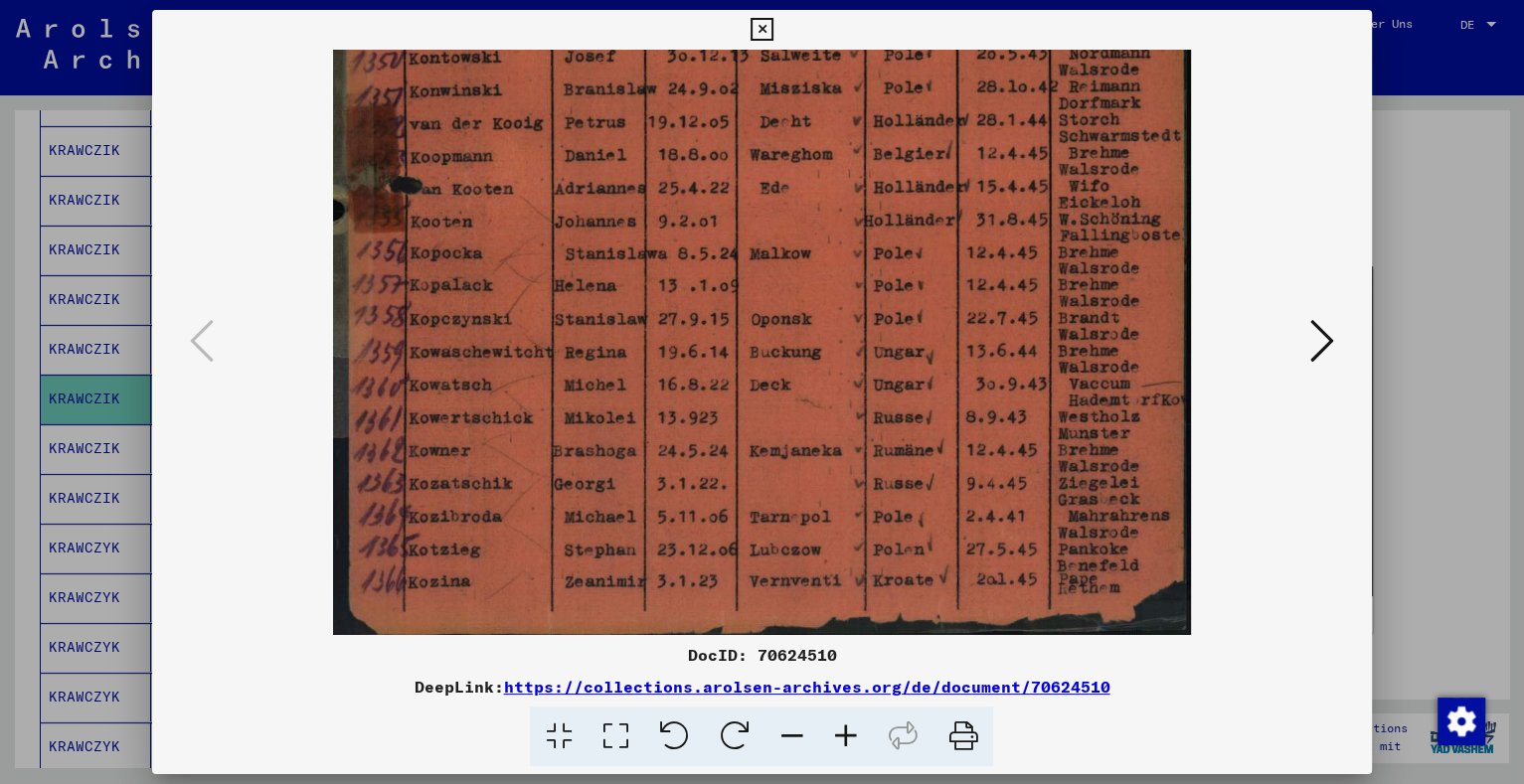 scroll, scrollTop: 596, scrollLeft: 0, axis: vertical 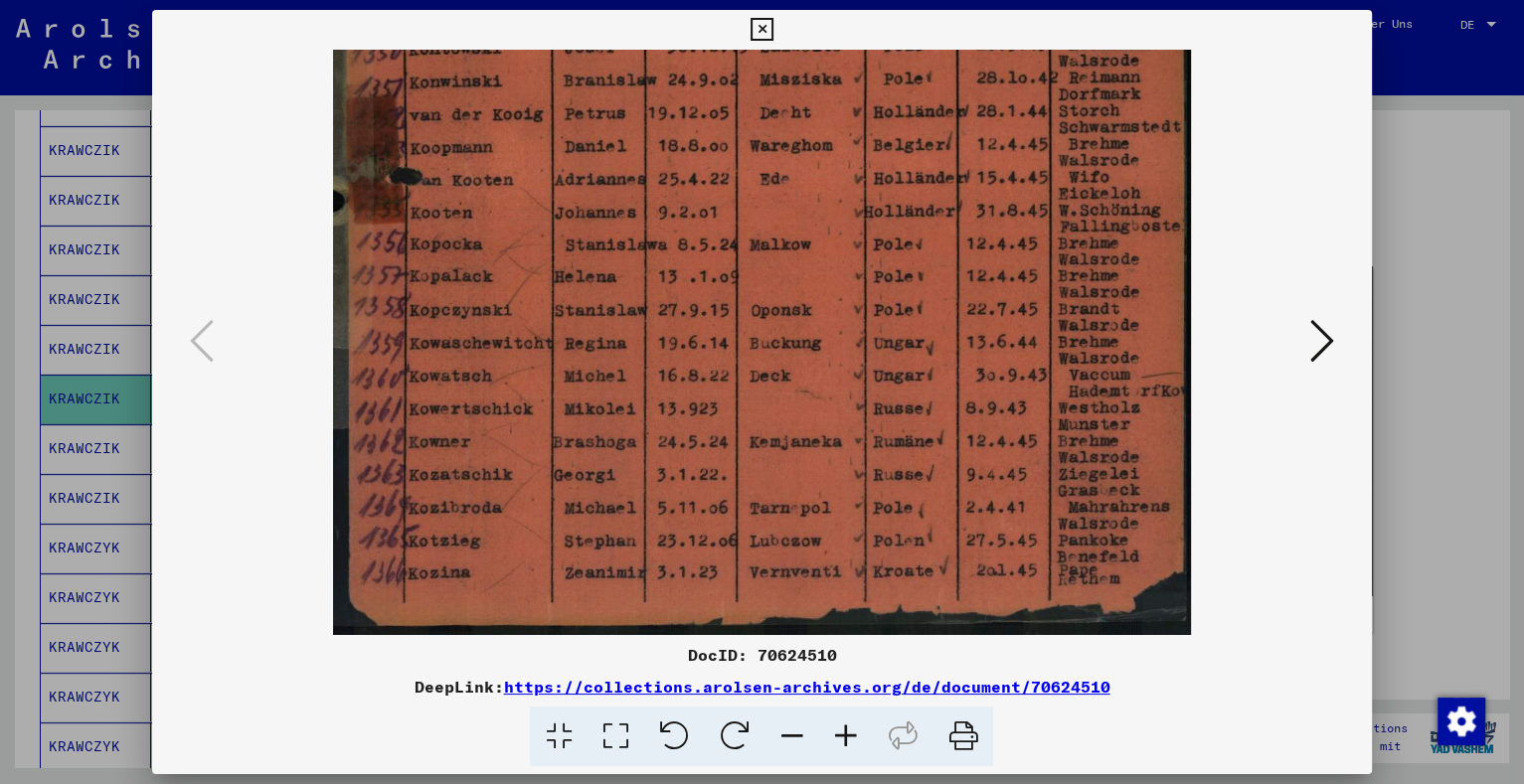 drag, startPoint x: 803, startPoint y: 213, endPoint x: 869, endPoint y: 191, distance: 69.57011 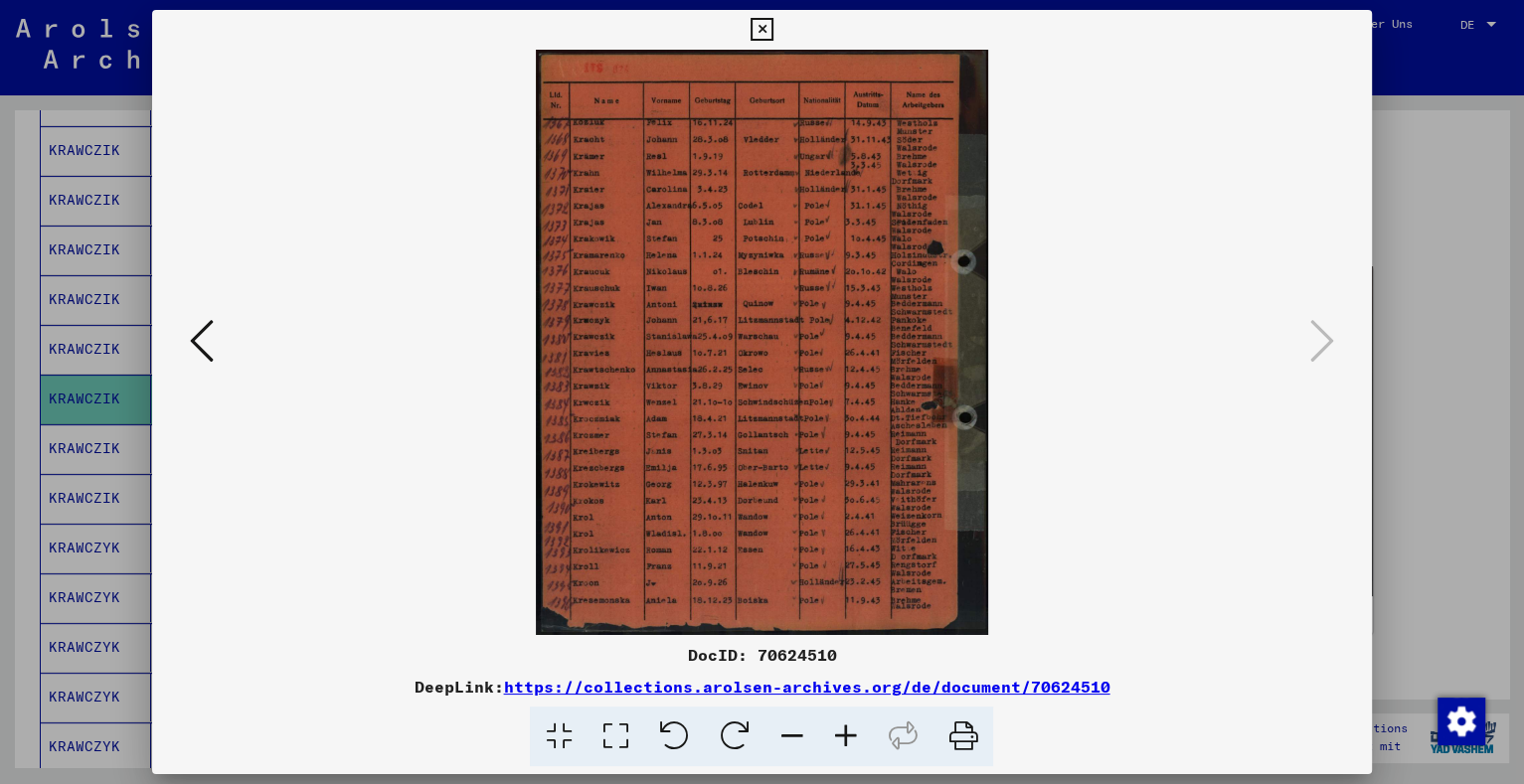 click at bounding box center (845, 736) 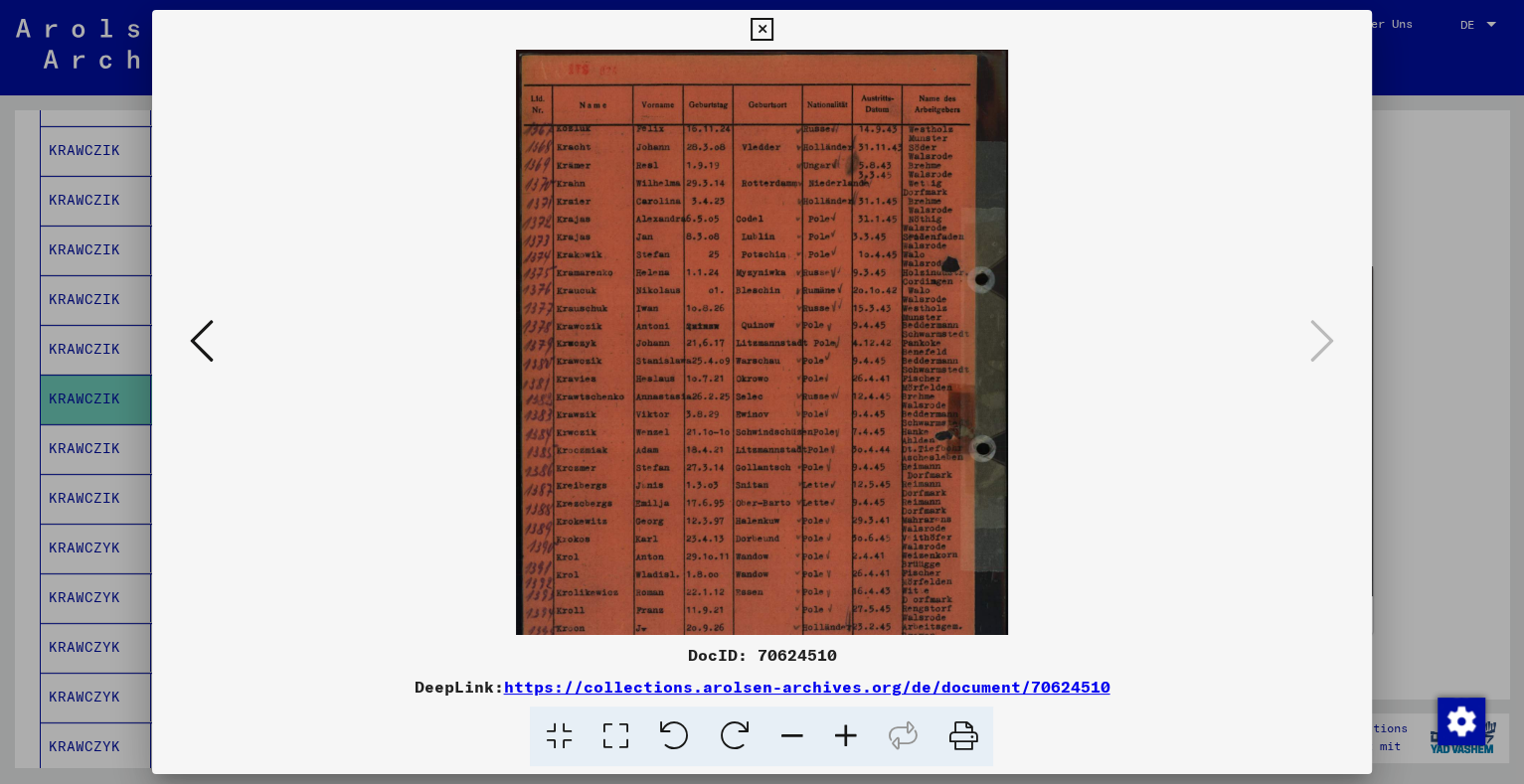 click at bounding box center (845, 736) 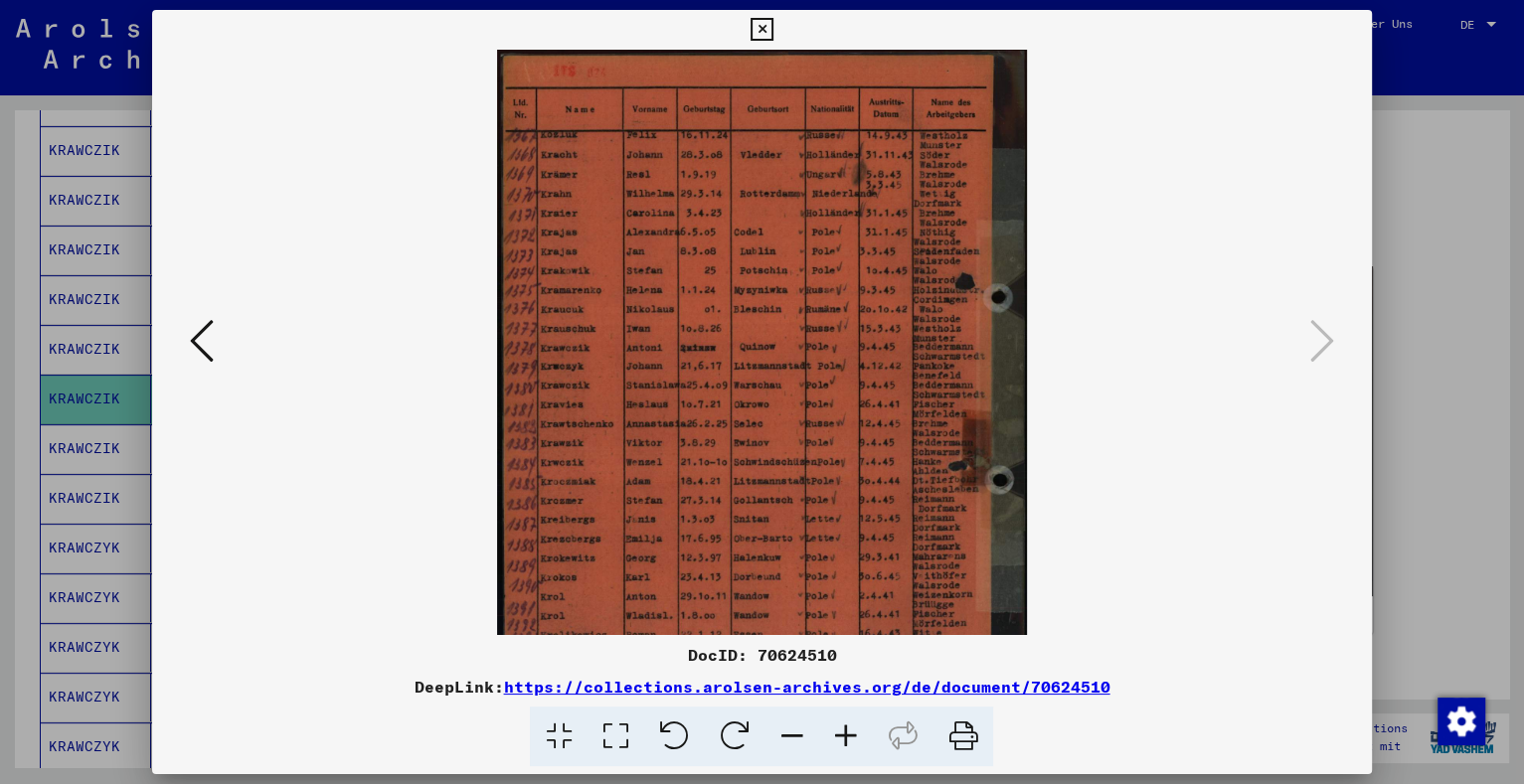 click at bounding box center (845, 736) 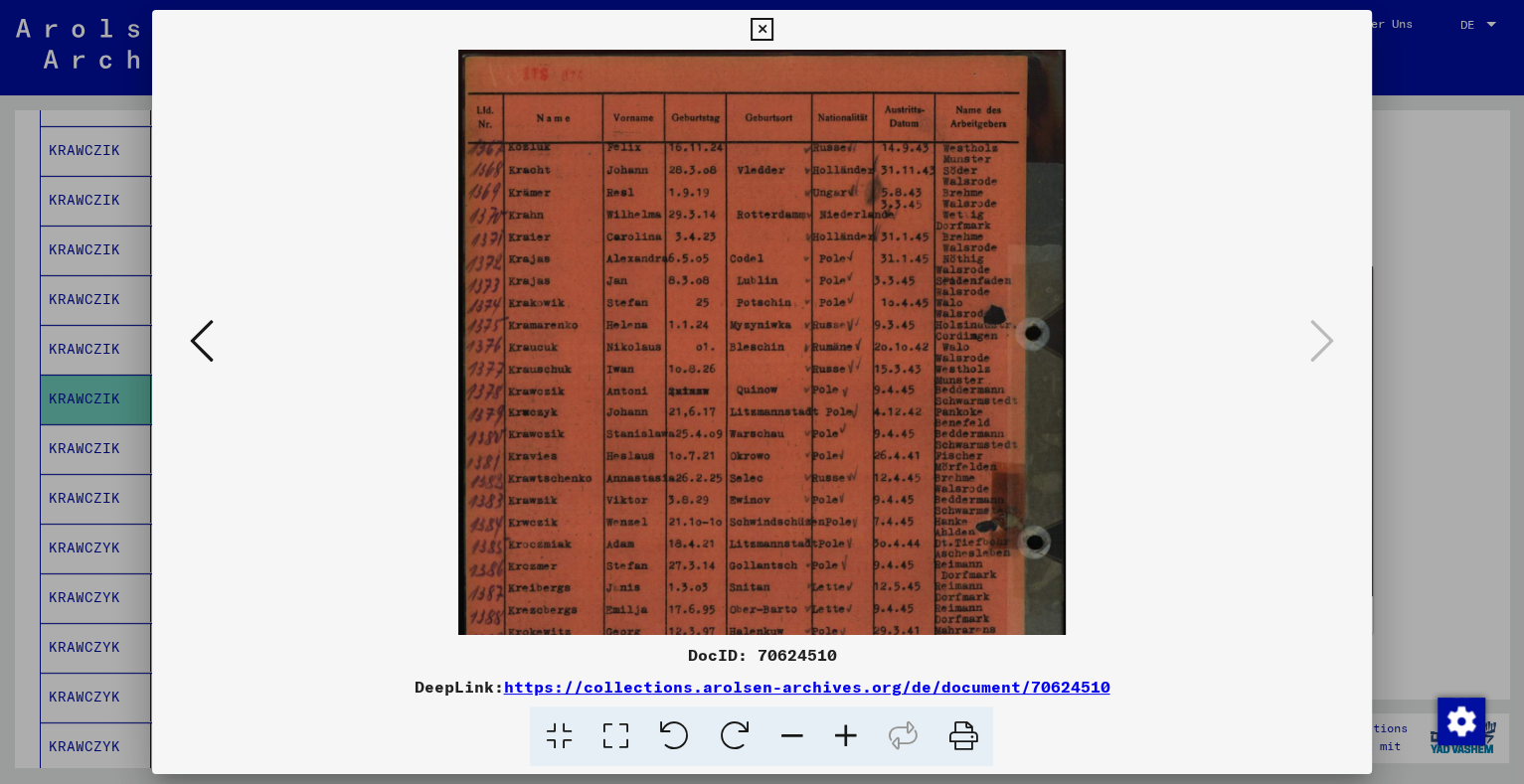 click at bounding box center [845, 736] 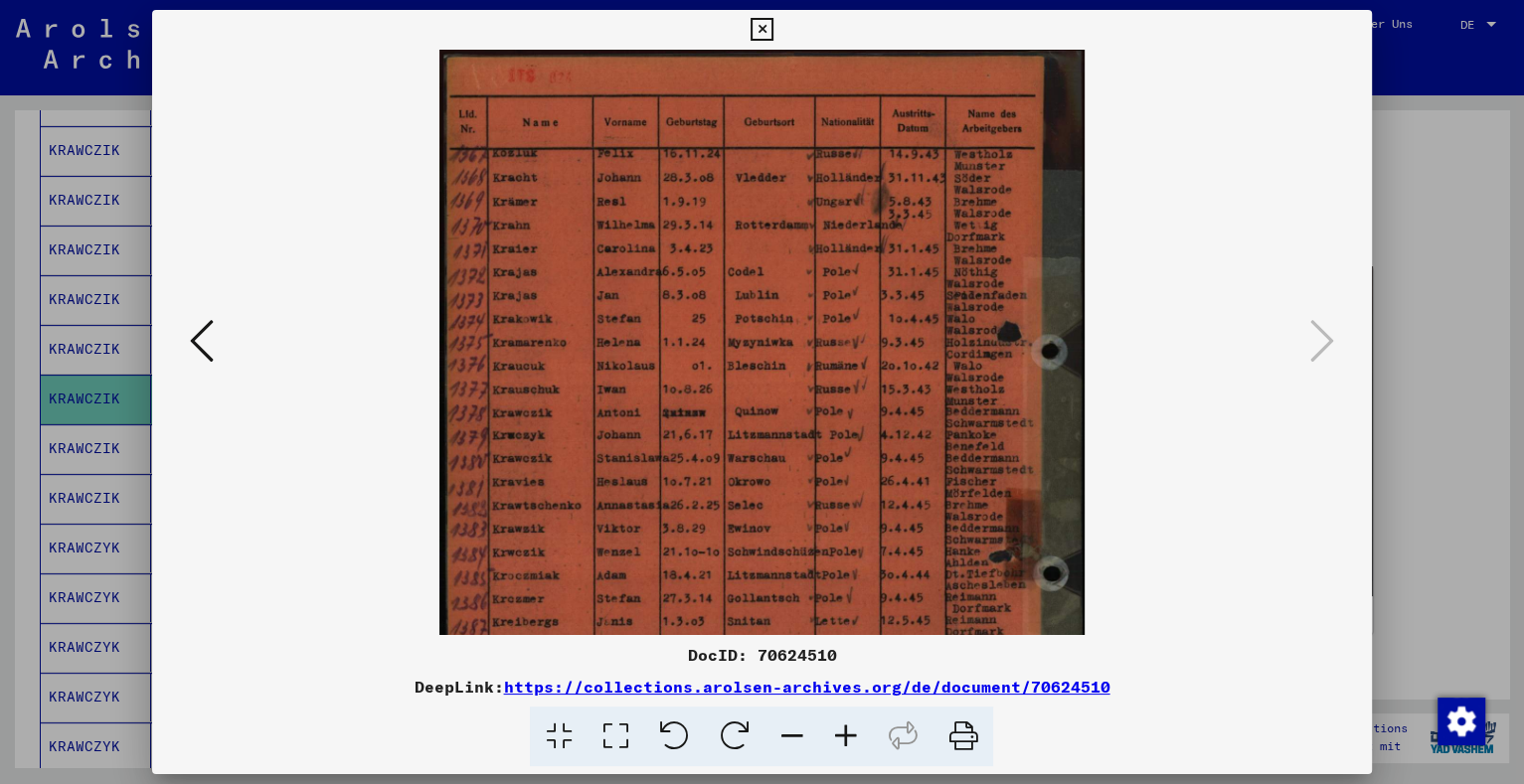click at bounding box center [845, 736] 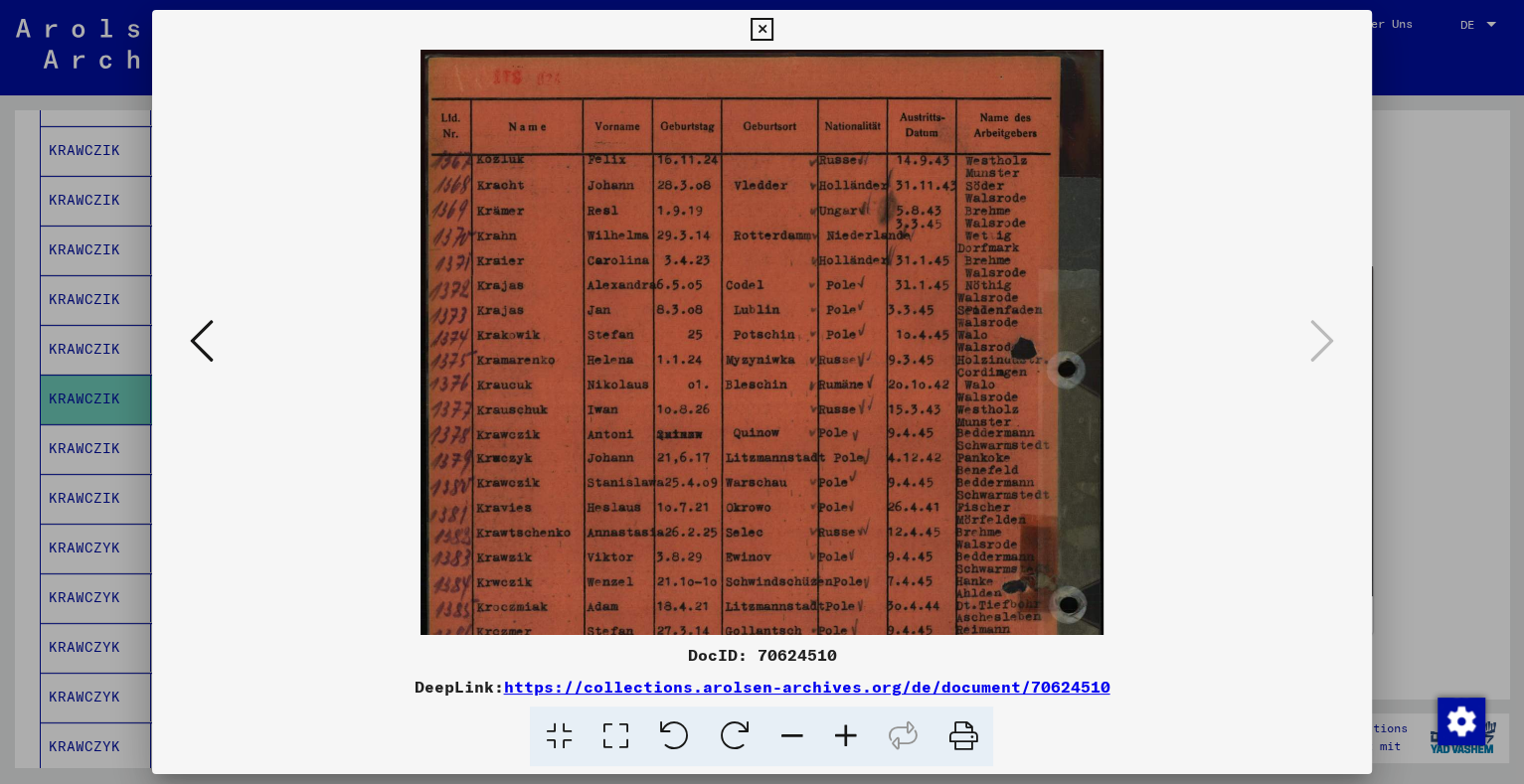 click at bounding box center (845, 736) 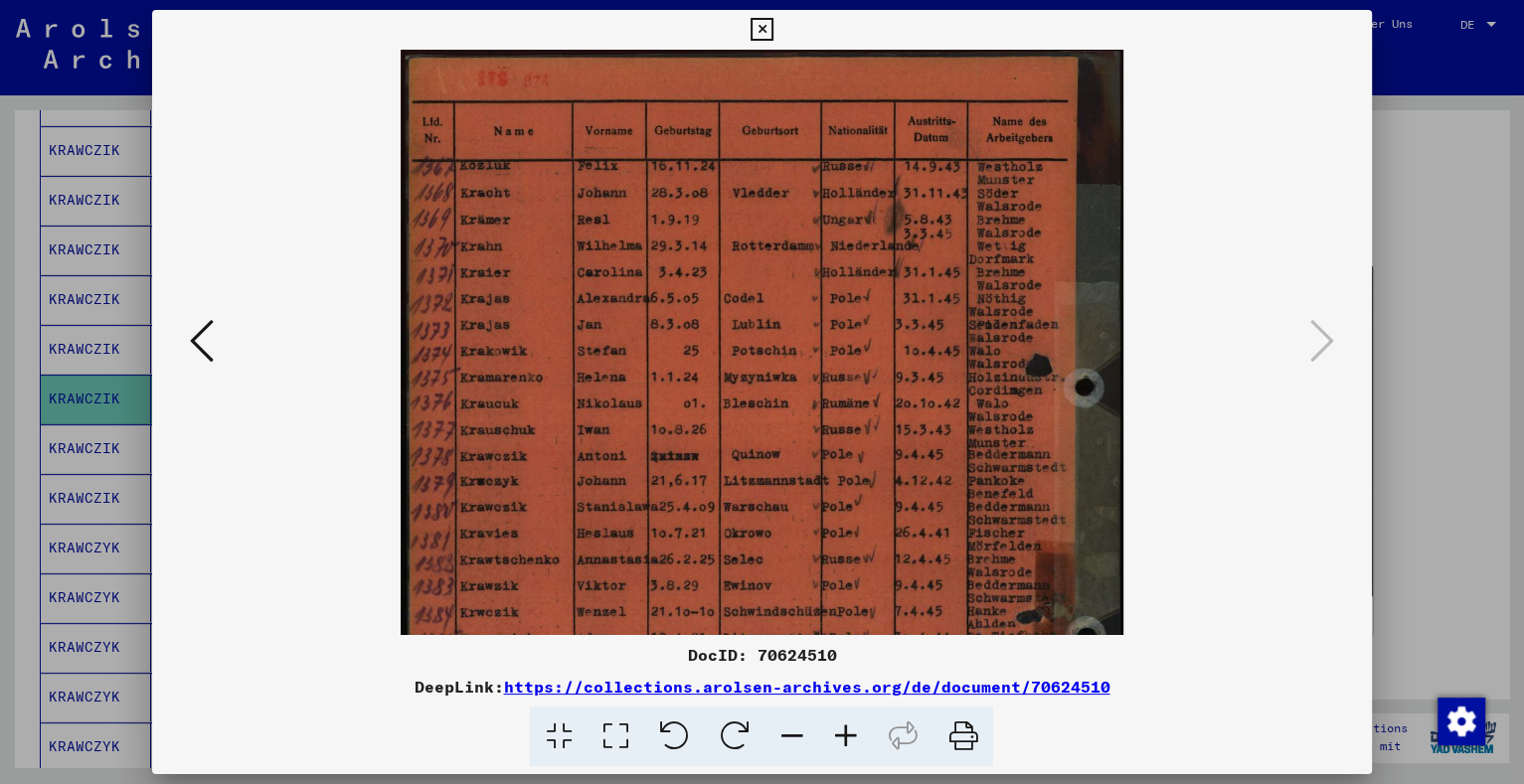 click at bounding box center (845, 736) 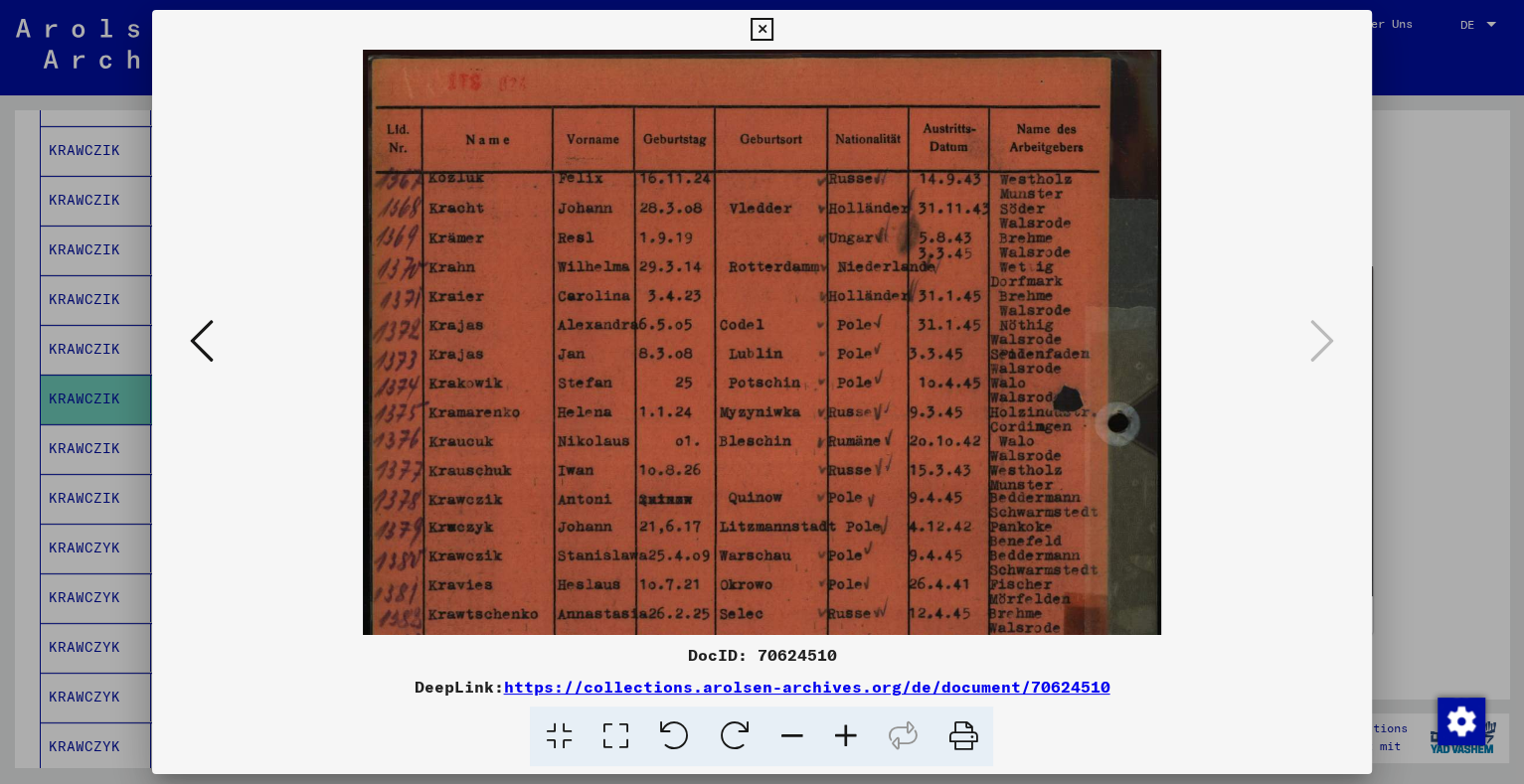 click at bounding box center [845, 736] 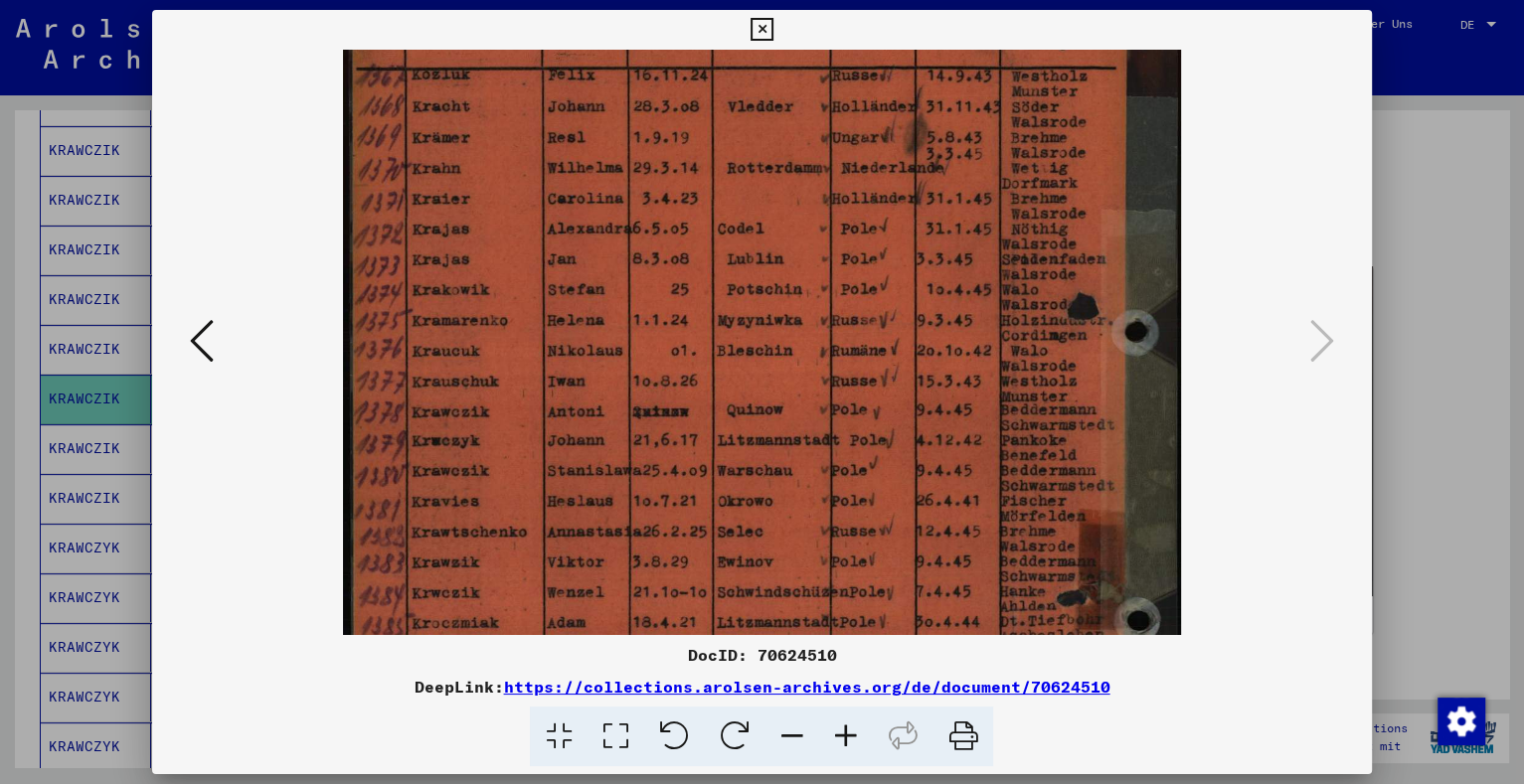 scroll, scrollTop: 159, scrollLeft: 0, axis: vertical 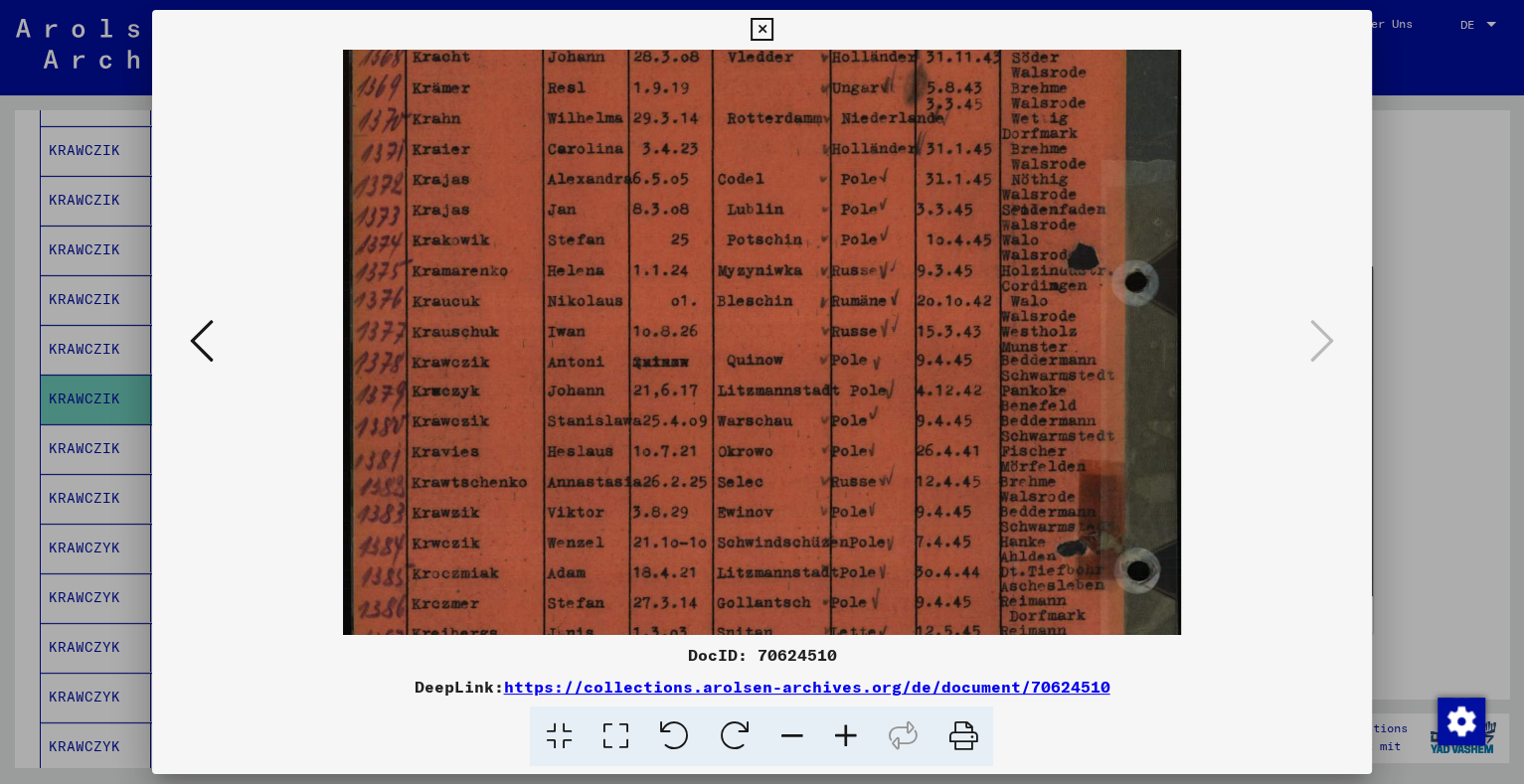 drag, startPoint x: 822, startPoint y: 585, endPoint x: 841, endPoint y: 428, distance: 158.1455 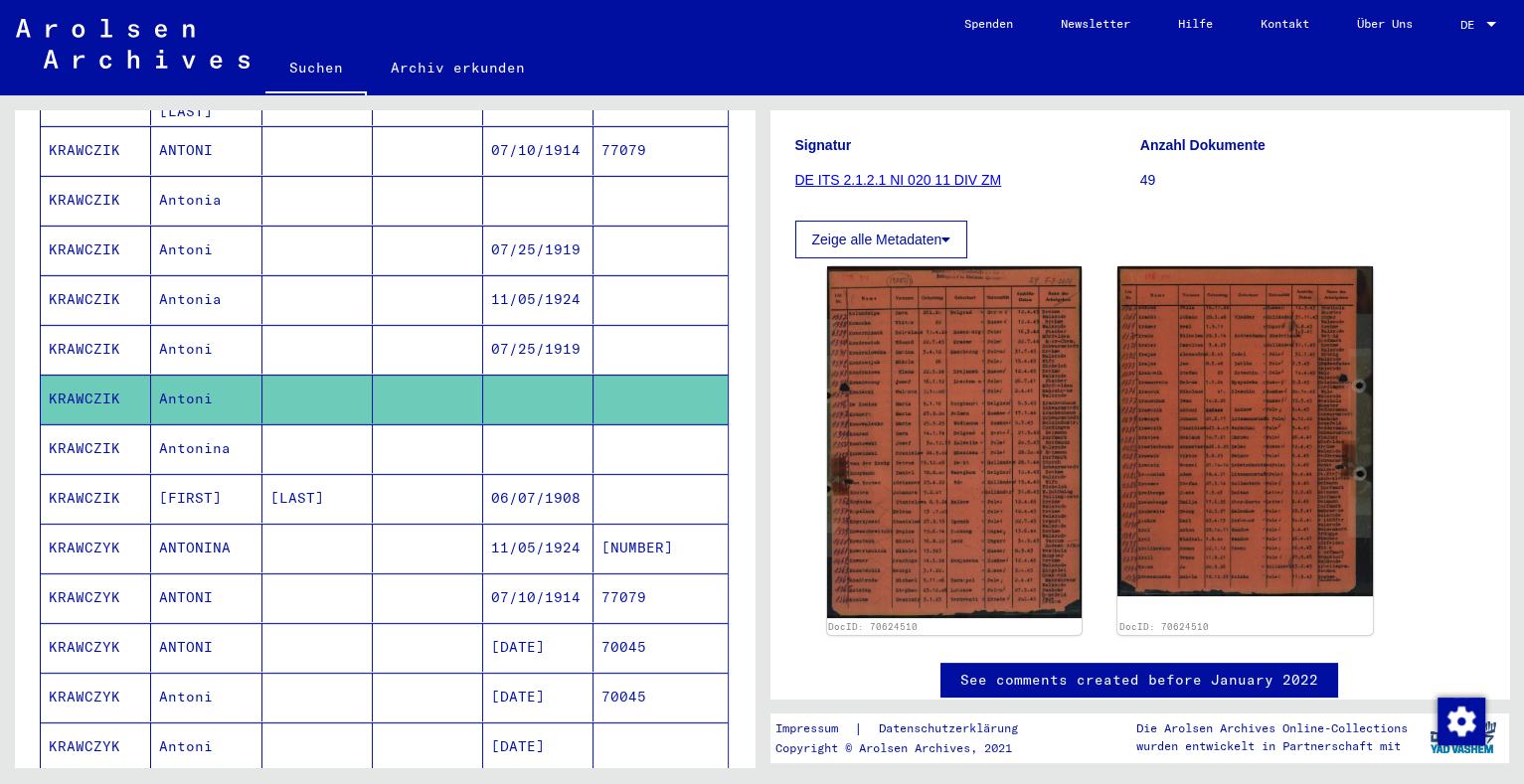 click at bounding box center [317, 498] 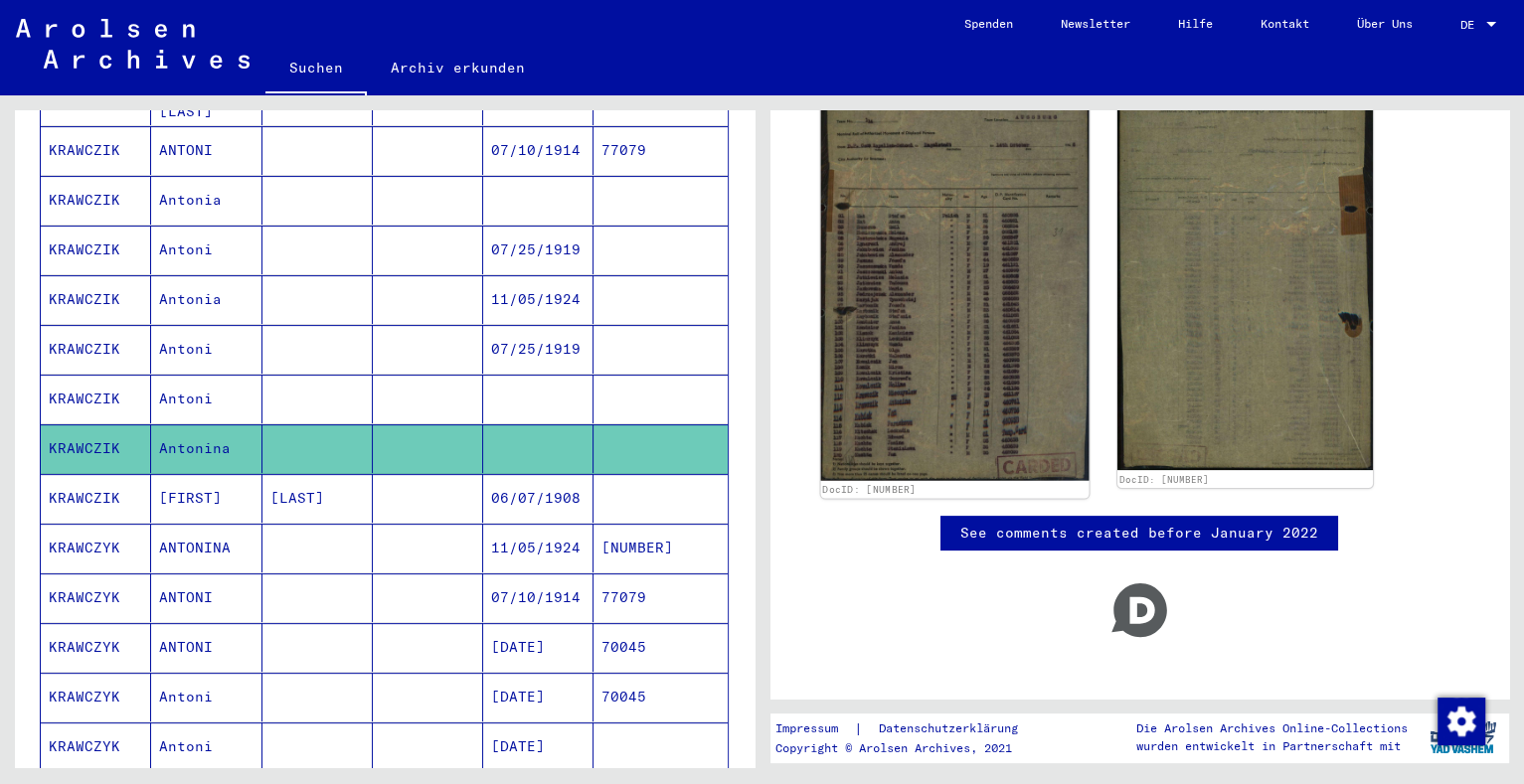 scroll, scrollTop: 123, scrollLeft: 0, axis: vertical 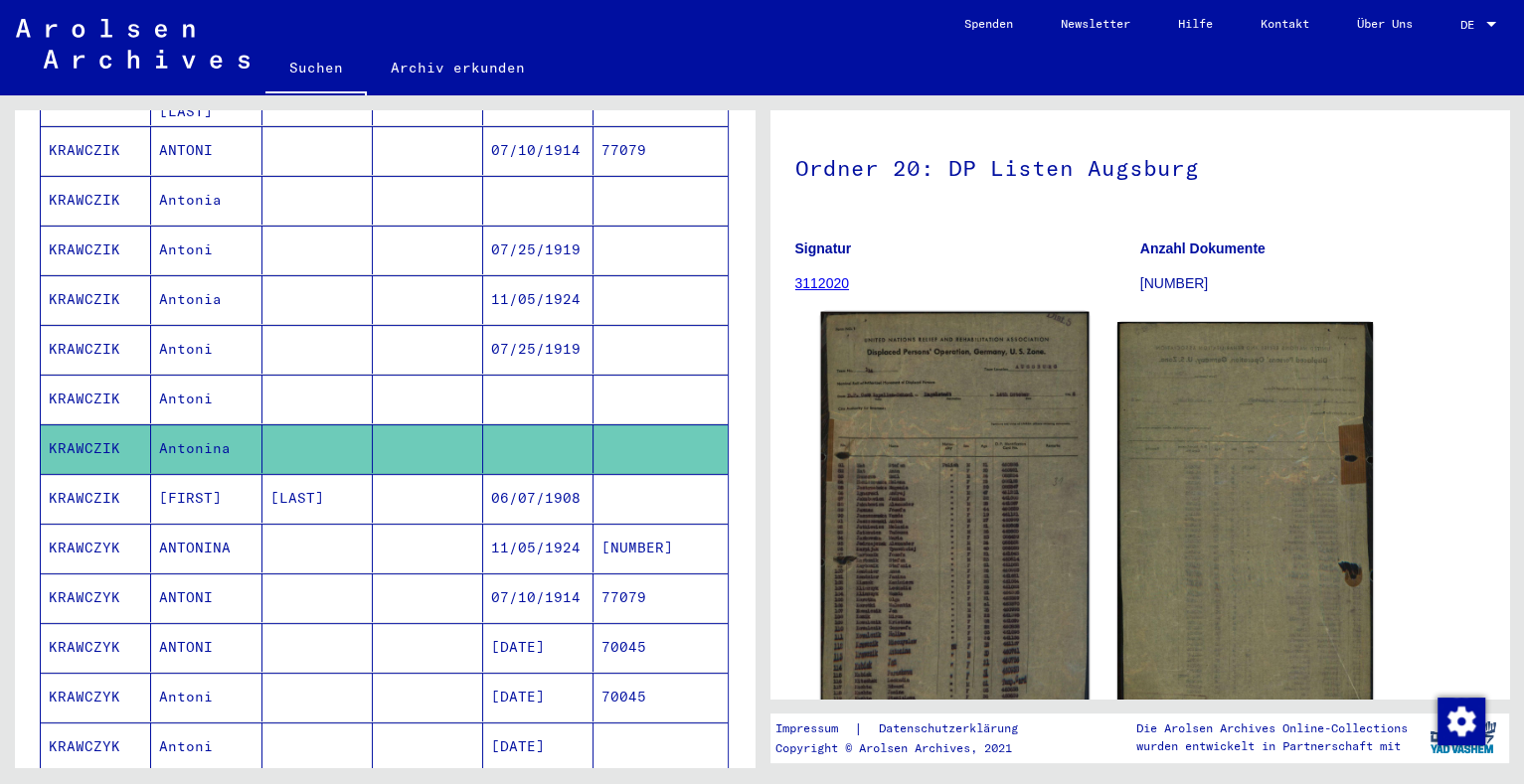 click 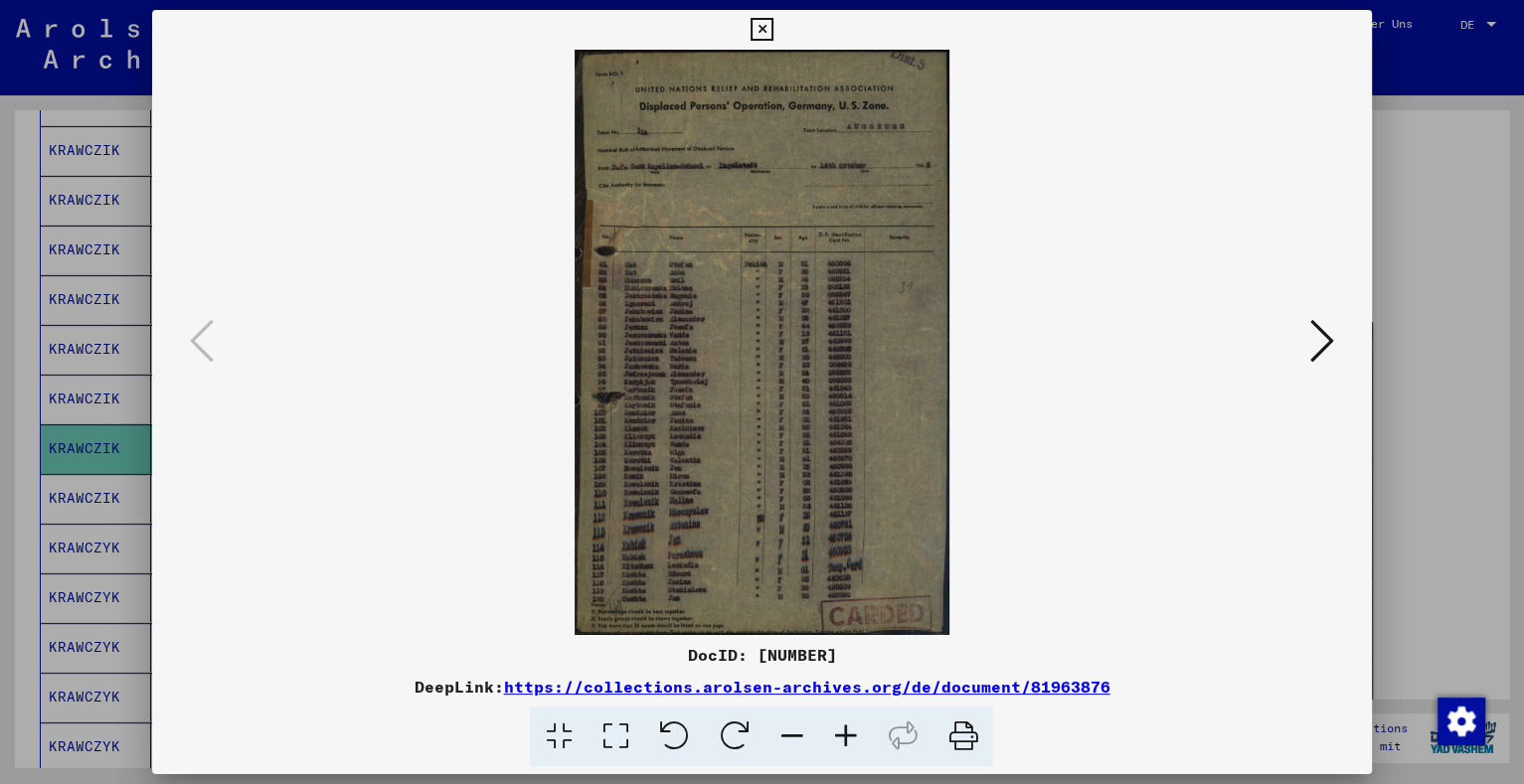 click at bounding box center [845, 736] 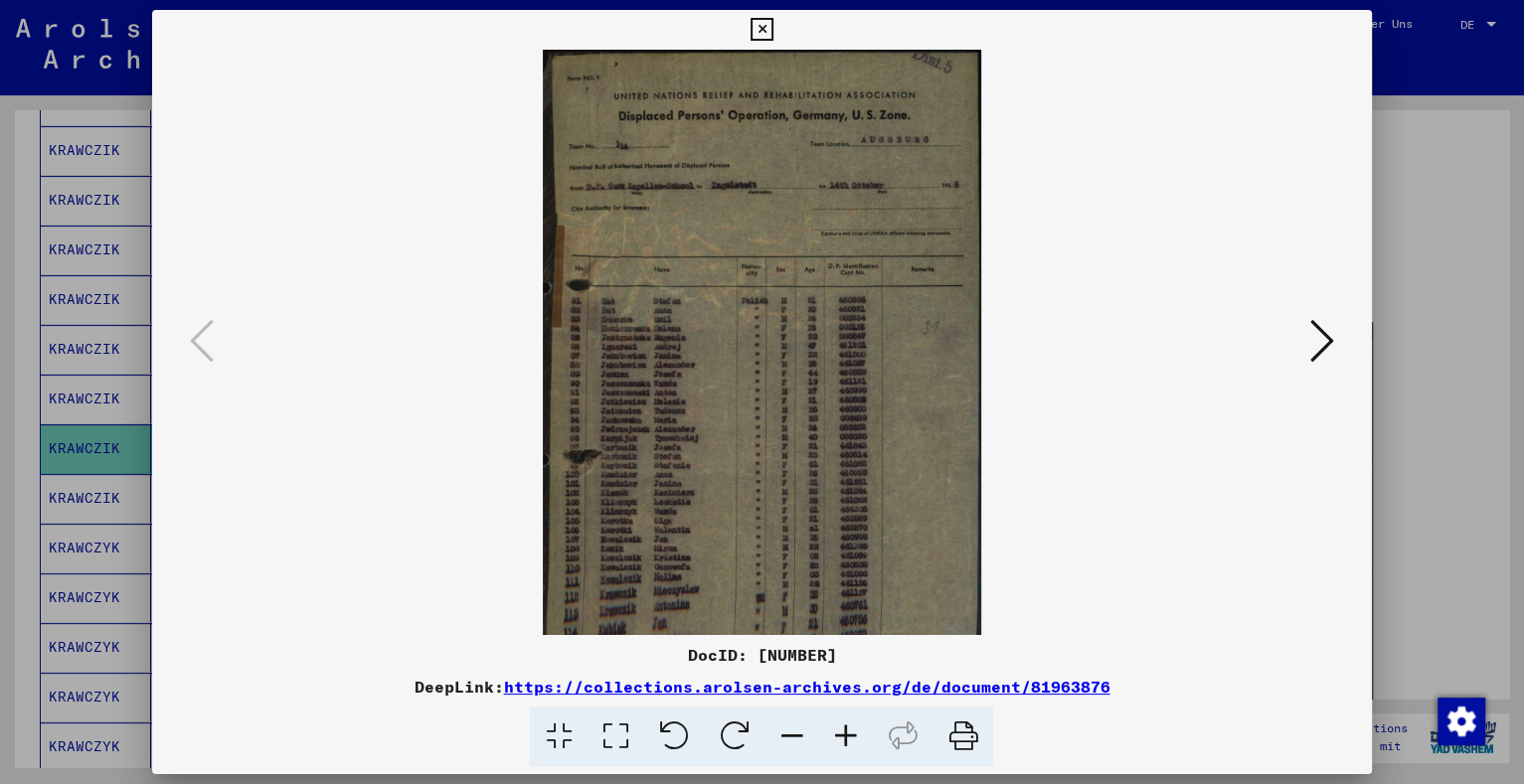 click at bounding box center [845, 736] 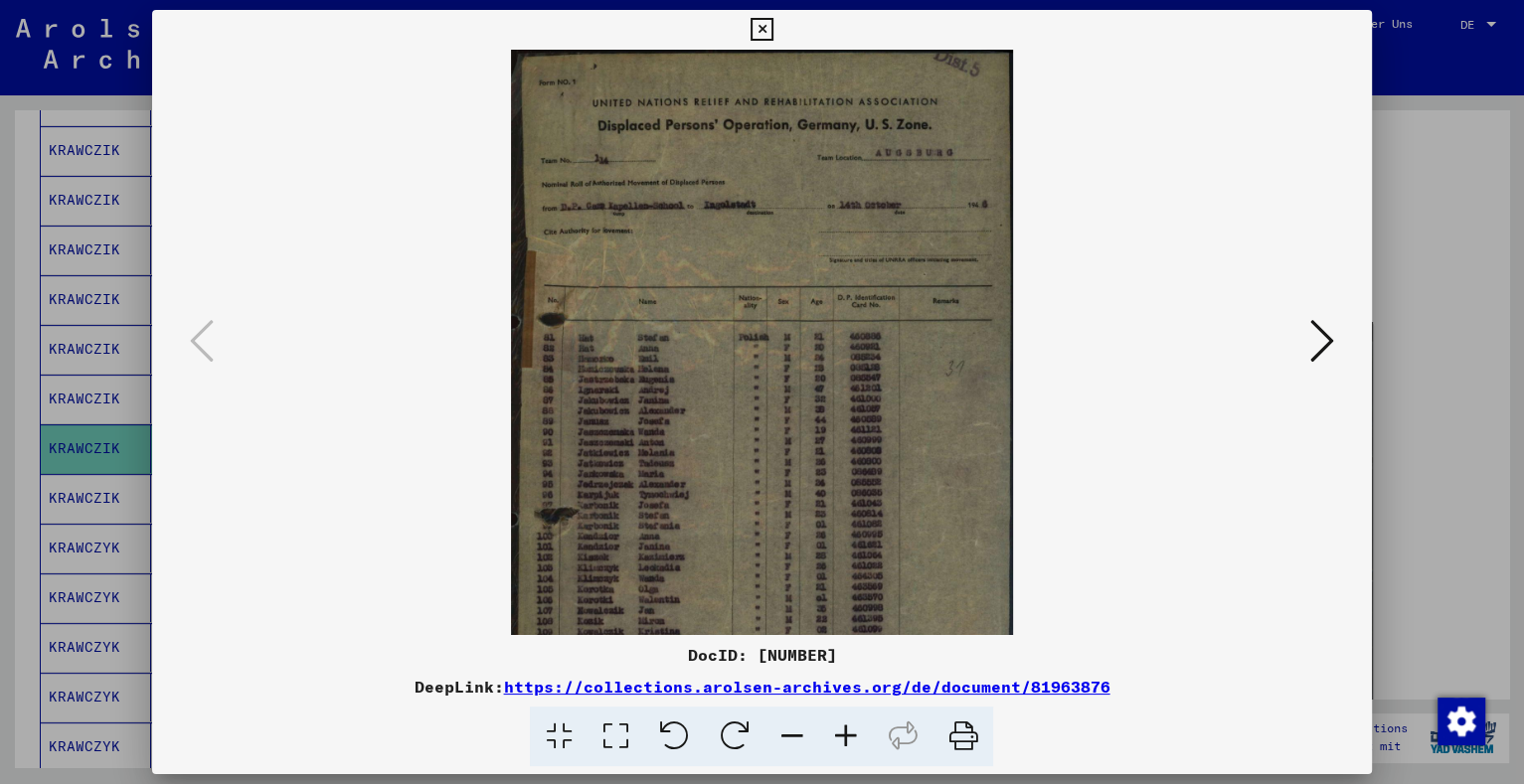click at bounding box center [845, 736] 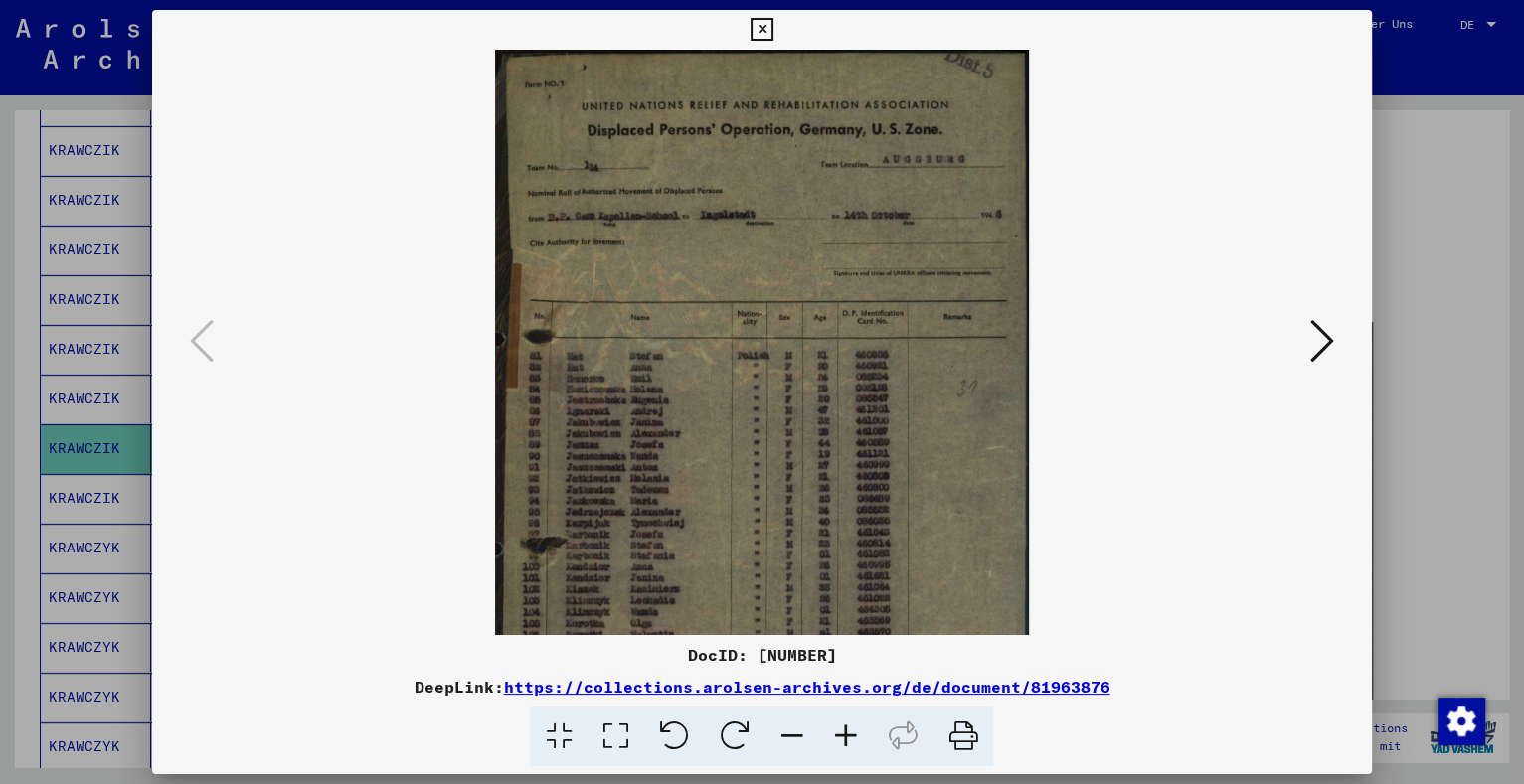 click at bounding box center [845, 736] 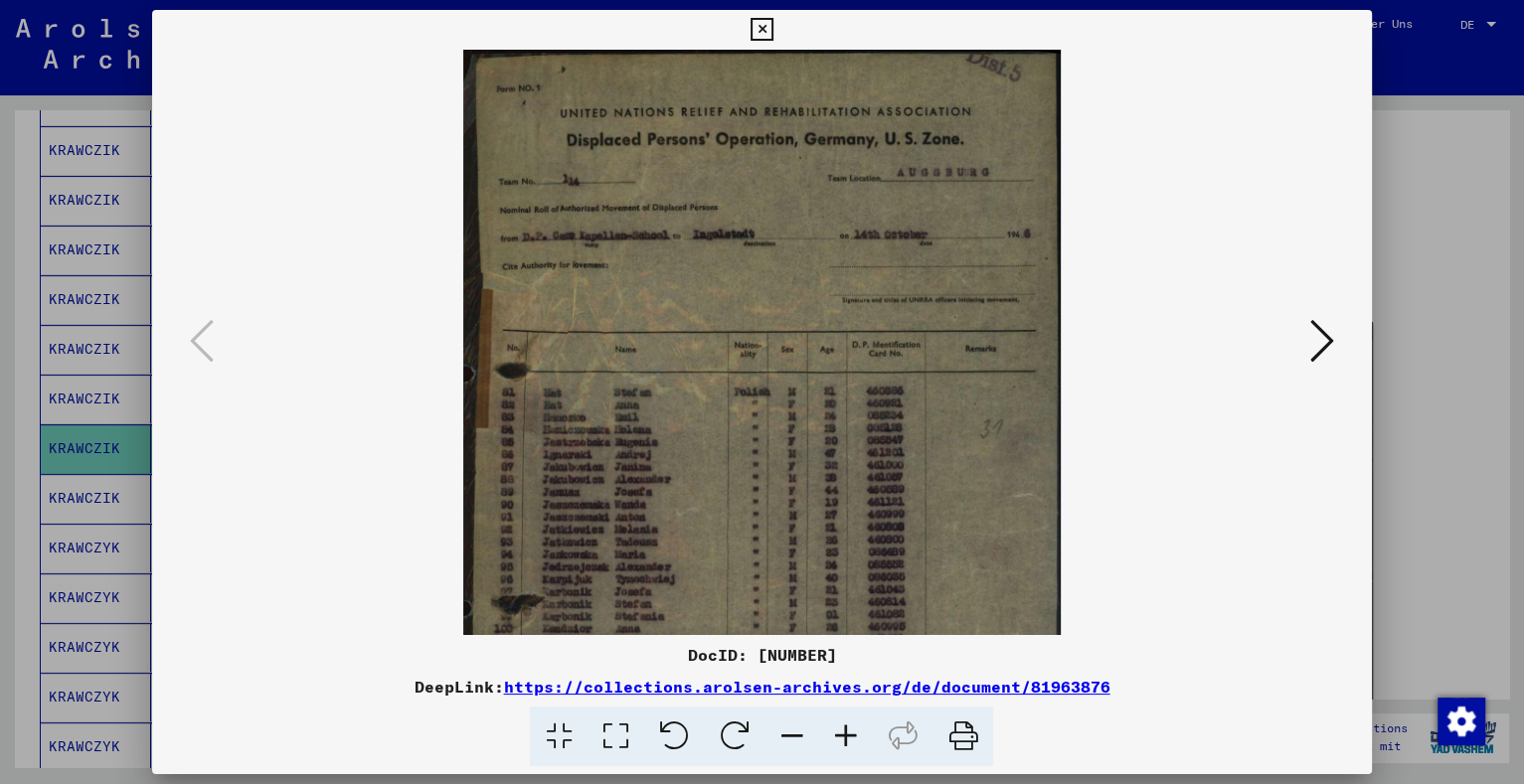 click at bounding box center (845, 736) 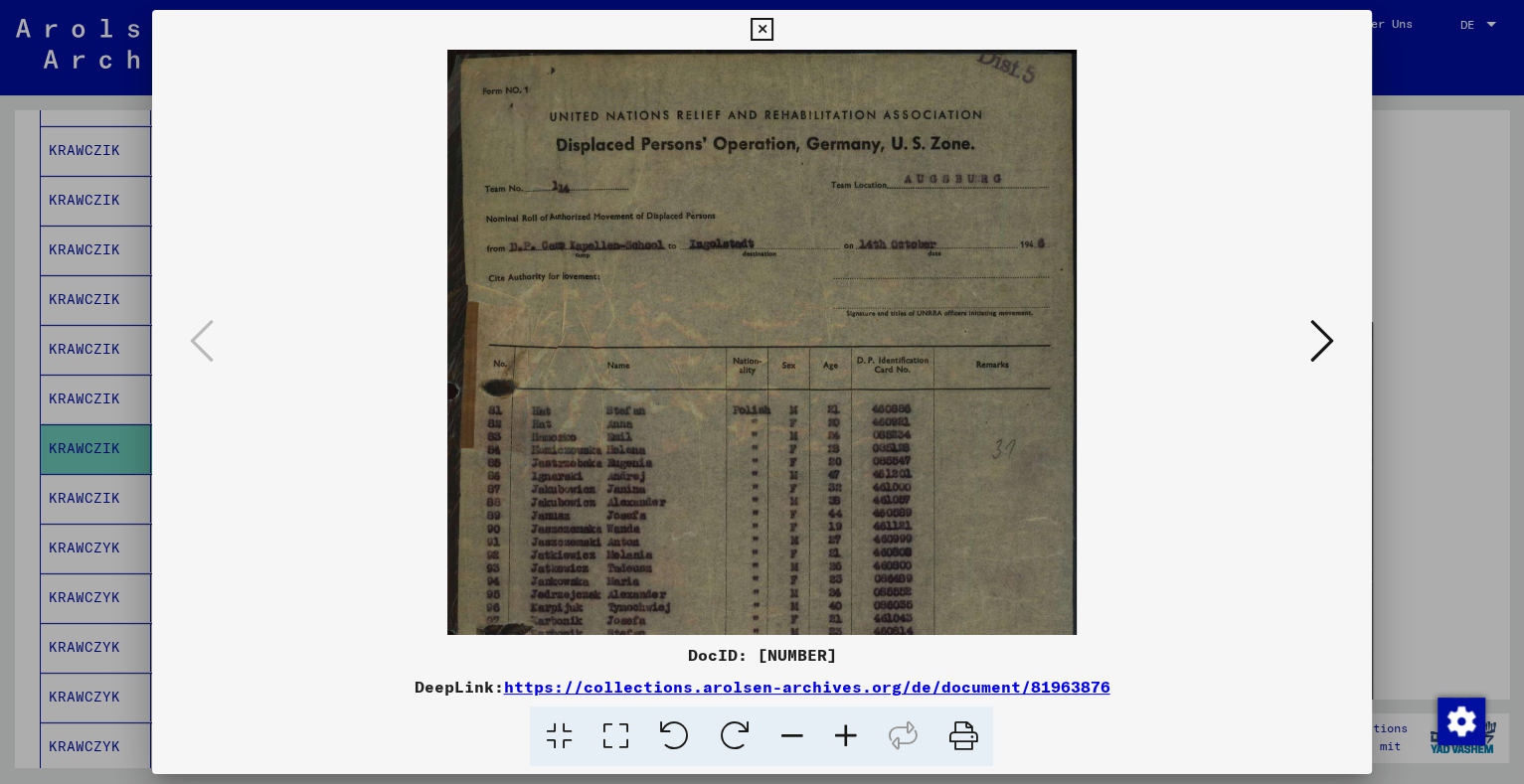 click at bounding box center (845, 736) 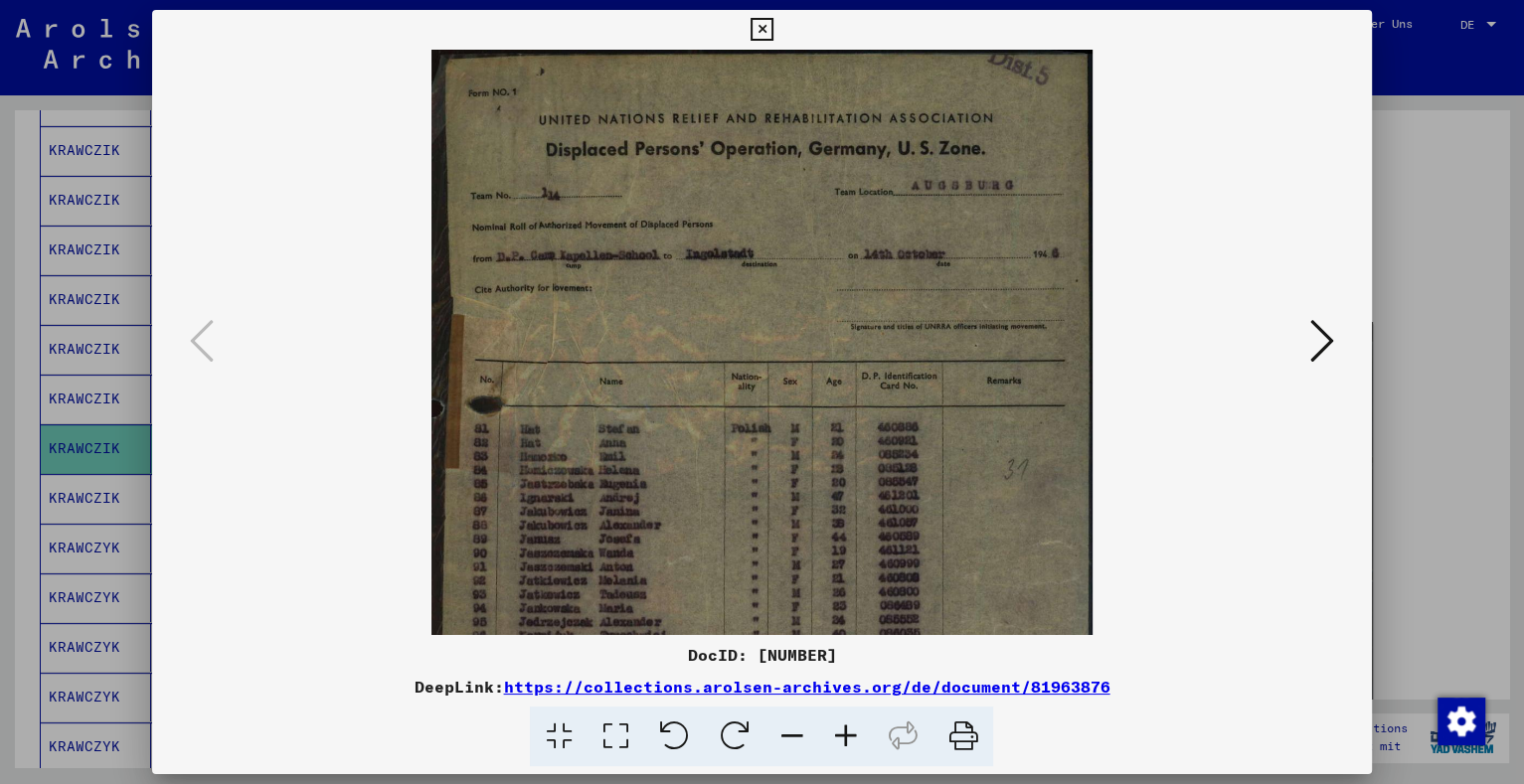 click at bounding box center [845, 736] 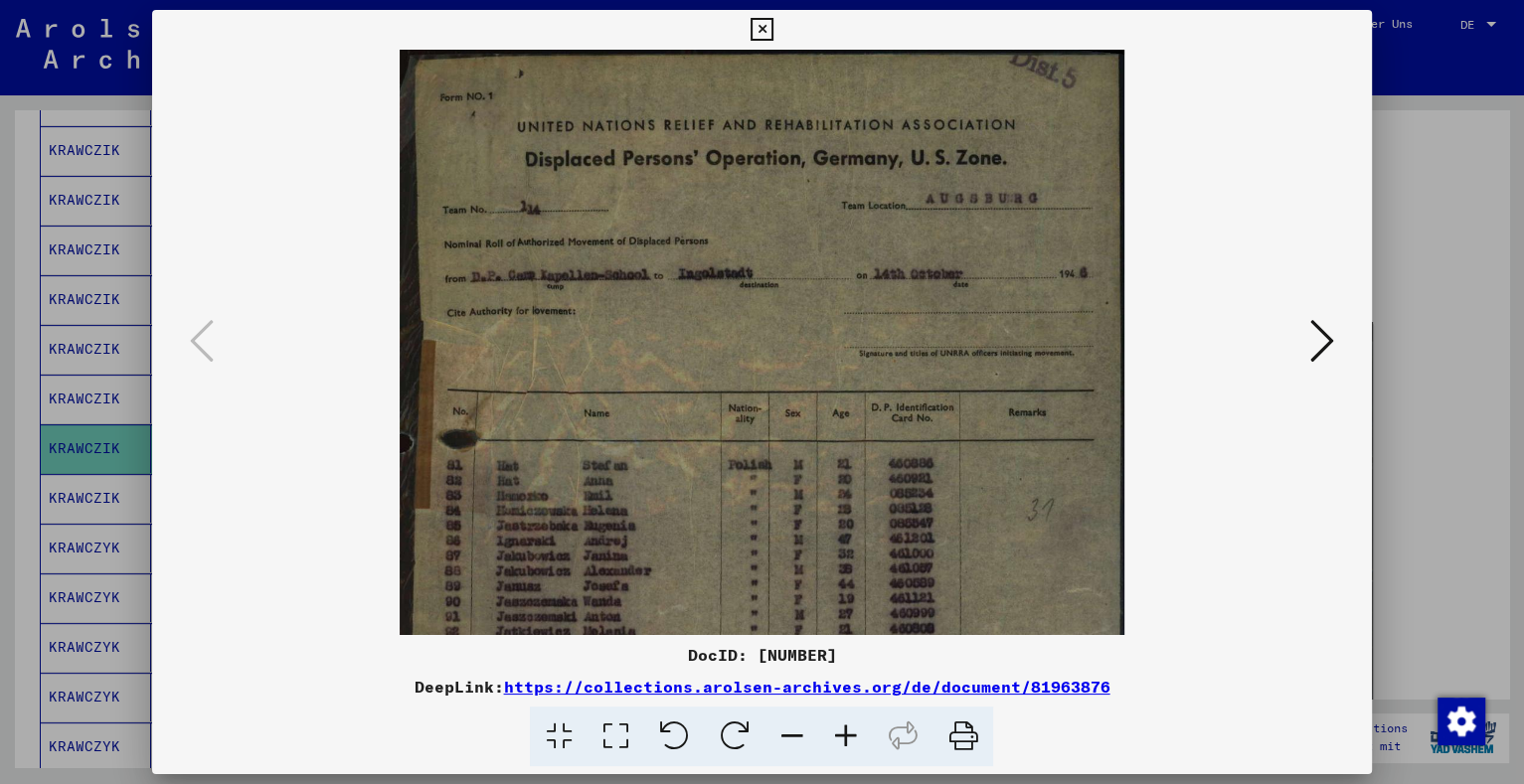 click at bounding box center (845, 736) 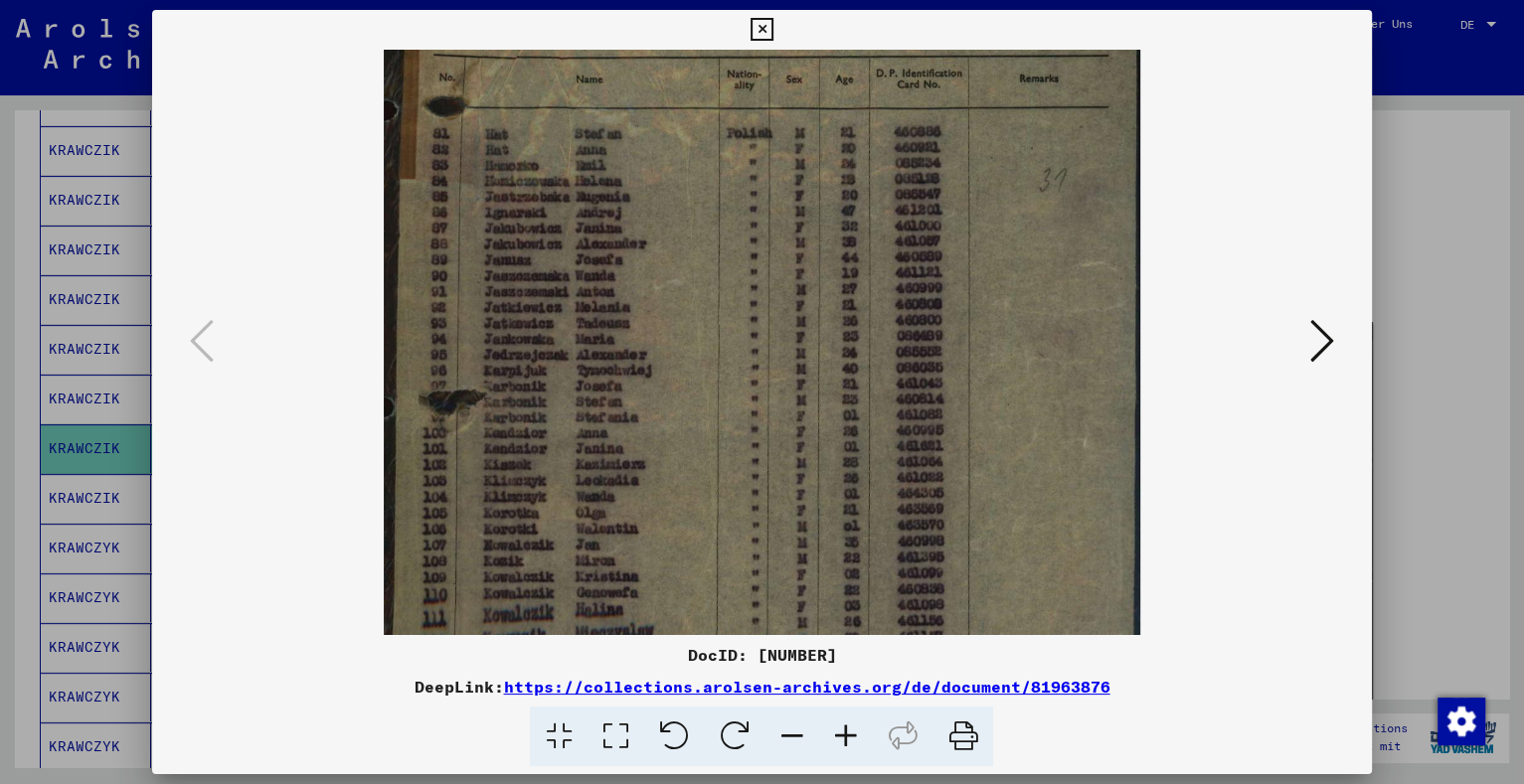 drag, startPoint x: 826, startPoint y: 589, endPoint x: 824, endPoint y: 190, distance: 399.00501 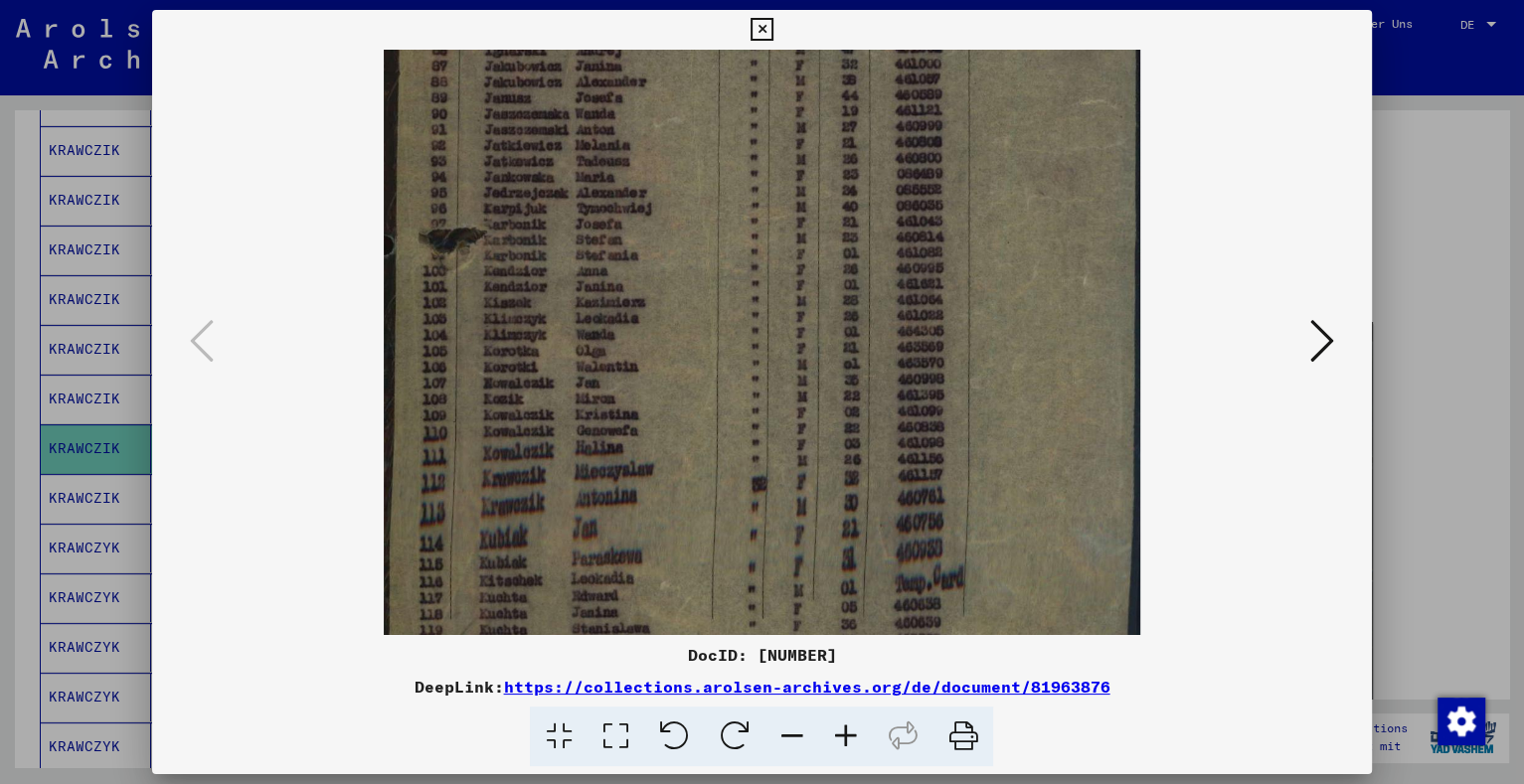 scroll, scrollTop: 563, scrollLeft: 0, axis: vertical 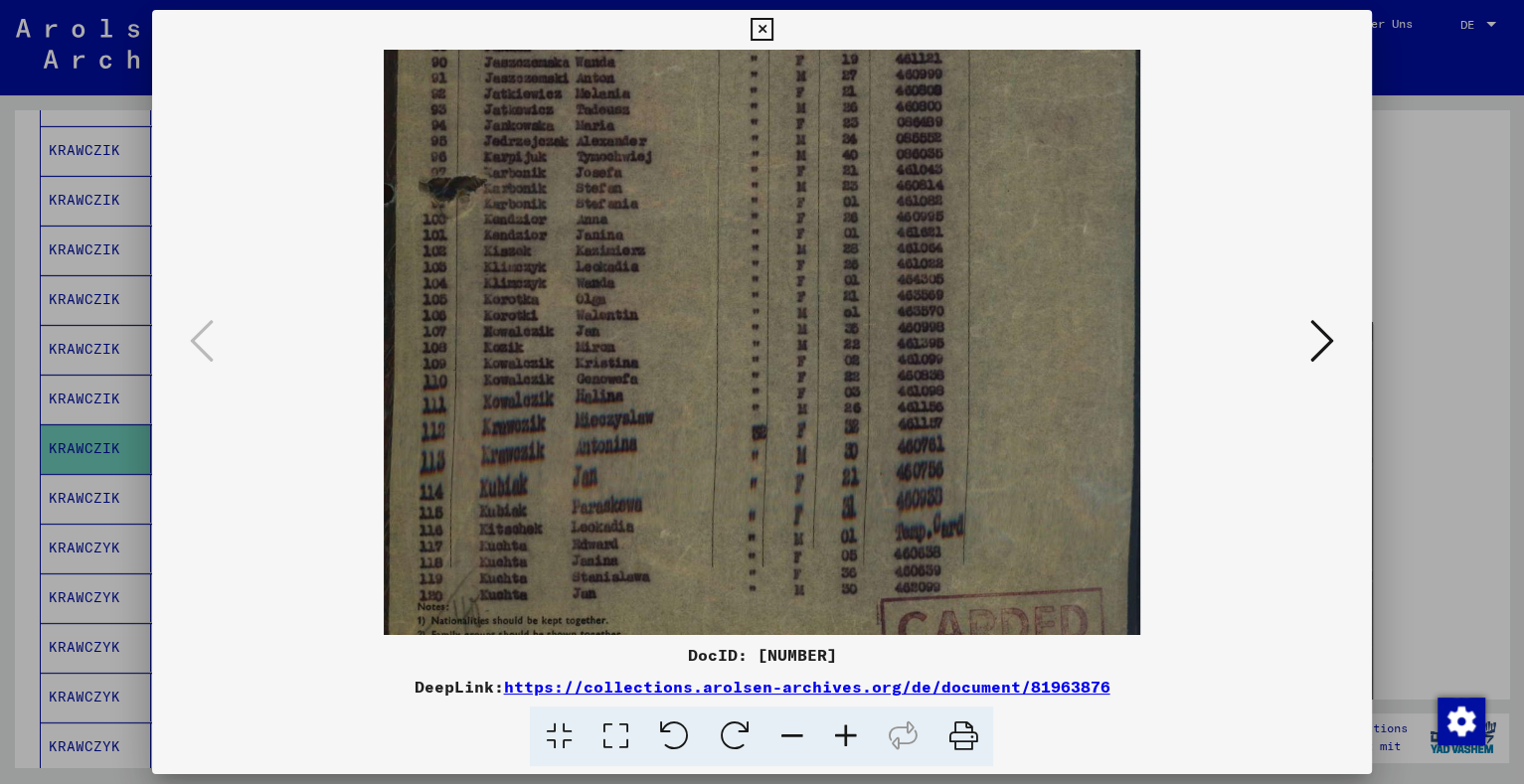 drag, startPoint x: 880, startPoint y: 552, endPoint x: 868, endPoint y: 394, distance: 158.455 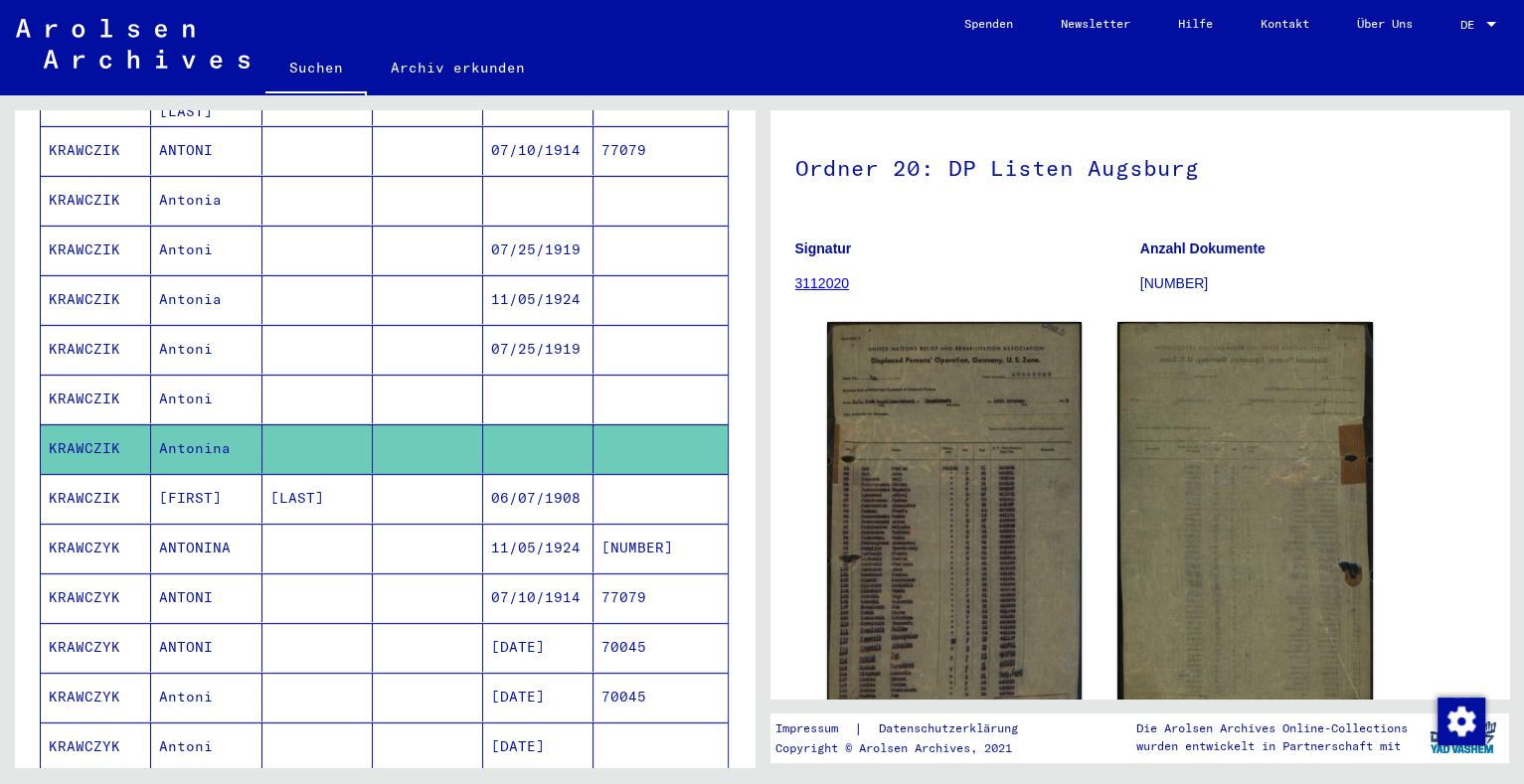 click on "[FIRST]" at bounding box center (206, 548) 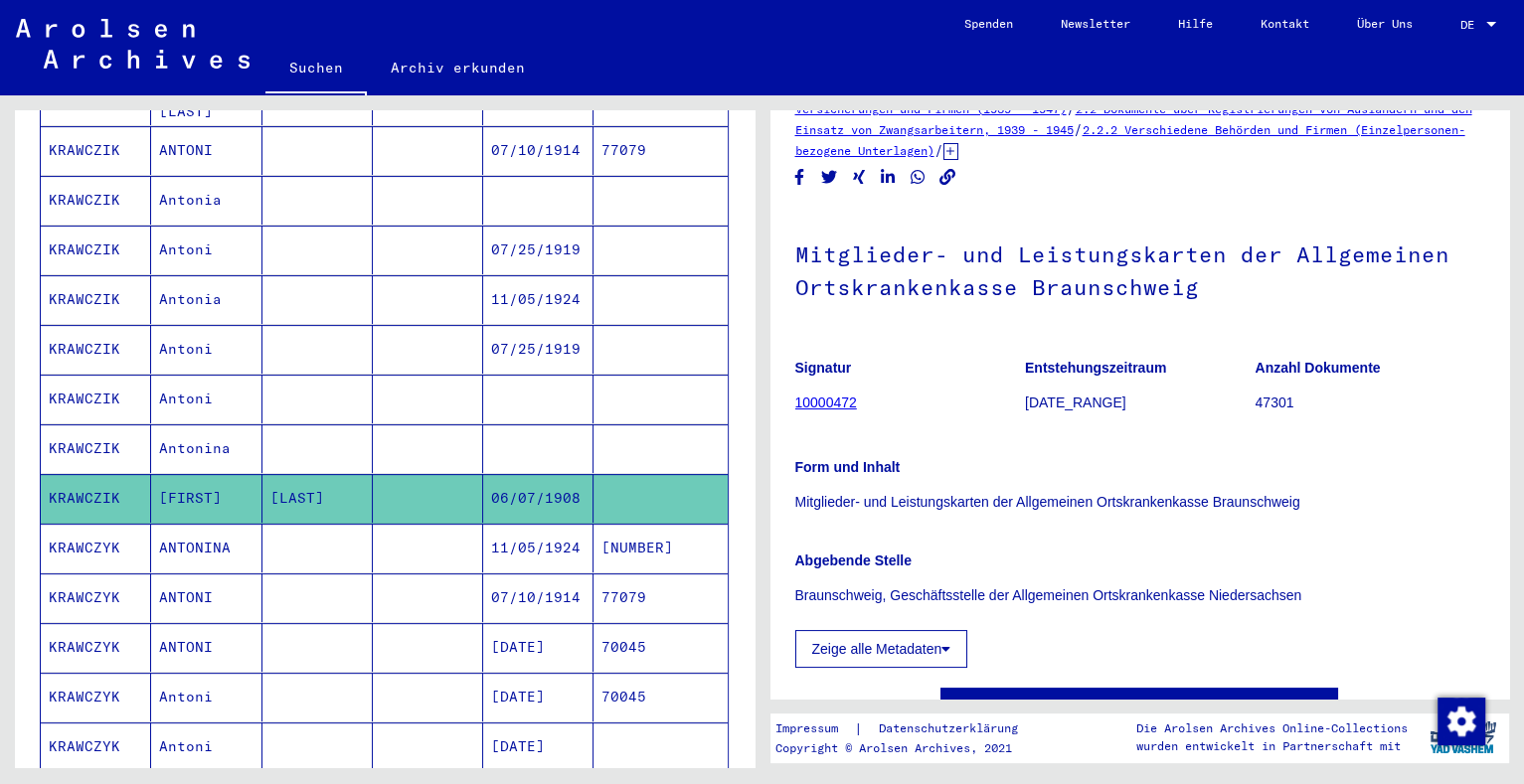 scroll, scrollTop: 0, scrollLeft: 0, axis: both 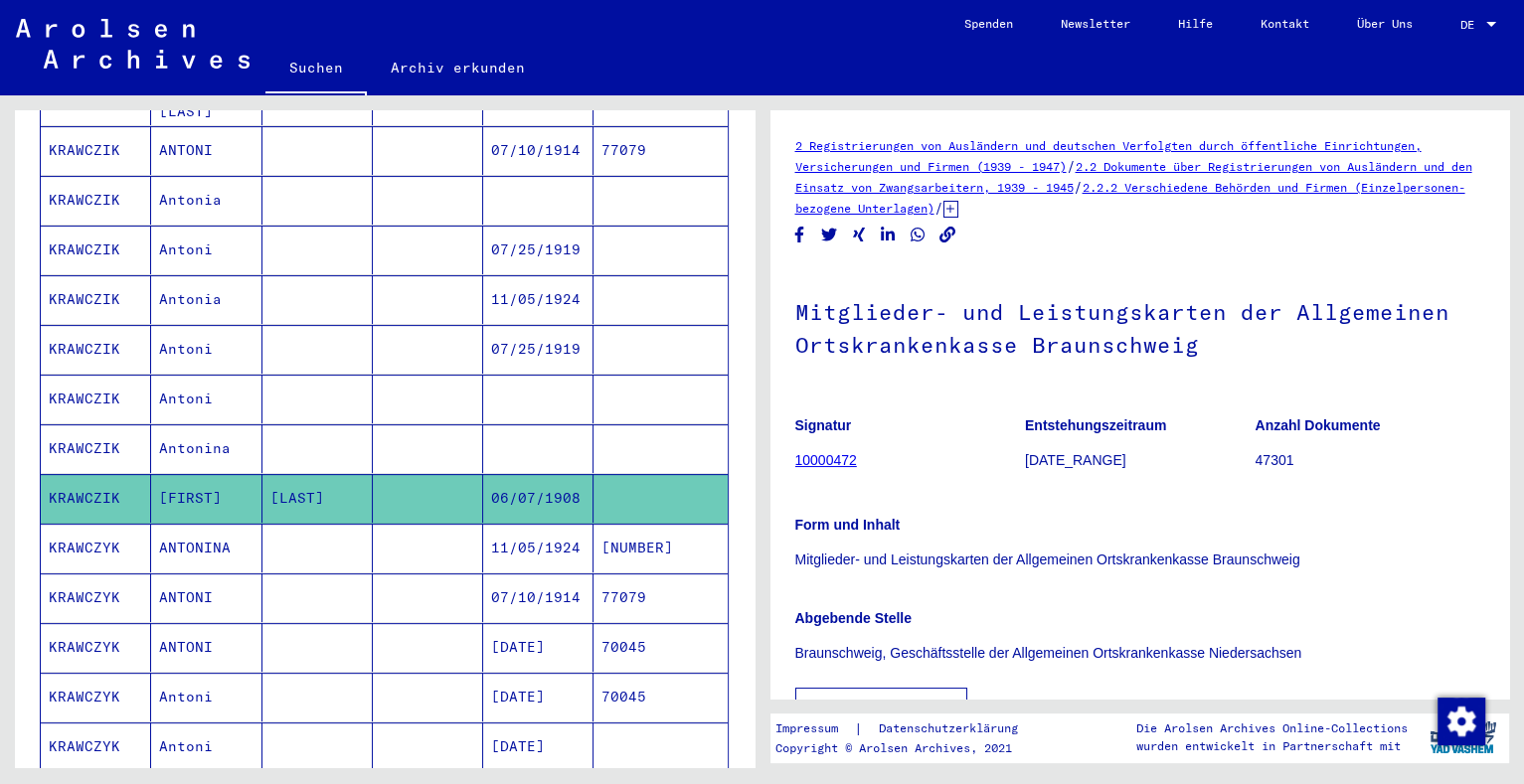 click on "ANTONINA" at bounding box center (206, 597) 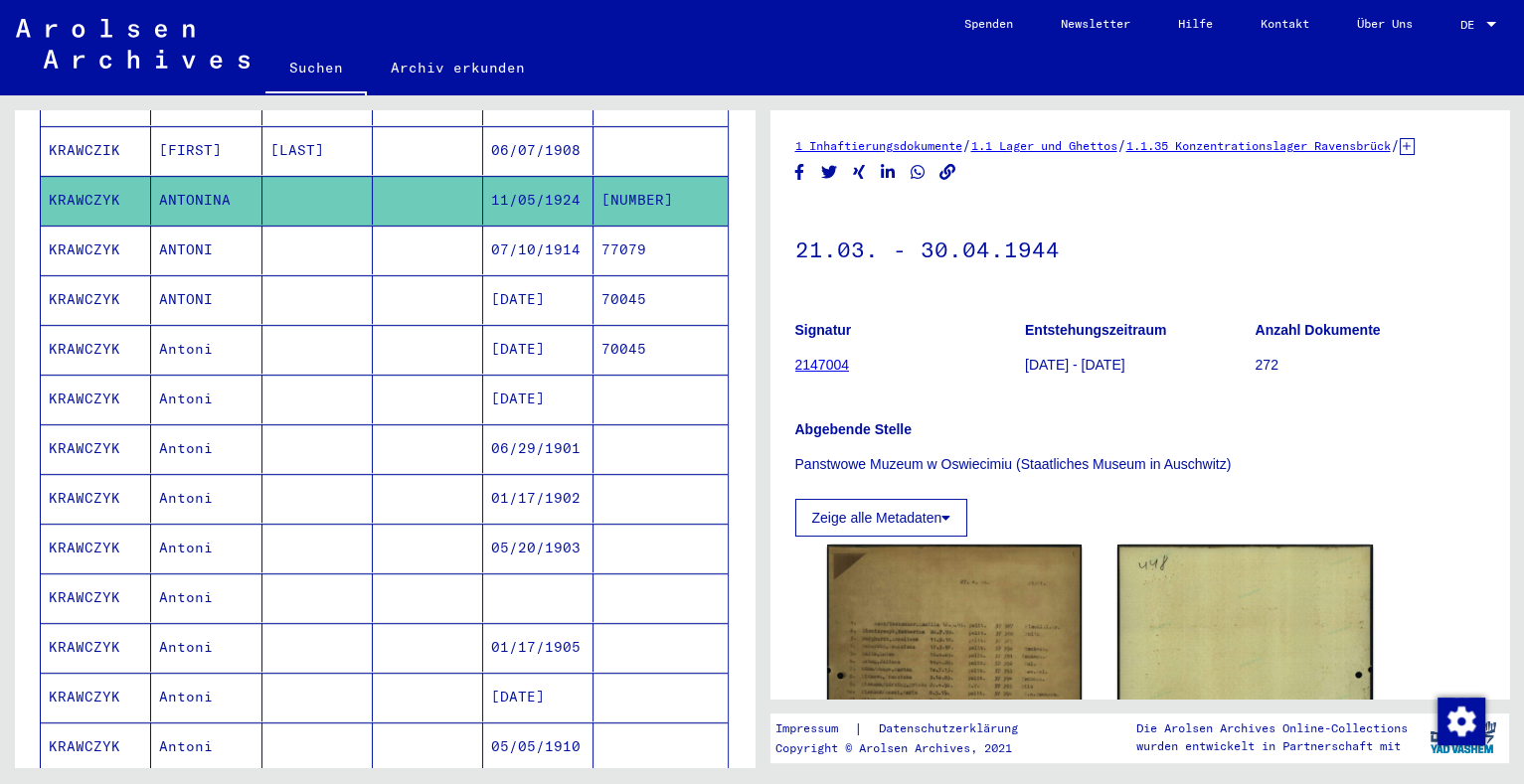 scroll, scrollTop: 868, scrollLeft: 0, axis: vertical 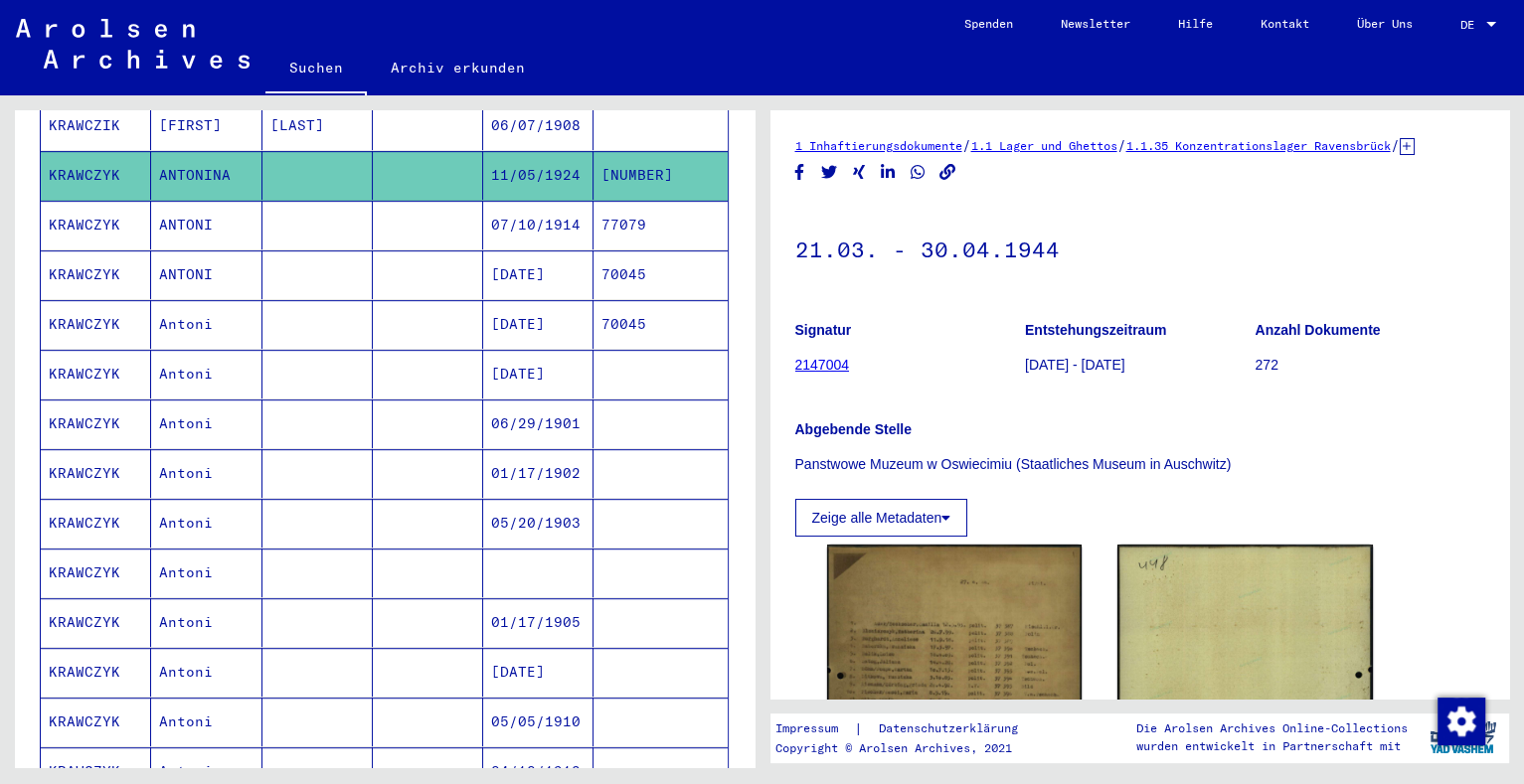 click at bounding box center (317, 473) 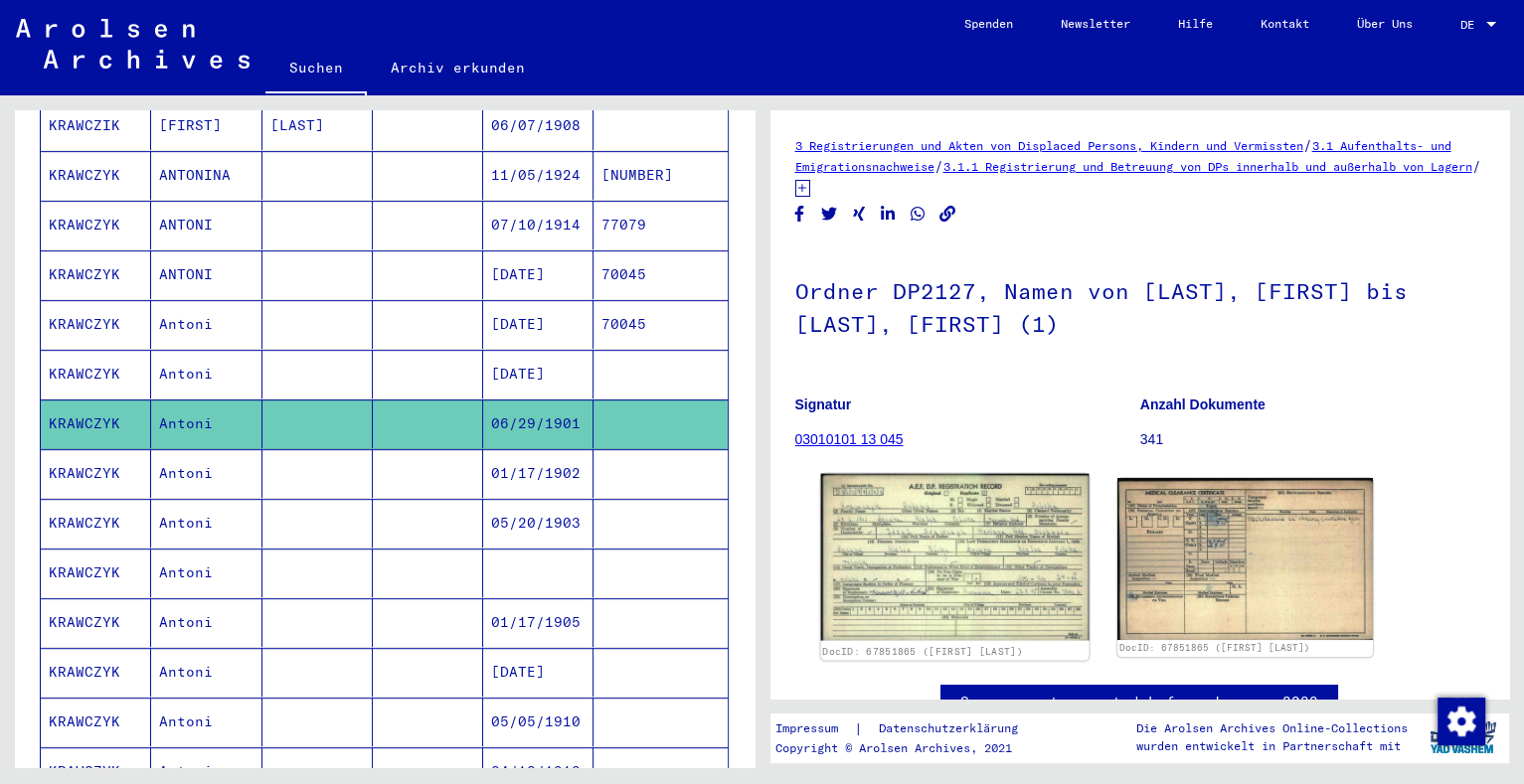click 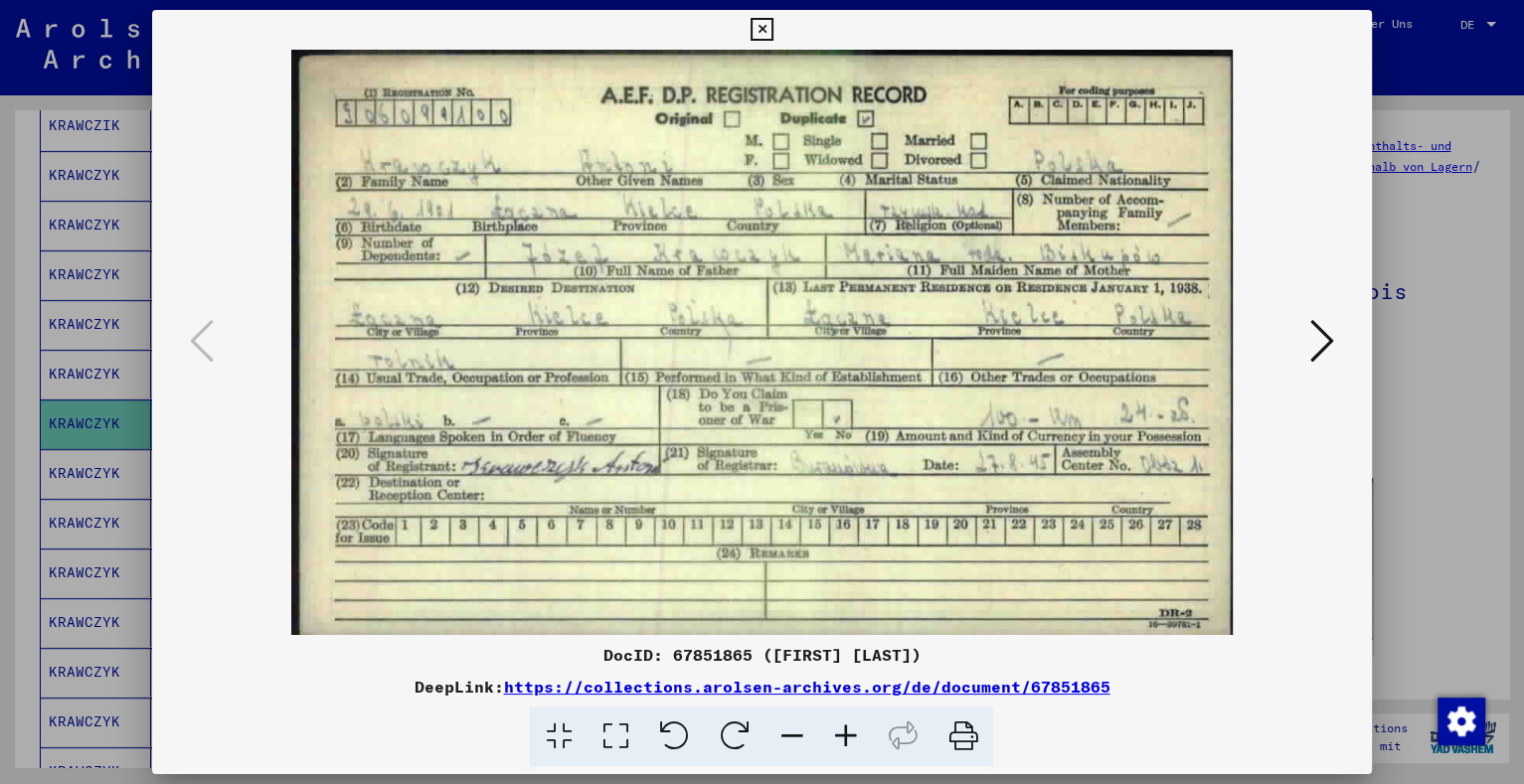 click at bounding box center (762, 392) 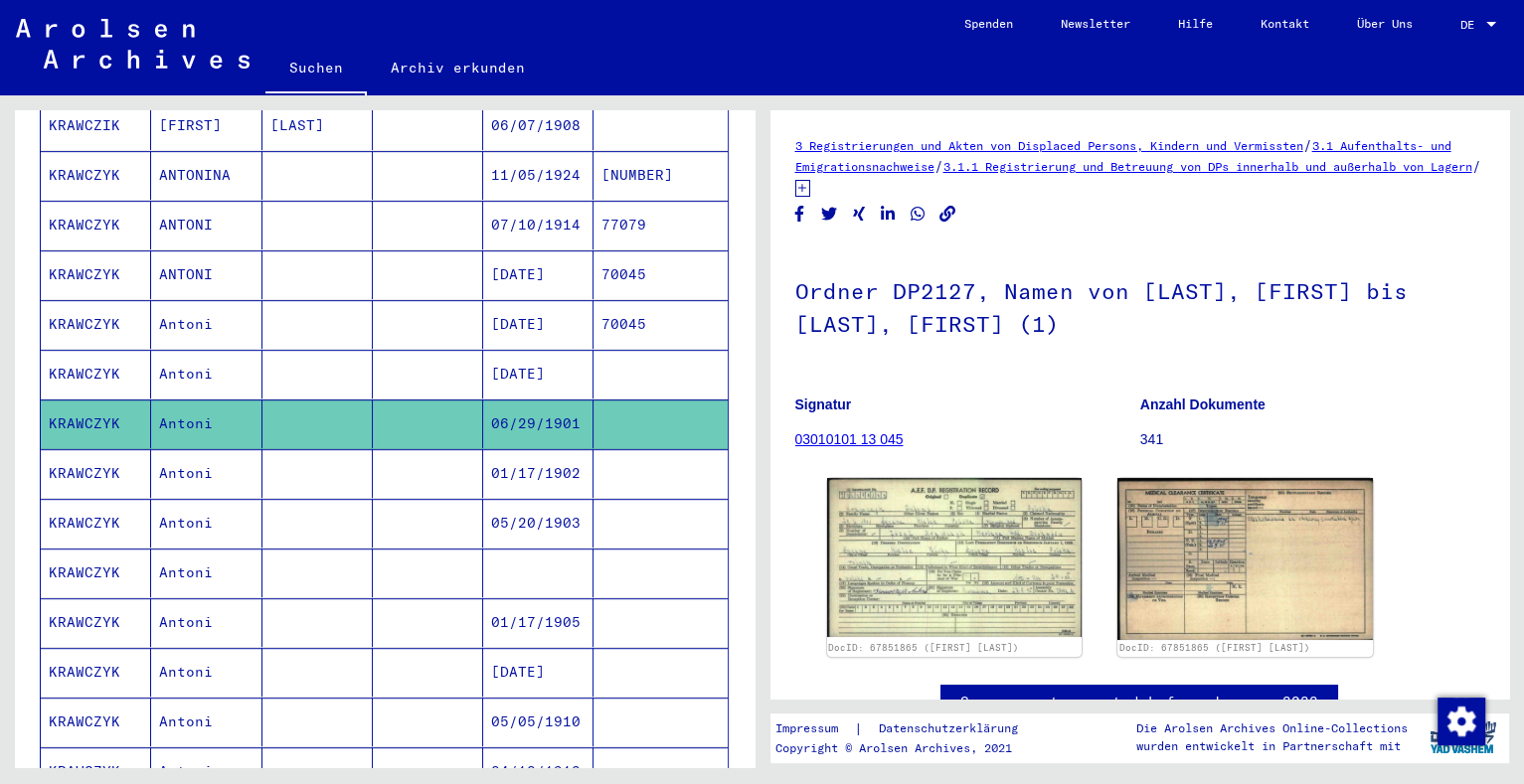 click on "Antoni" at bounding box center (206, 523) 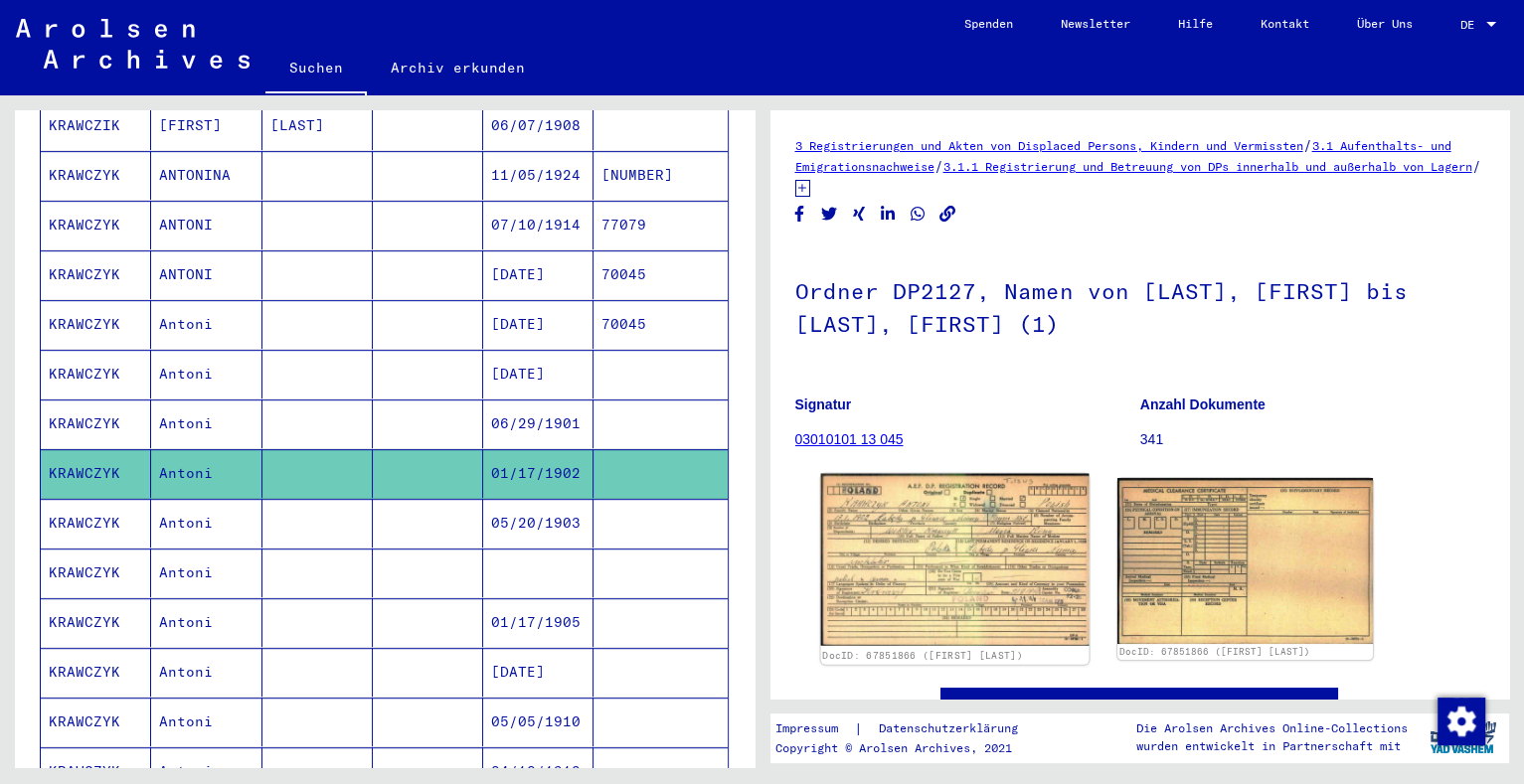 click 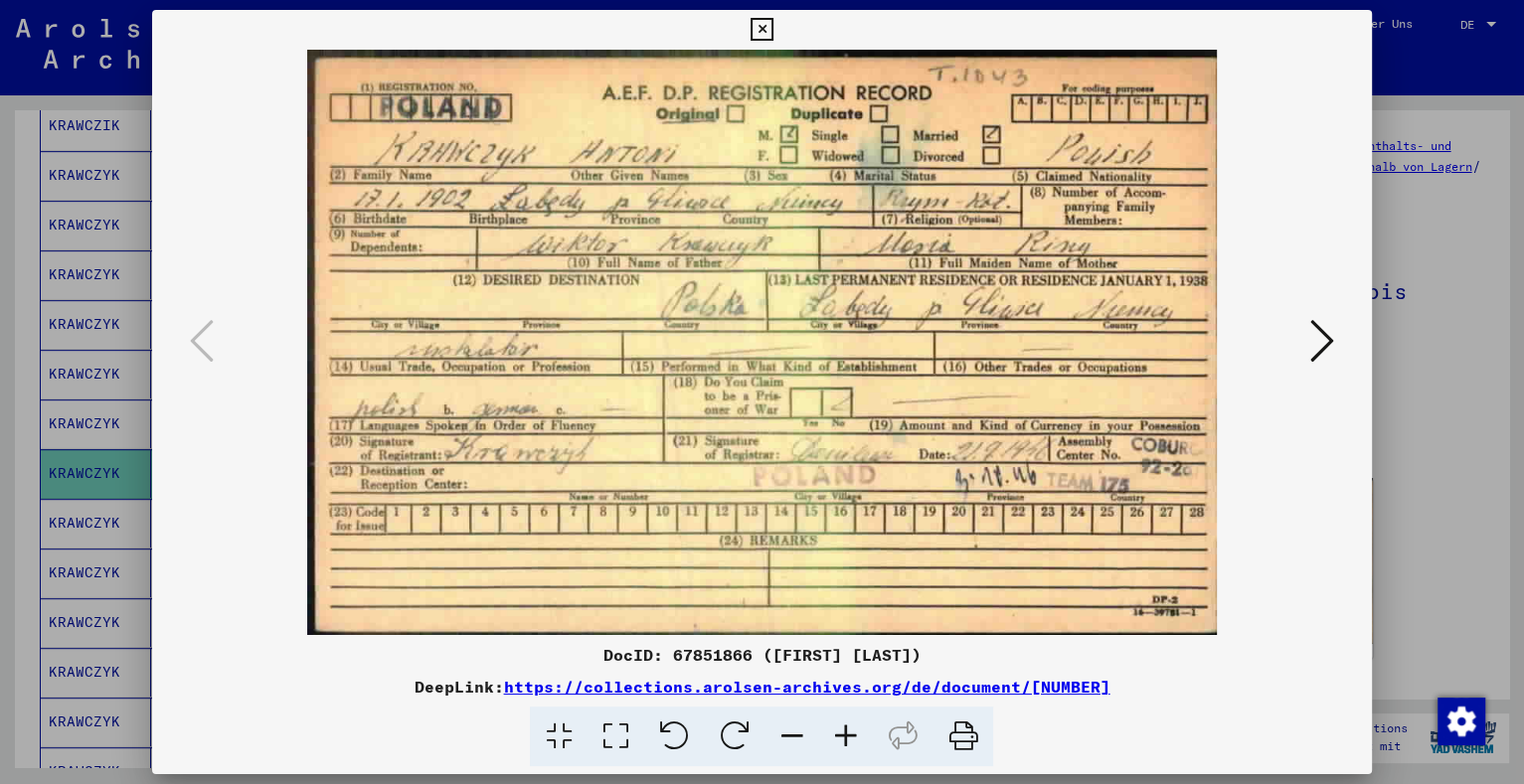 click at bounding box center (762, 392) 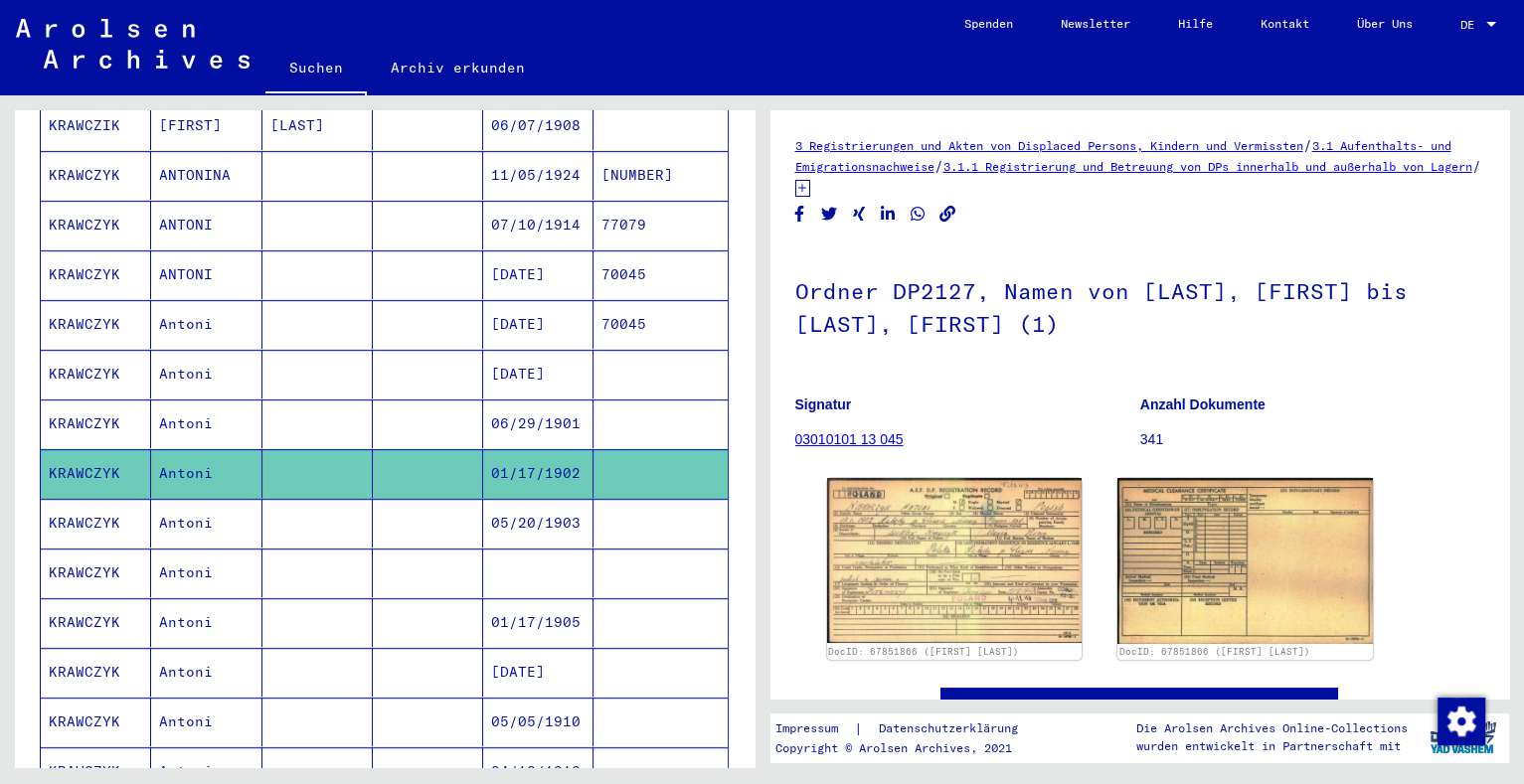 click at bounding box center (317, 572) 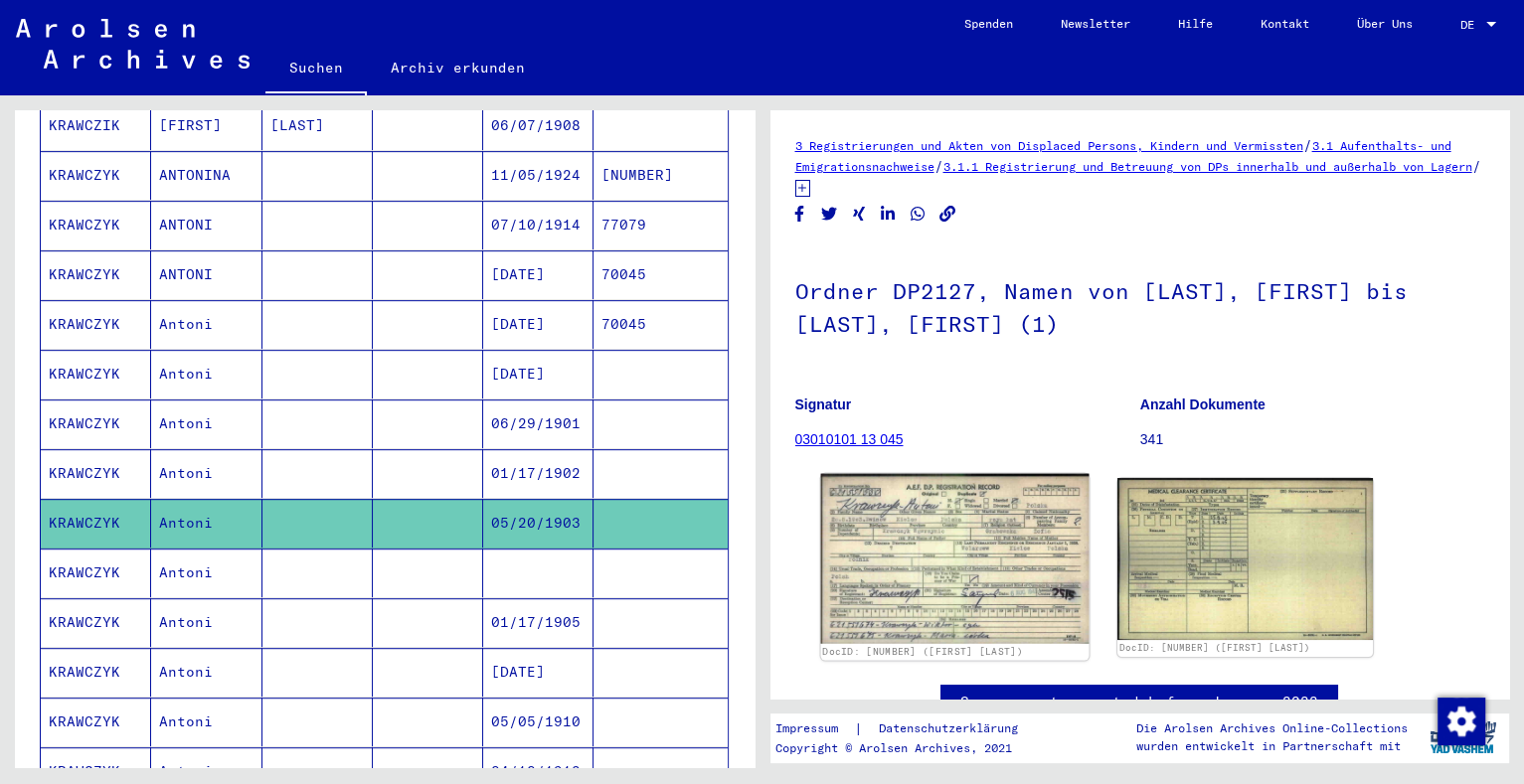 click 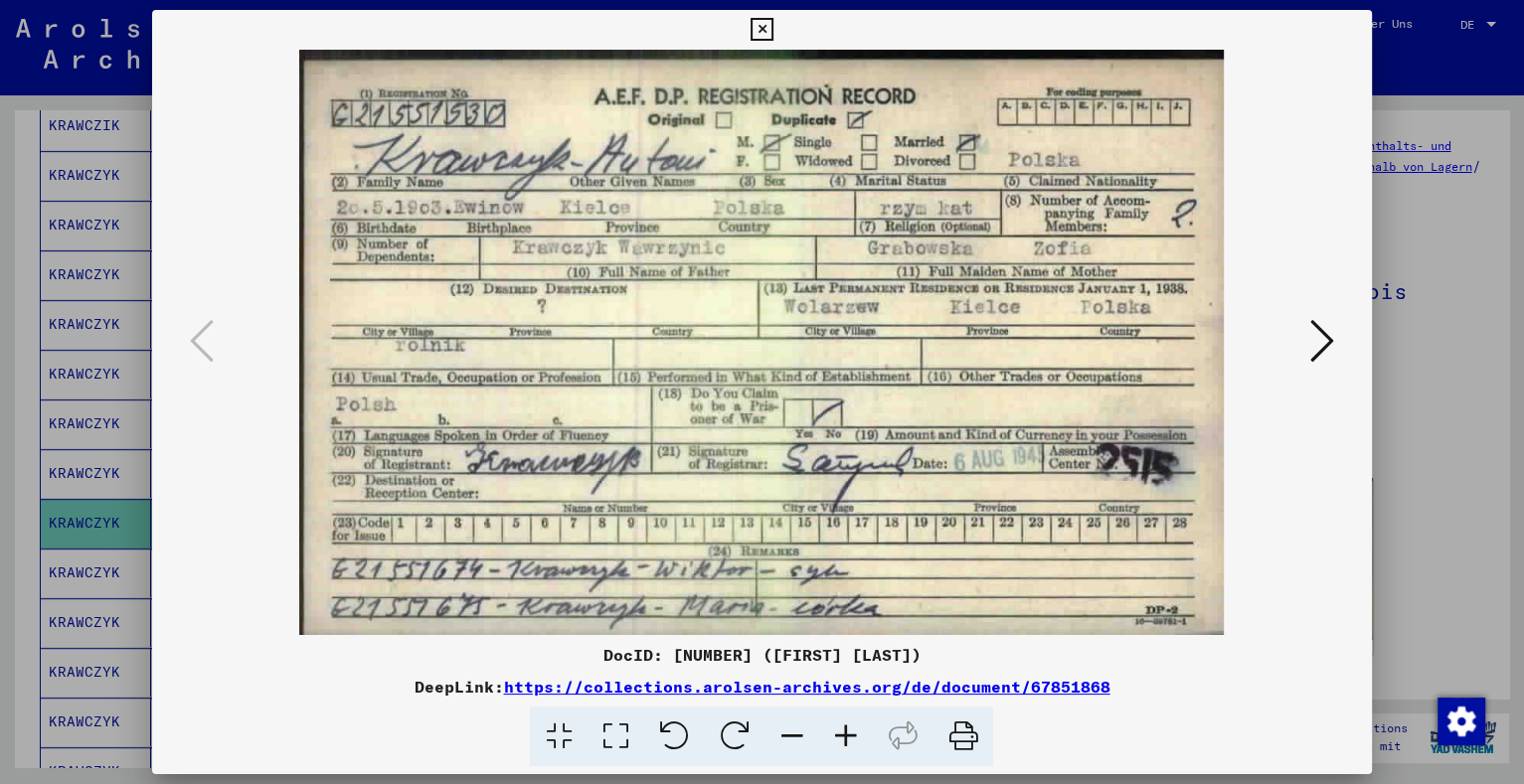 click at bounding box center (762, 392) 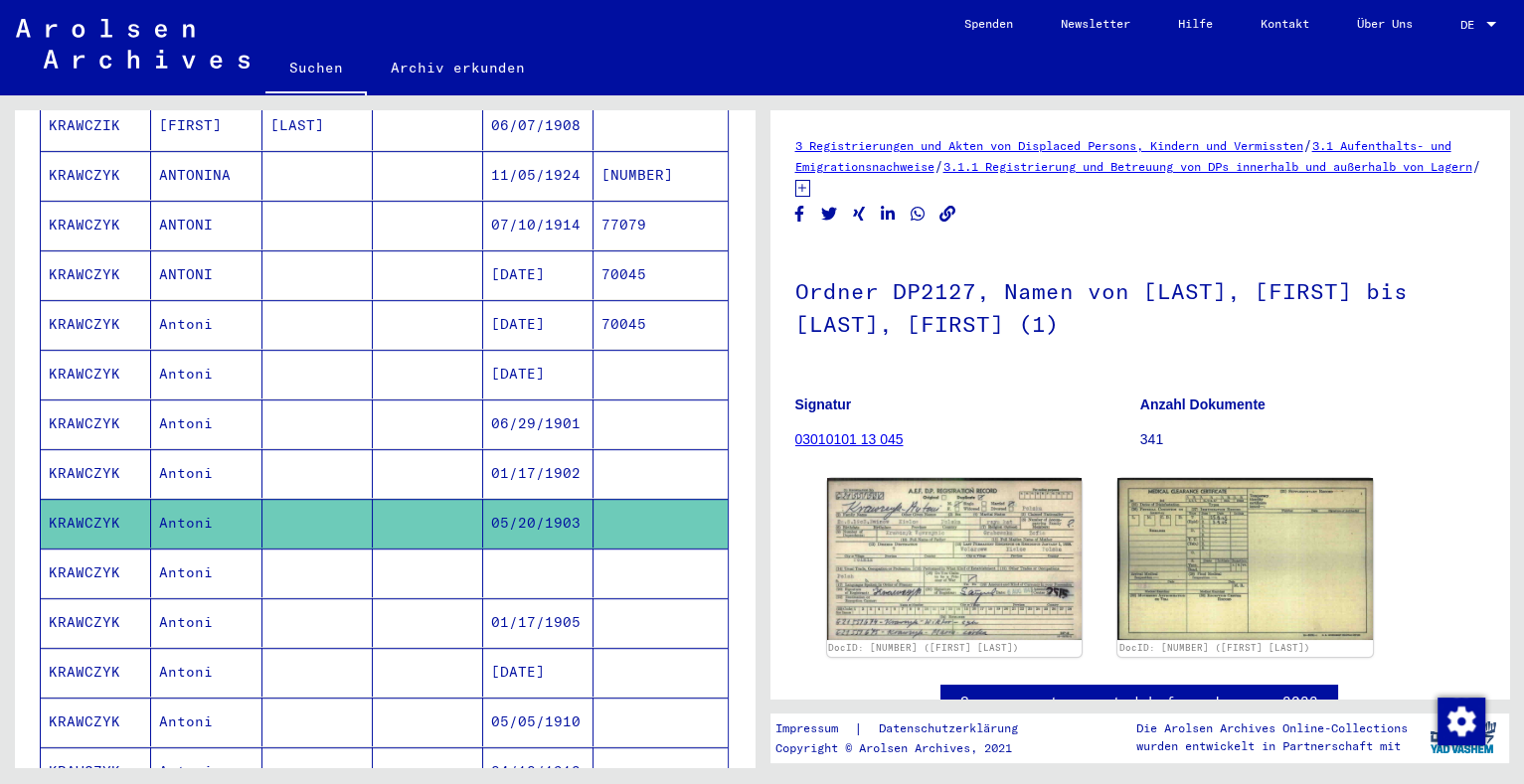 click at bounding box center (317, 622) 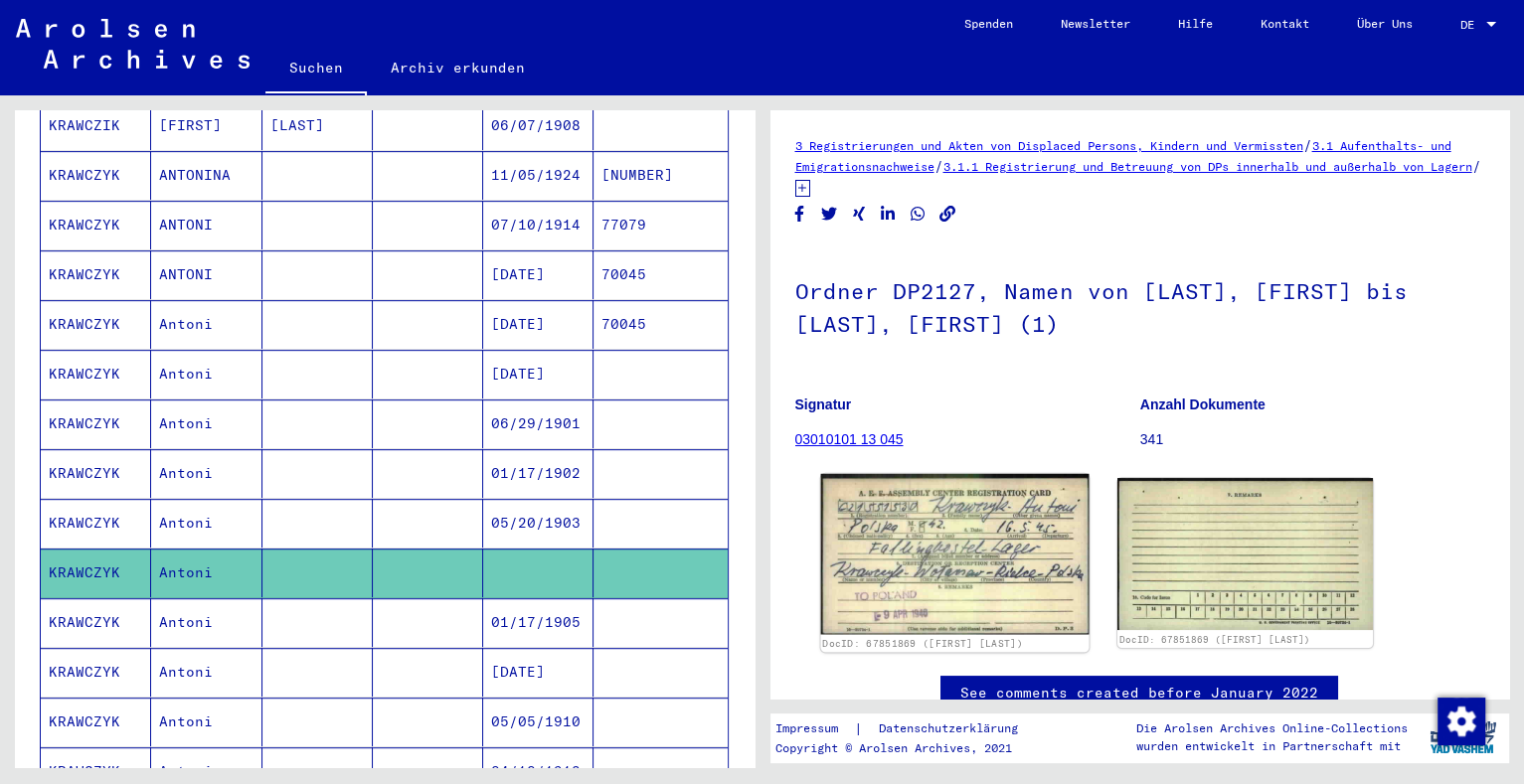click 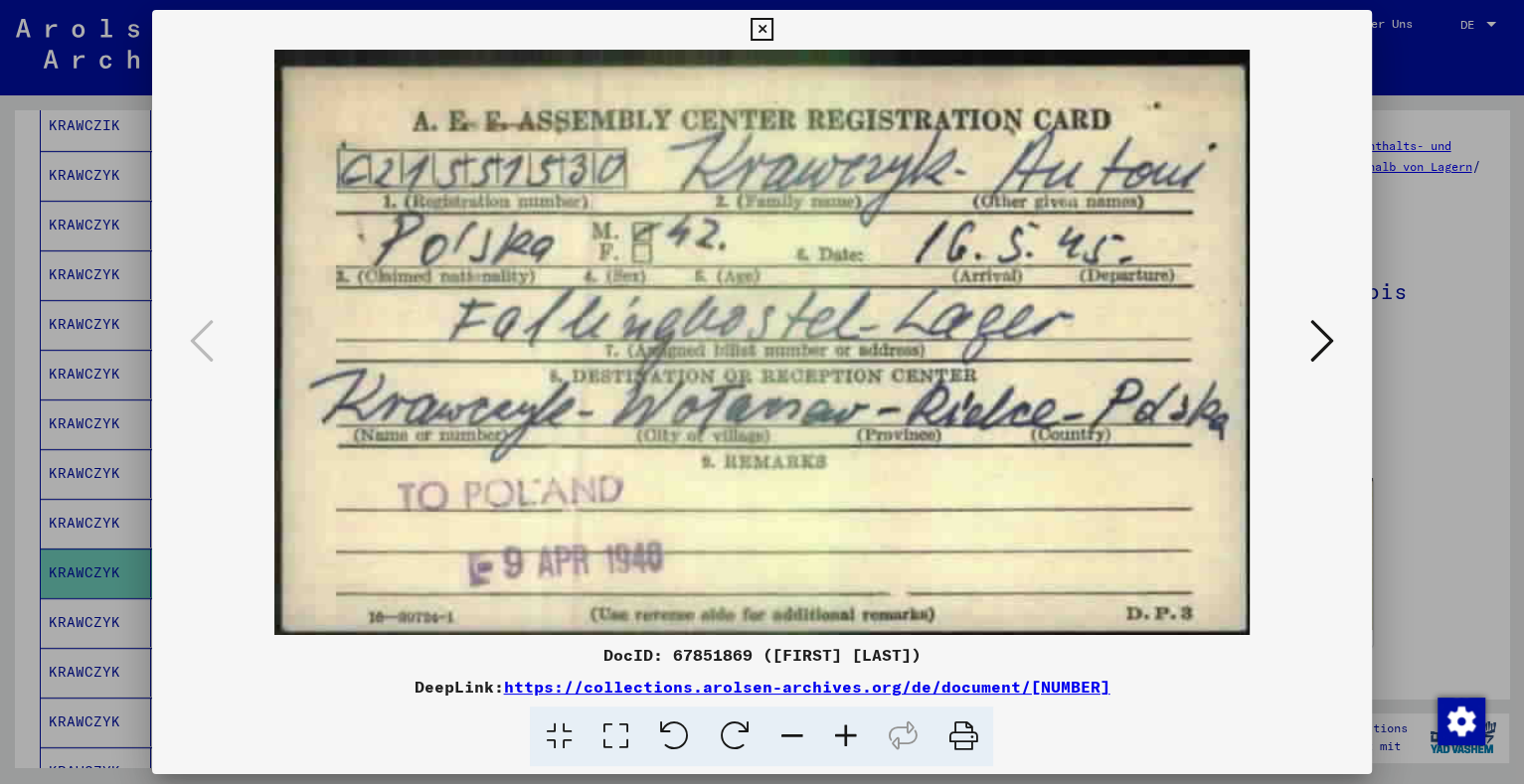 click at bounding box center [762, 392] 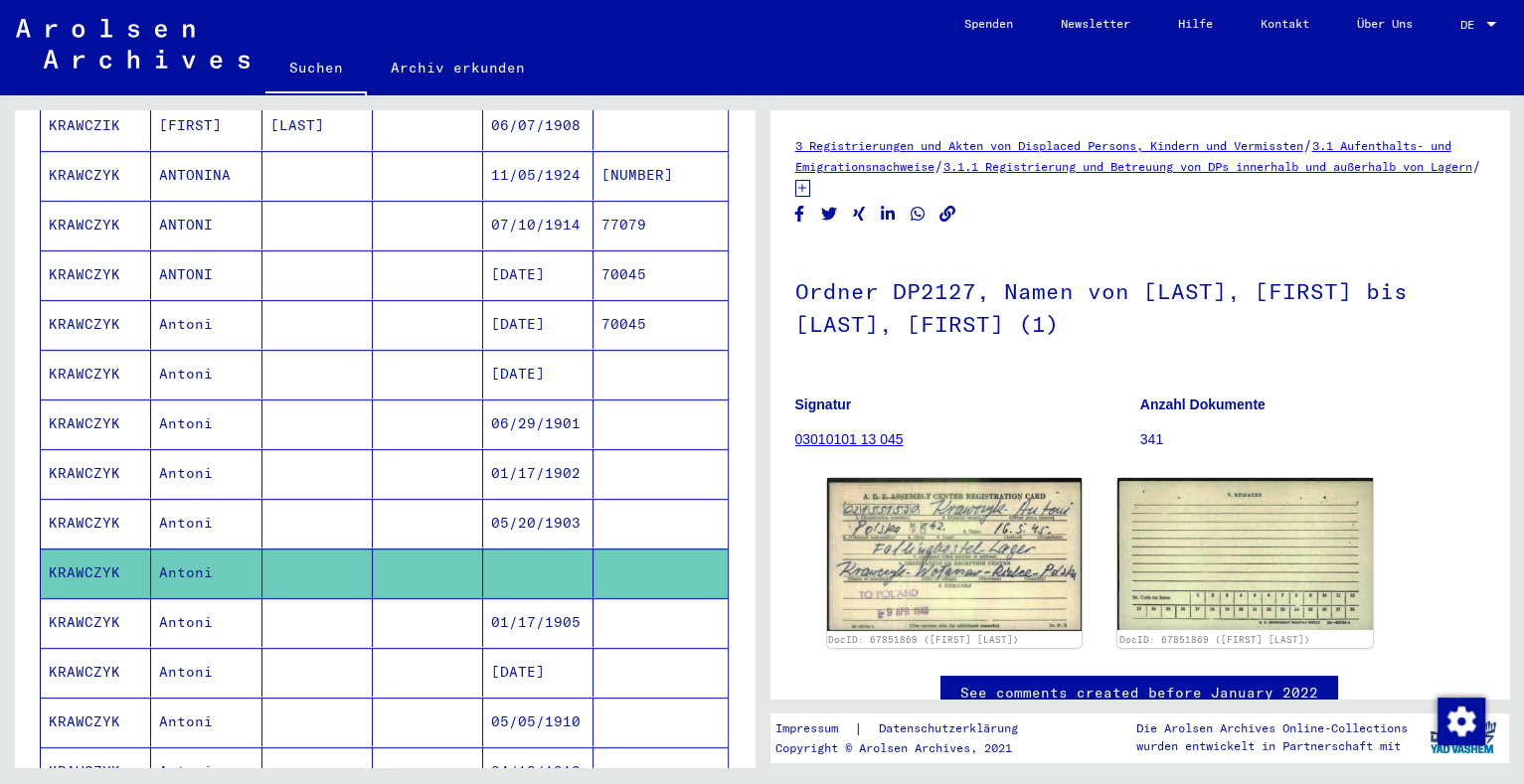 click at bounding box center (317, 672) 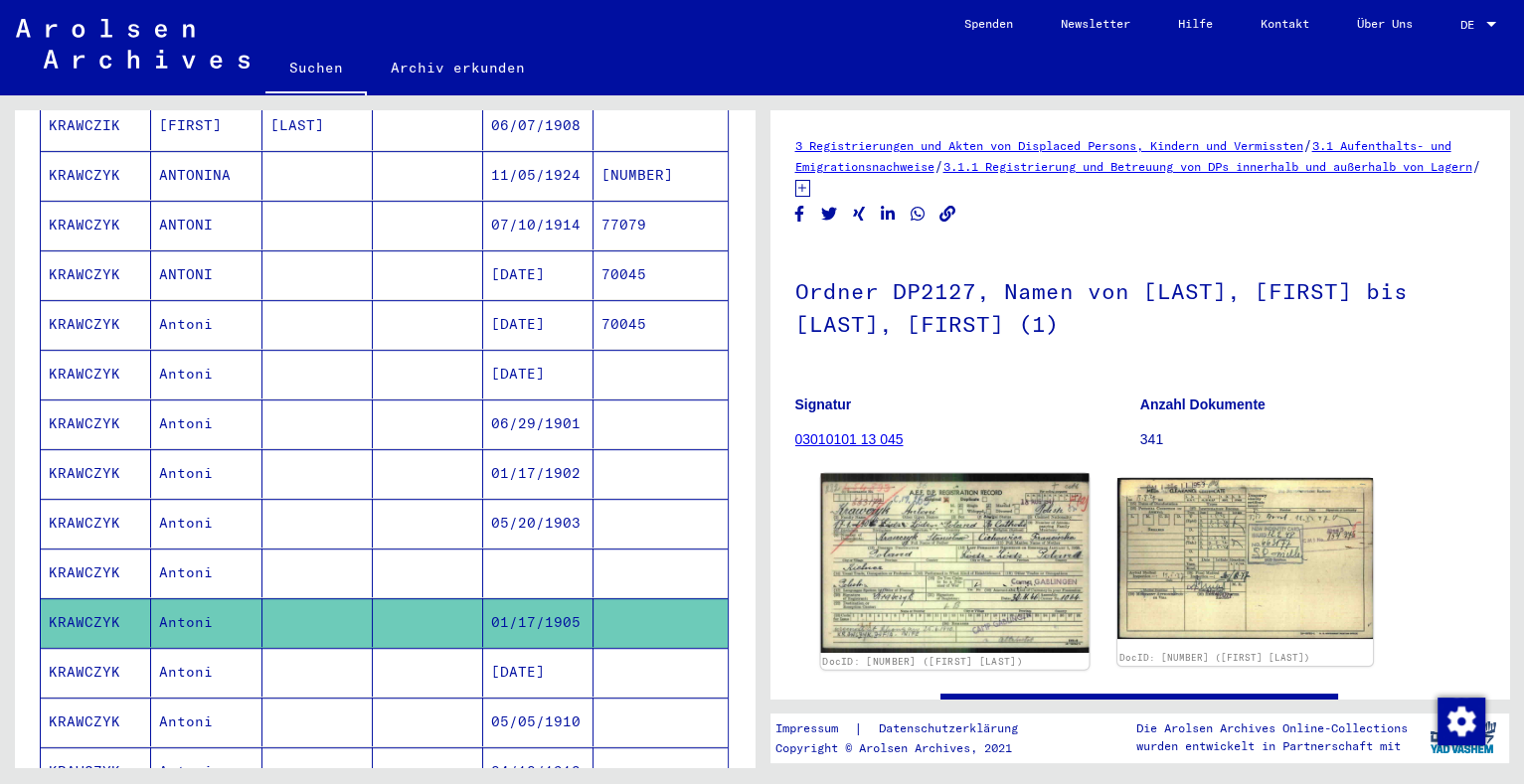 click 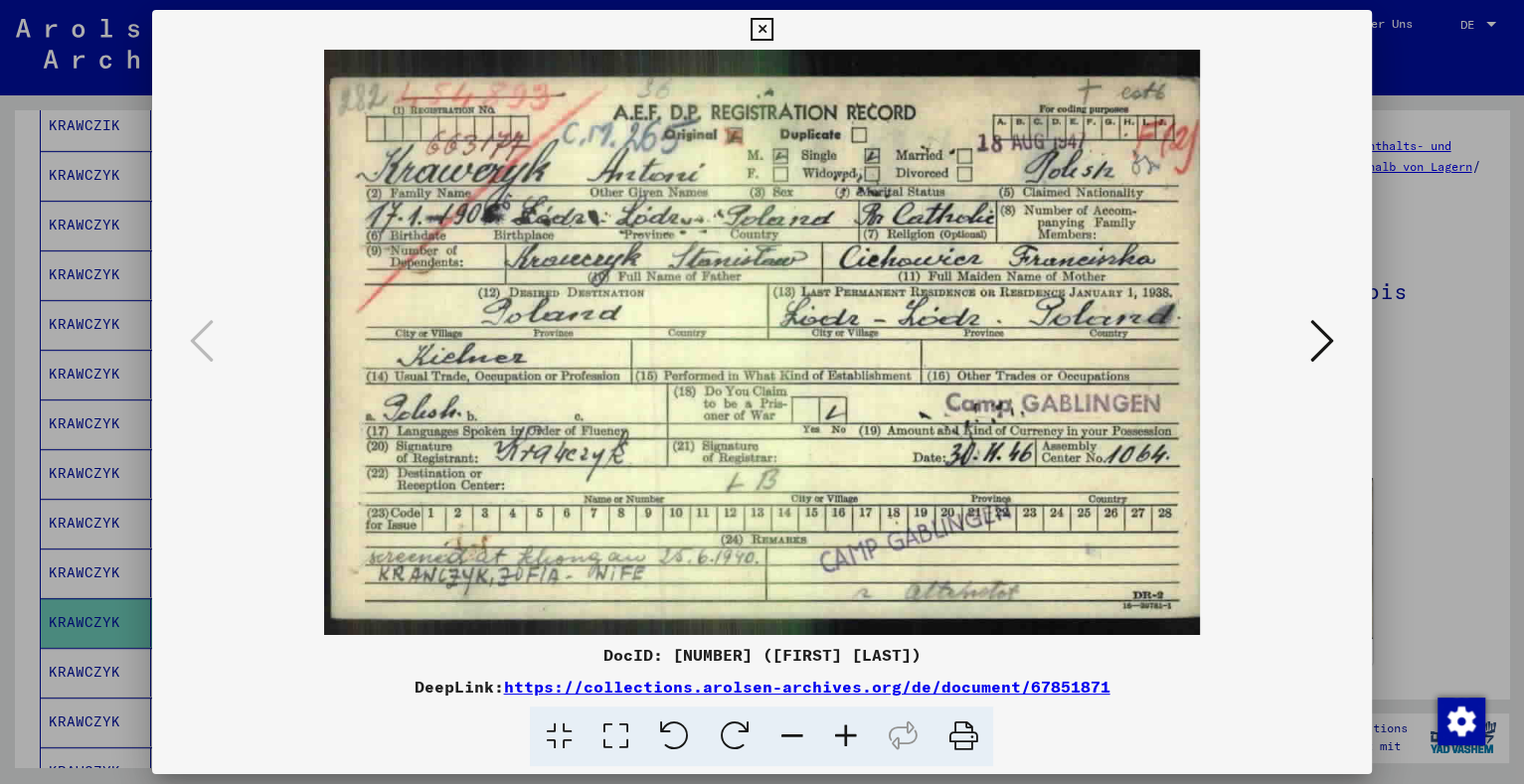 click at bounding box center [762, 392] 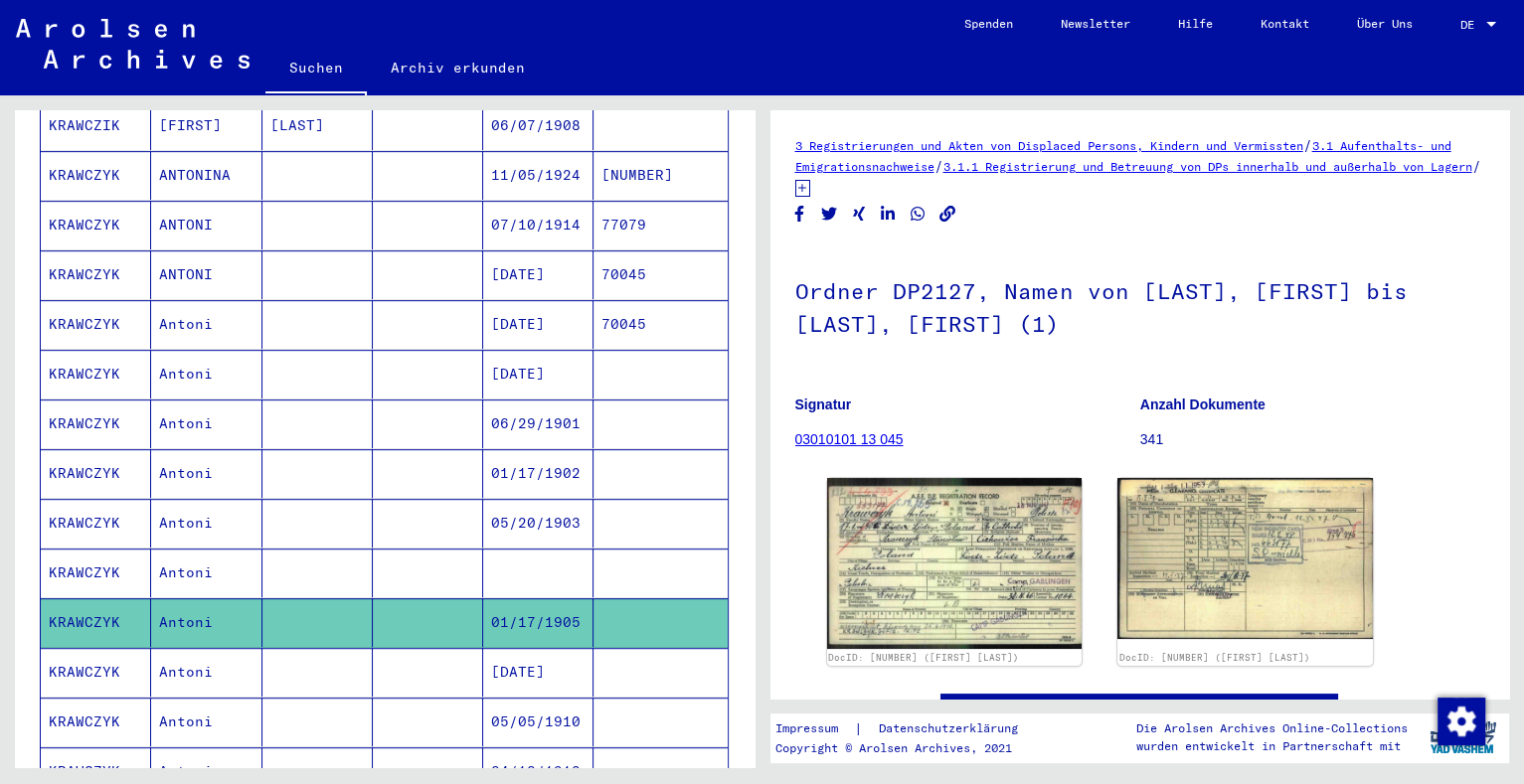 click on "[DATE]" at bounding box center (538, 721) 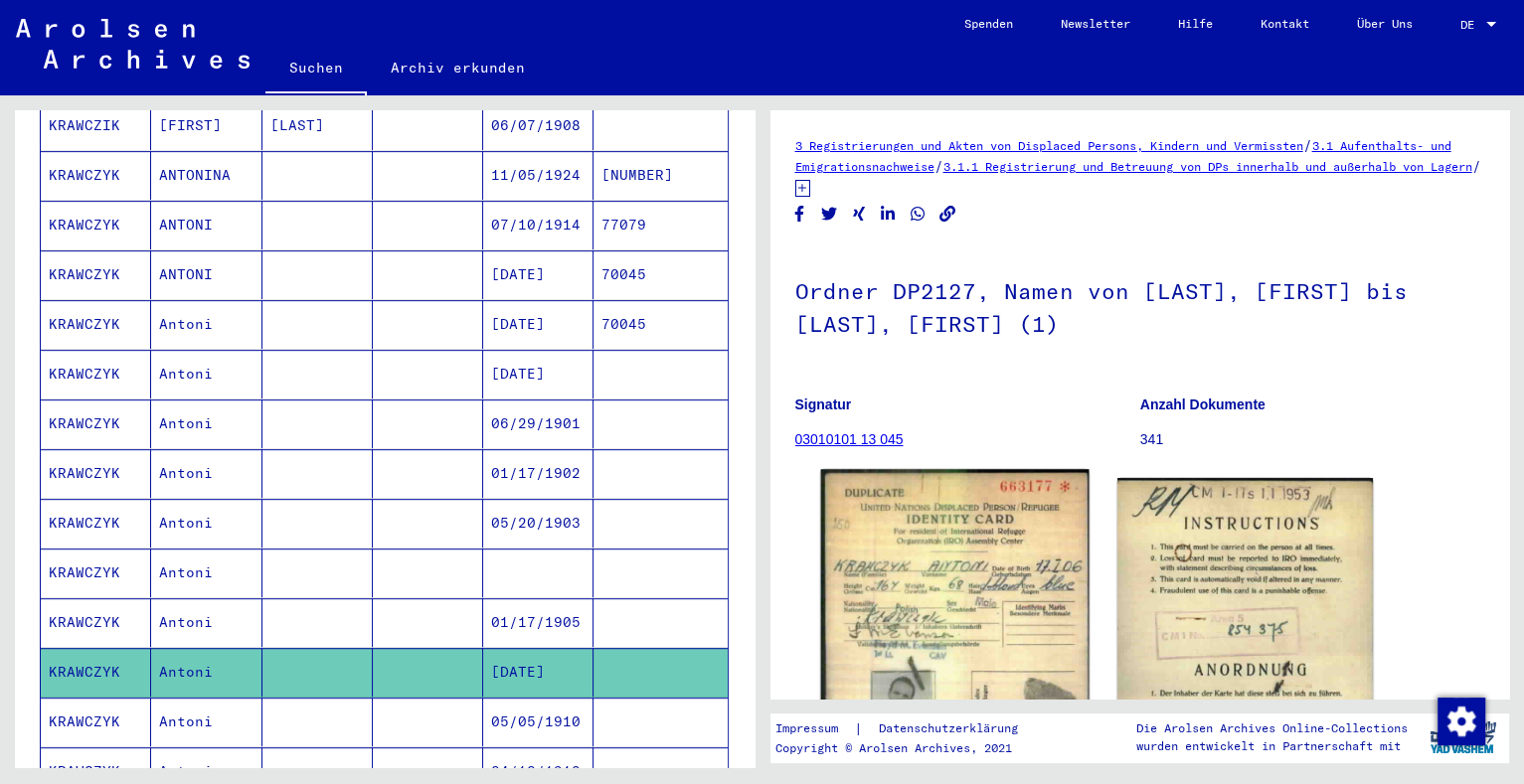 click 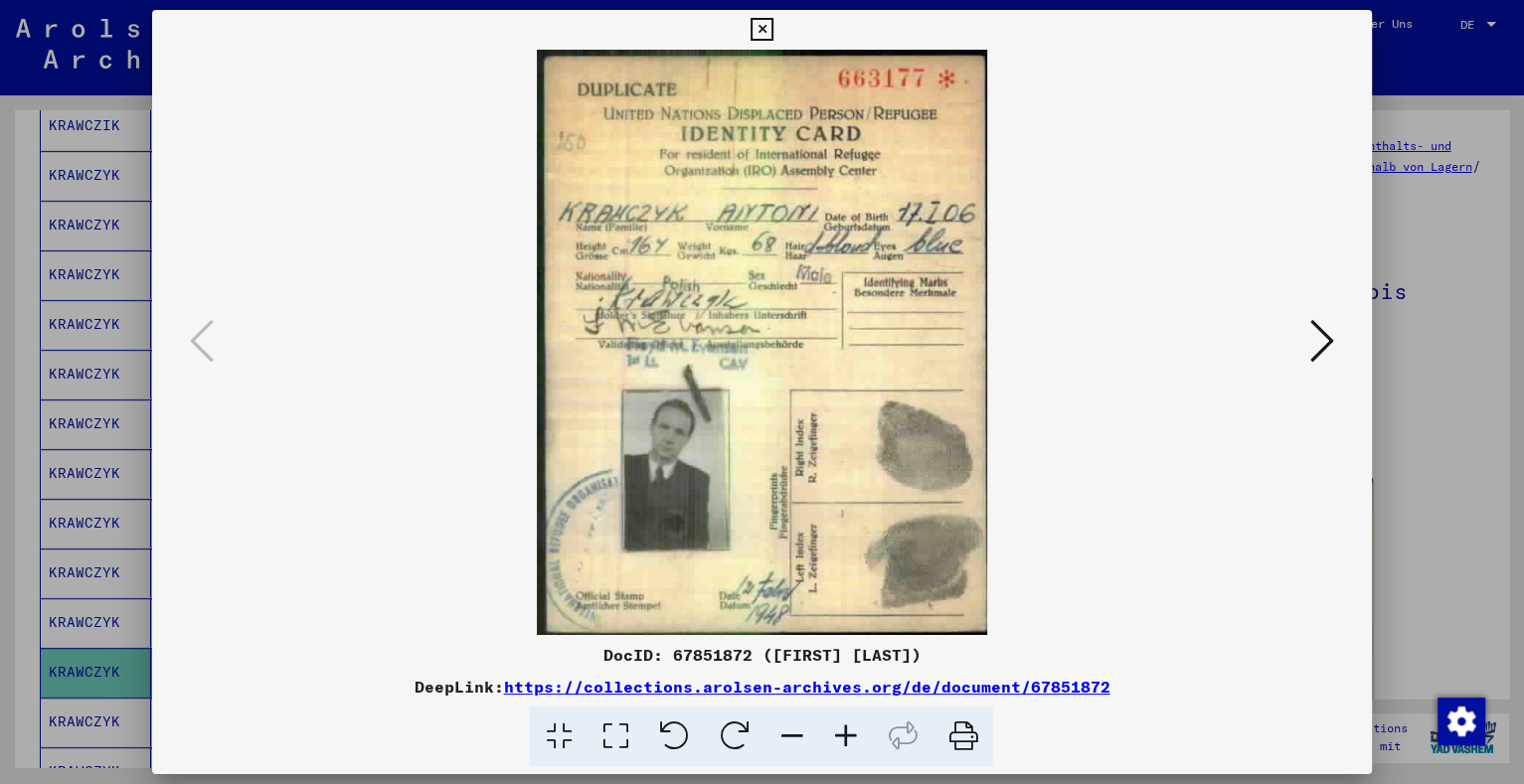 click at bounding box center (762, 392) 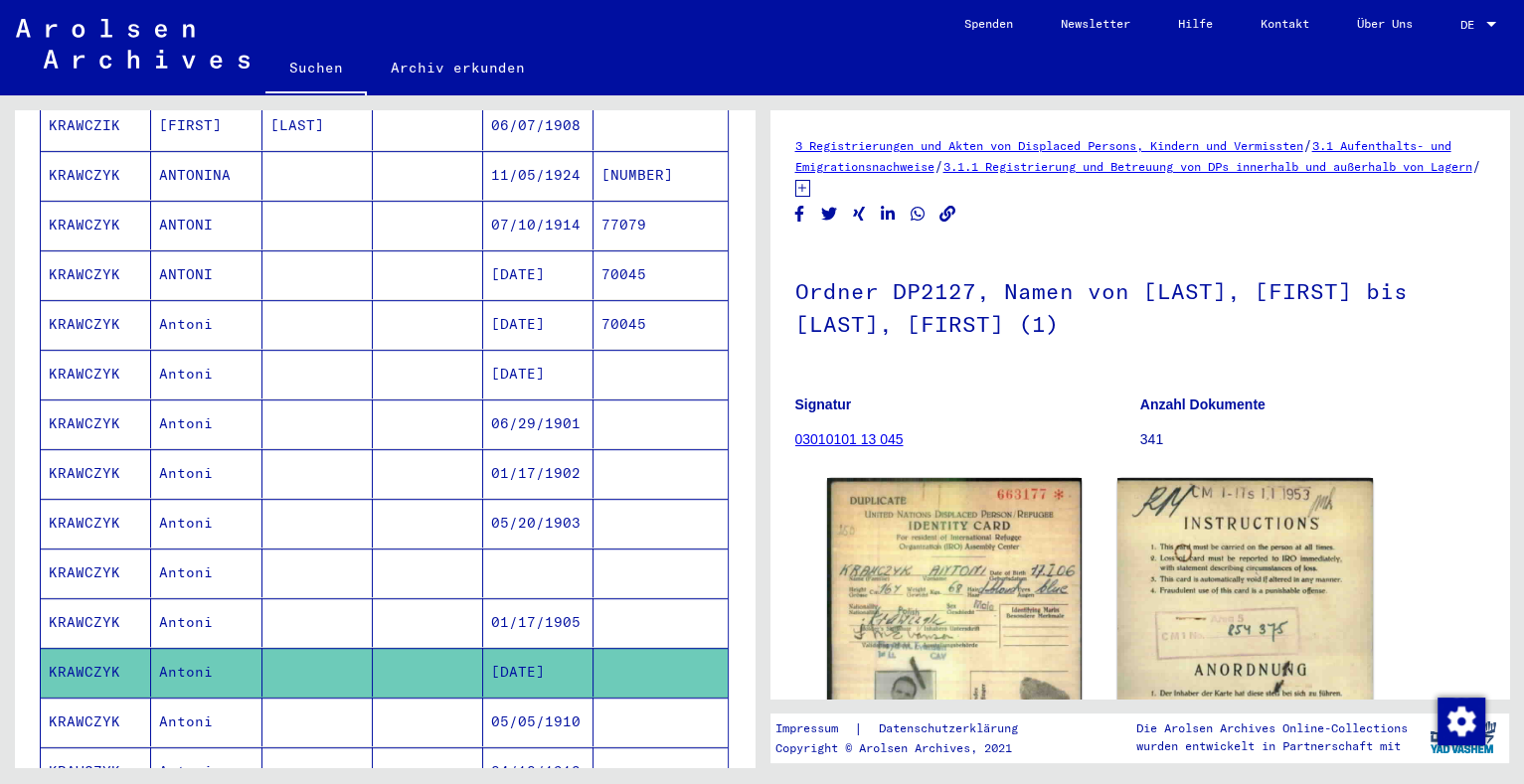 scroll, scrollTop: 993, scrollLeft: 0, axis: vertical 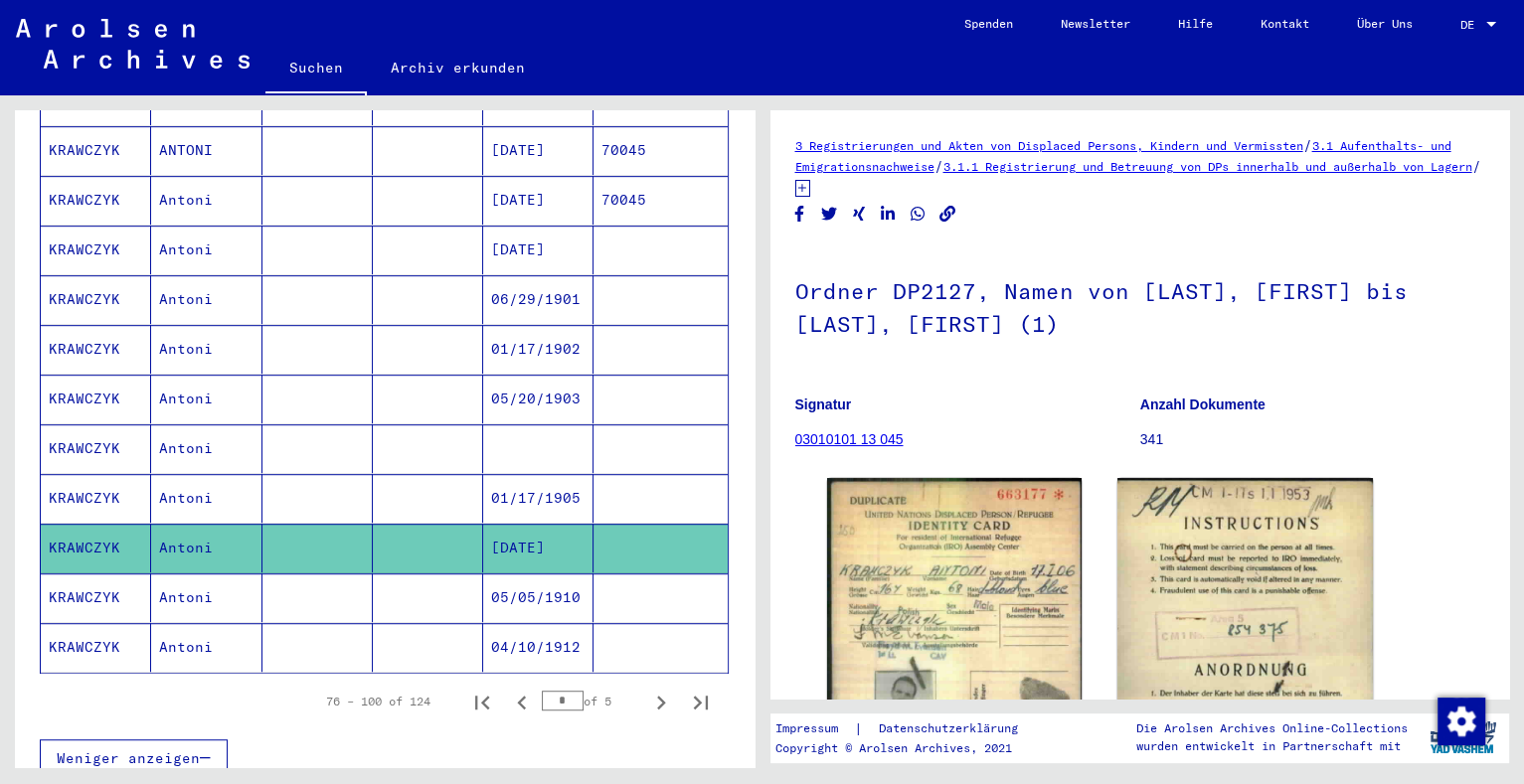 click at bounding box center [427, 647] 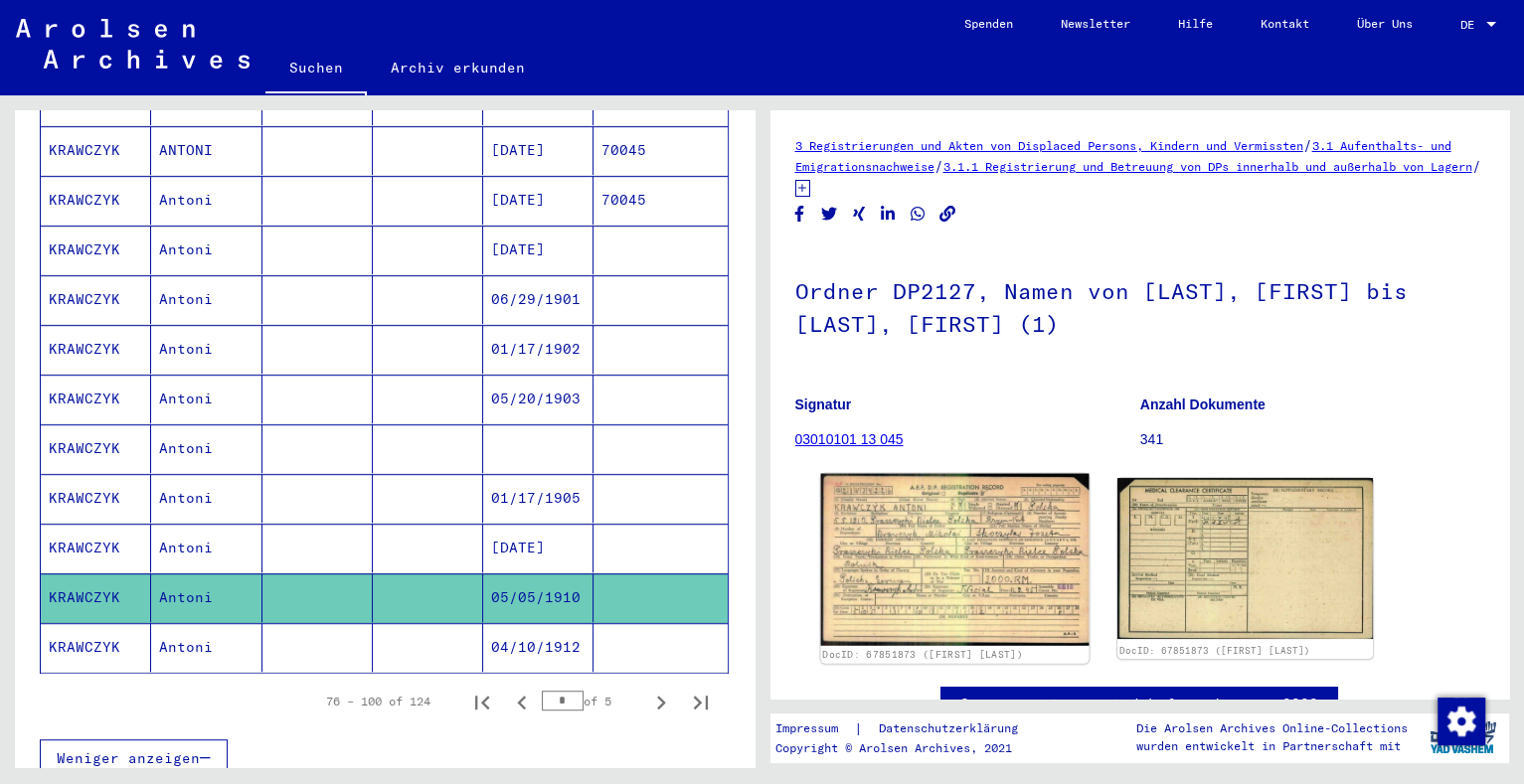 click 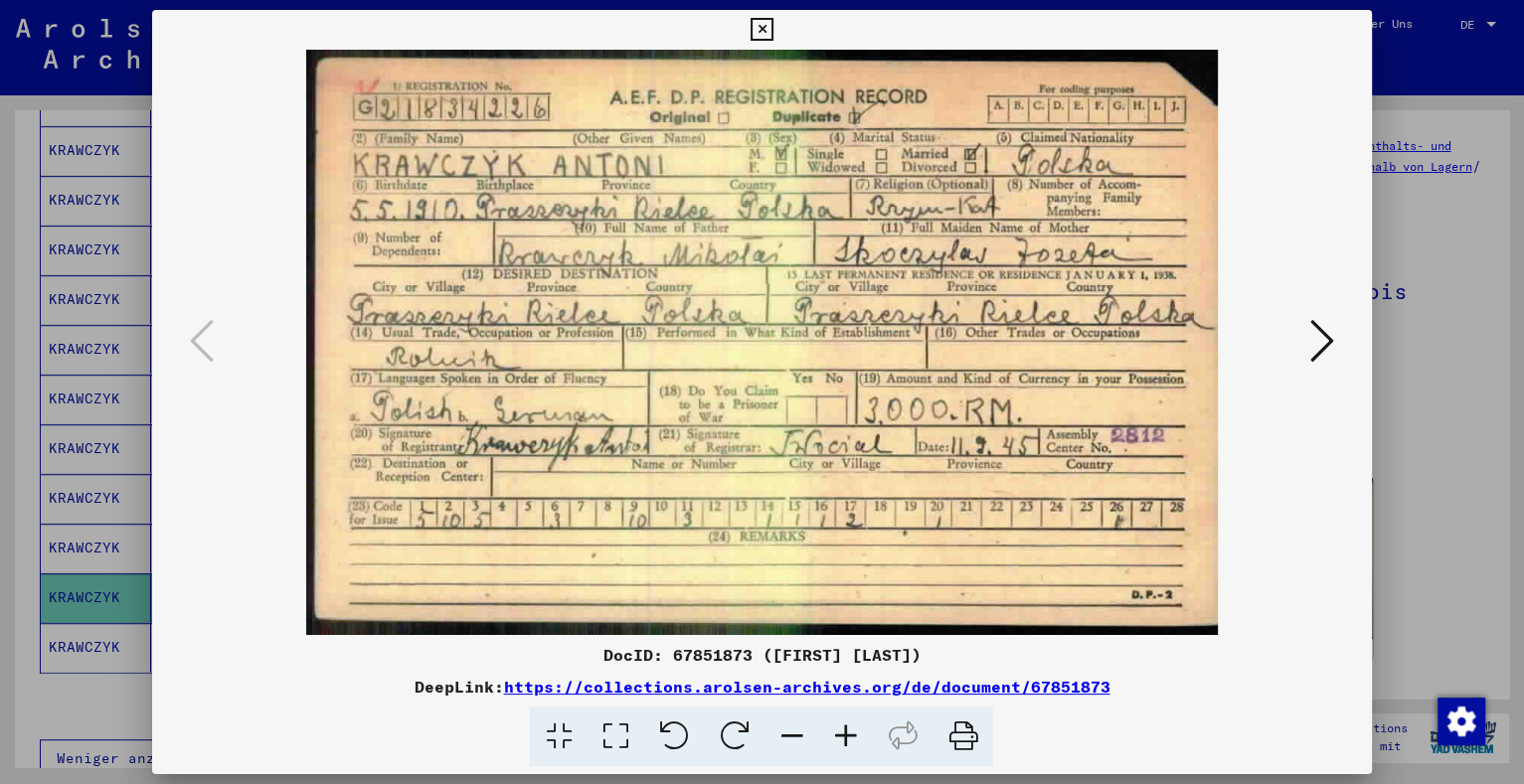 click at bounding box center (762, 392) 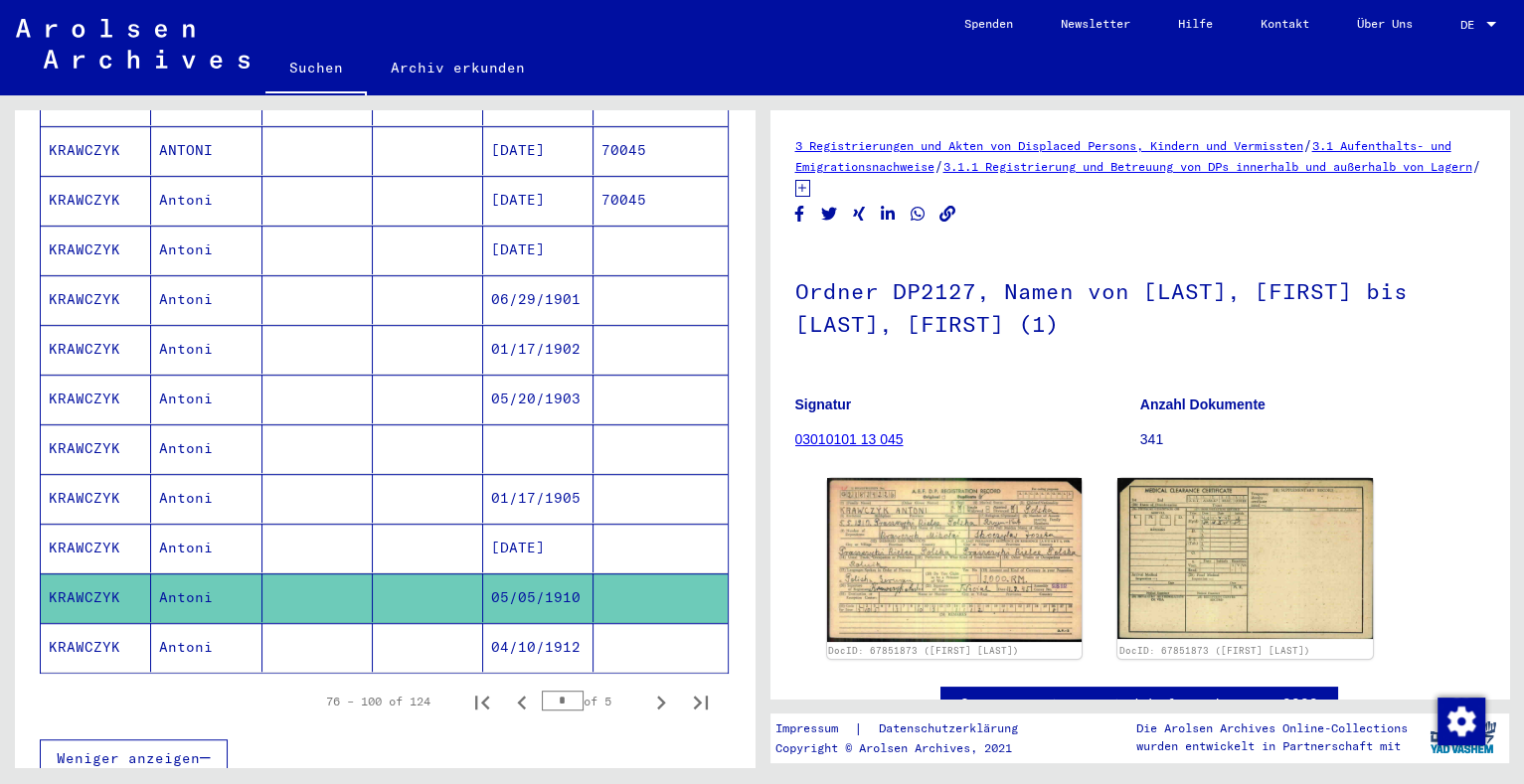 click 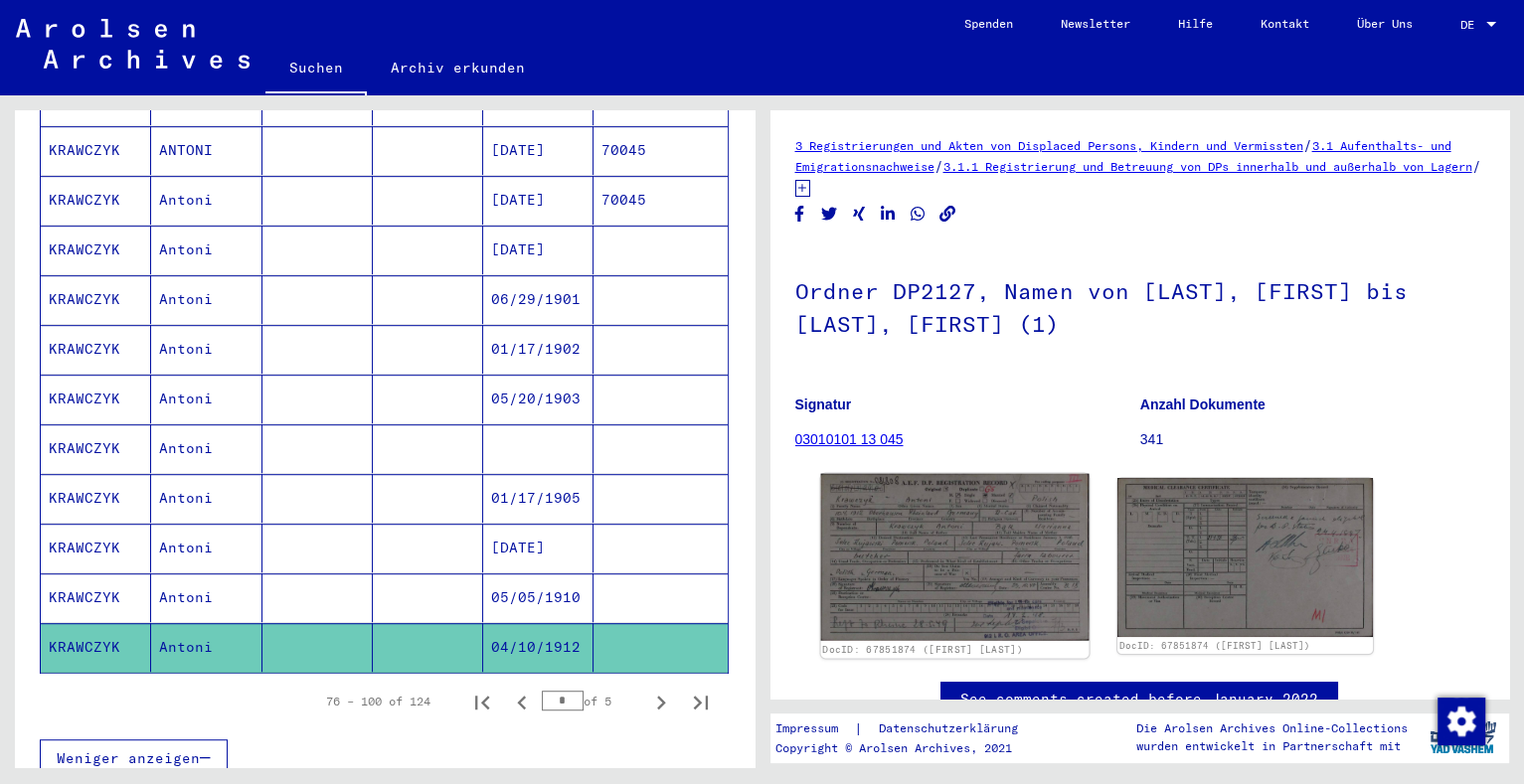 click 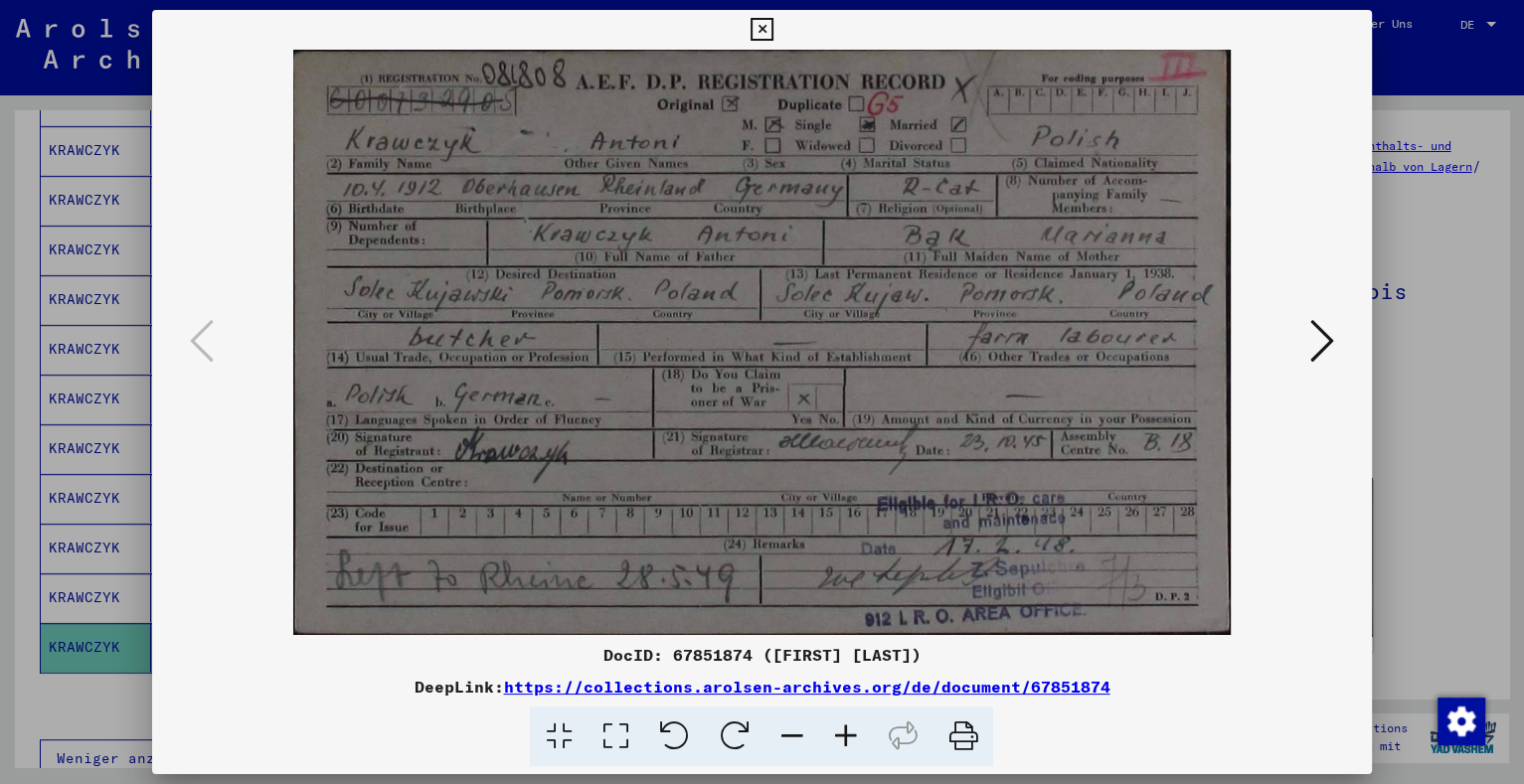 click at bounding box center (762, 392) 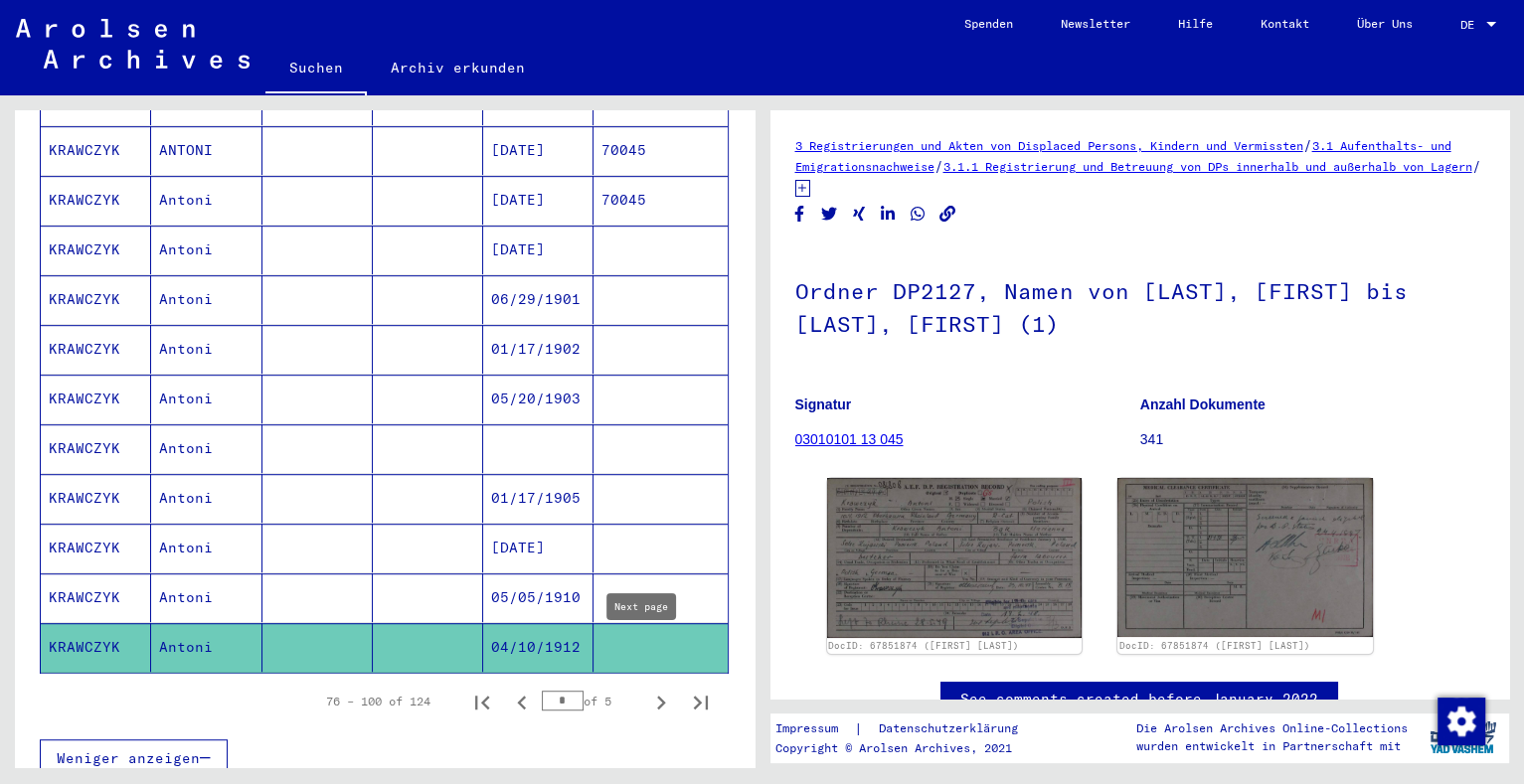 click 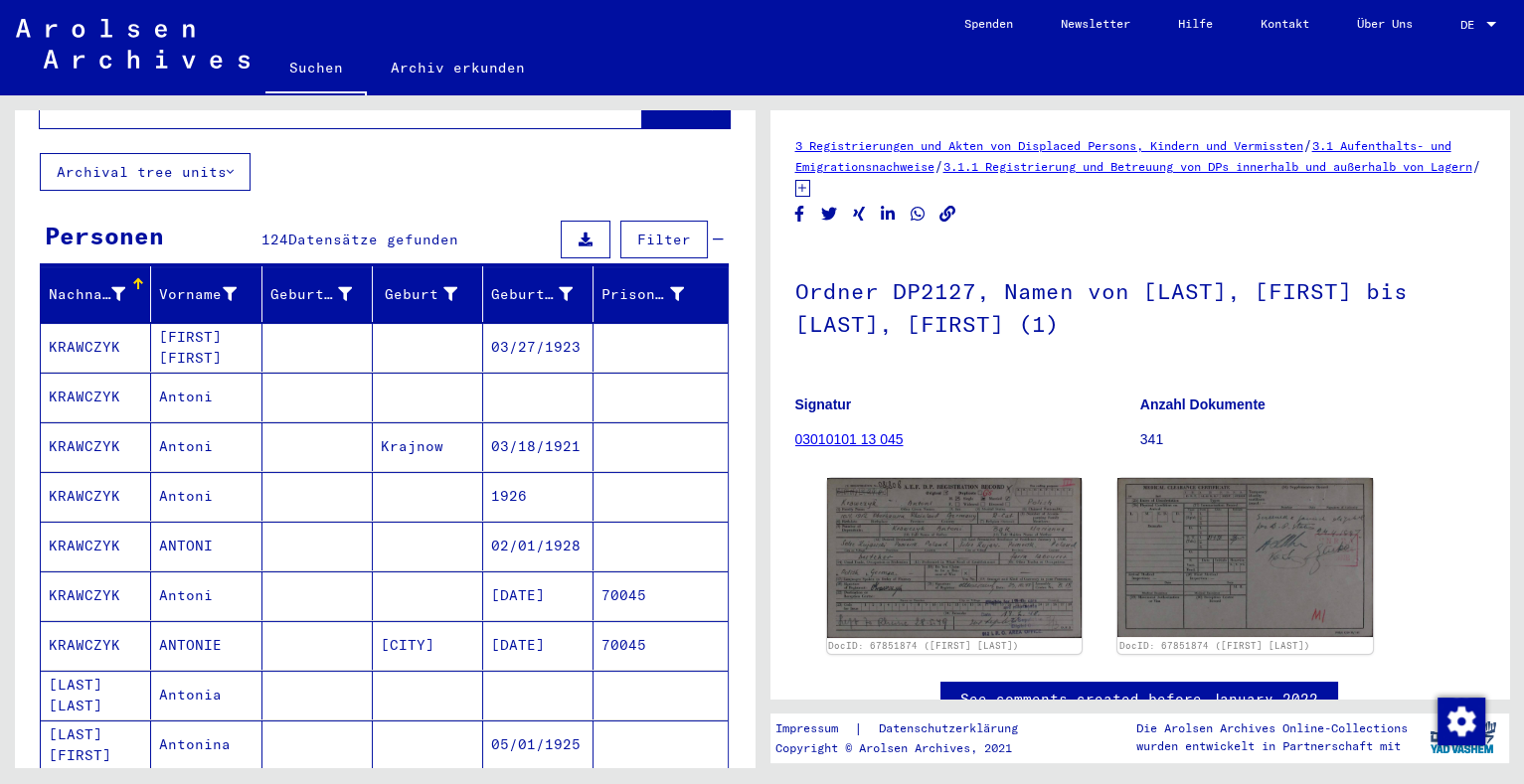 scroll, scrollTop: 0, scrollLeft: 0, axis: both 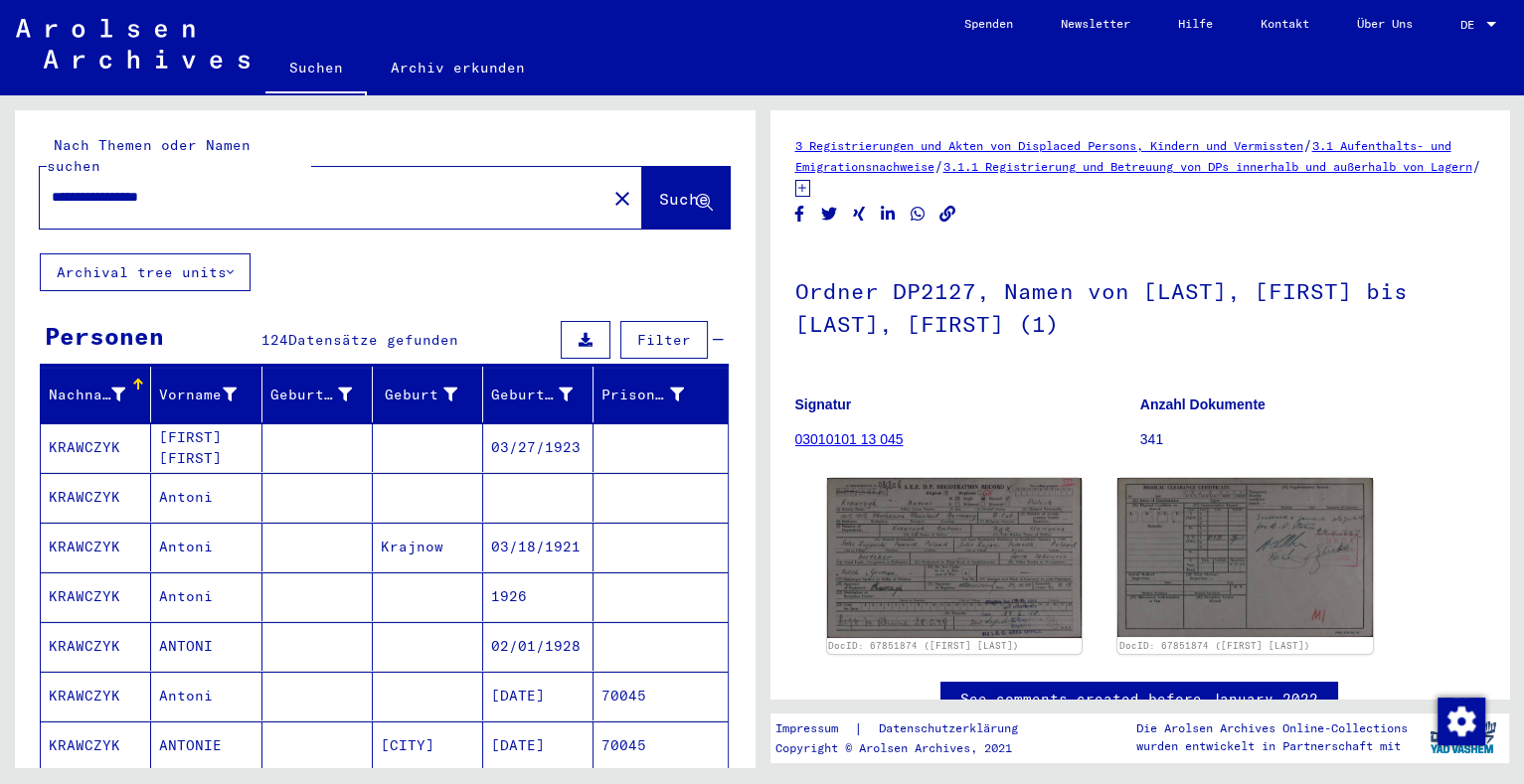 click at bounding box center (317, 547) 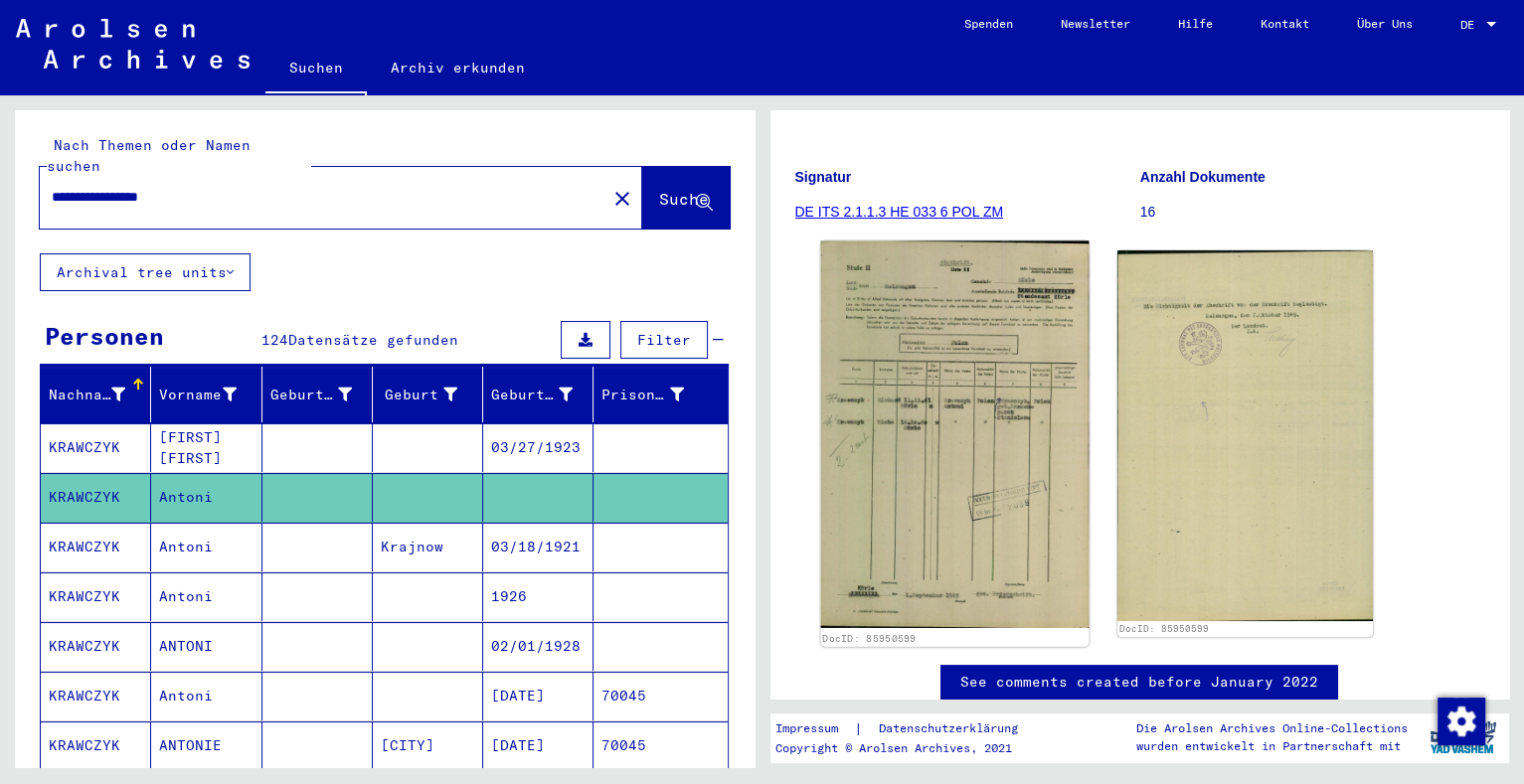 scroll, scrollTop: 247, scrollLeft: 0, axis: vertical 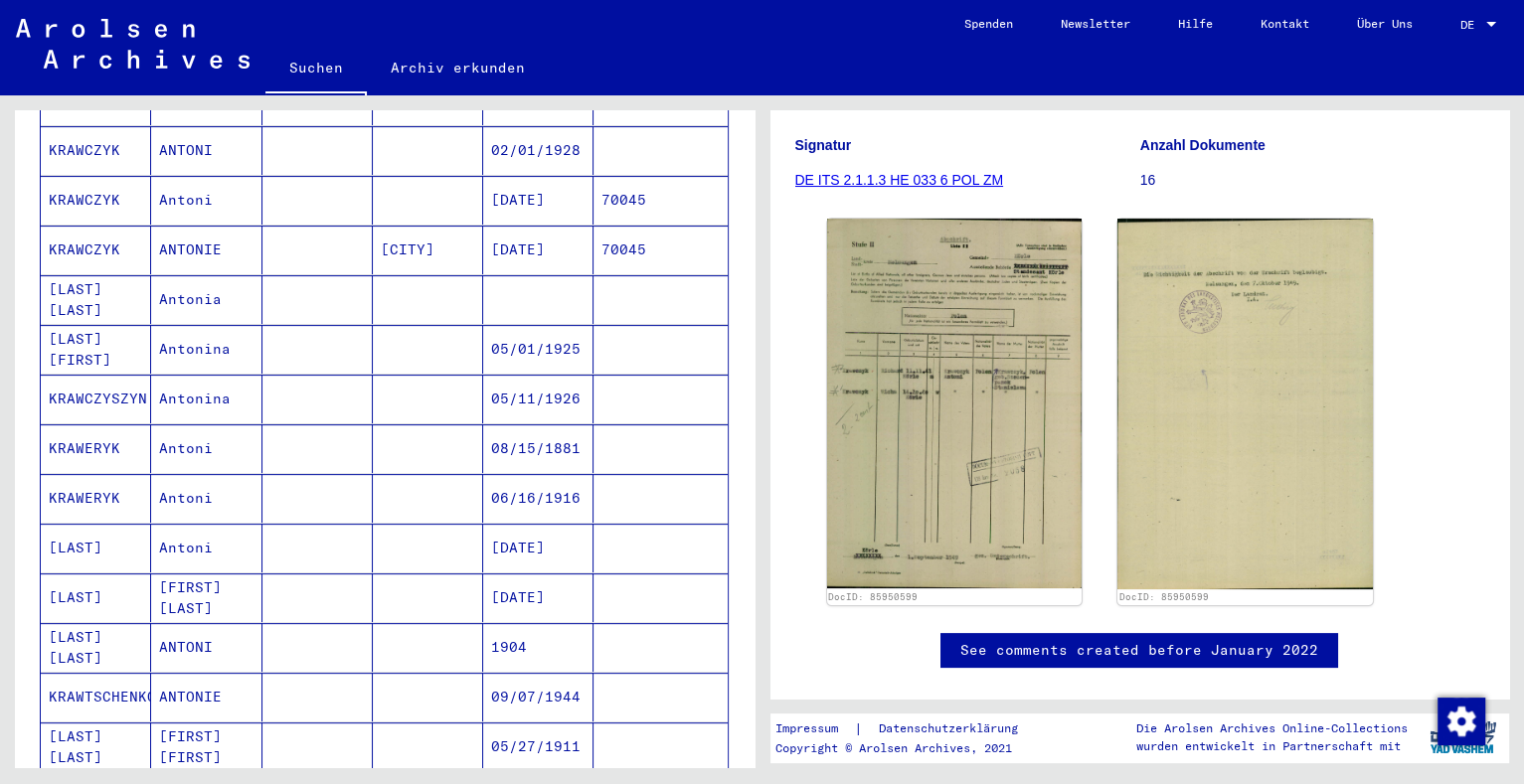 click at bounding box center [317, 349] 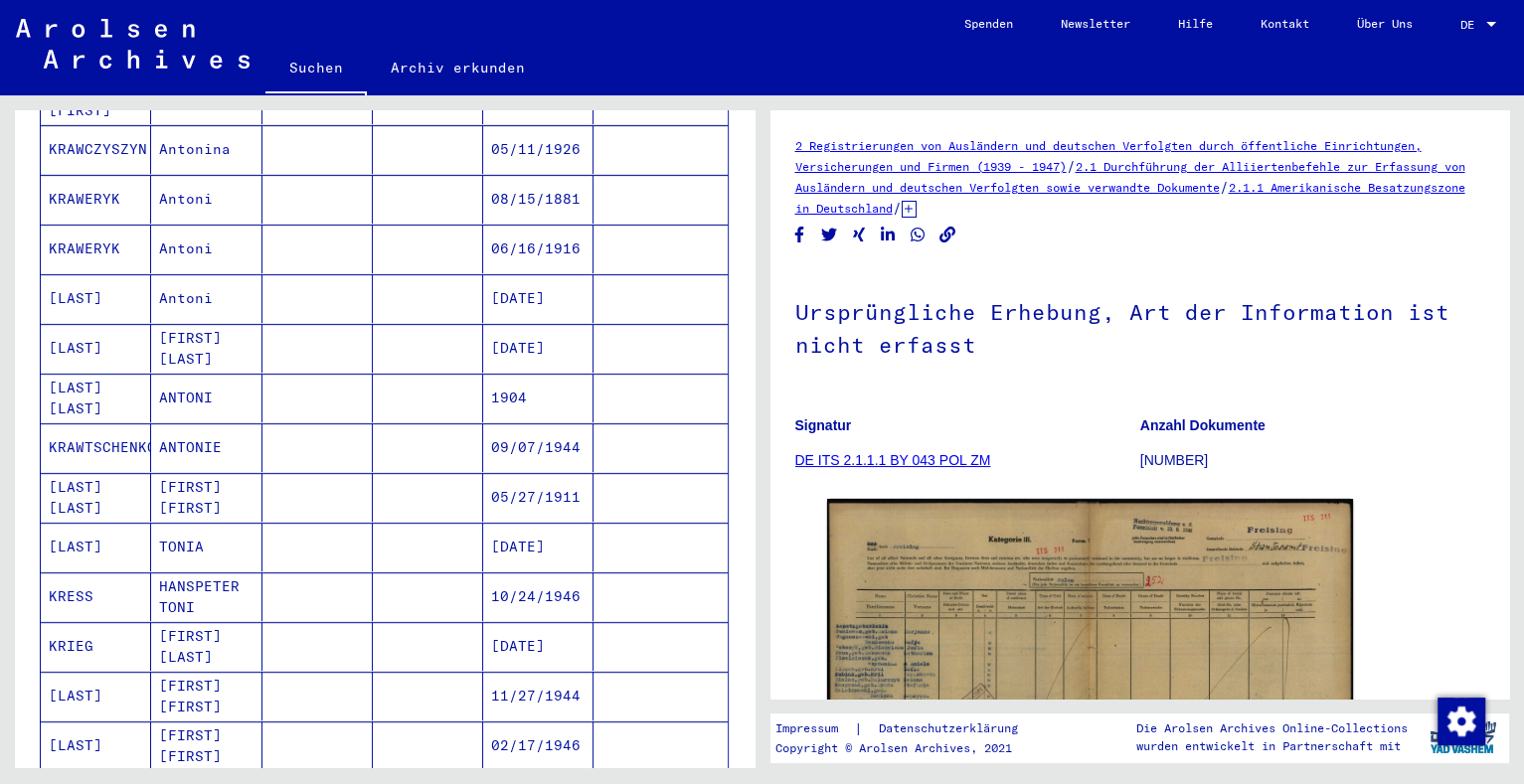 scroll, scrollTop: 868, scrollLeft: 0, axis: vertical 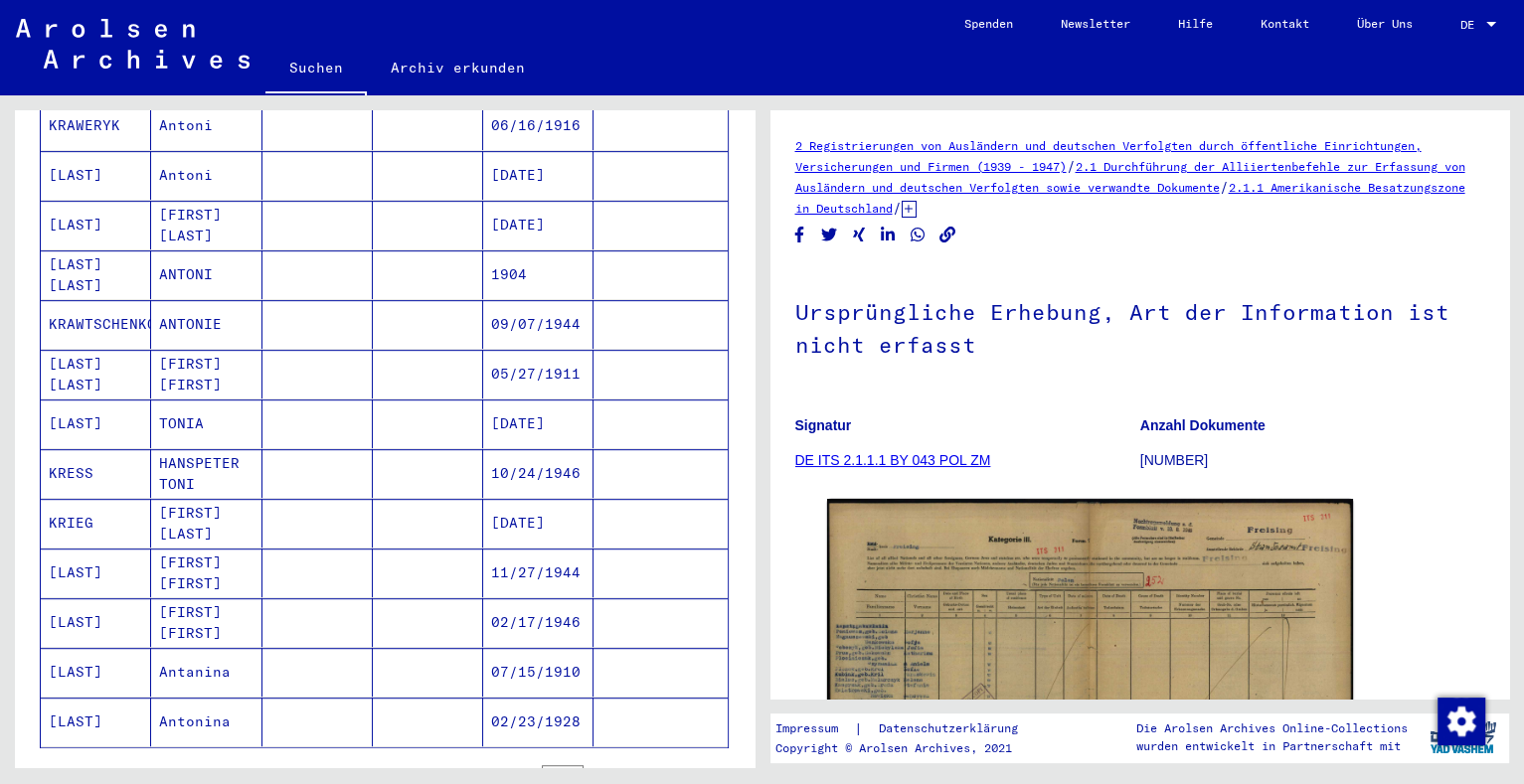click at bounding box center [317, 324] 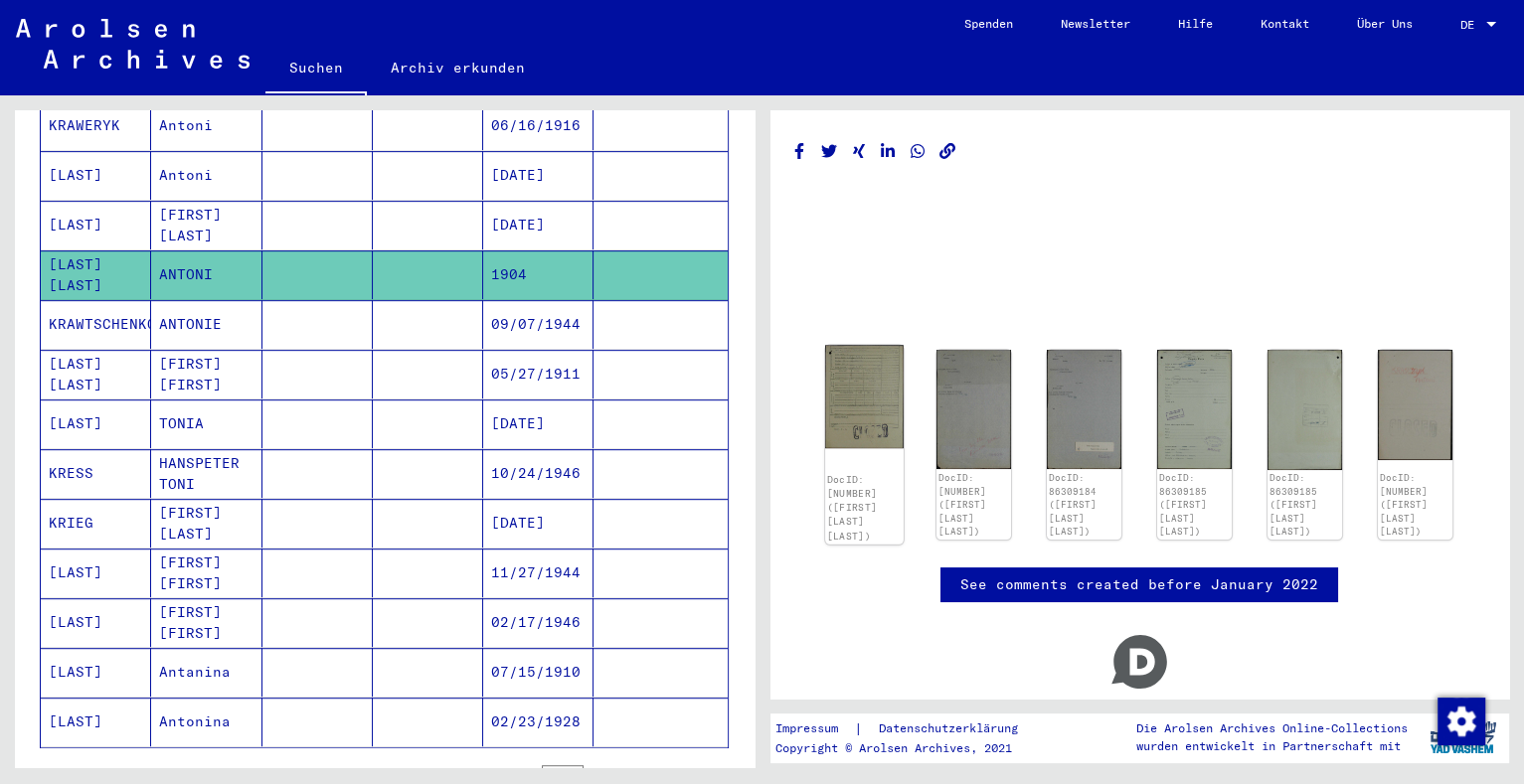 click 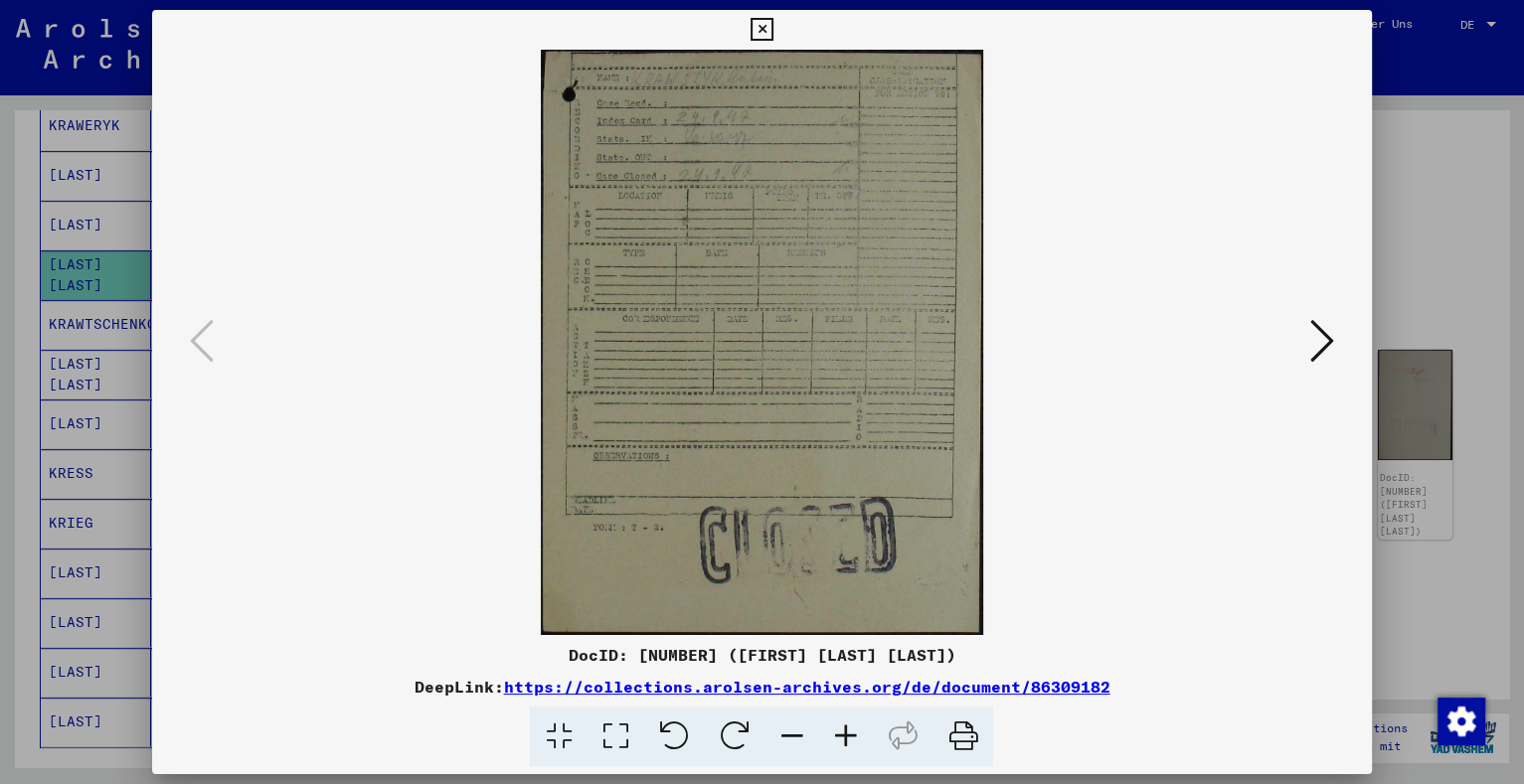 click at bounding box center (762, 392) 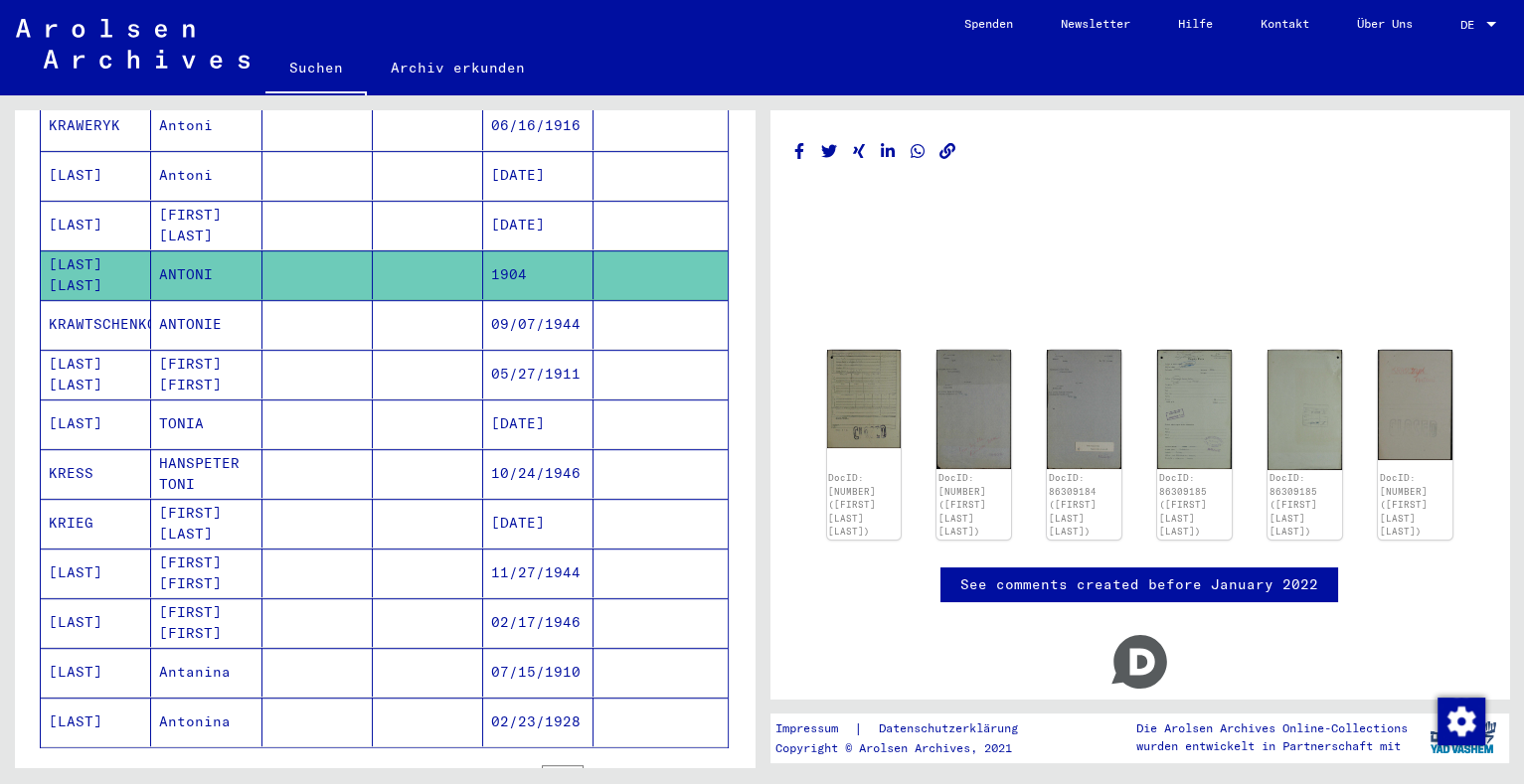 click at bounding box center (427, 721) 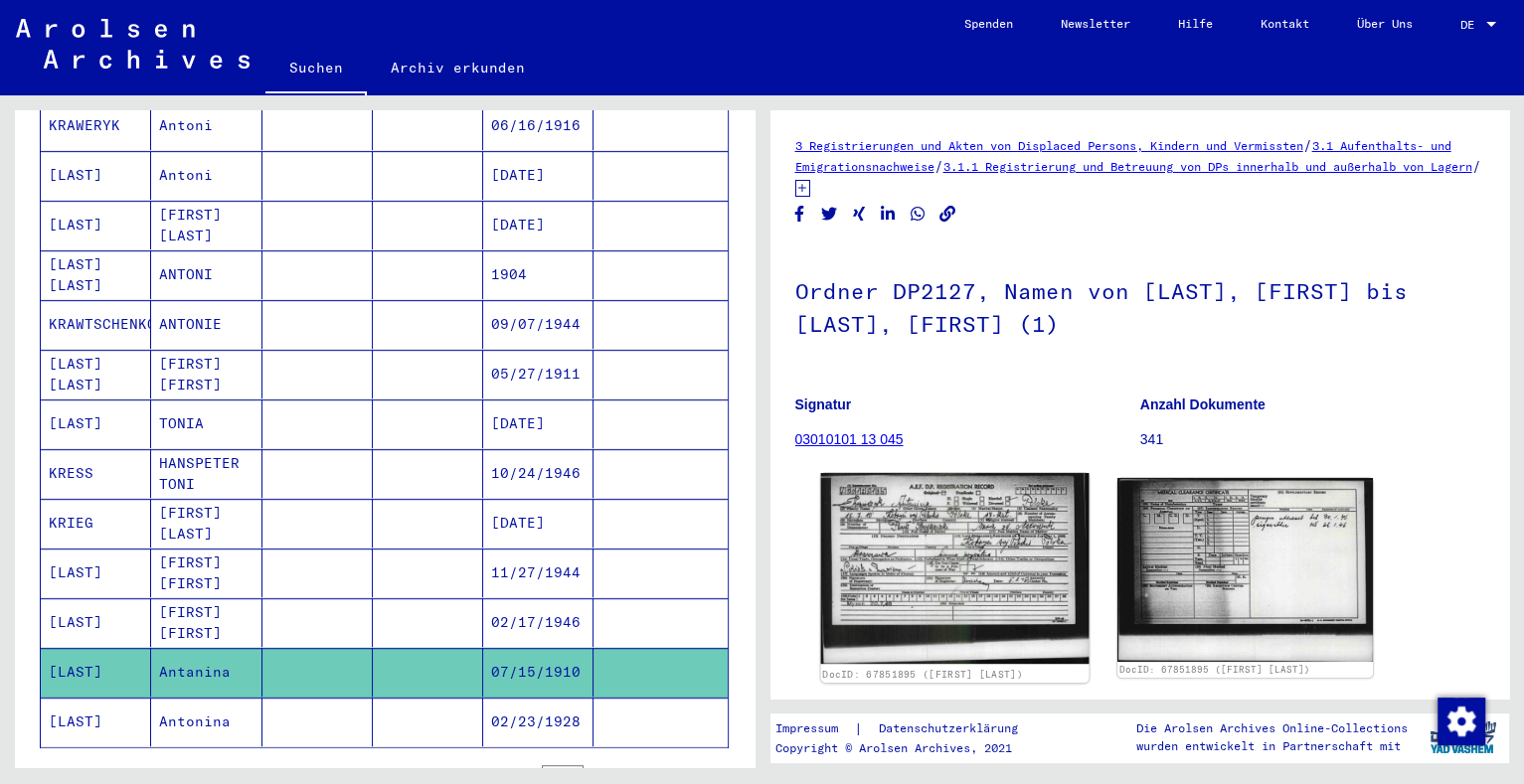 click 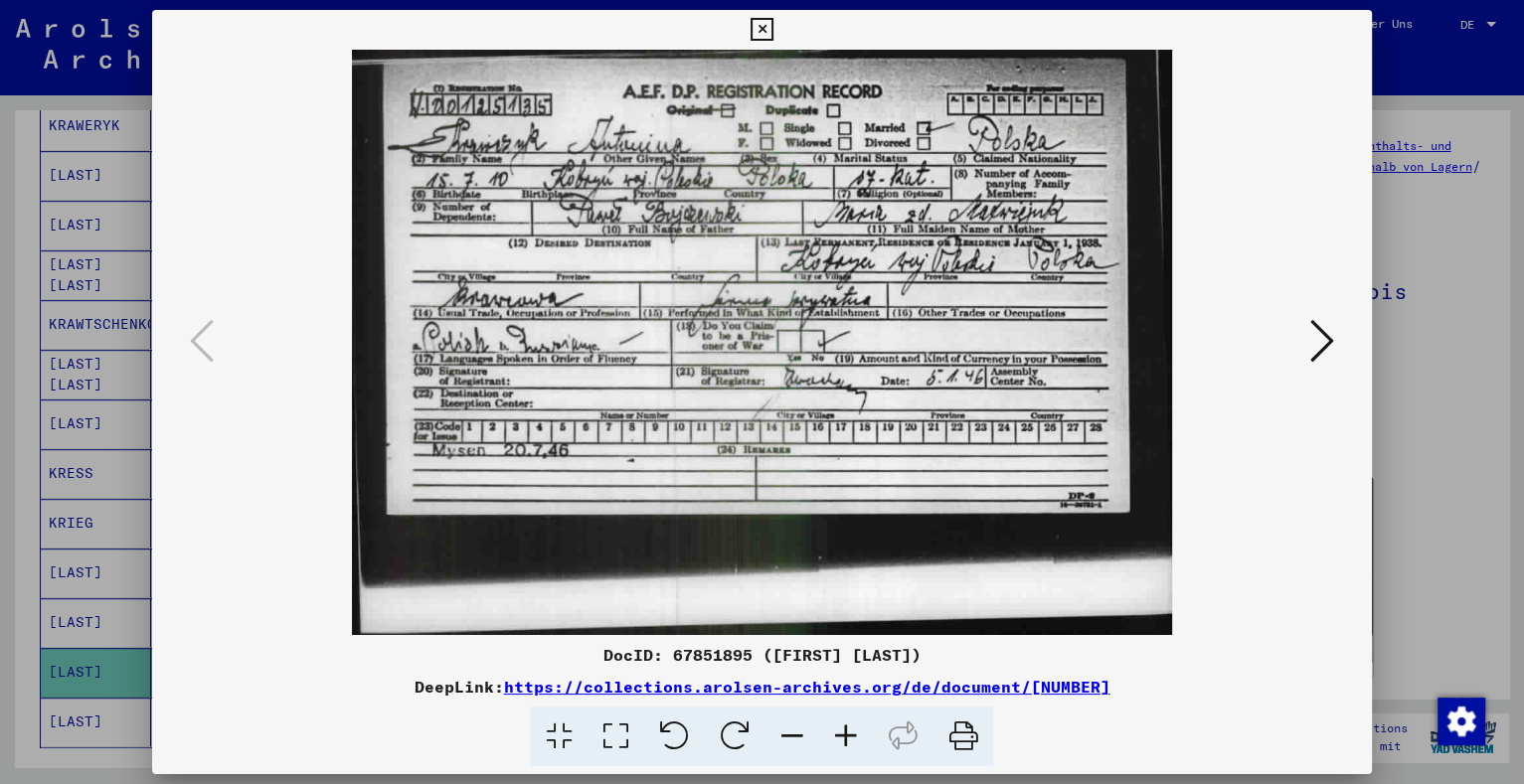 click at bounding box center (762, 392) 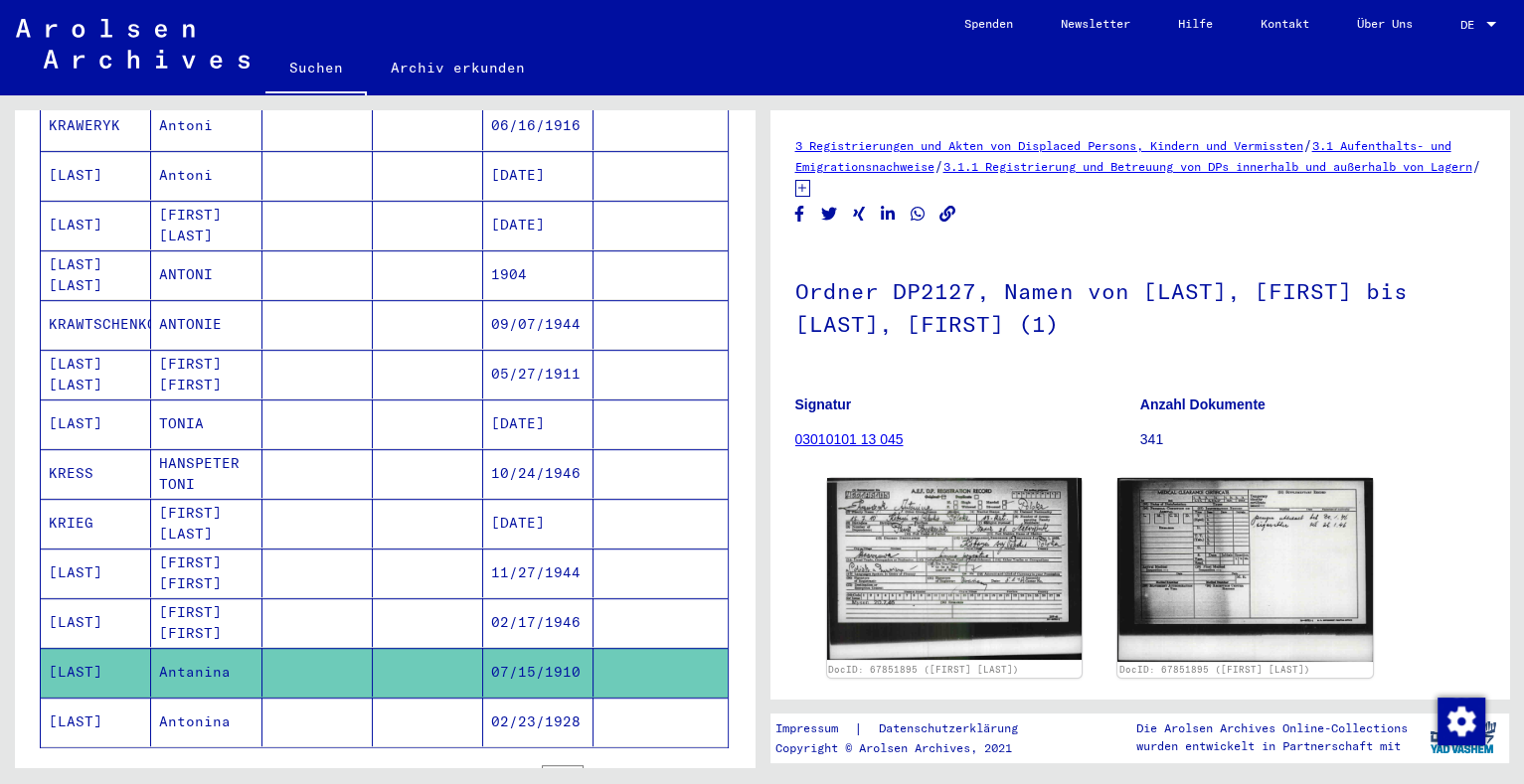 click at bounding box center [427, 423] 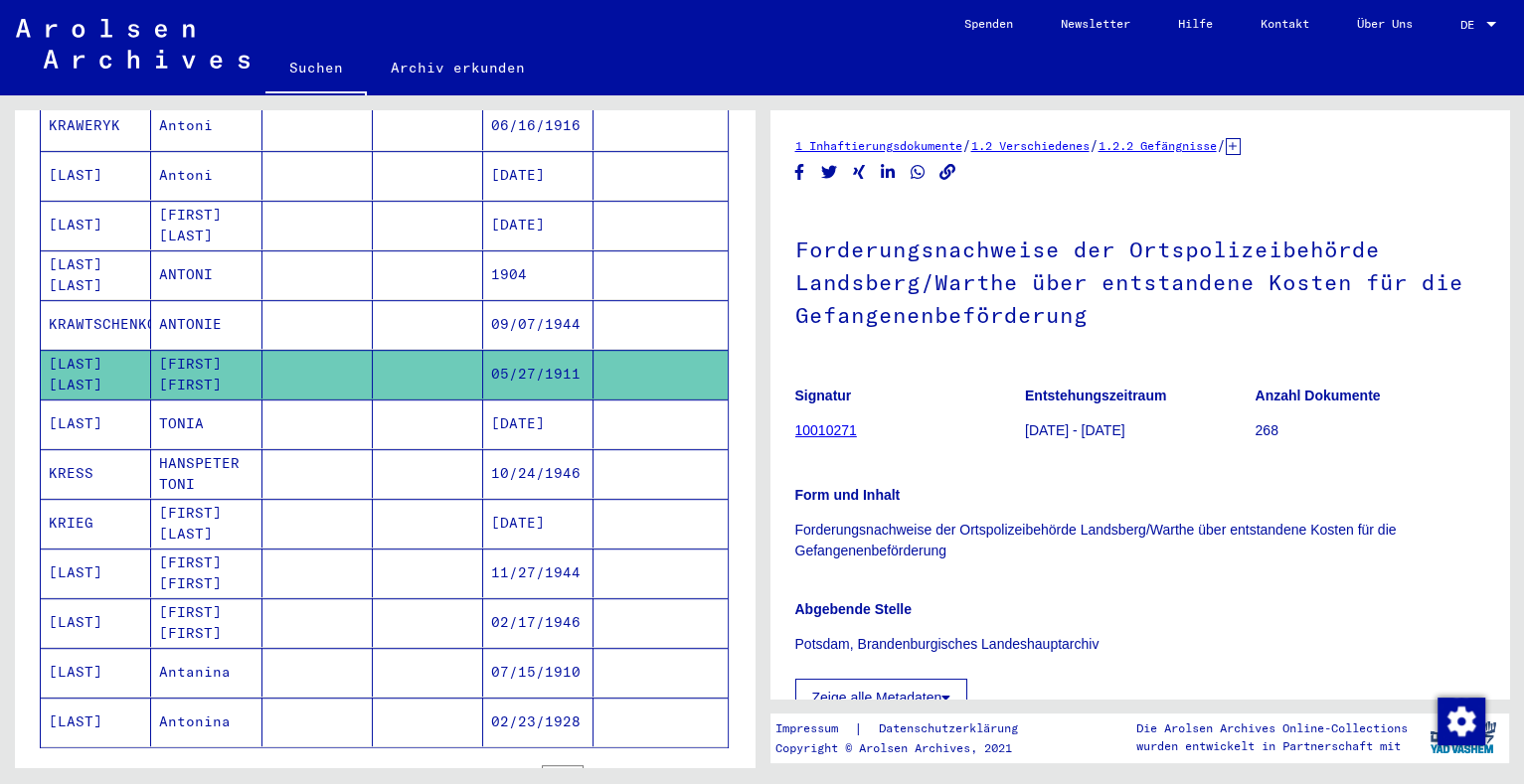 scroll, scrollTop: 361, scrollLeft: 0, axis: vertical 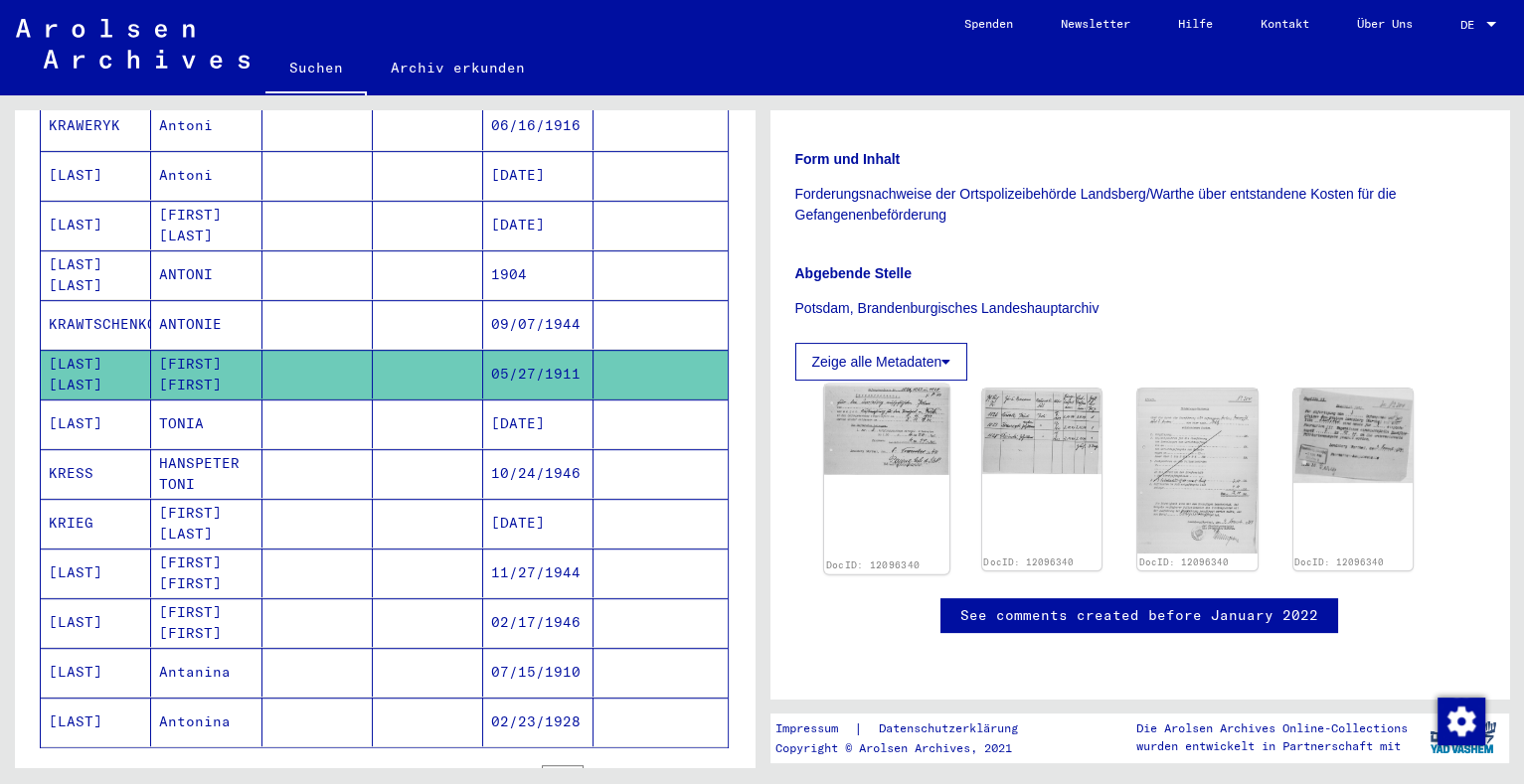click 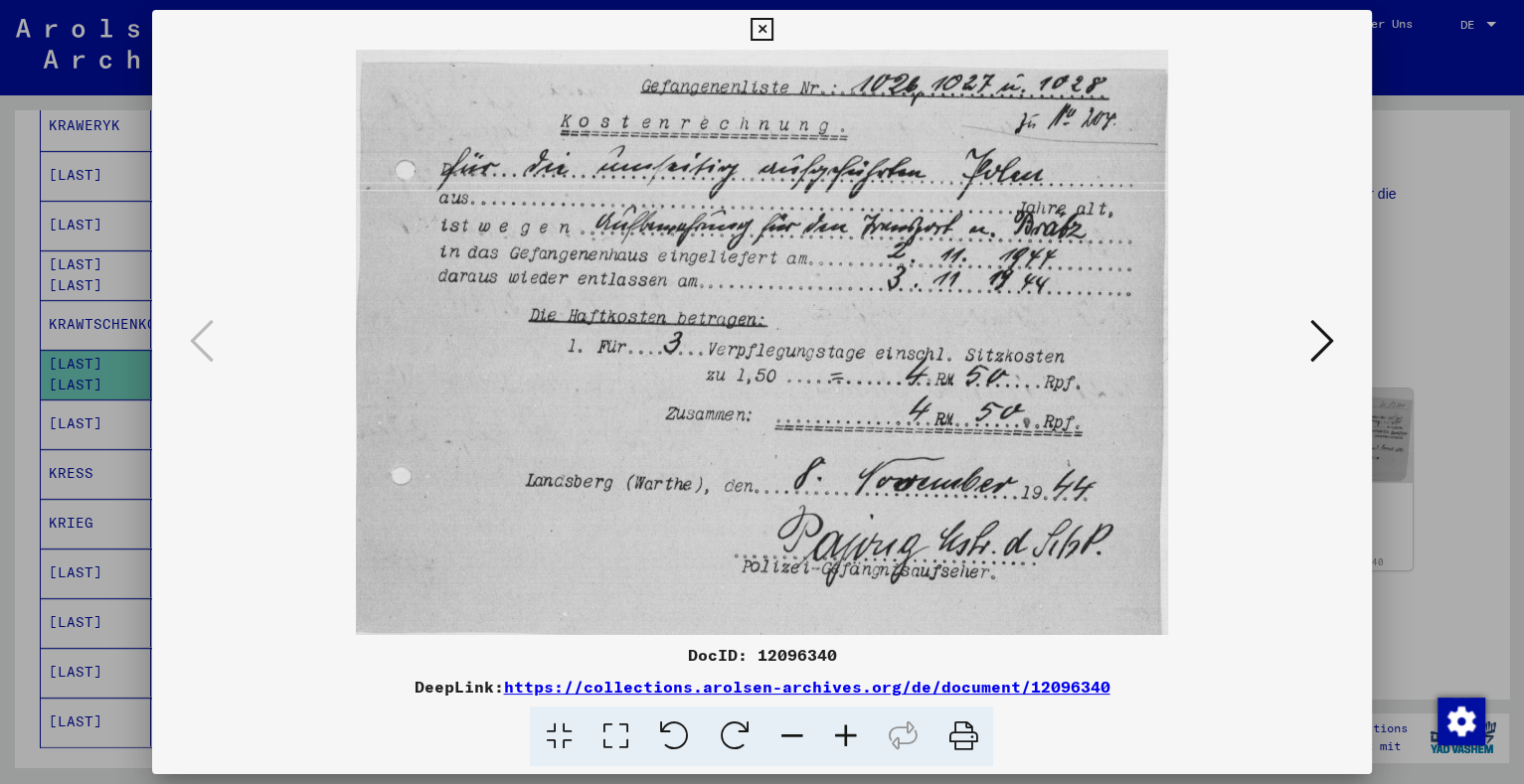click at bounding box center (762, 392) 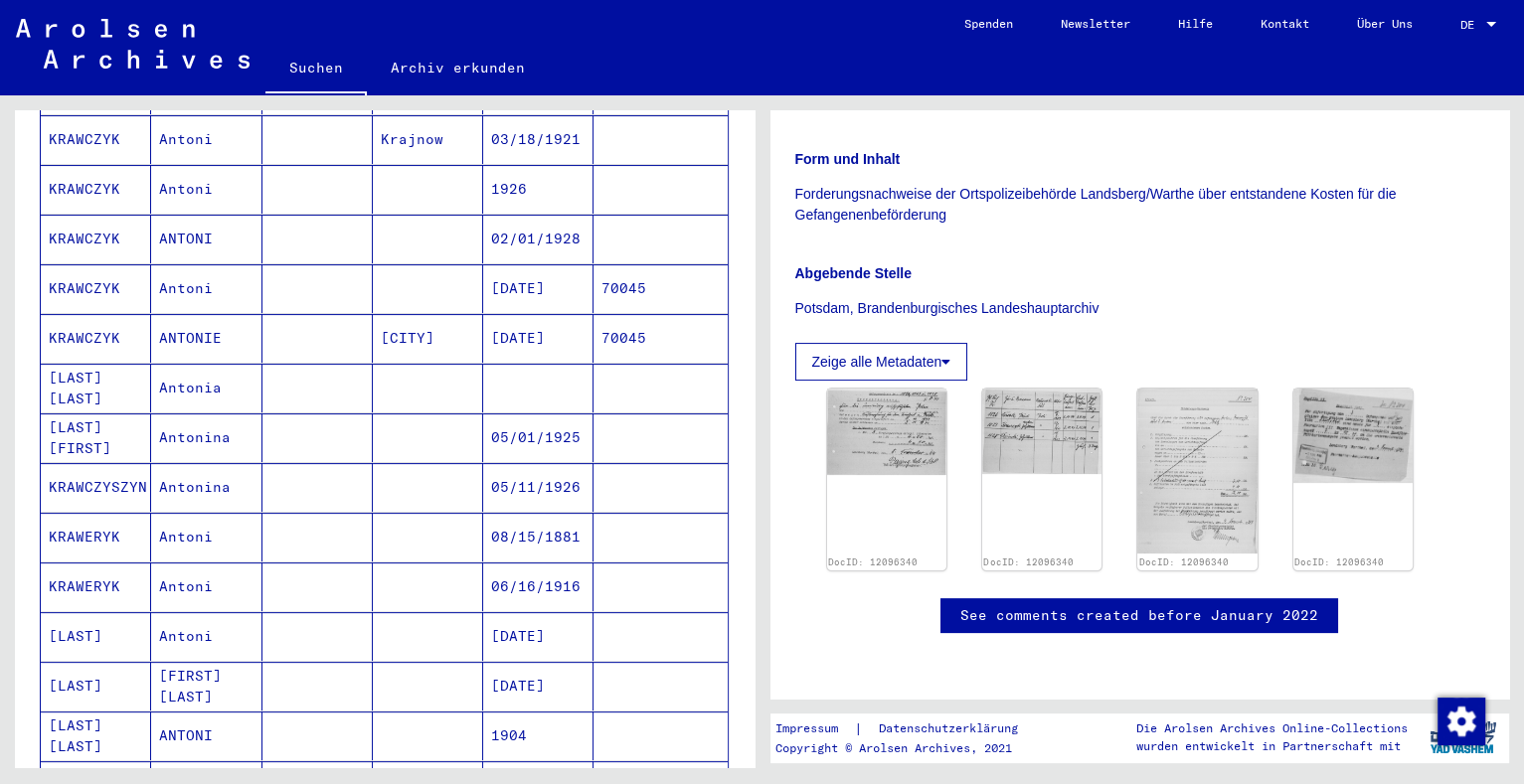 scroll, scrollTop: 0, scrollLeft: 0, axis: both 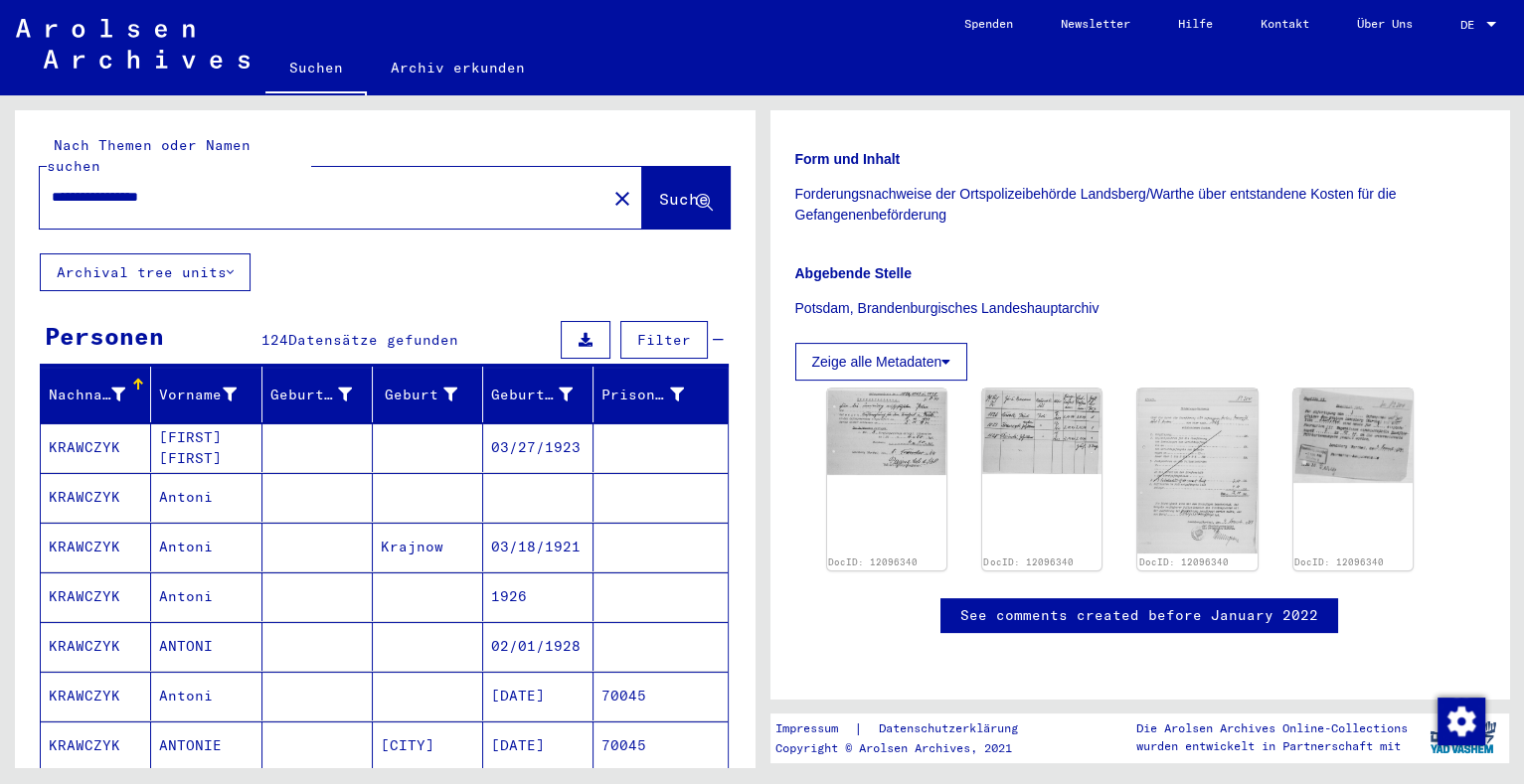 drag, startPoint x: 120, startPoint y: 171, endPoint x: 2, endPoint y: 171, distance: 118 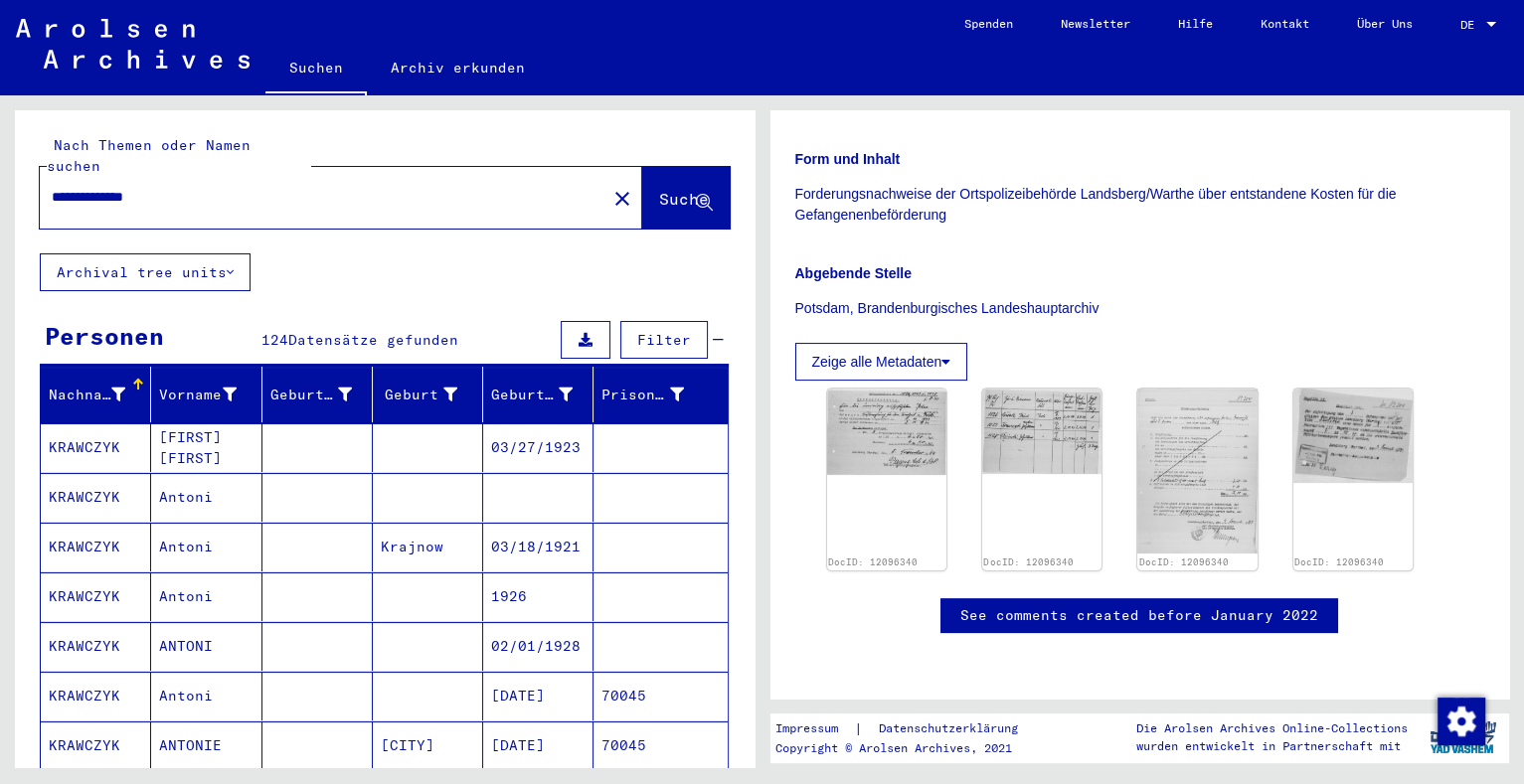 type on "**********" 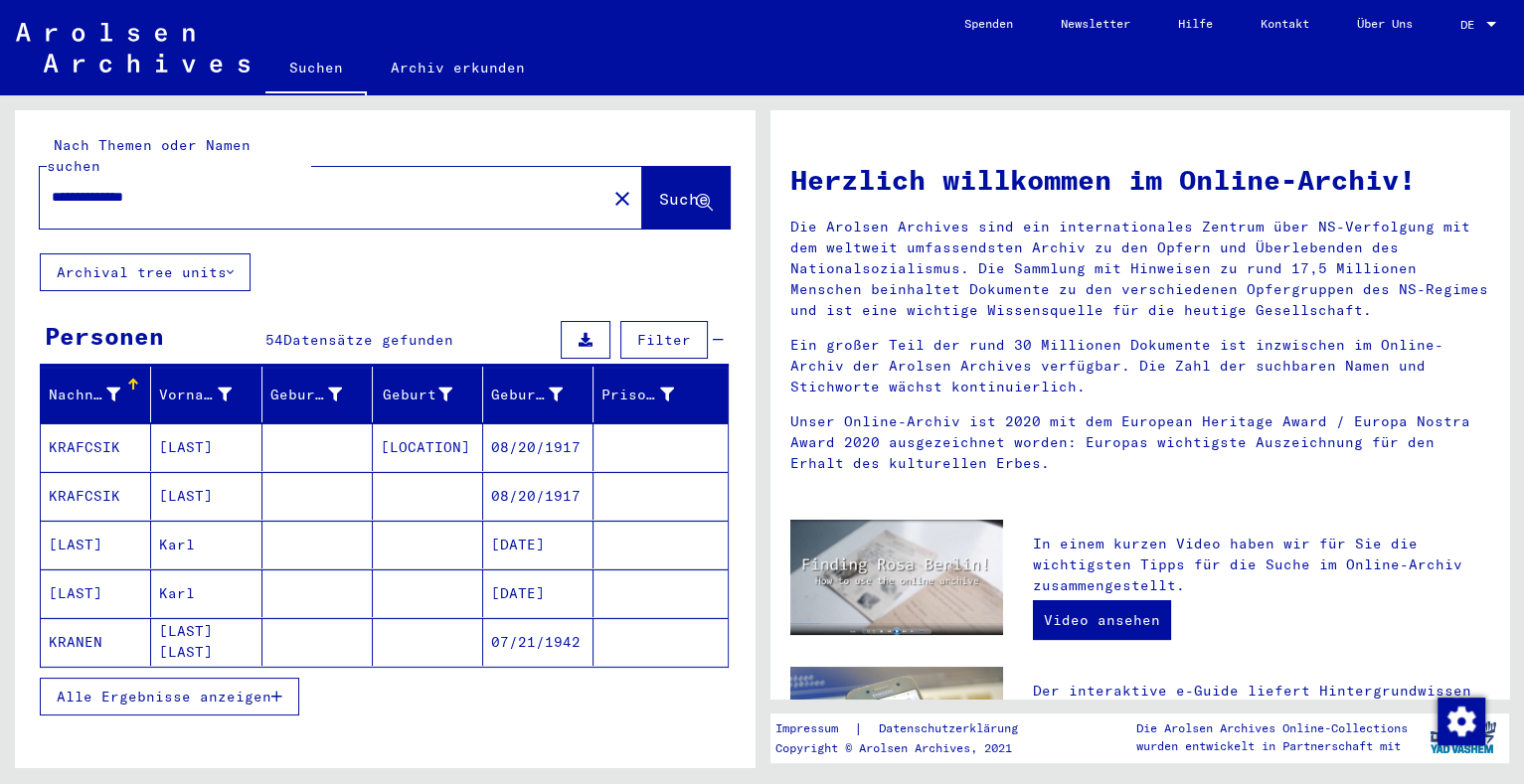 click on "Alle Ergebnisse anzeigen" at bounding box center [169, 697] 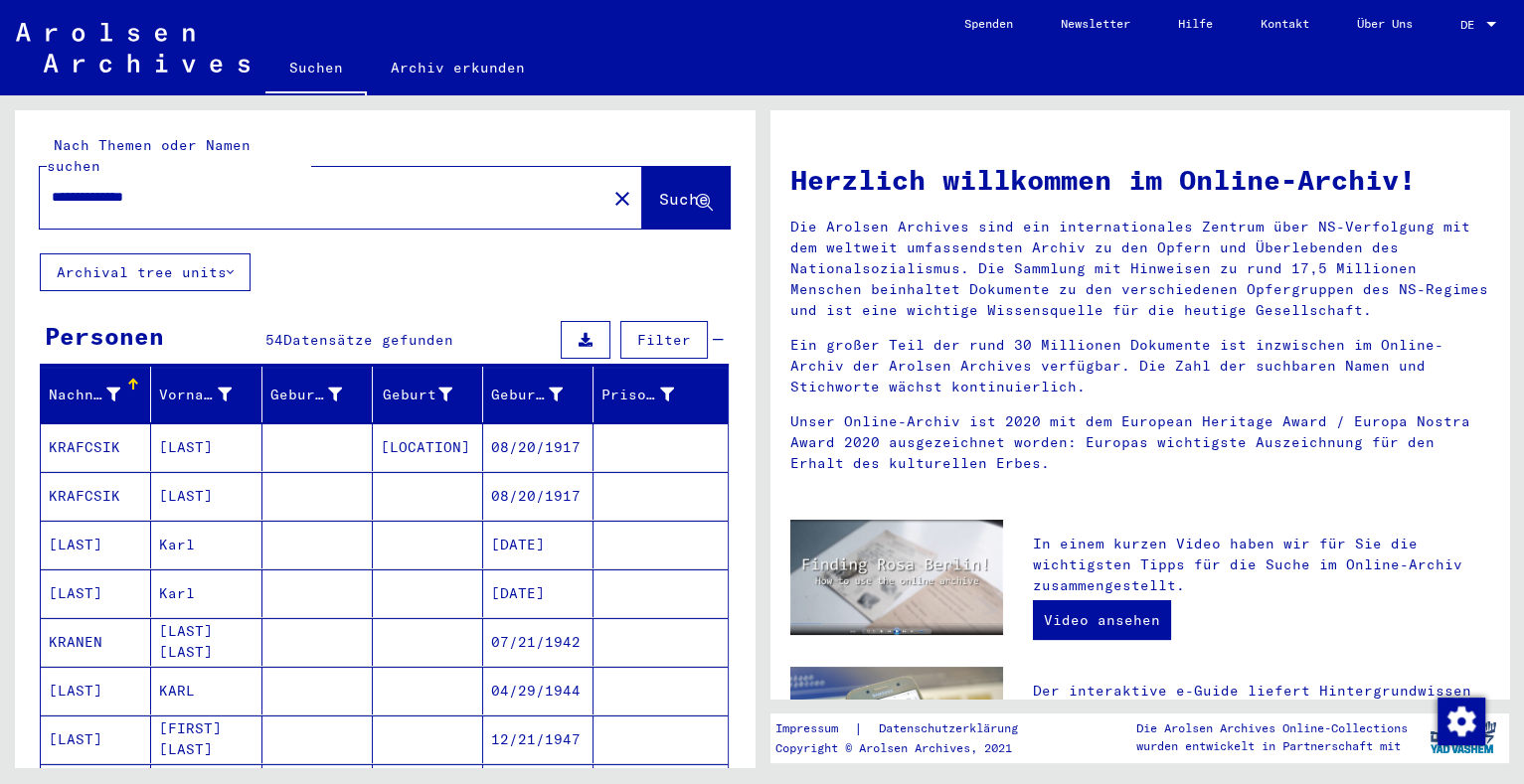 click on "[LAST]" at bounding box center [206, 496] 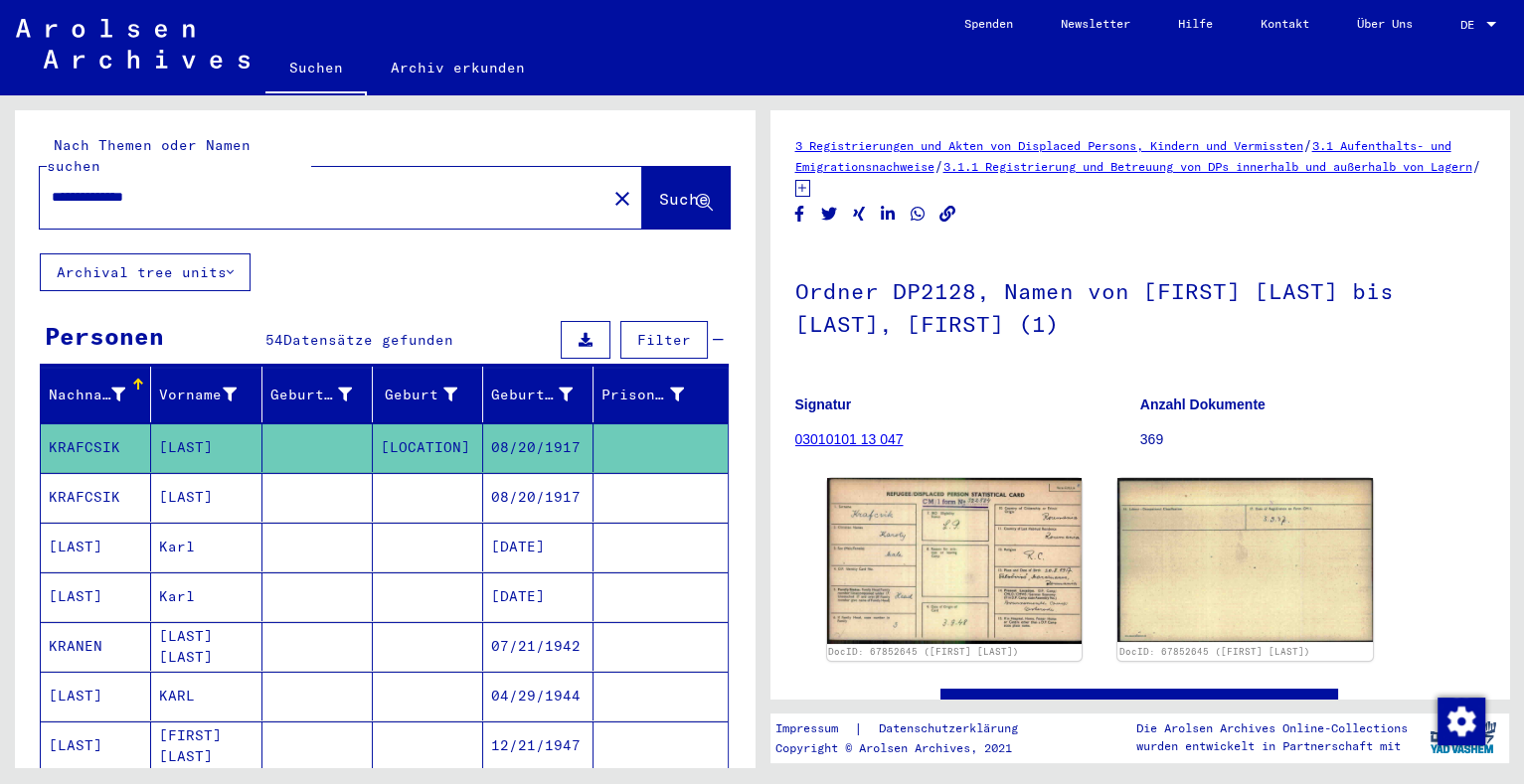 click on "Karl" at bounding box center [206, 596] 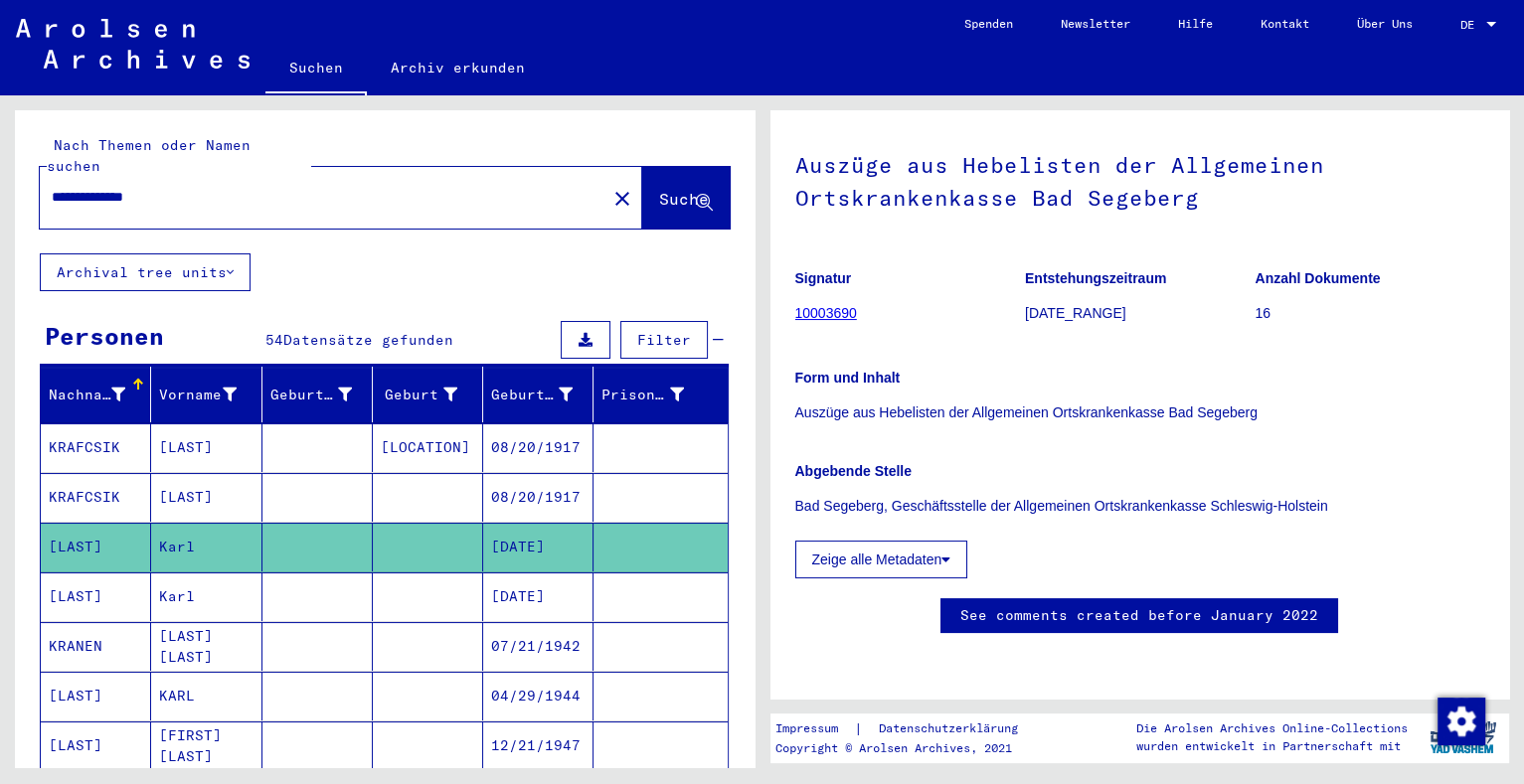 scroll, scrollTop: 179, scrollLeft: 0, axis: vertical 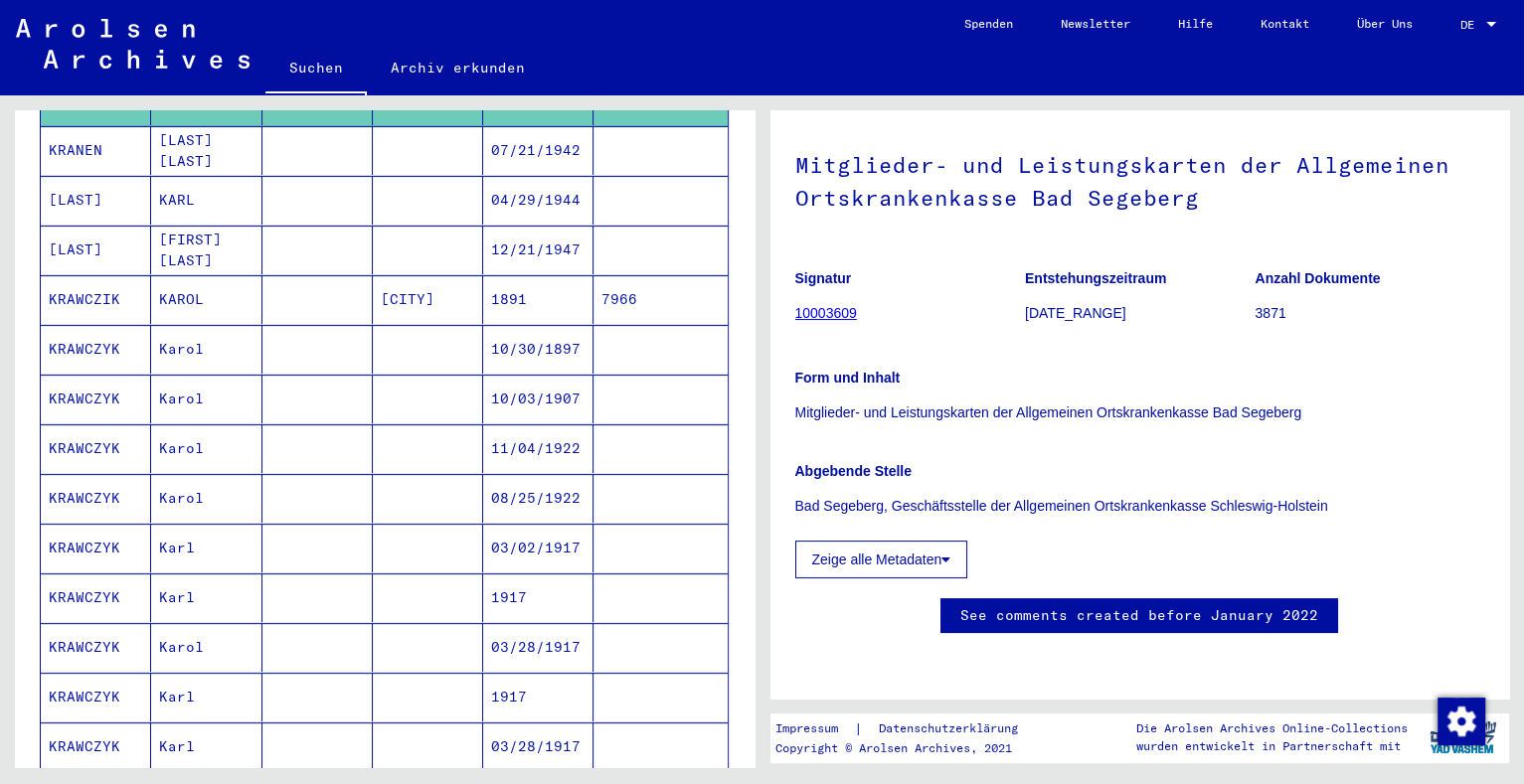 click on "KAROL" at bounding box center (206, 349) 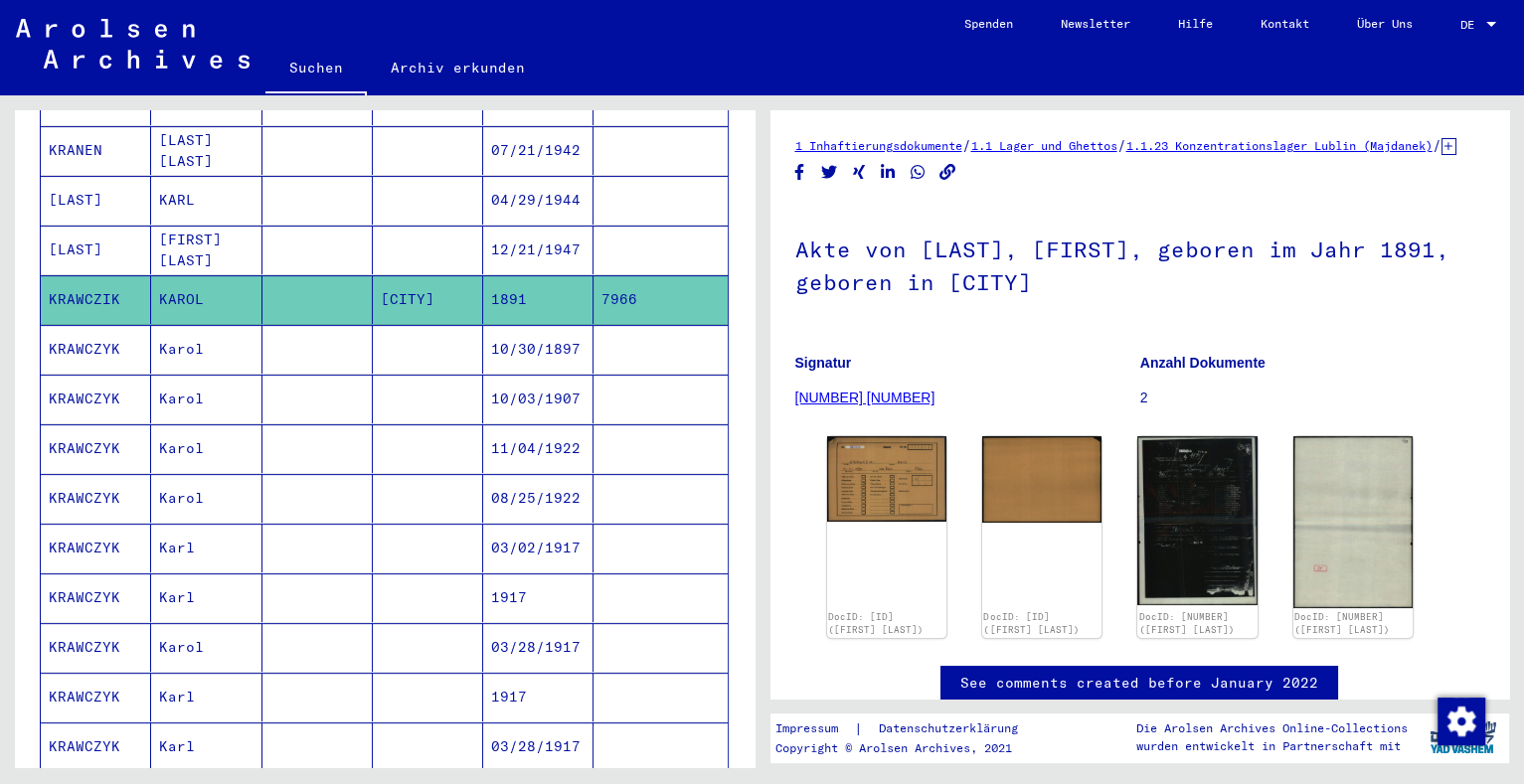 click on "DocID: [NUMBER] ([FIRST] [LAST]) DocID: [NUMBER] ([FIRST] [LAST]) DocID: [NUMBER] ([FIRST] [LAST]) DocID: [NUMBER] ([FIRST] [LAST])" 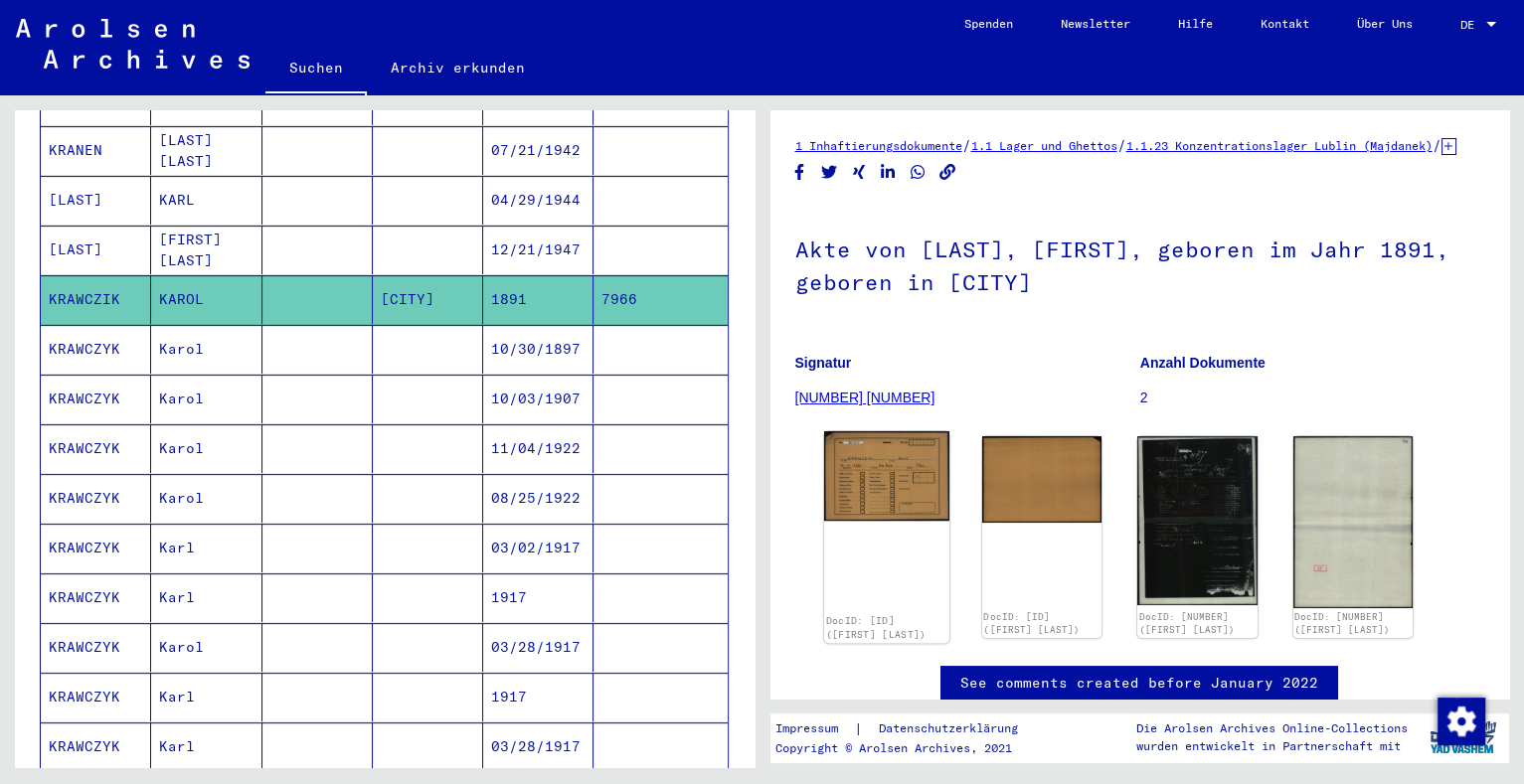 click 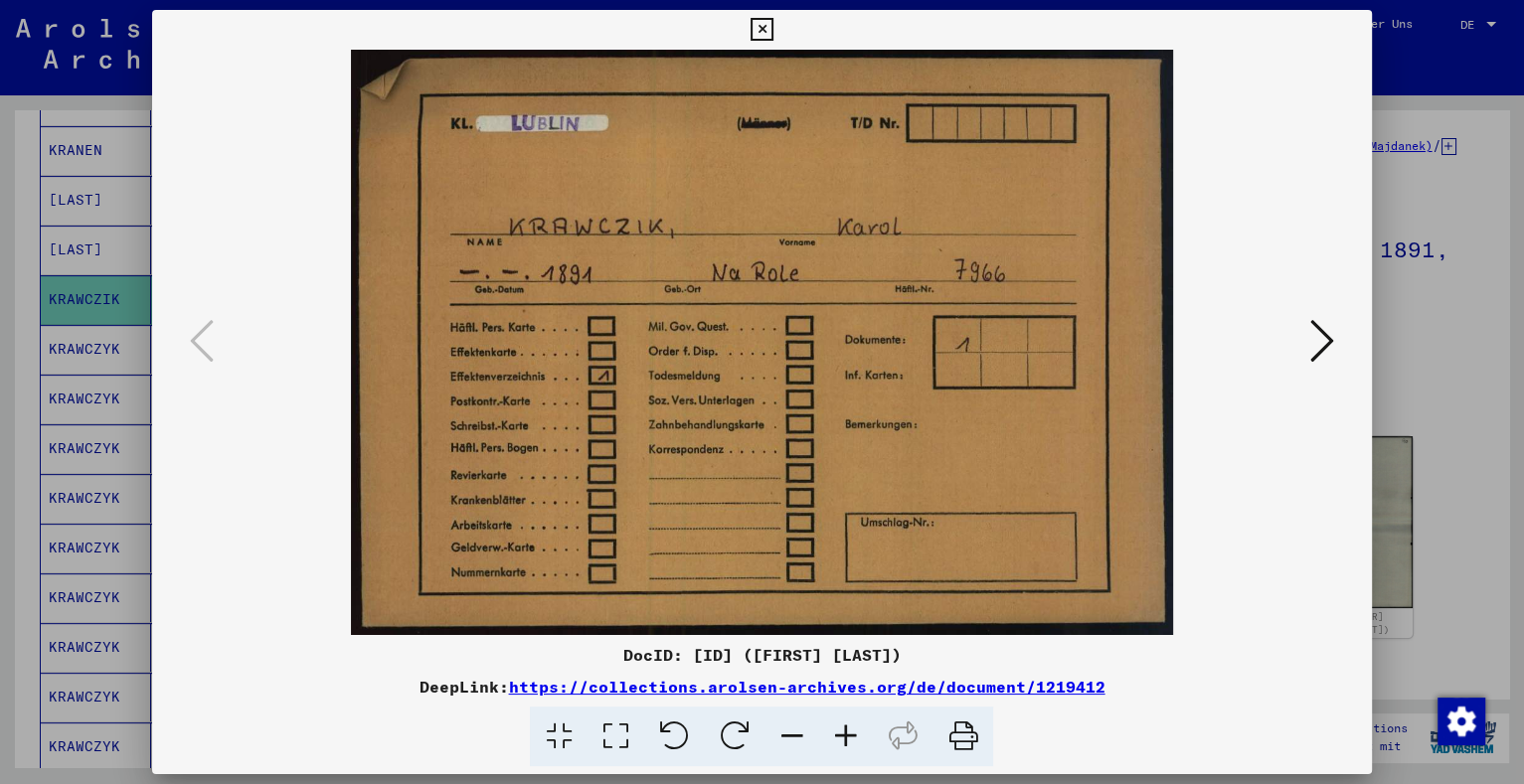 click at bounding box center [762, 392] 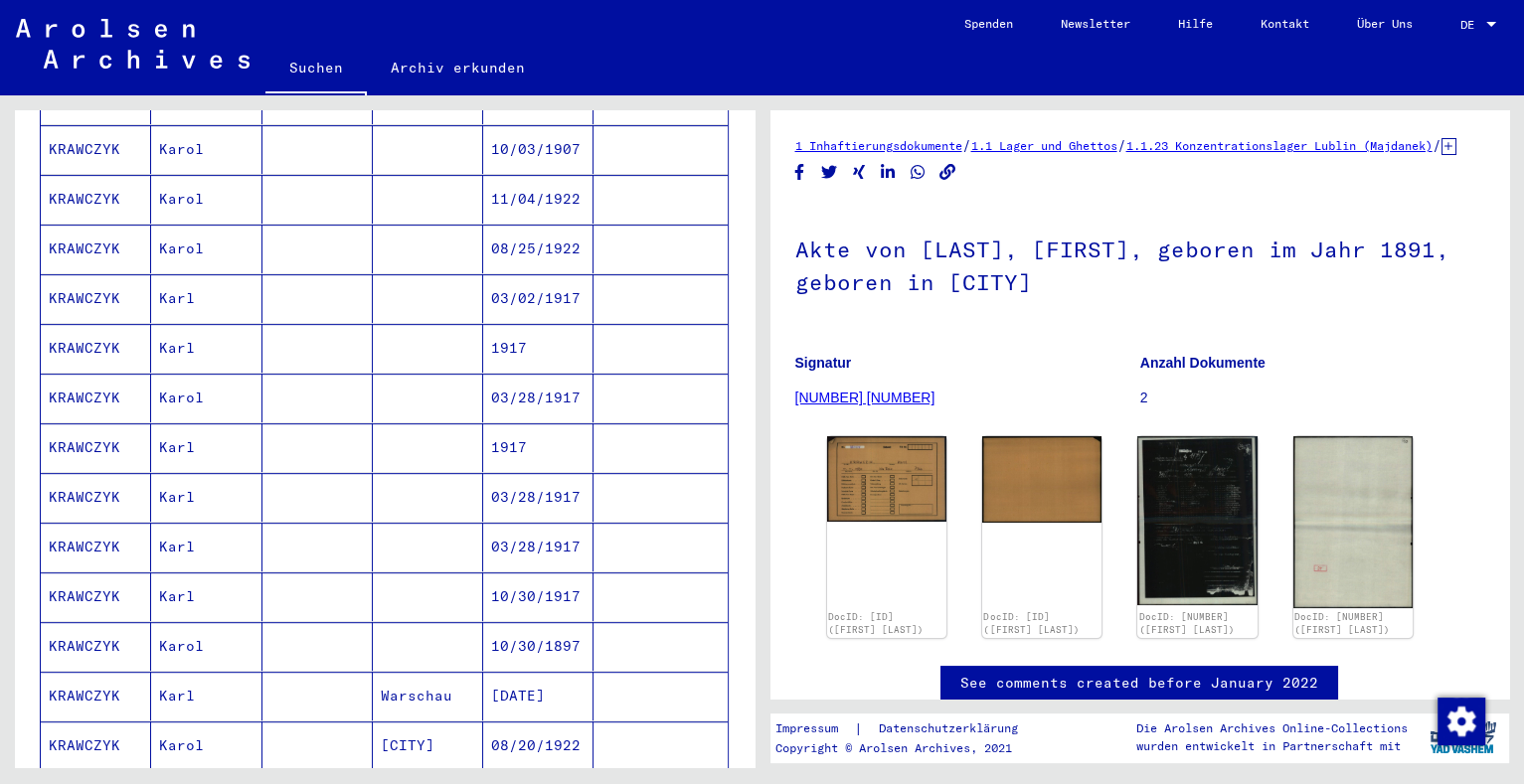 scroll, scrollTop: 993, scrollLeft: 0, axis: vertical 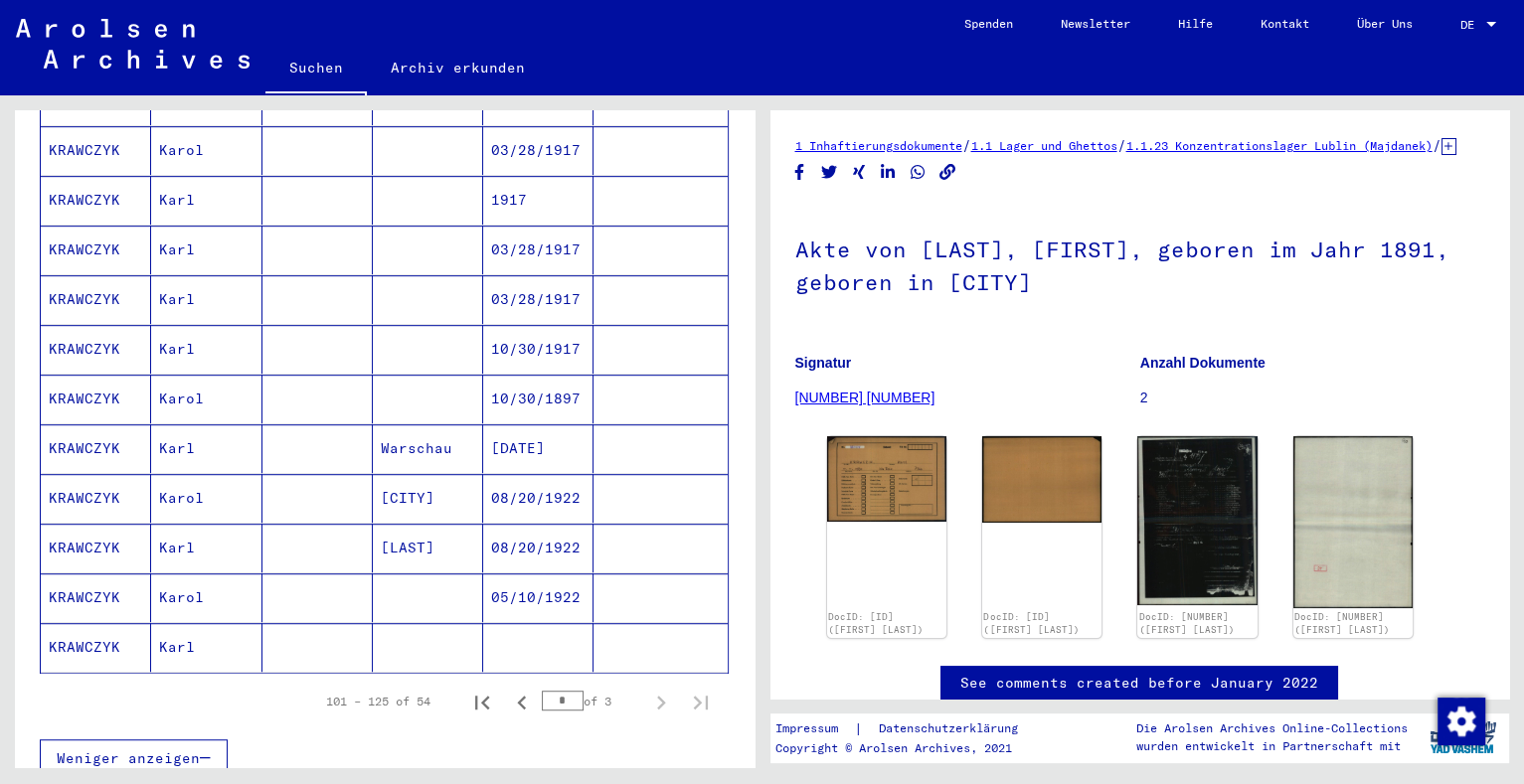 click at bounding box center (427, 448) 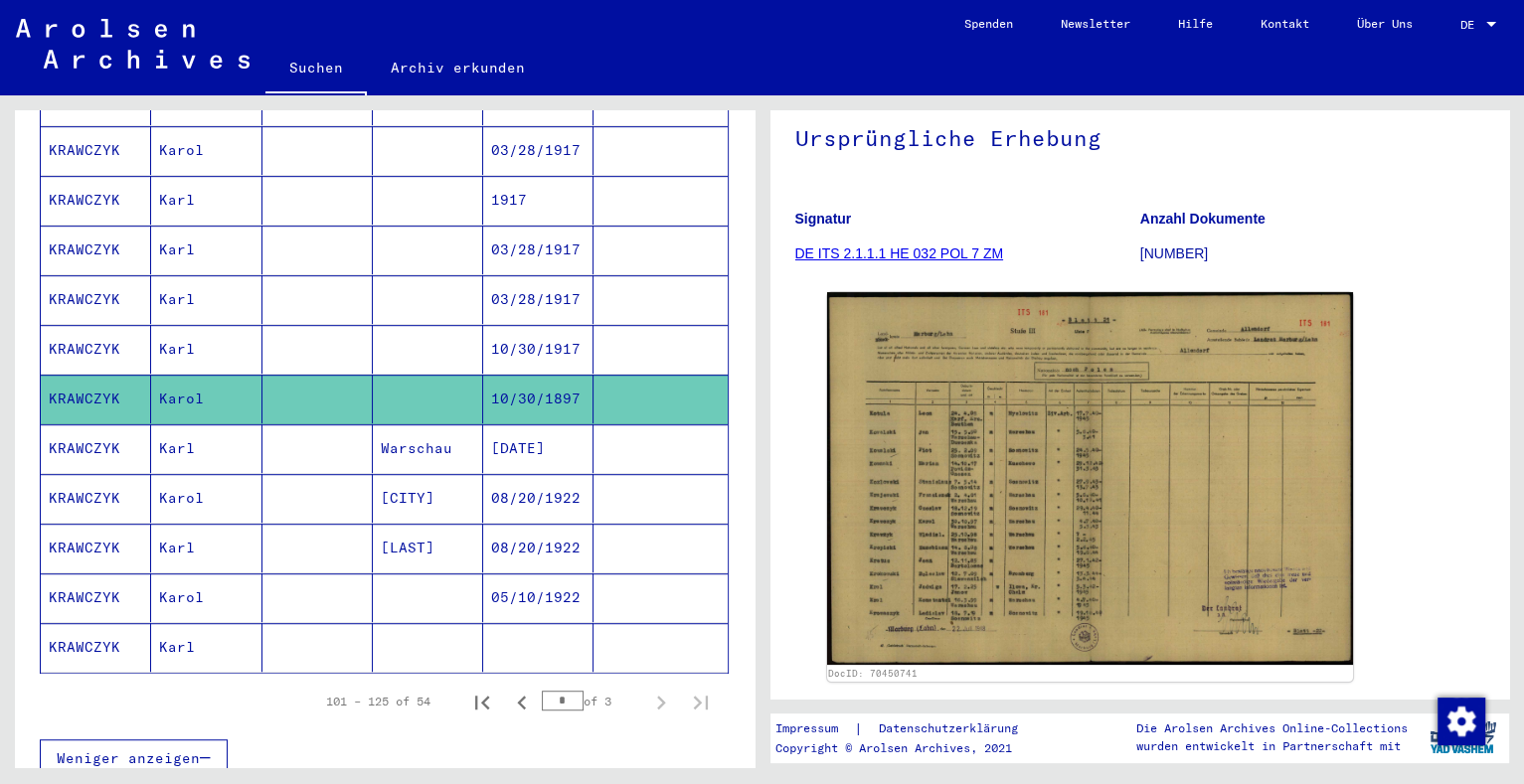 scroll, scrollTop: 247, scrollLeft: 0, axis: vertical 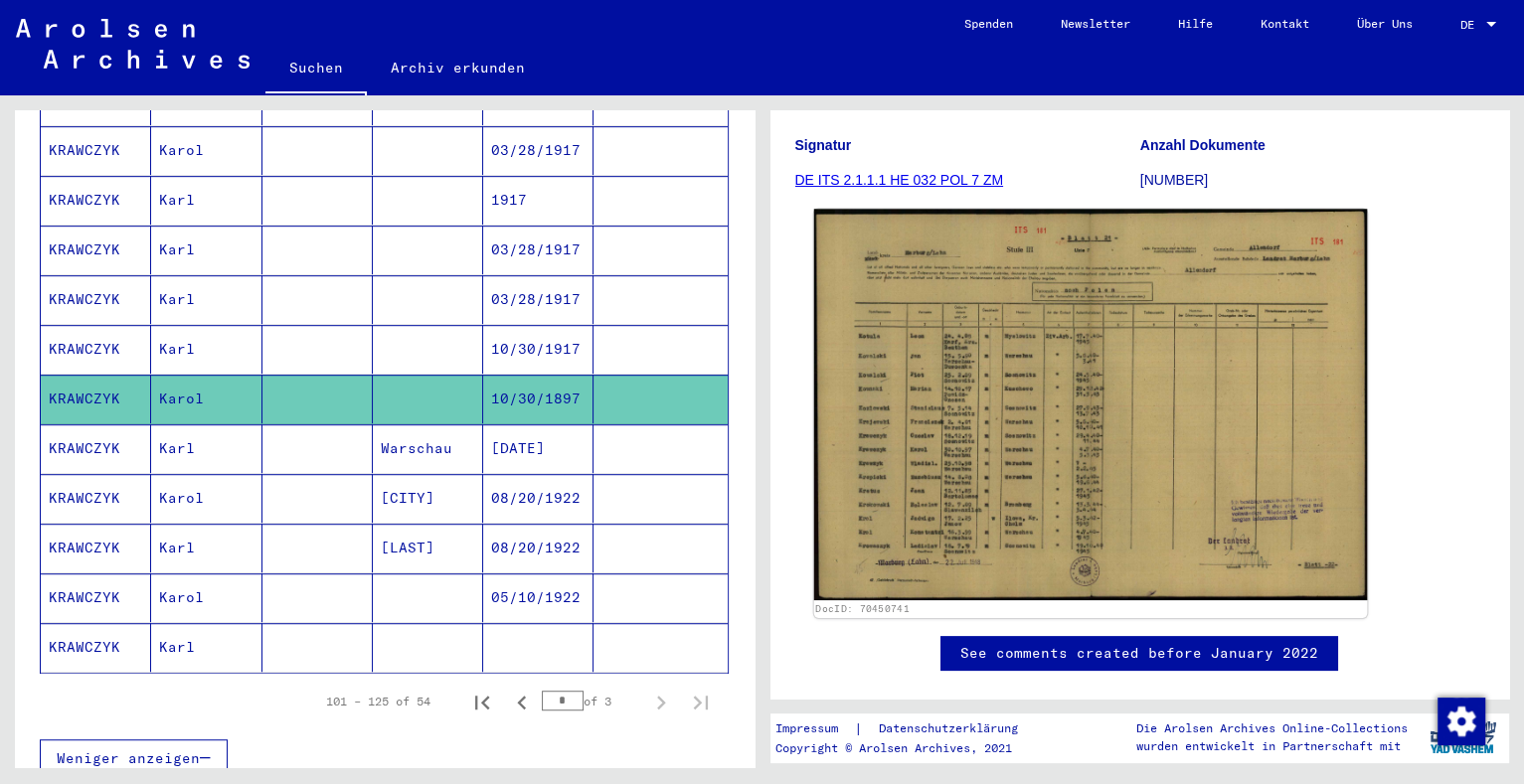 click 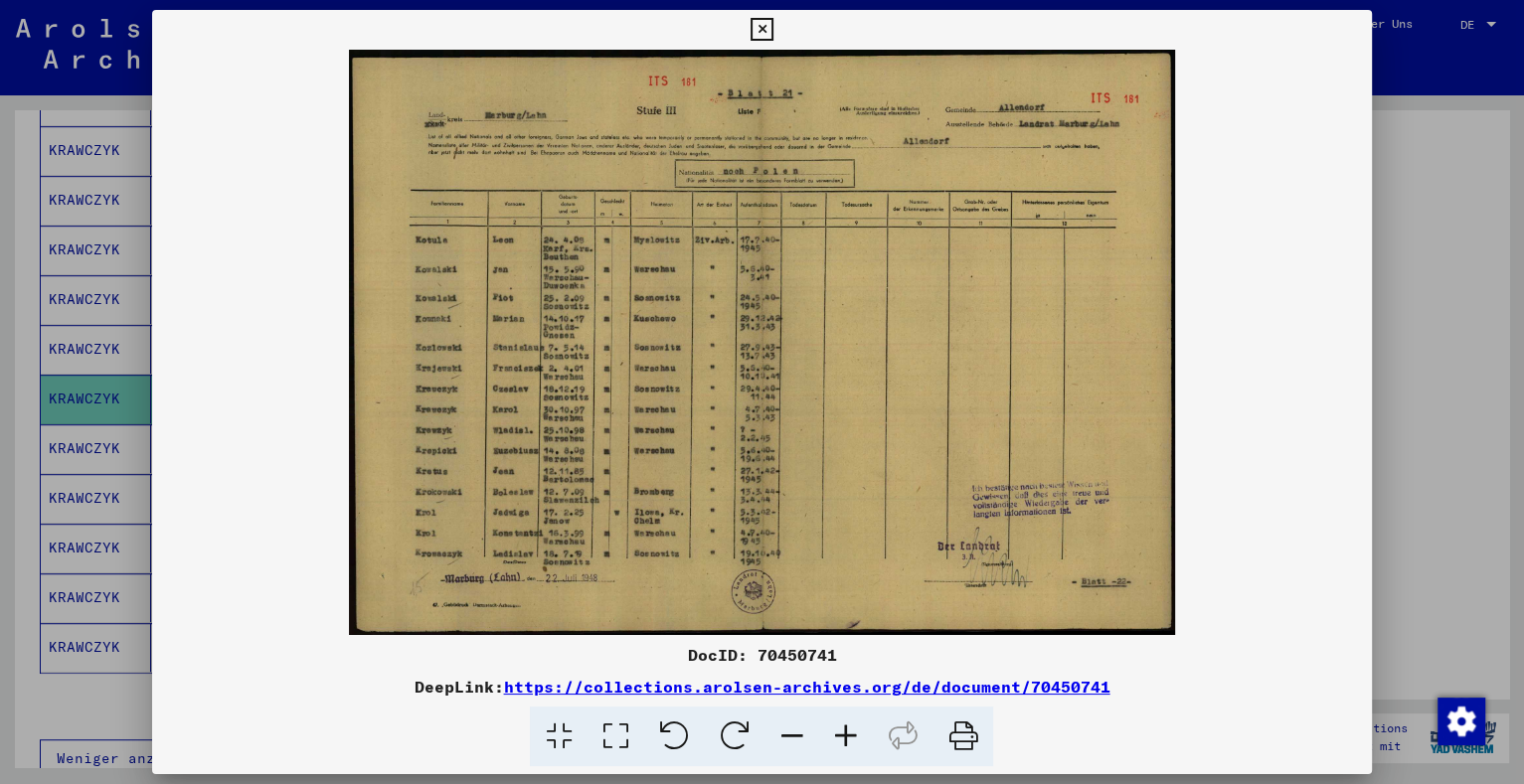 click at bounding box center [762, 392] 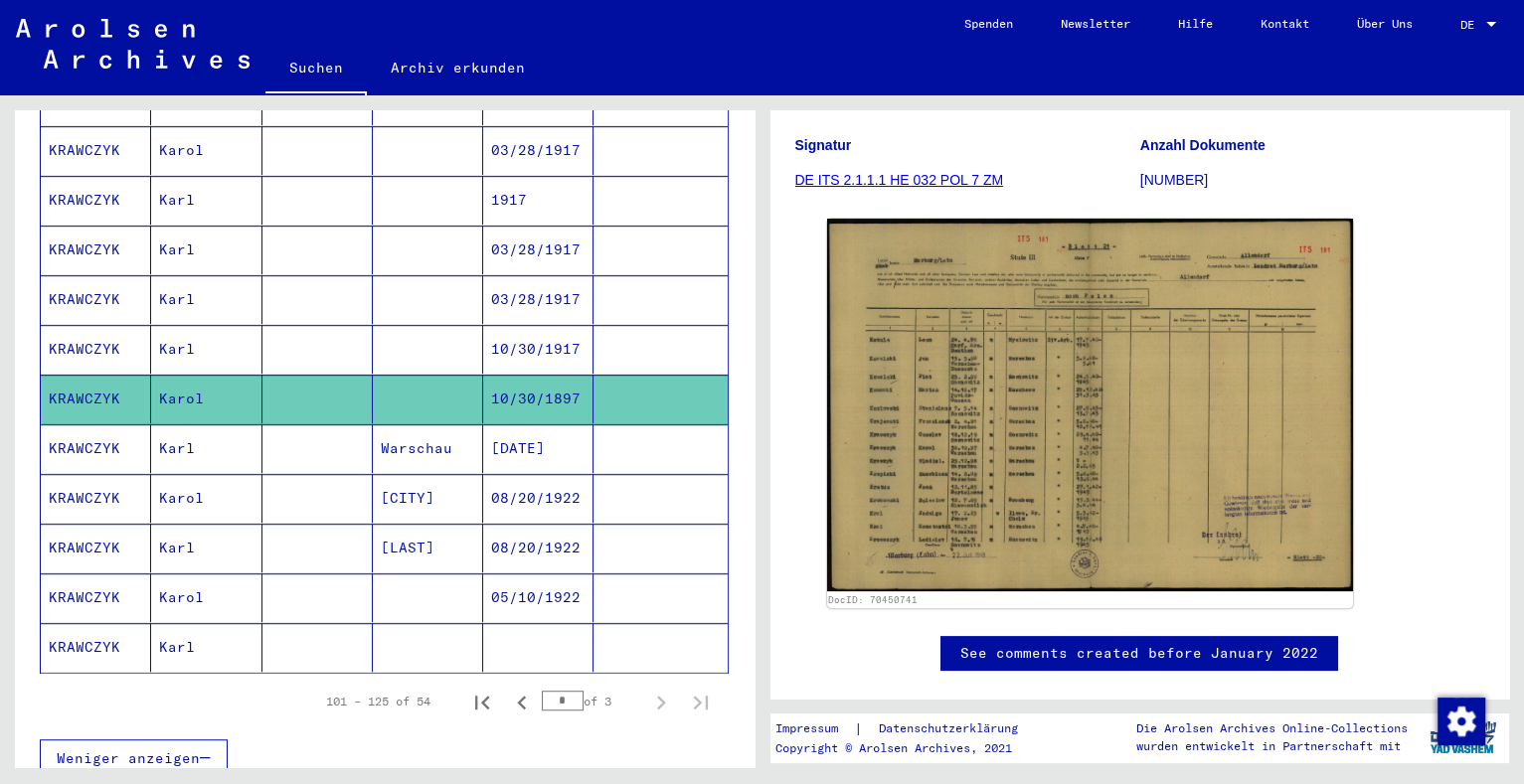 click 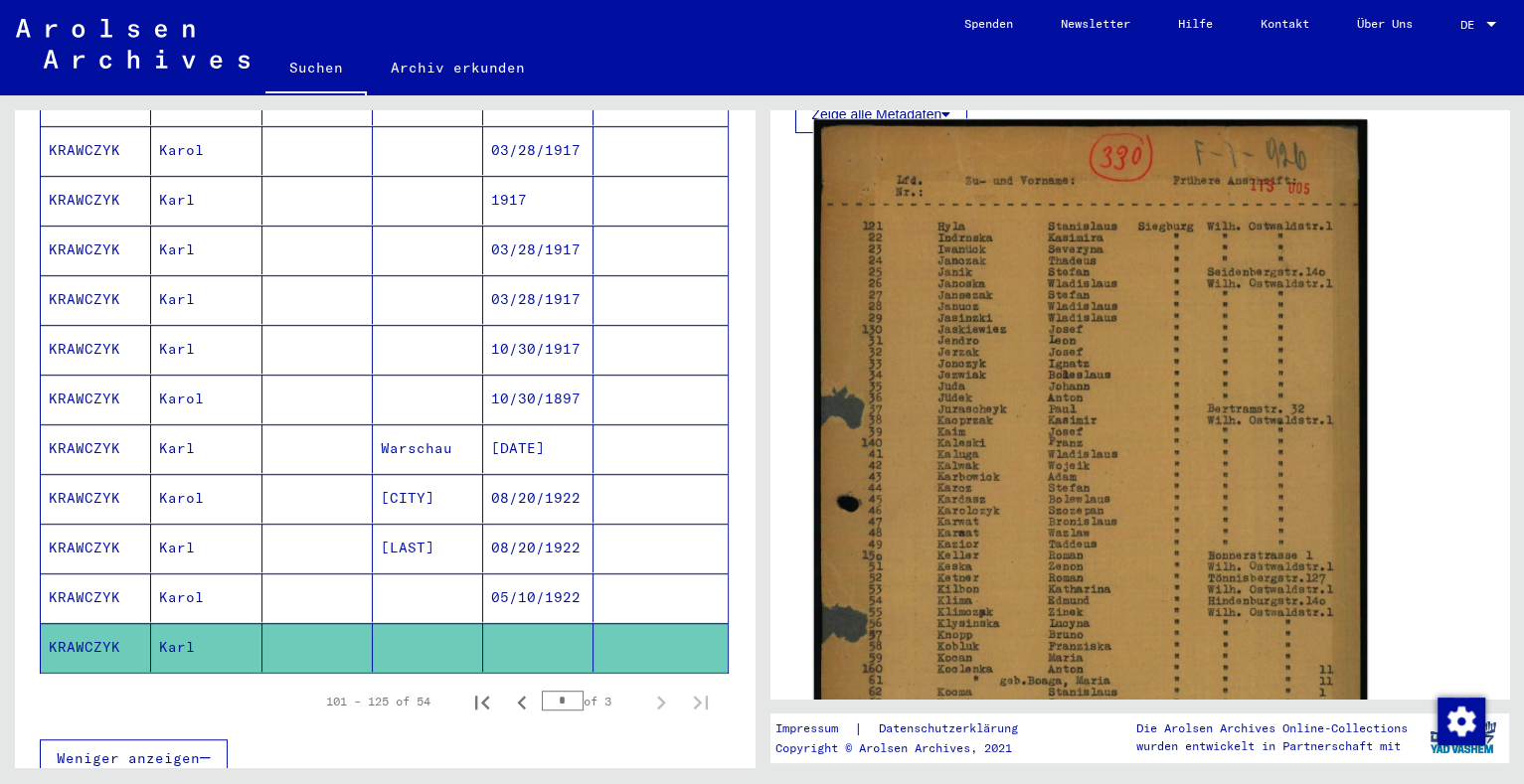 scroll, scrollTop: 621, scrollLeft: 0, axis: vertical 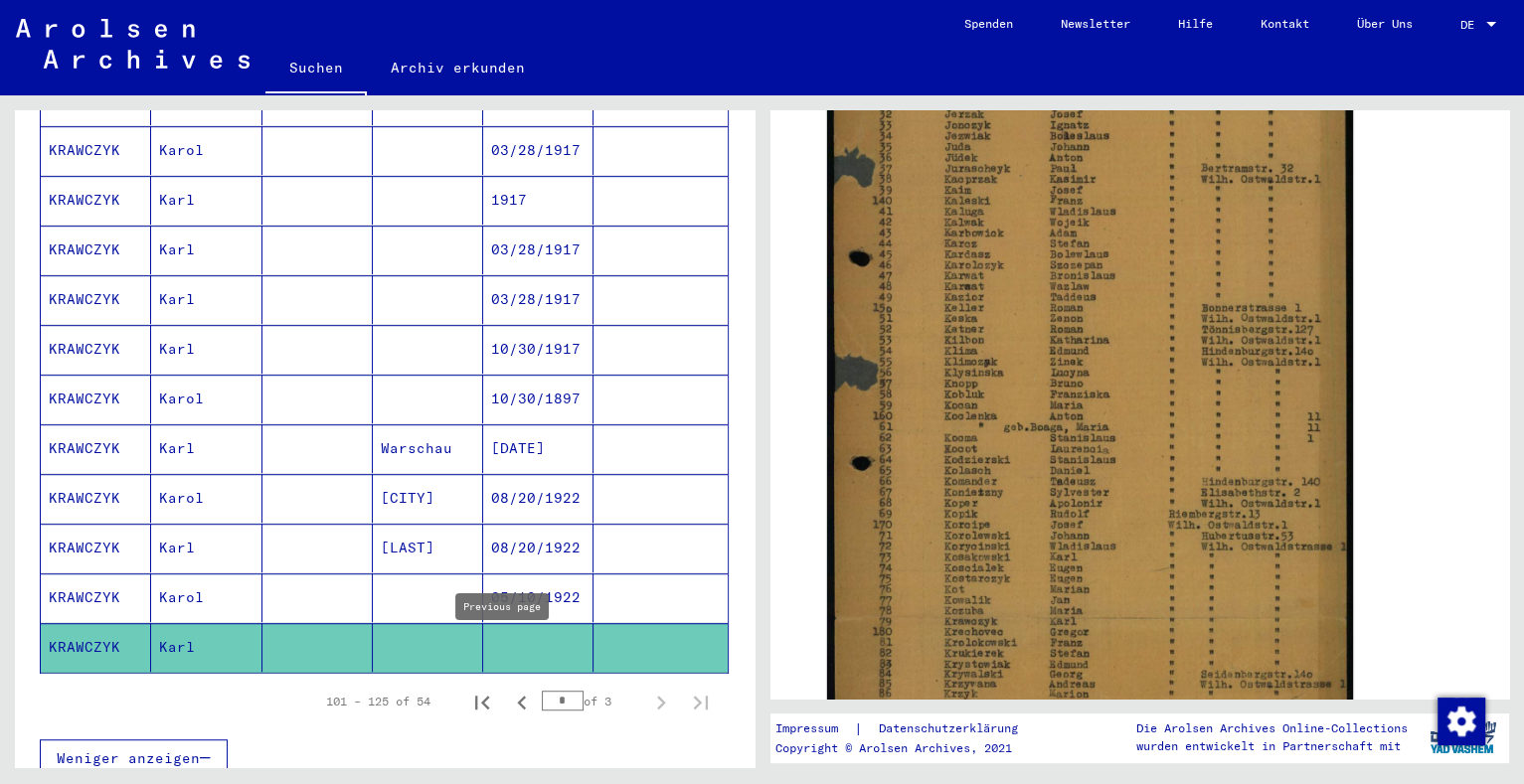 click 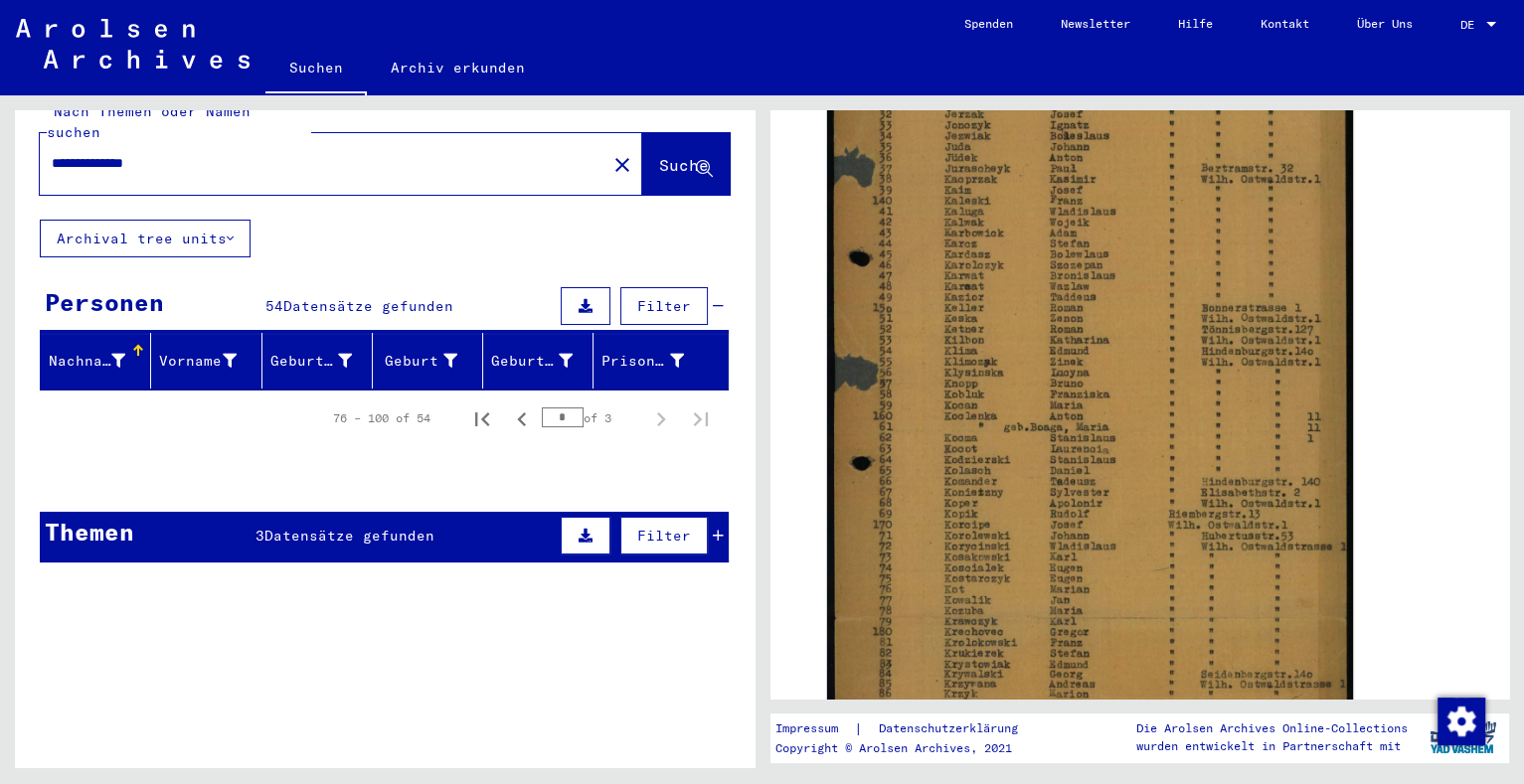 scroll, scrollTop: 0, scrollLeft: 0, axis: both 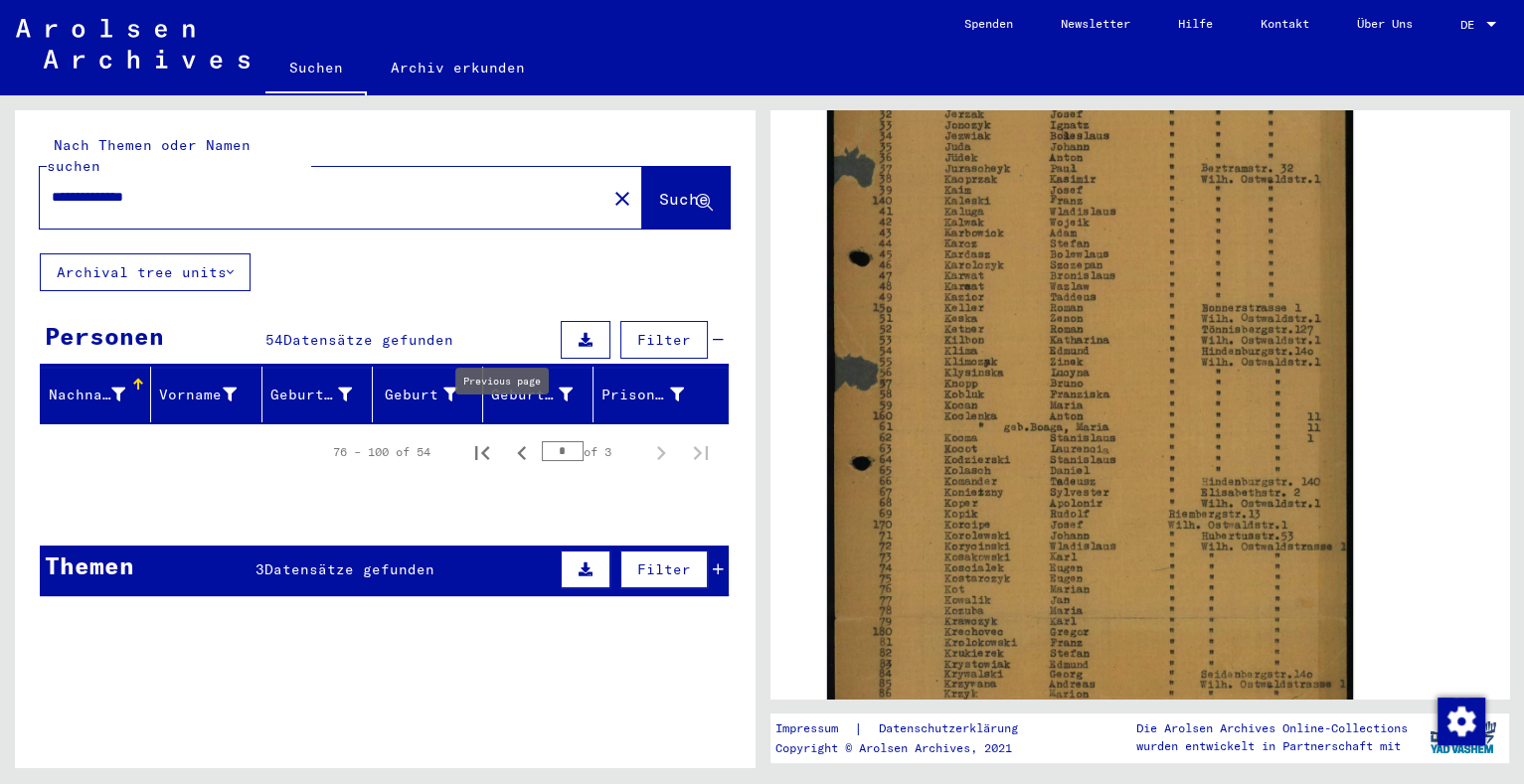 click 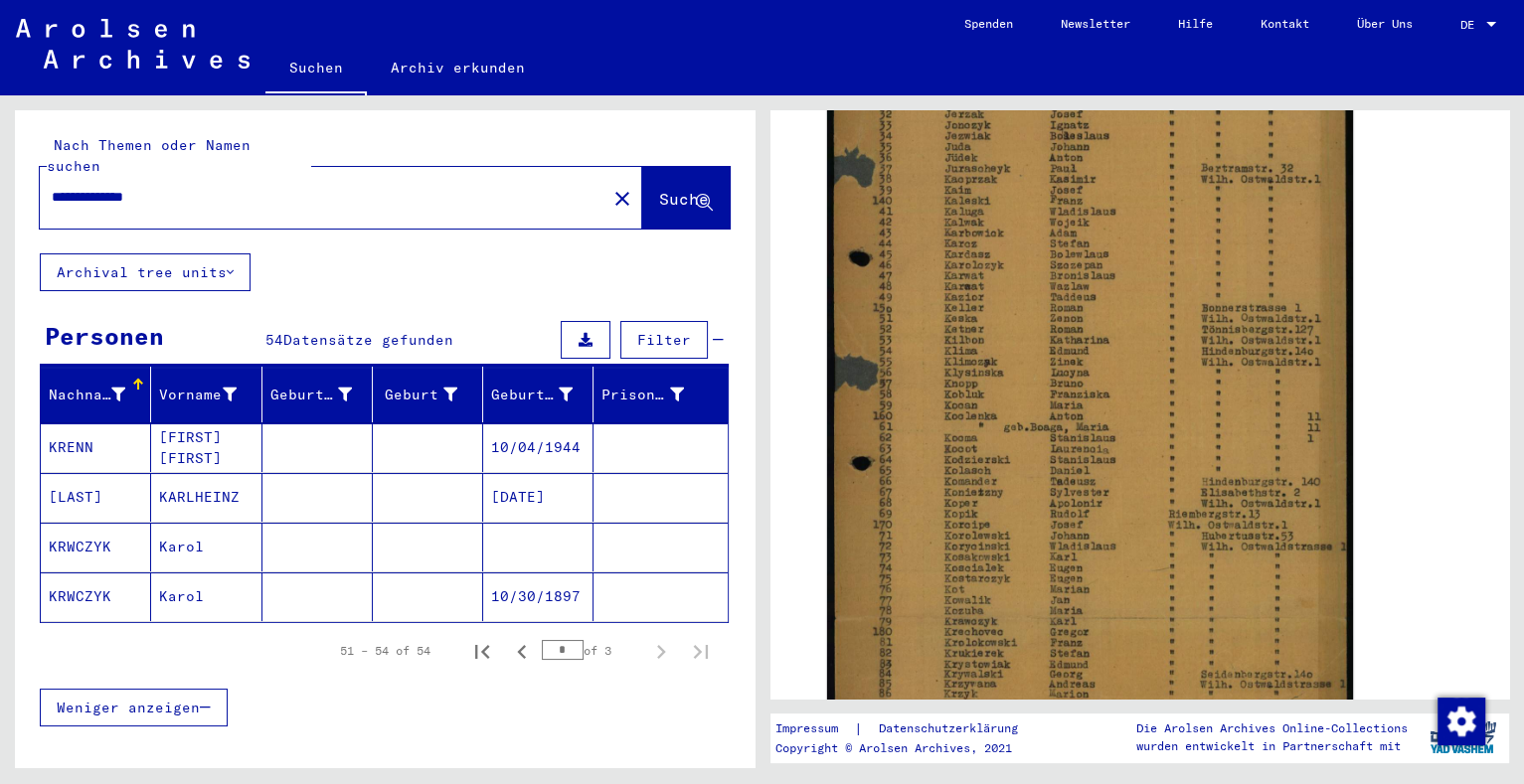 click at bounding box center [317, 596] 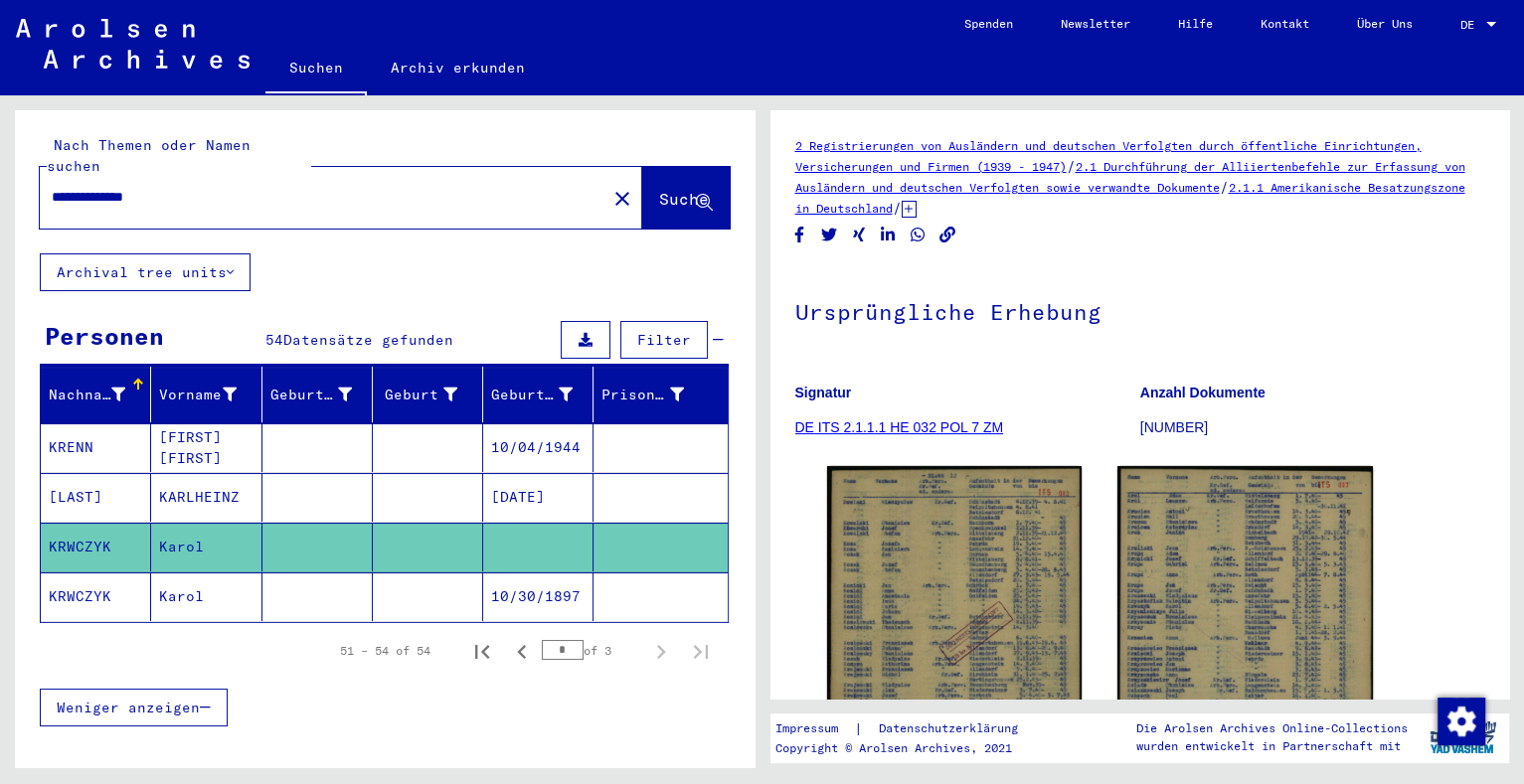 click 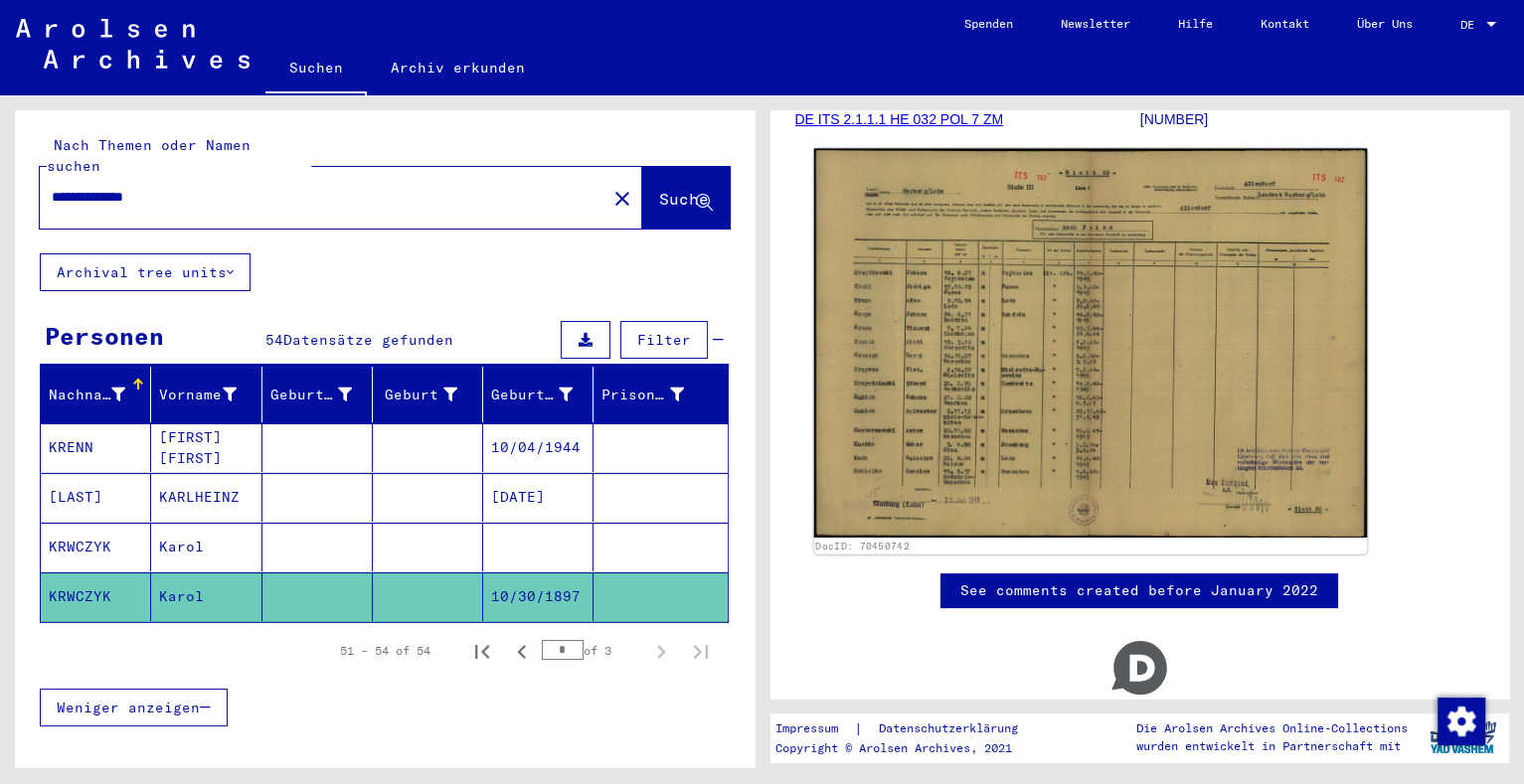 scroll, scrollTop: 373, scrollLeft: 0, axis: vertical 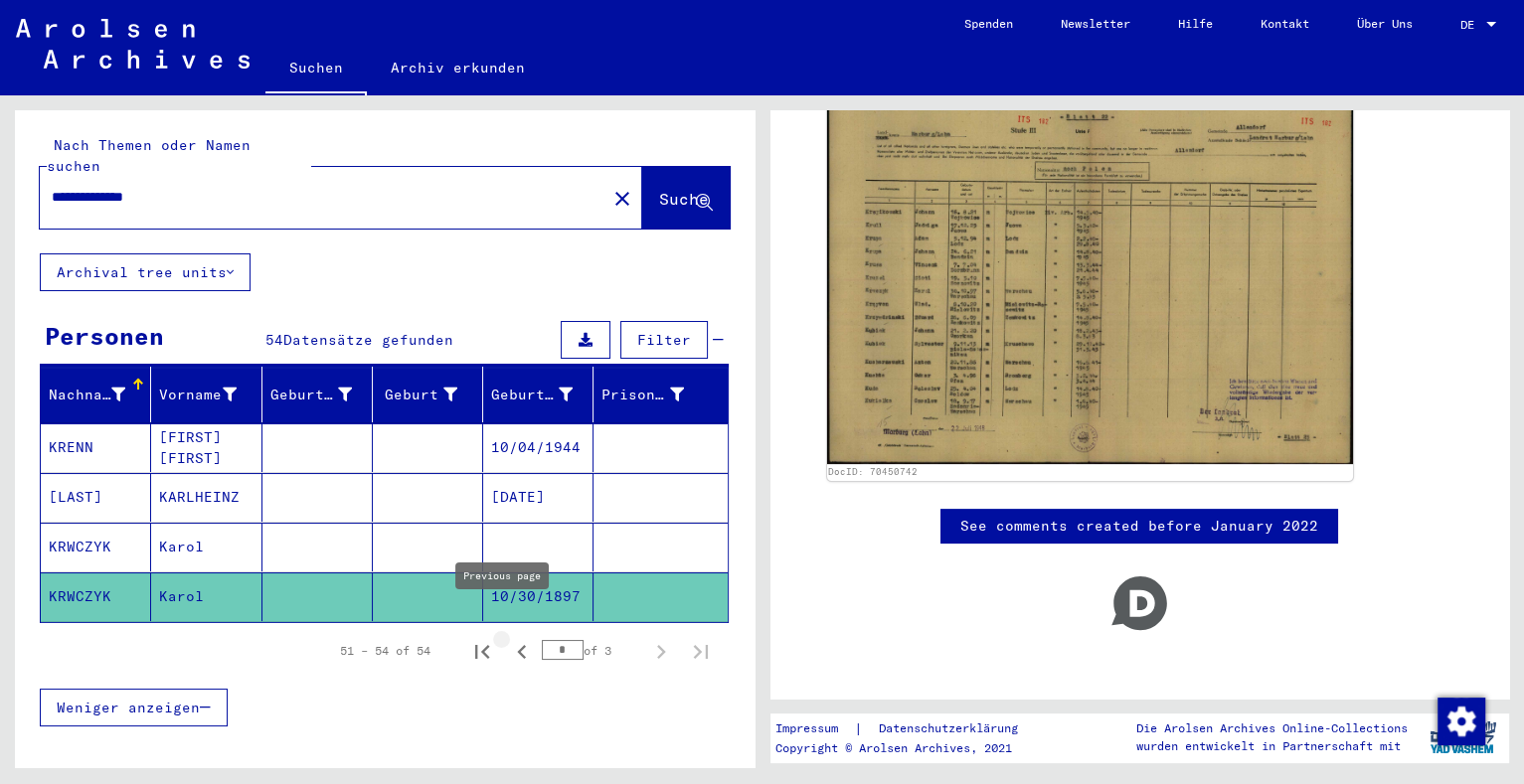 click 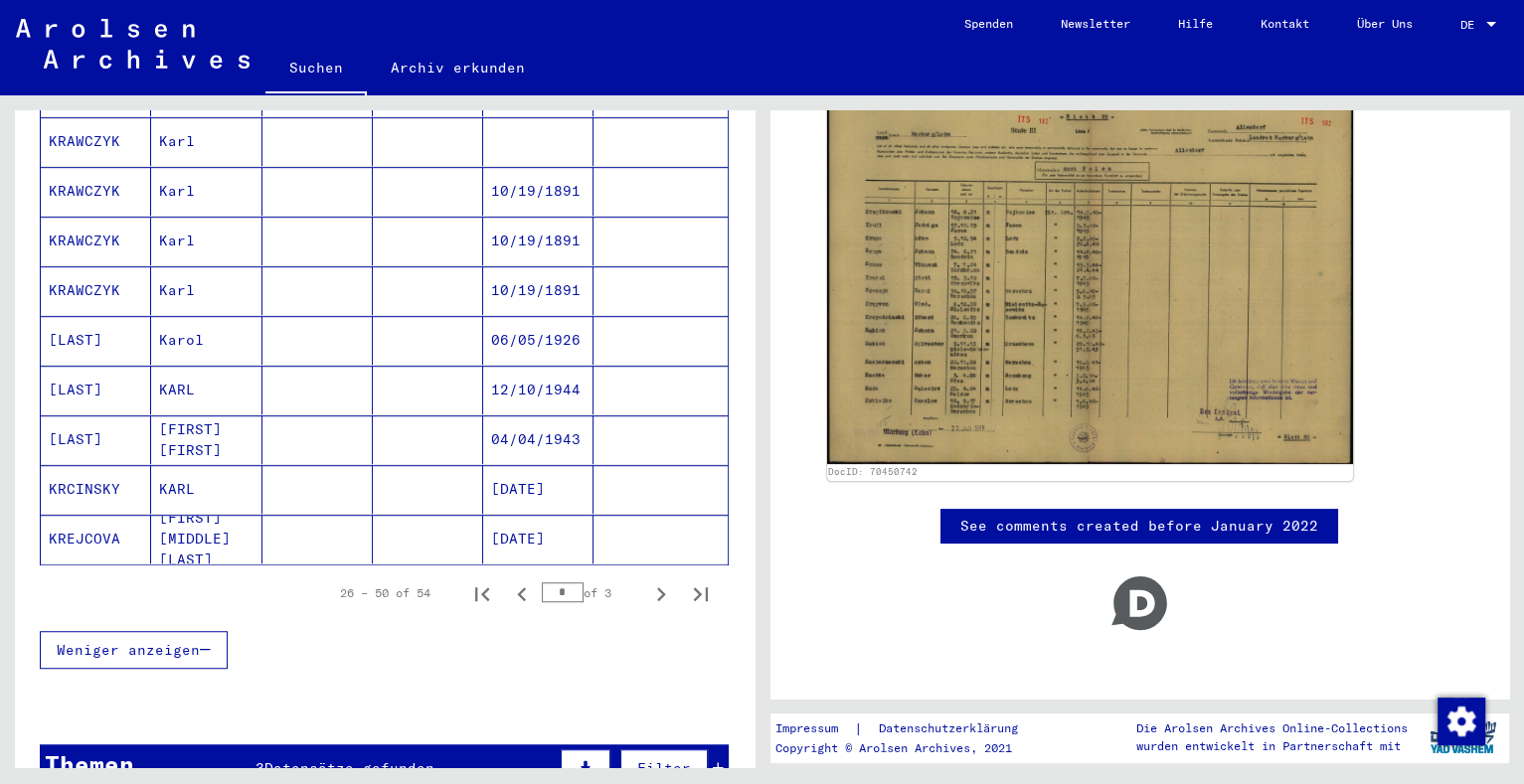 scroll, scrollTop: 993, scrollLeft: 0, axis: vertical 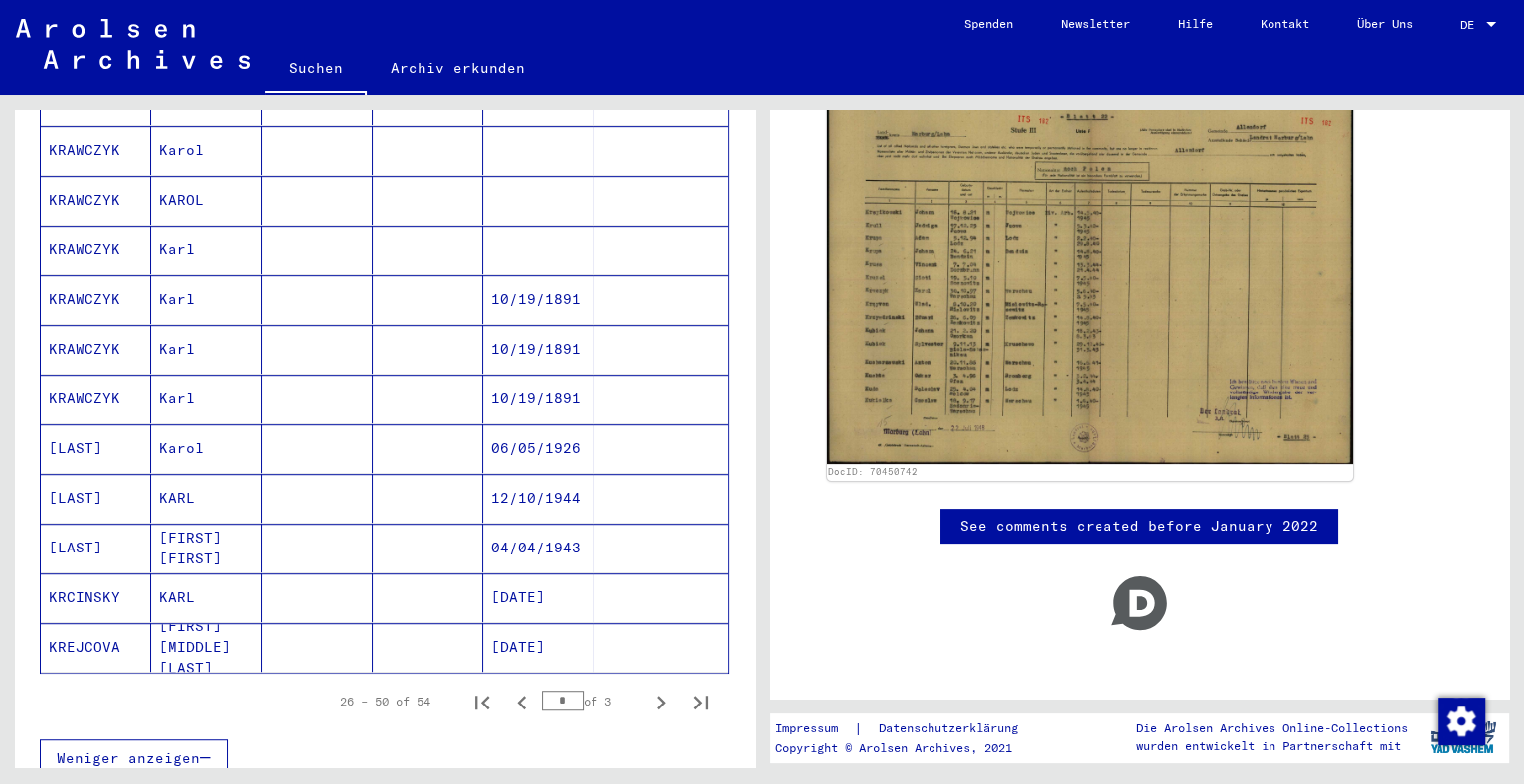 click at bounding box center [317, 349] 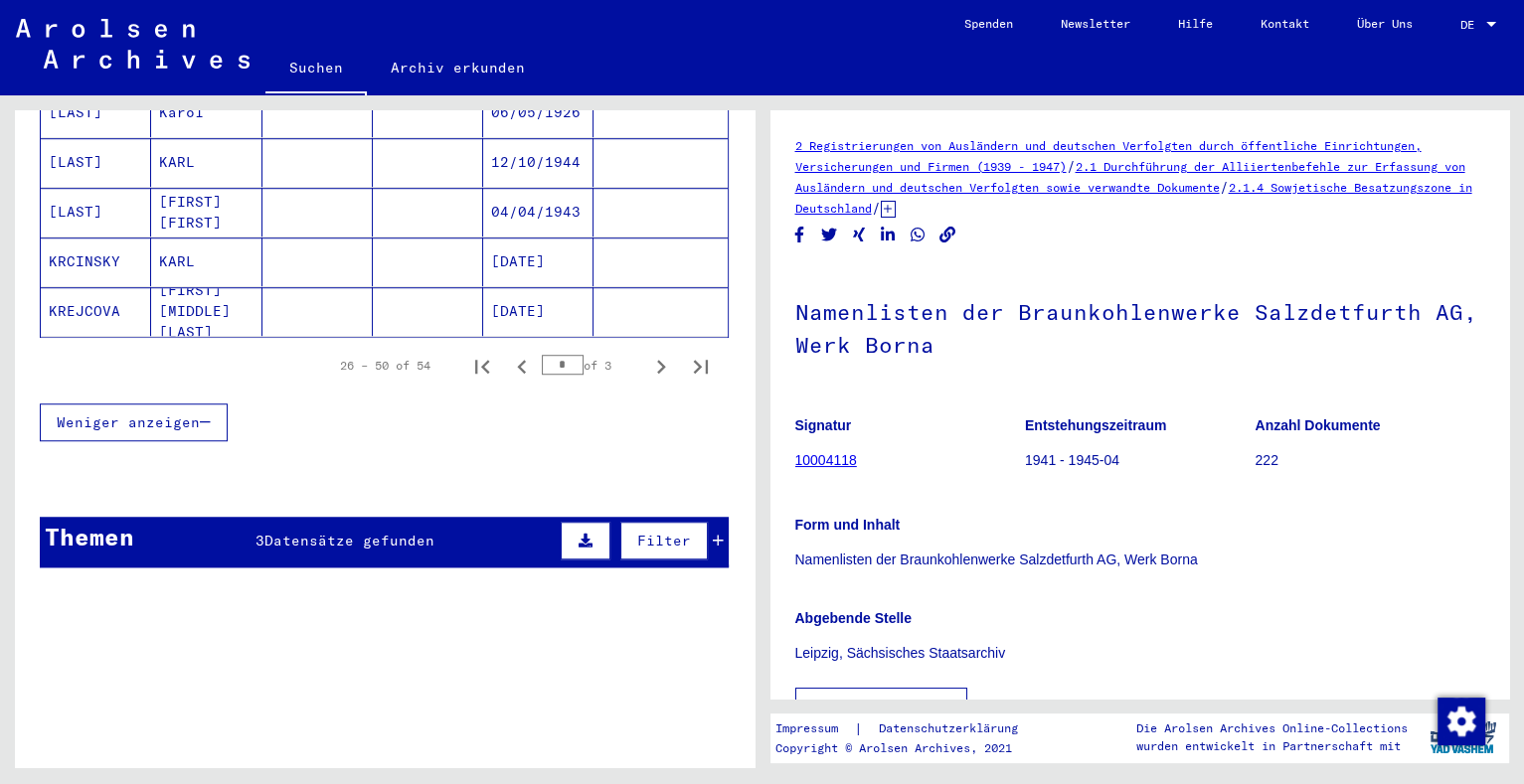 scroll, scrollTop: 1431, scrollLeft: 0, axis: vertical 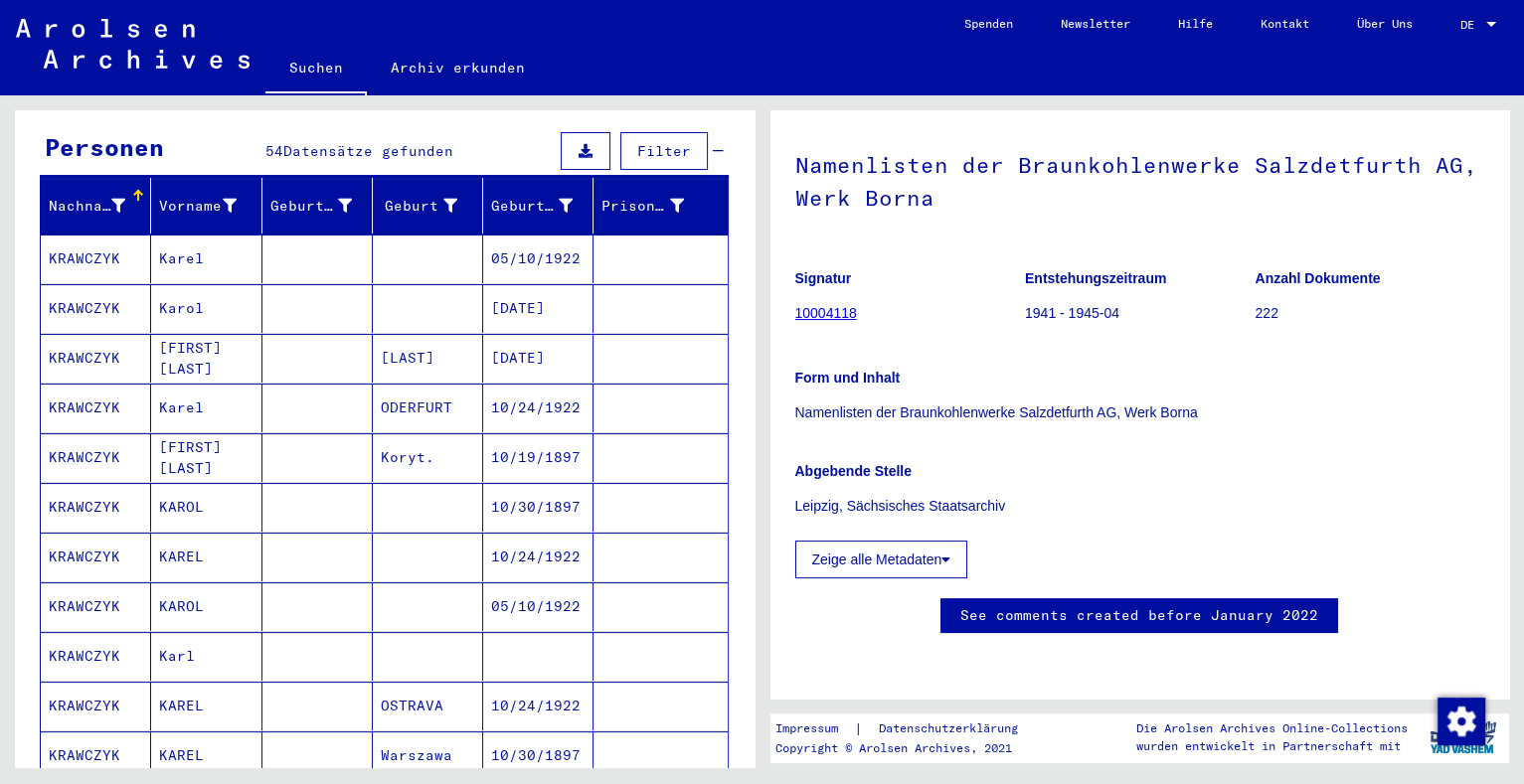 click at bounding box center (427, 358) 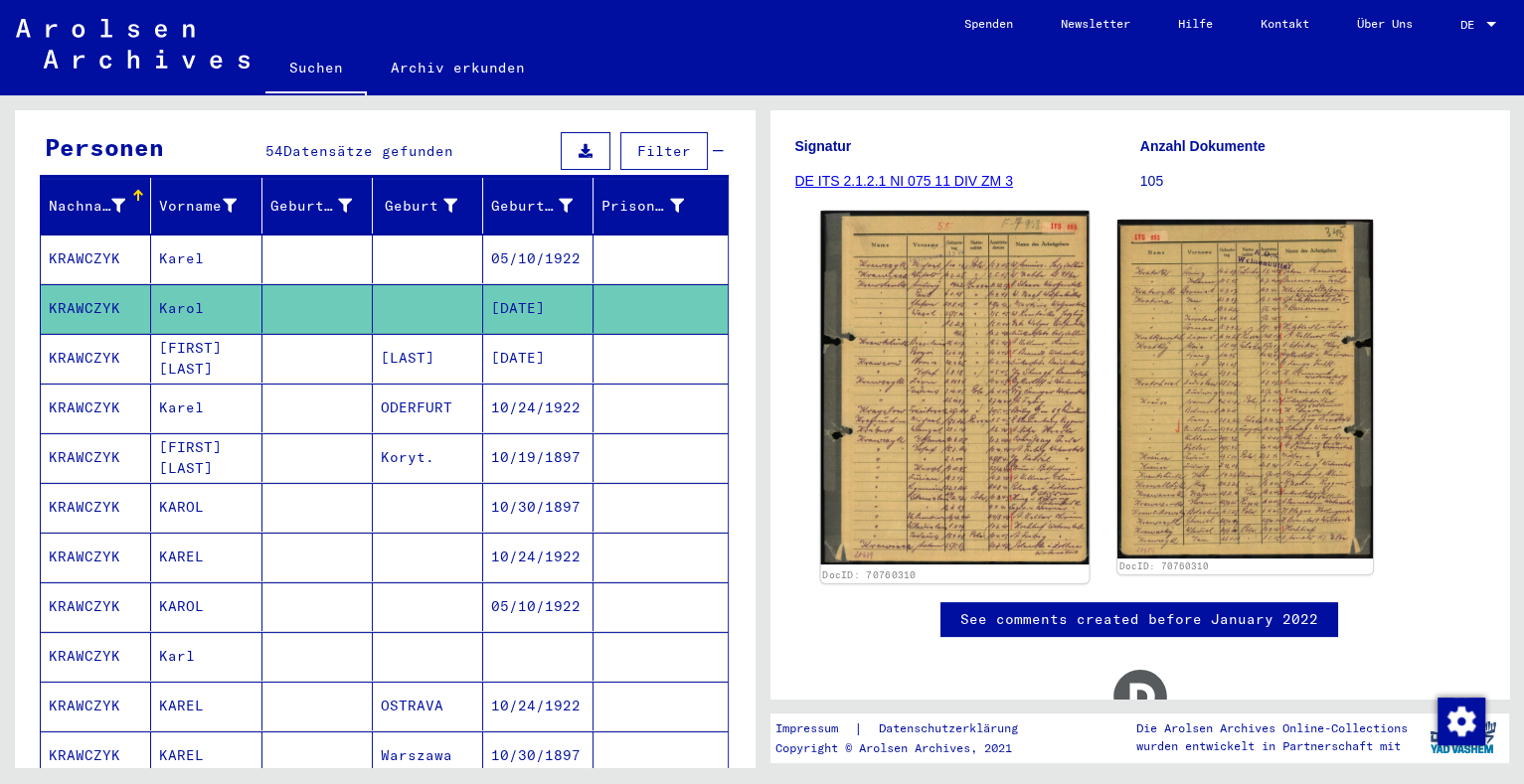 scroll, scrollTop: 247, scrollLeft: 0, axis: vertical 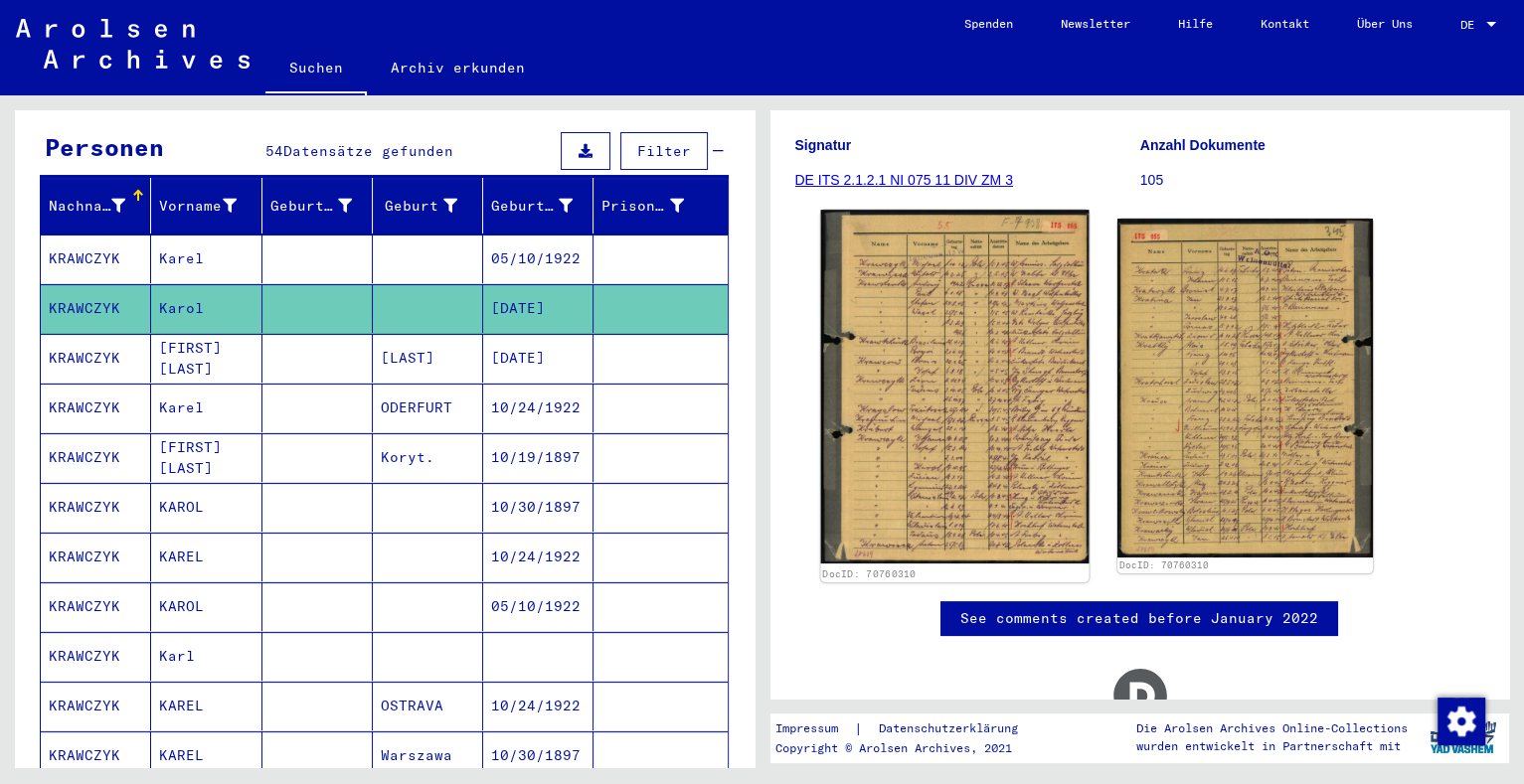 click 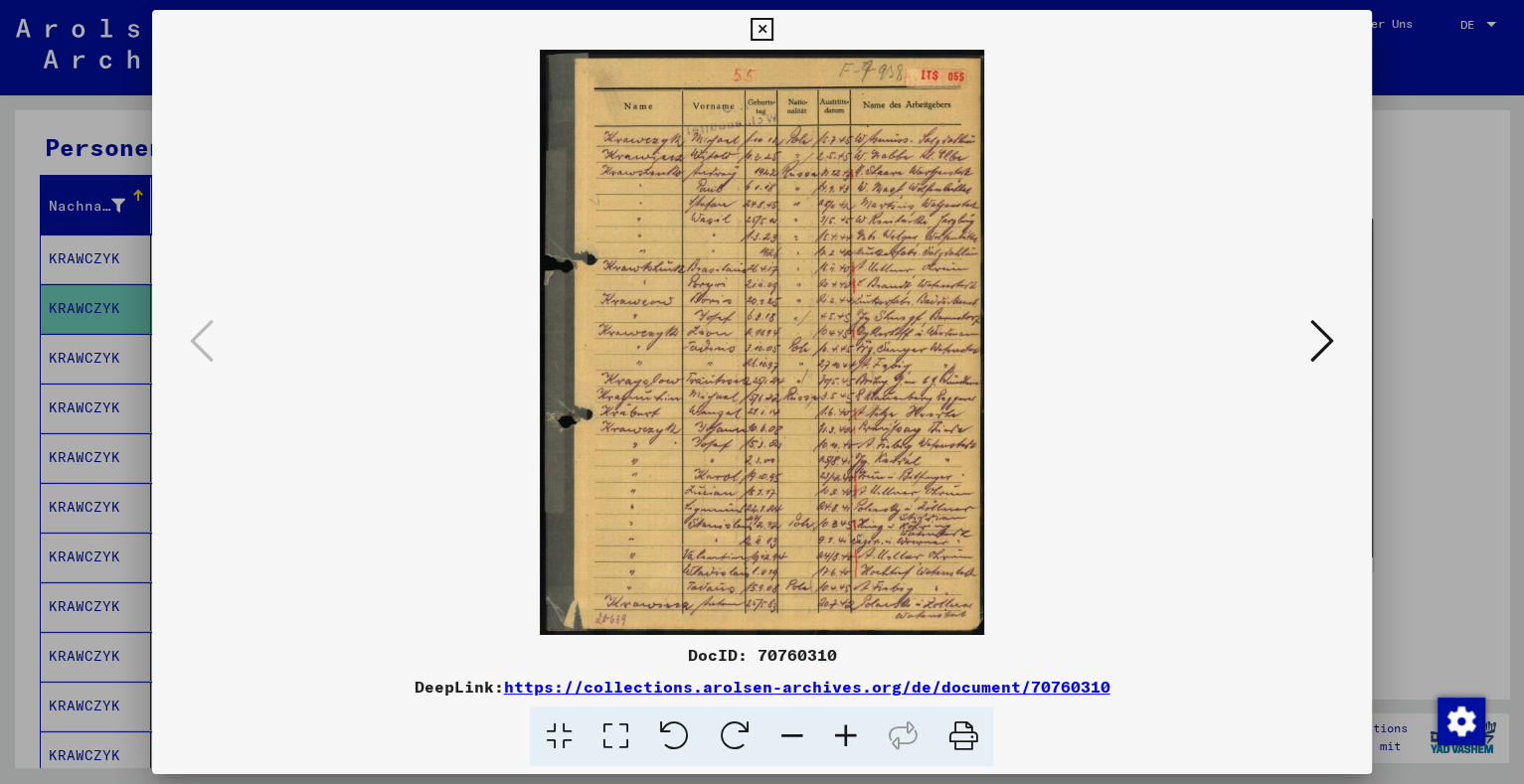 click at bounding box center [762, 392] 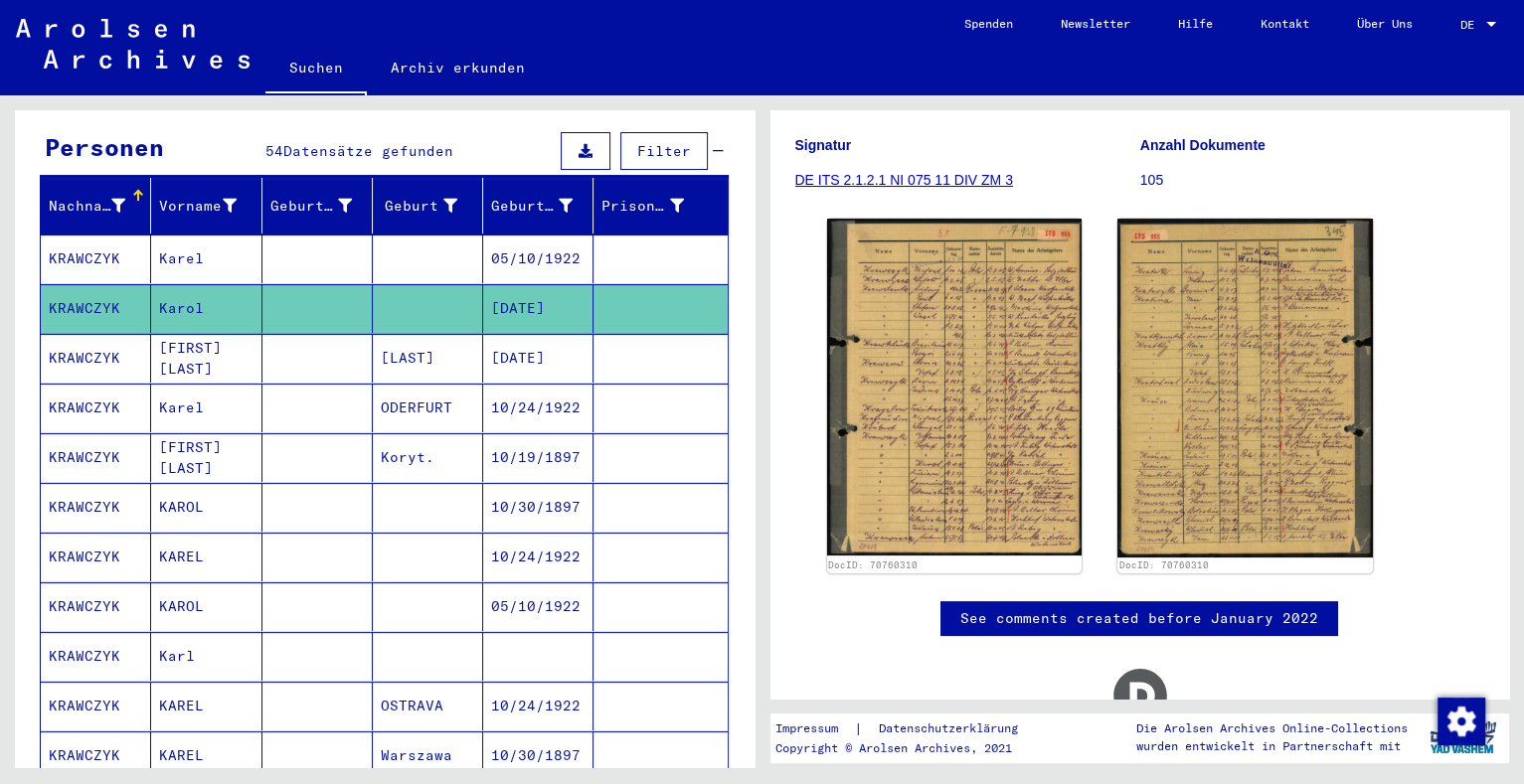 scroll, scrollTop: 351, scrollLeft: 0, axis: vertical 